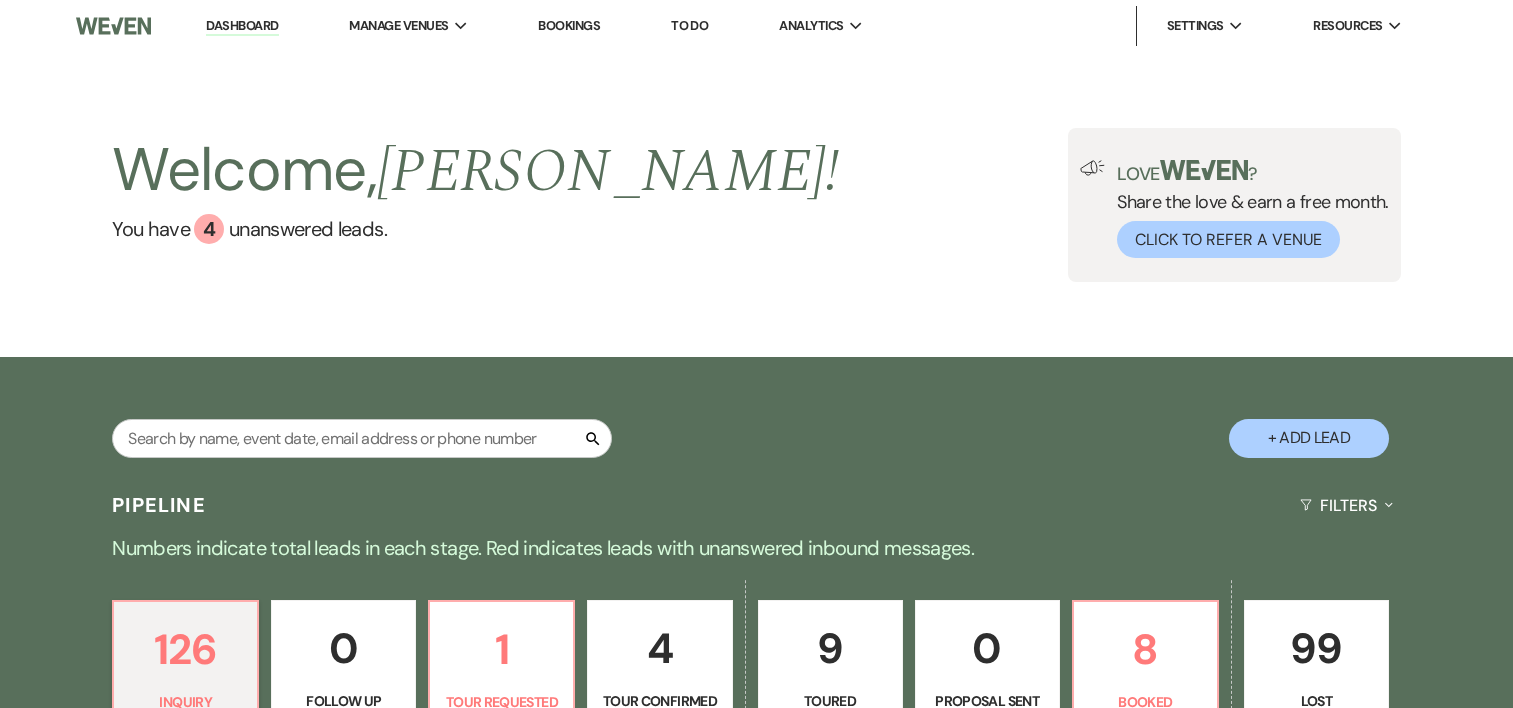 scroll, scrollTop: 0, scrollLeft: 0, axis: both 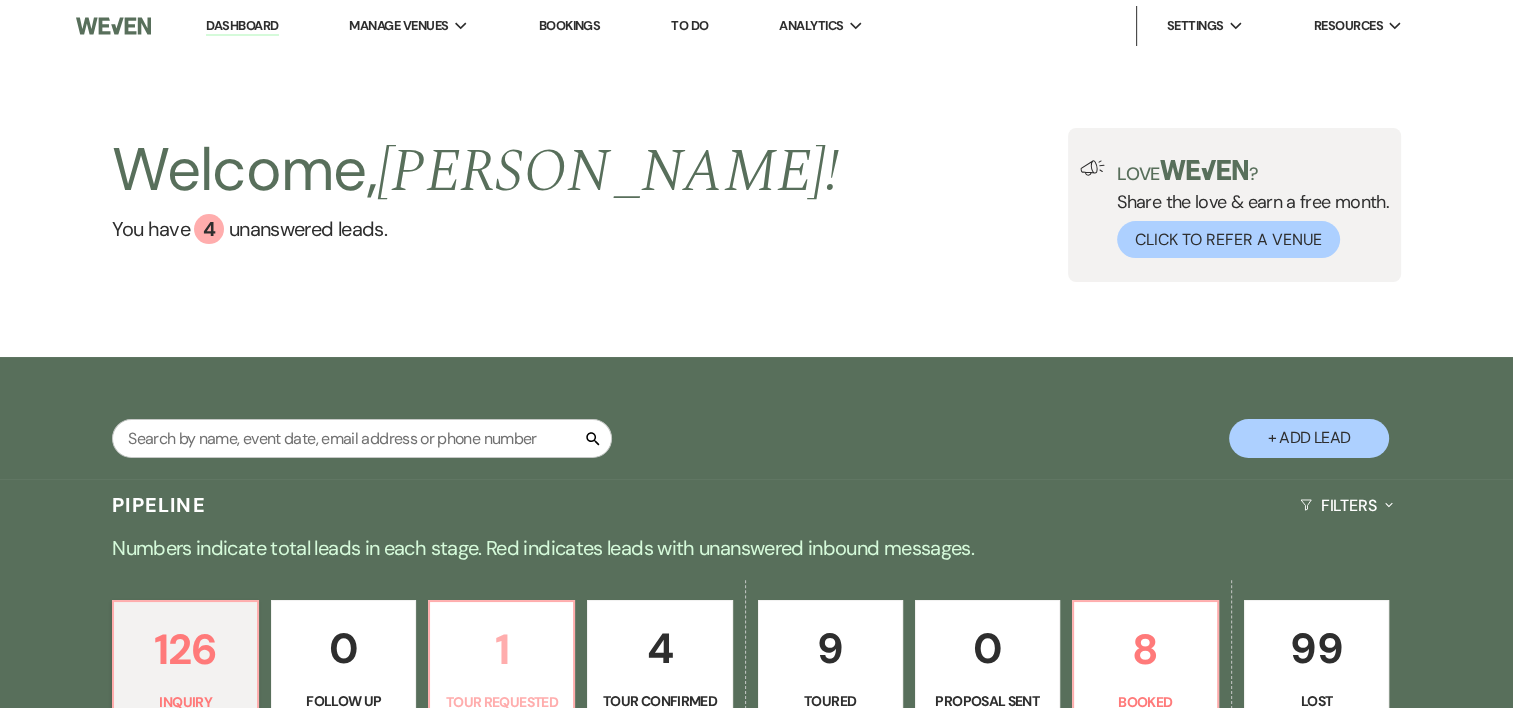 click on "1" at bounding box center (501, 649) 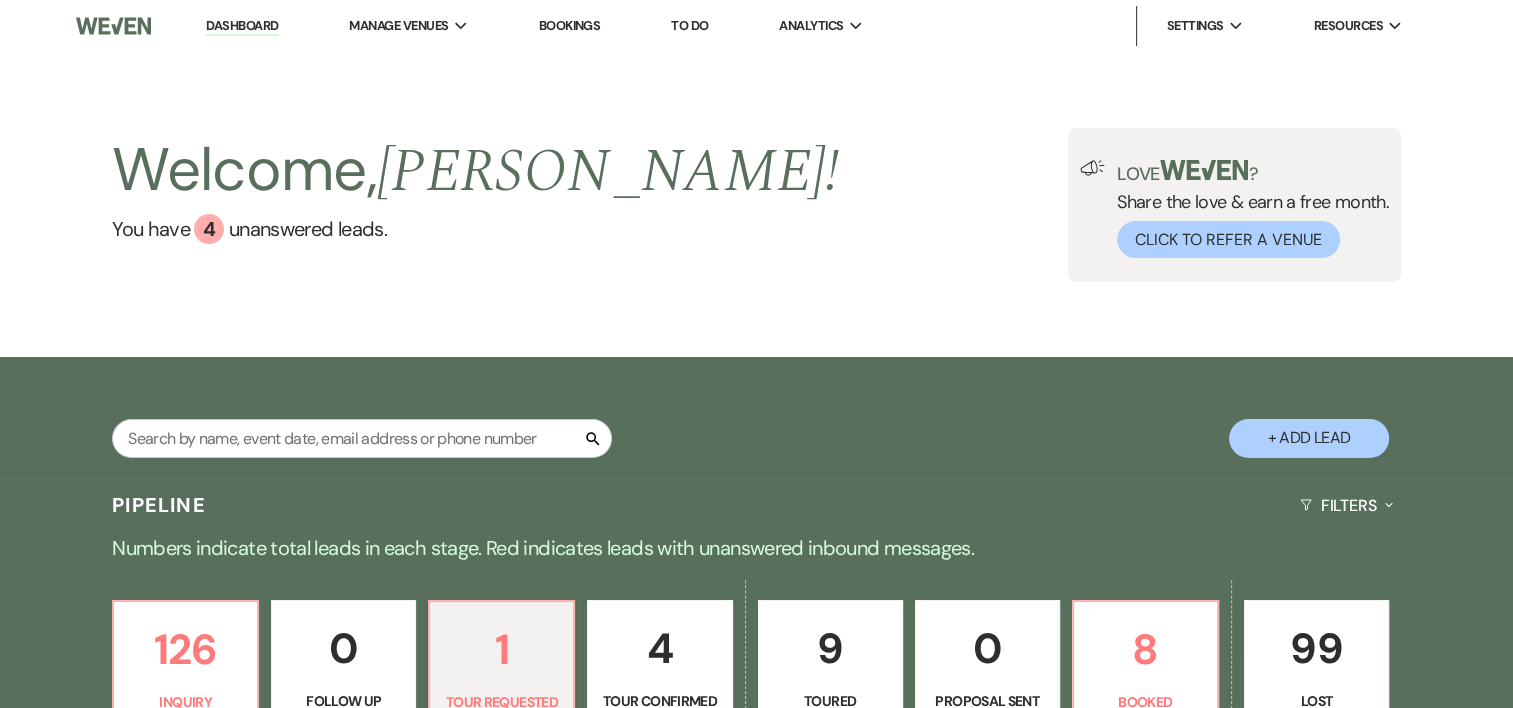 select on "2" 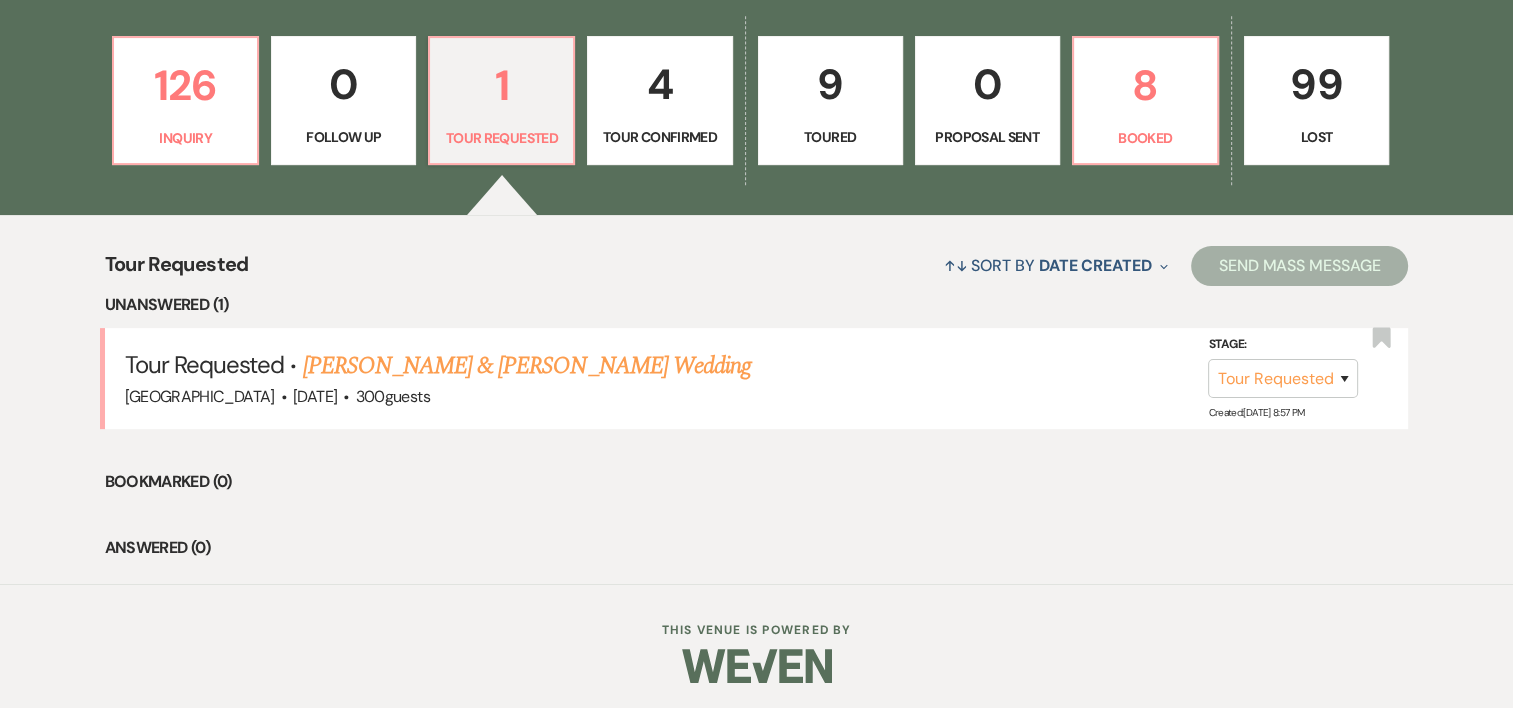 scroll, scrollTop: 568, scrollLeft: 0, axis: vertical 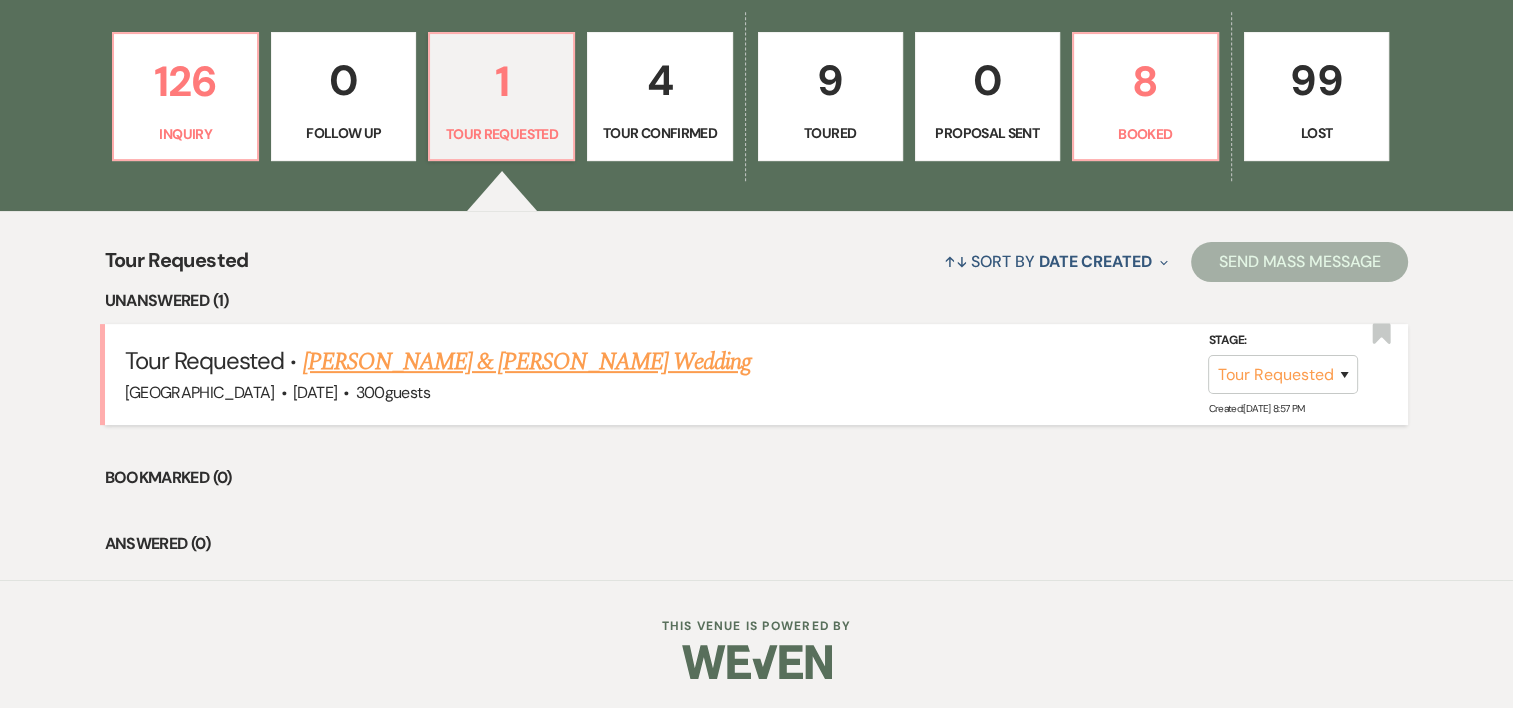 click on "[PERSON_NAME] & [PERSON_NAME] Wedding" at bounding box center (527, 362) 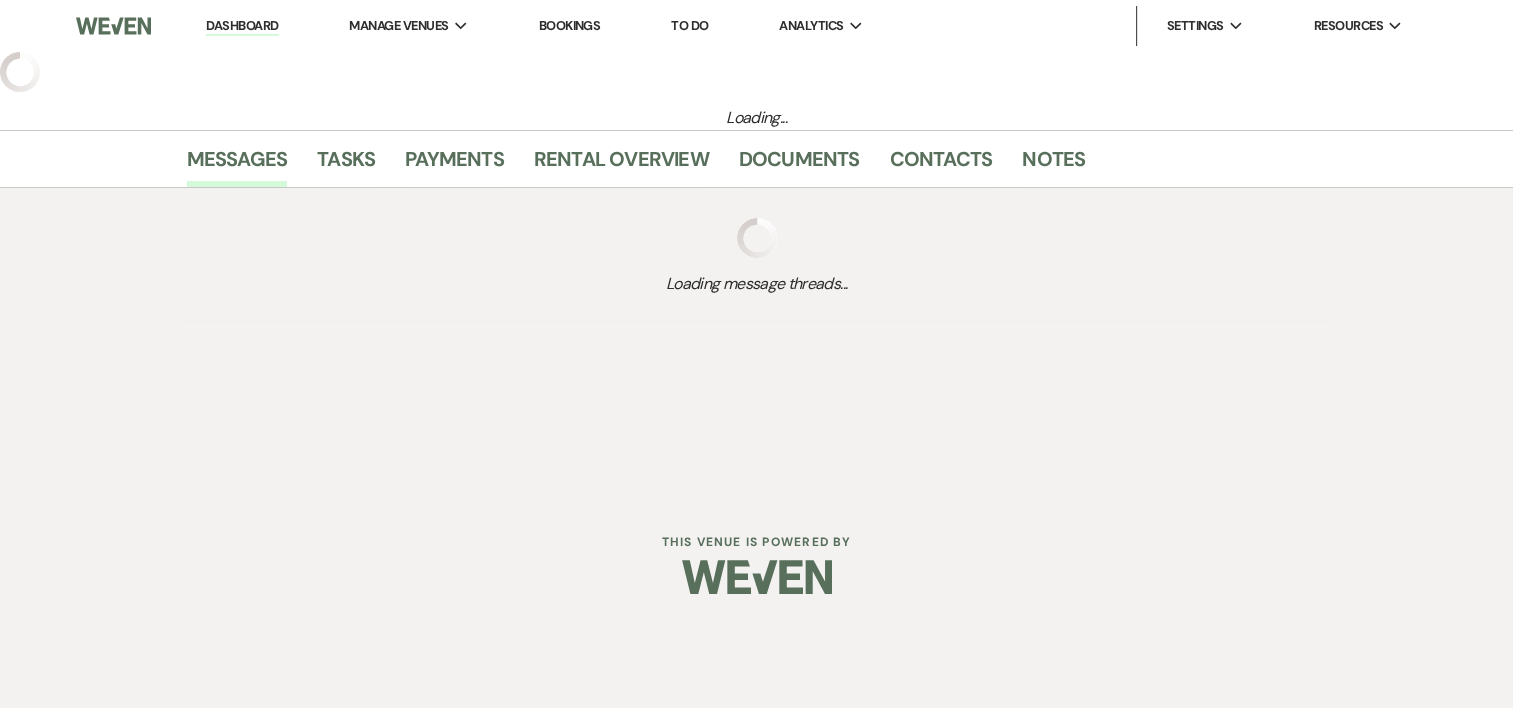 select on "2" 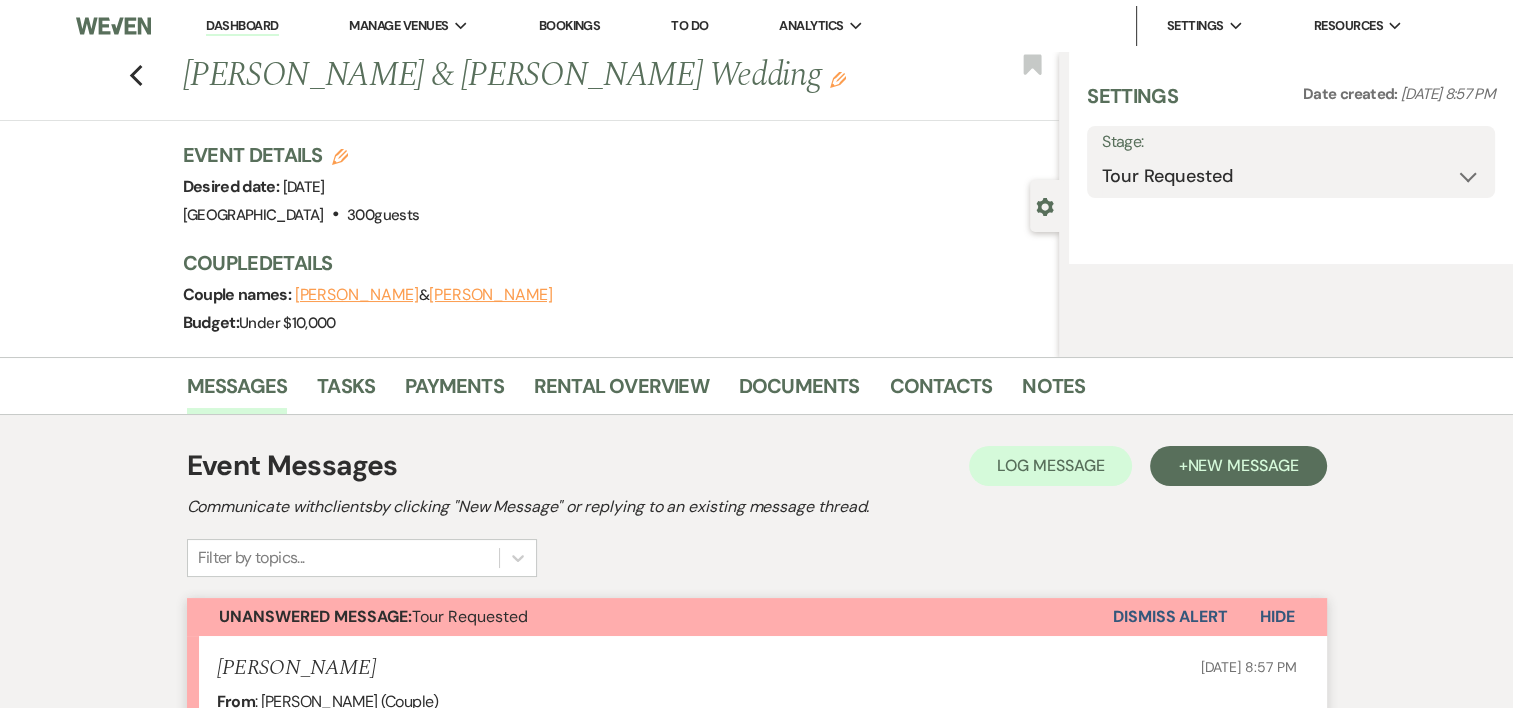 select on "5" 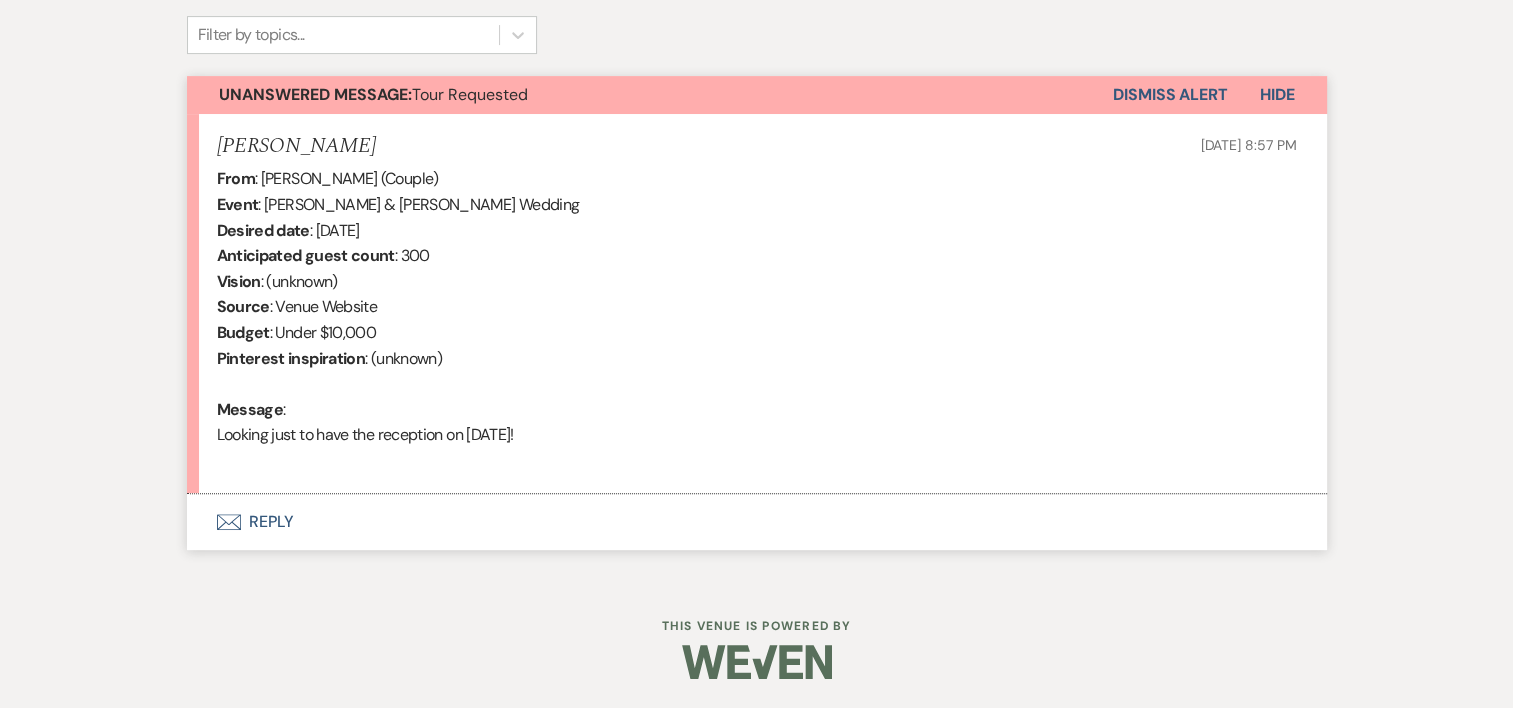 scroll, scrollTop: 668, scrollLeft: 0, axis: vertical 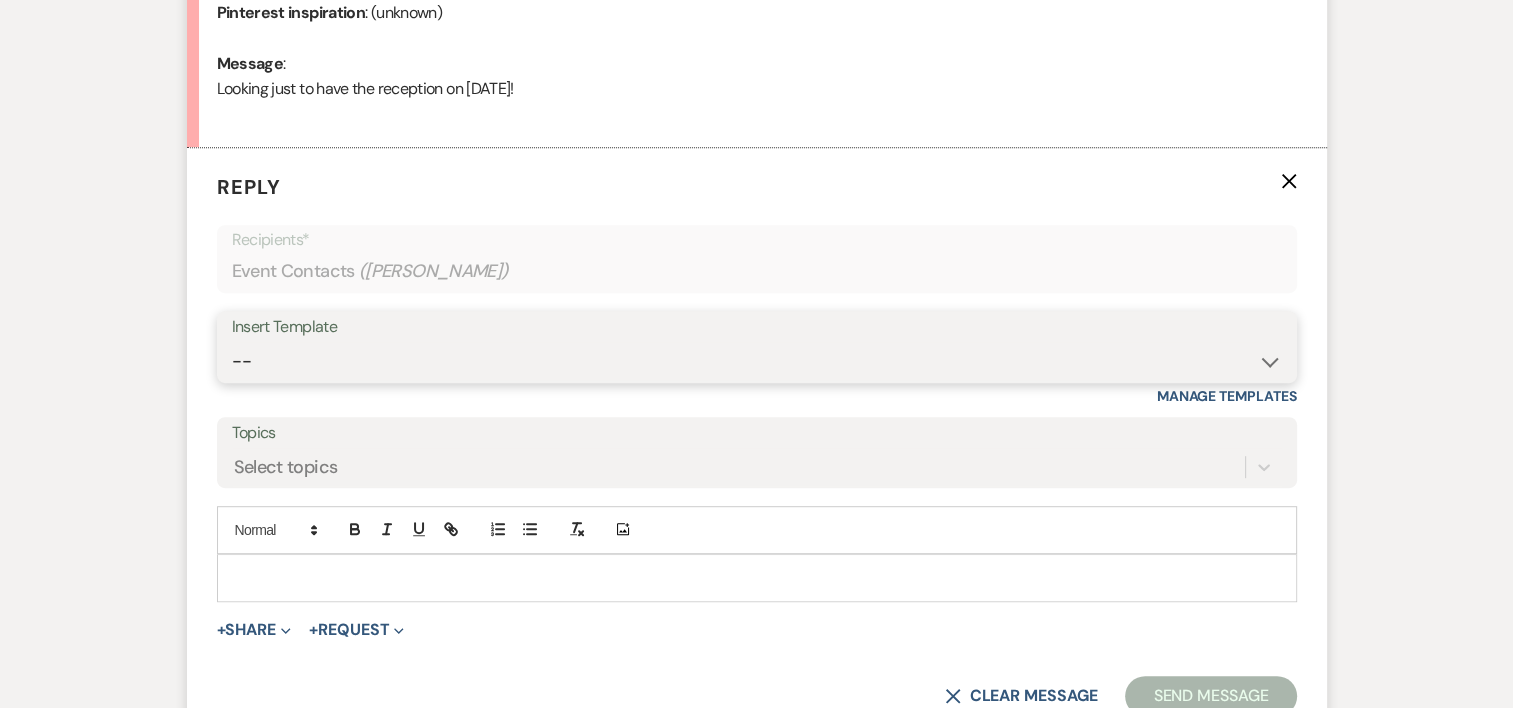 click on "-- Email #1 – Thank You for Inquiring WEDDINGS Send Contract: All Events Booking Email Welcome to Your Wedding Planning Portal Email #2 – Following Up Weddings Email #3 Follow Up – Ceremony Plan B Email #4 Follow Up – Make It a Wedding Weekend Email #5 Follow Up– Life Happens WEDDINGS Email #6 Follow Up – Let’s Get That Tour Booked WEDDINGS Email #7 – Final Follow Up Tour Follow Up Email #1 – Thank You for Visiting WEDDINGS Tour Follow up Email #2 - Ready for a Proposal? Tour Follow up Email #3 - Thinking About a Second Look? Tour Follow Up Email #4 - Need Help Deciding? Tour Follow Up Email #5 – Availability Is Filling Up Tour Follow Up Email #6 – Final Follow-Up Social Event Inquiry Proposal Lost Lead" at bounding box center (757, 361) 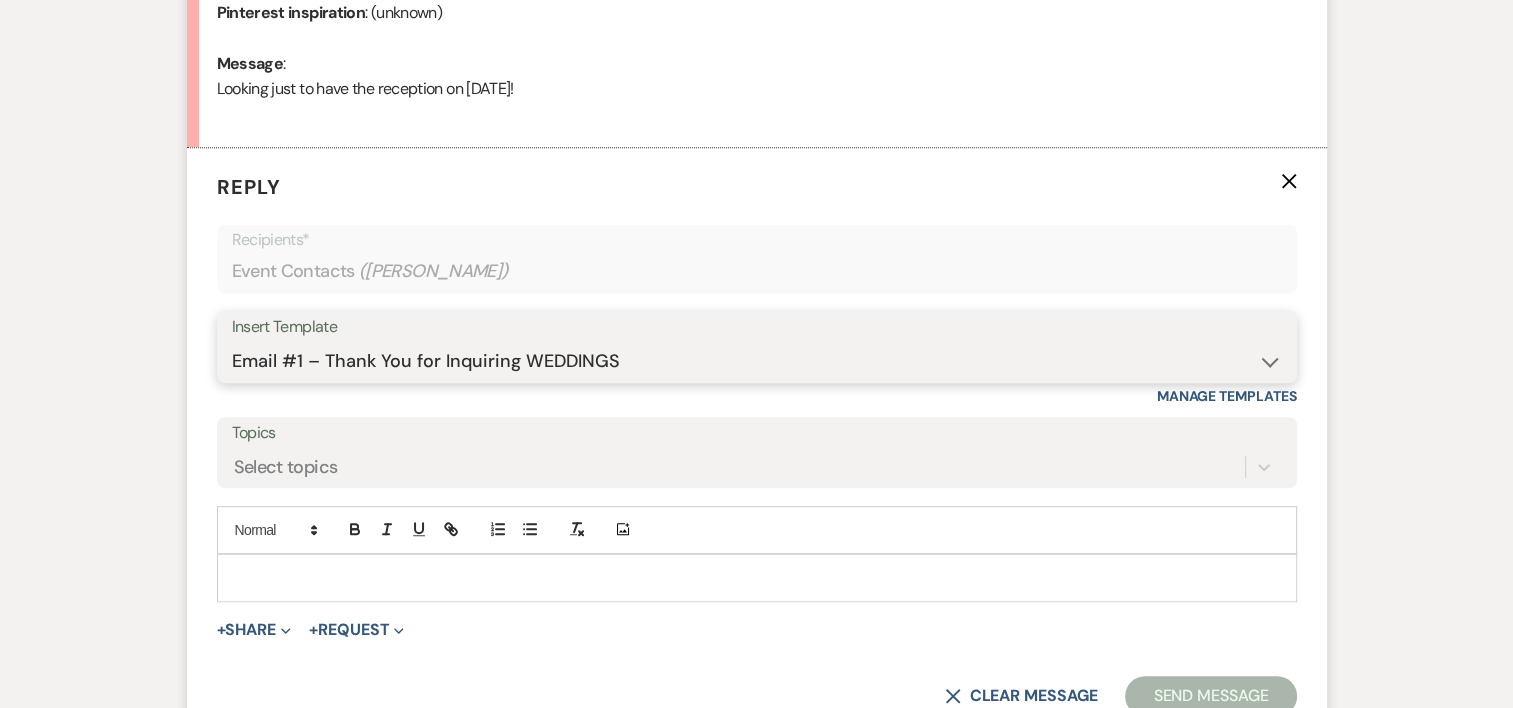 click on "-- Email #1 – Thank You for Inquiring WEDDINGS Send Contract: All Events Booking Email Welcome to Your Wedding Planning Portal Email #2 – Following Up Weddings Email #3 Follow Up – Ceremony Plan B Email #4 Follow Up – Make It a Wedding Weekend Email #5 Follow Up– Life Happens WEDDINGS Email #6 Follow Up – Let’s Get That Tour Booked WEDDINGS Email #7 – Final Follow Up Tour Follow Up Email #1 – Thank You for Visiting WEDDINGS Tour Follow up Email #2 - Ready for a Proposal? Tour Follow up Email #3 - Thinking About a Second Look? Tour Follow Up Email #4 - Need Help Deciding? Tour Follow Up Email #5 – Availability Is Filling Up Tour Follow Up Email #6 – Final Follow-Up Social Event Inquiry Proposal Lost Lead" at bounding box center (757, 361) 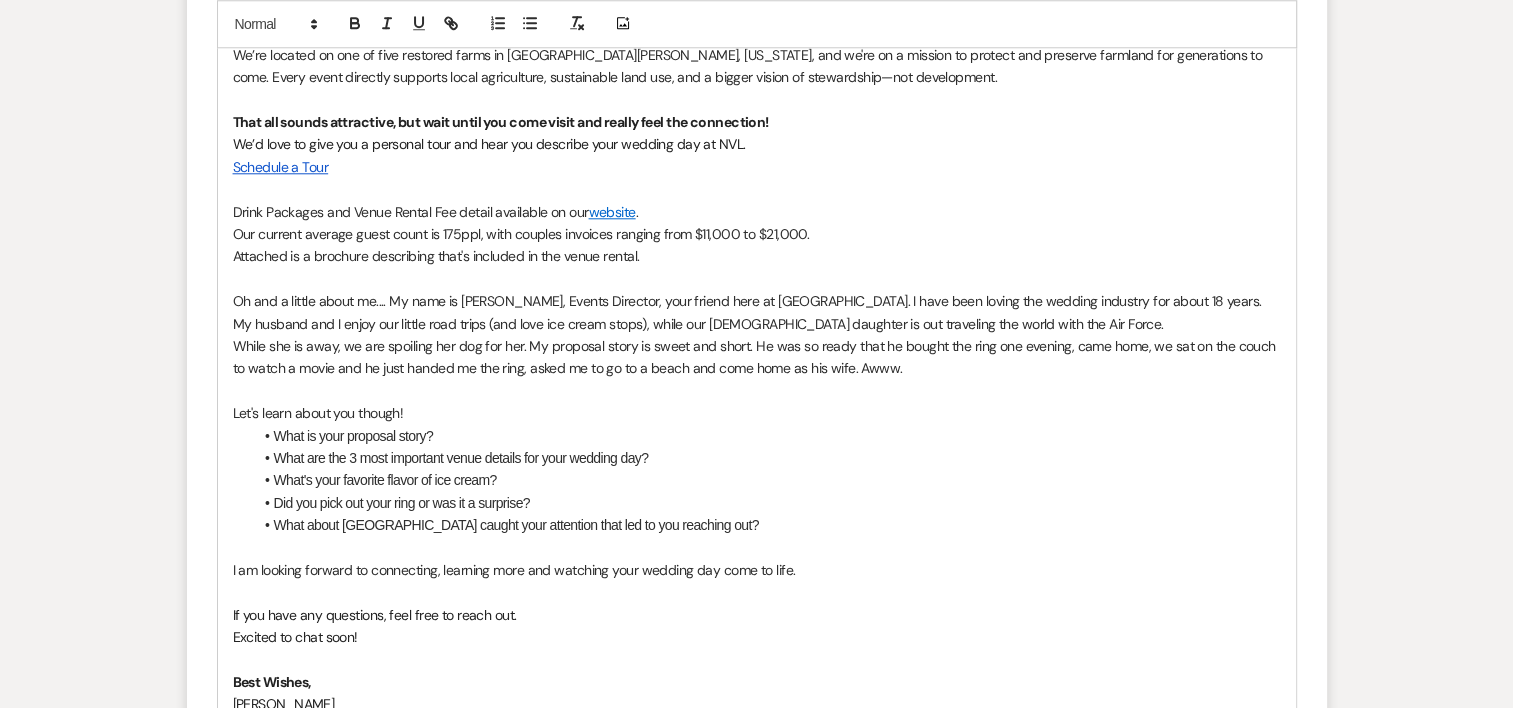 scroll, scrollTop: 2049, scrollLeft: 0, axis: vertical 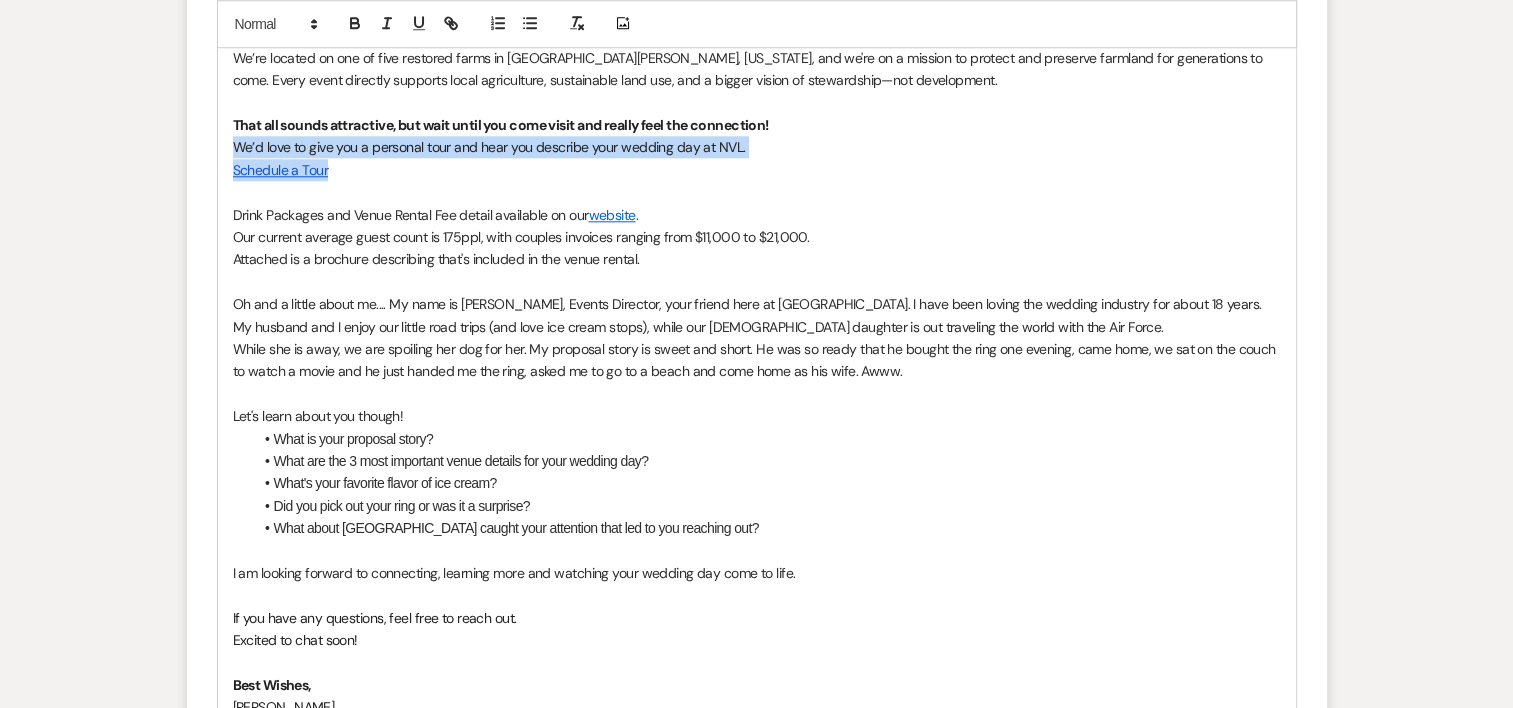 drag, startPoint x: 348, startPoint y: 172, endPoint x: 235, endPoint y: 153, distance: 114.58621 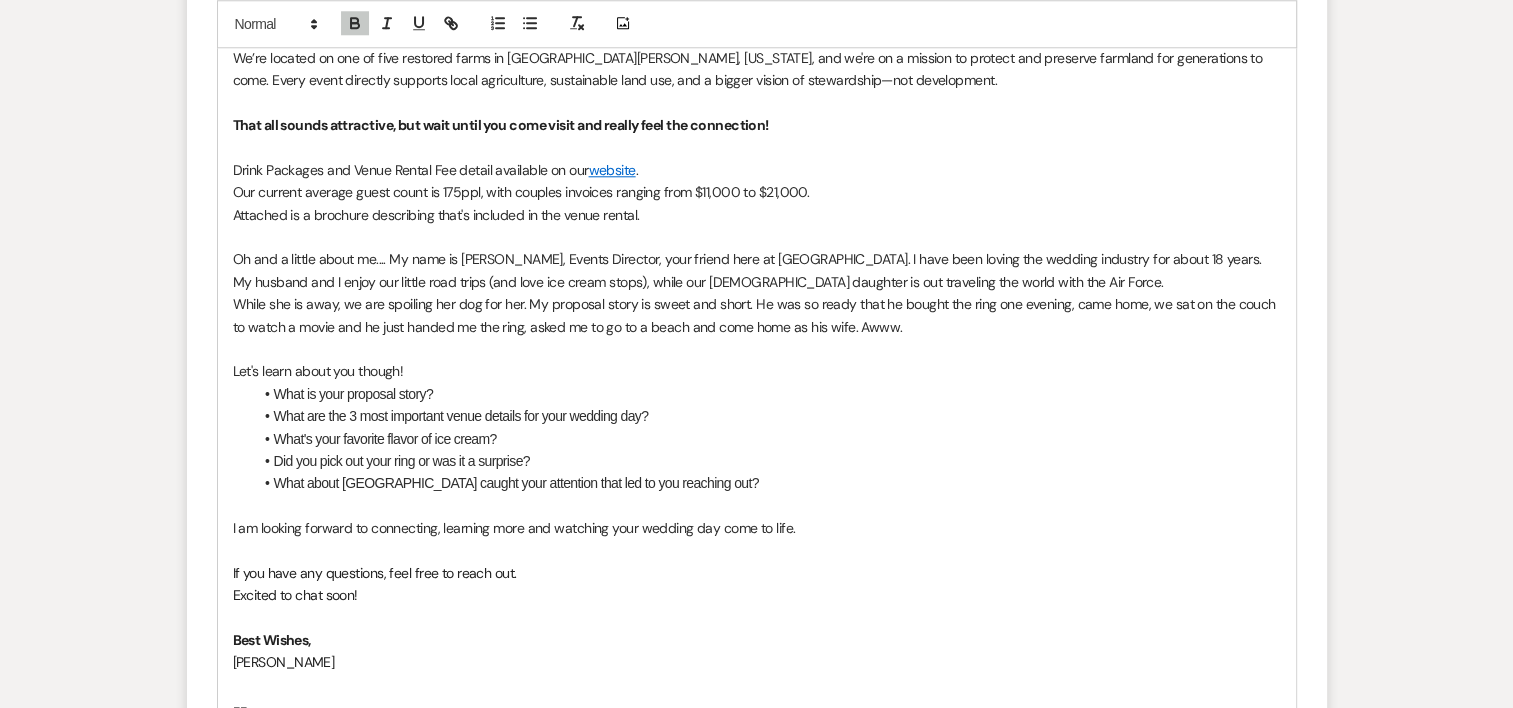 type 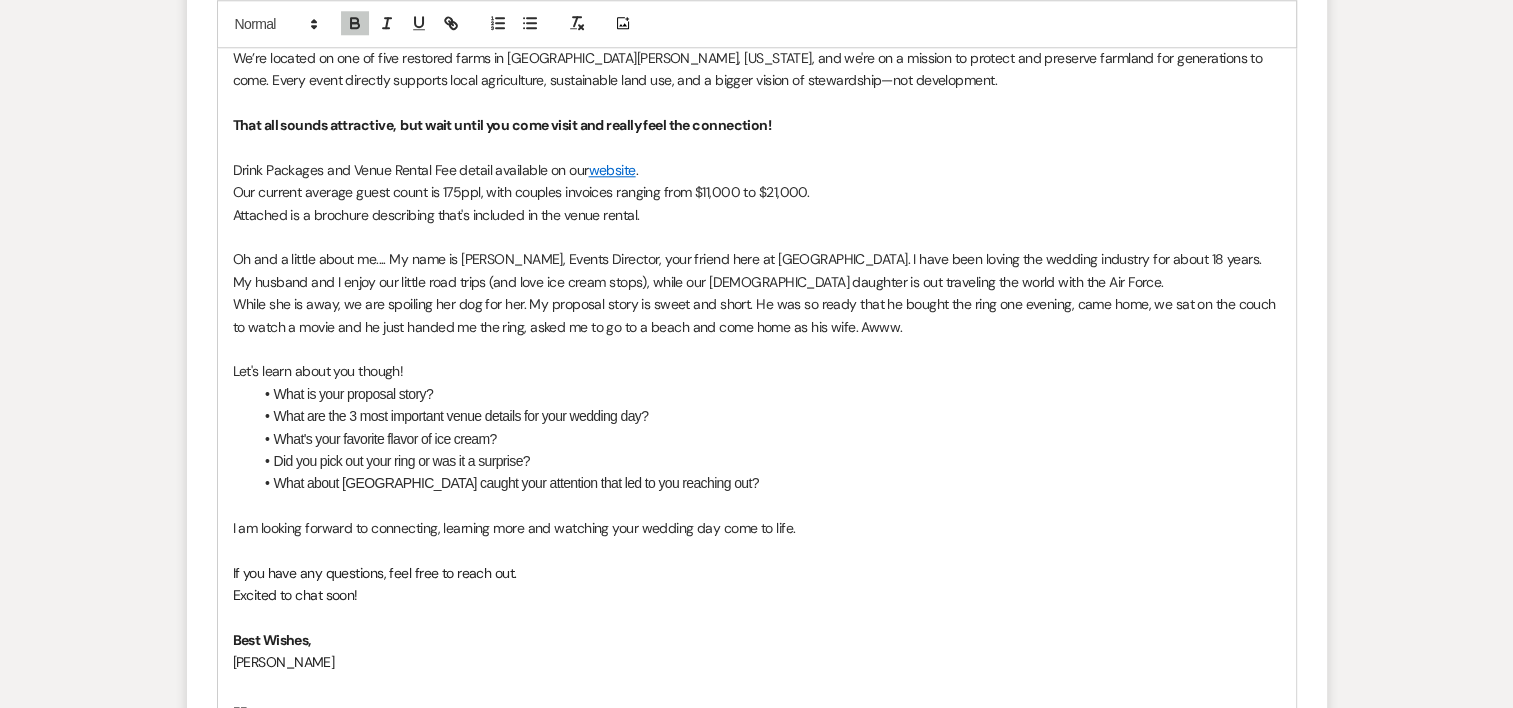 click on "Our current average guest count is 175ppl, with couples invoices ranging from $11,000 to $21,000." at bounding box center [757, 192] 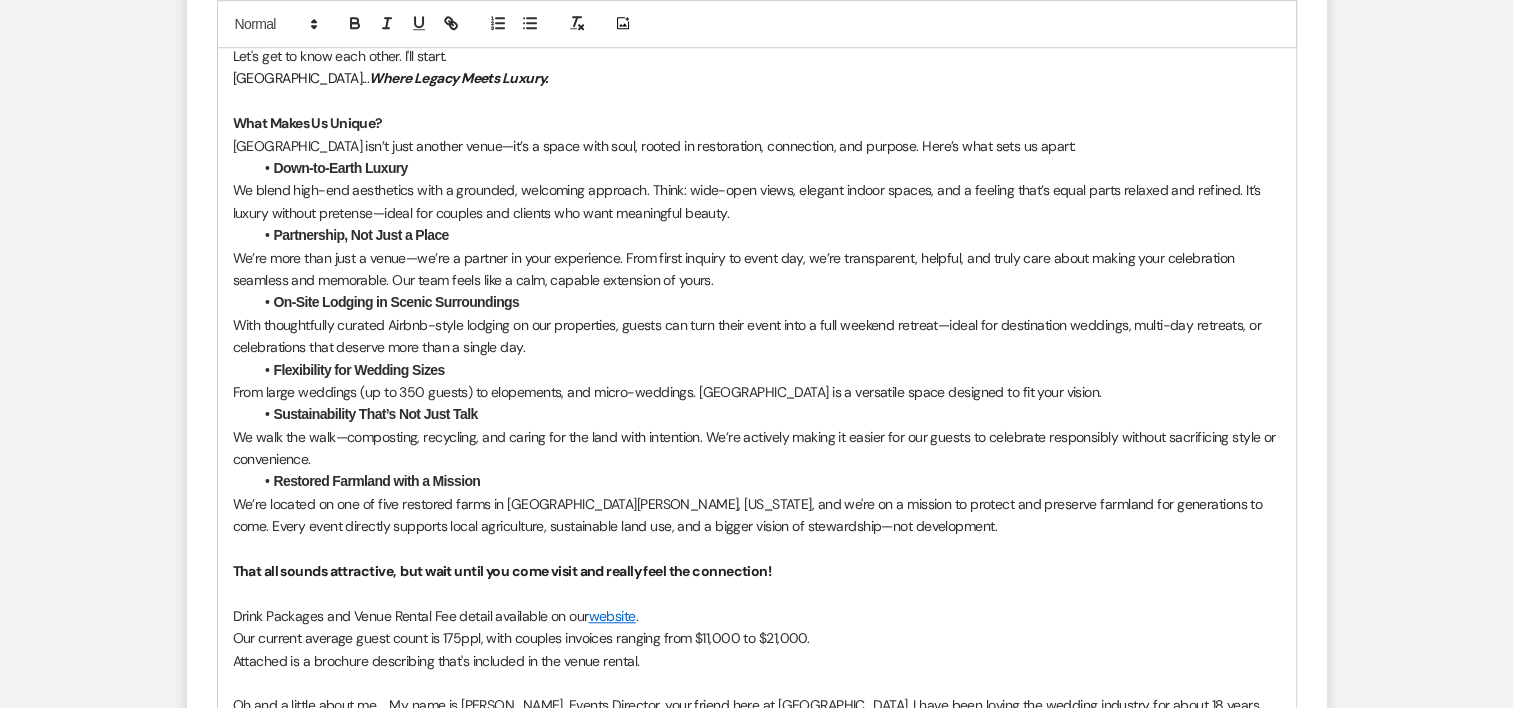 scroll, scrollTop: 1581, scrollLeft: 0, axis: vertical 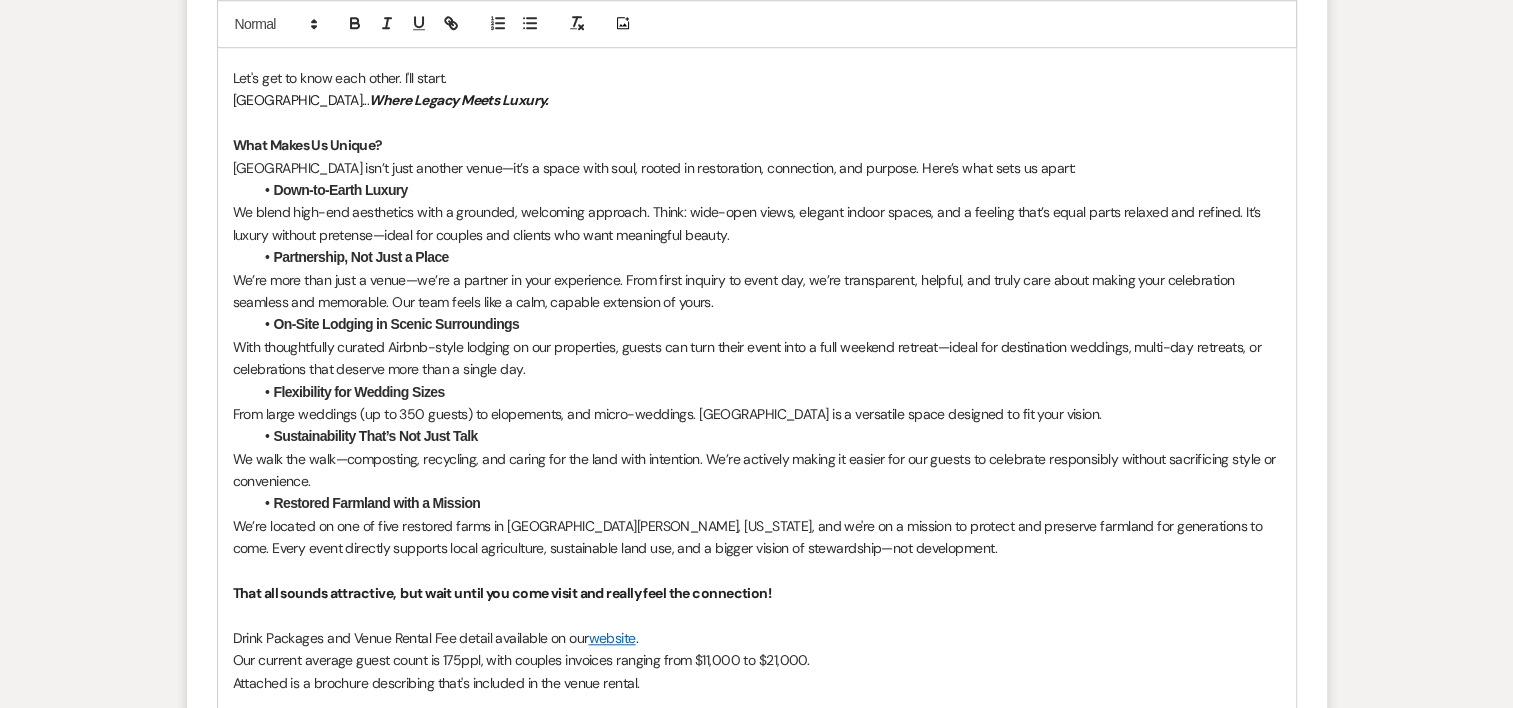 click at bounding box center (757, 123) 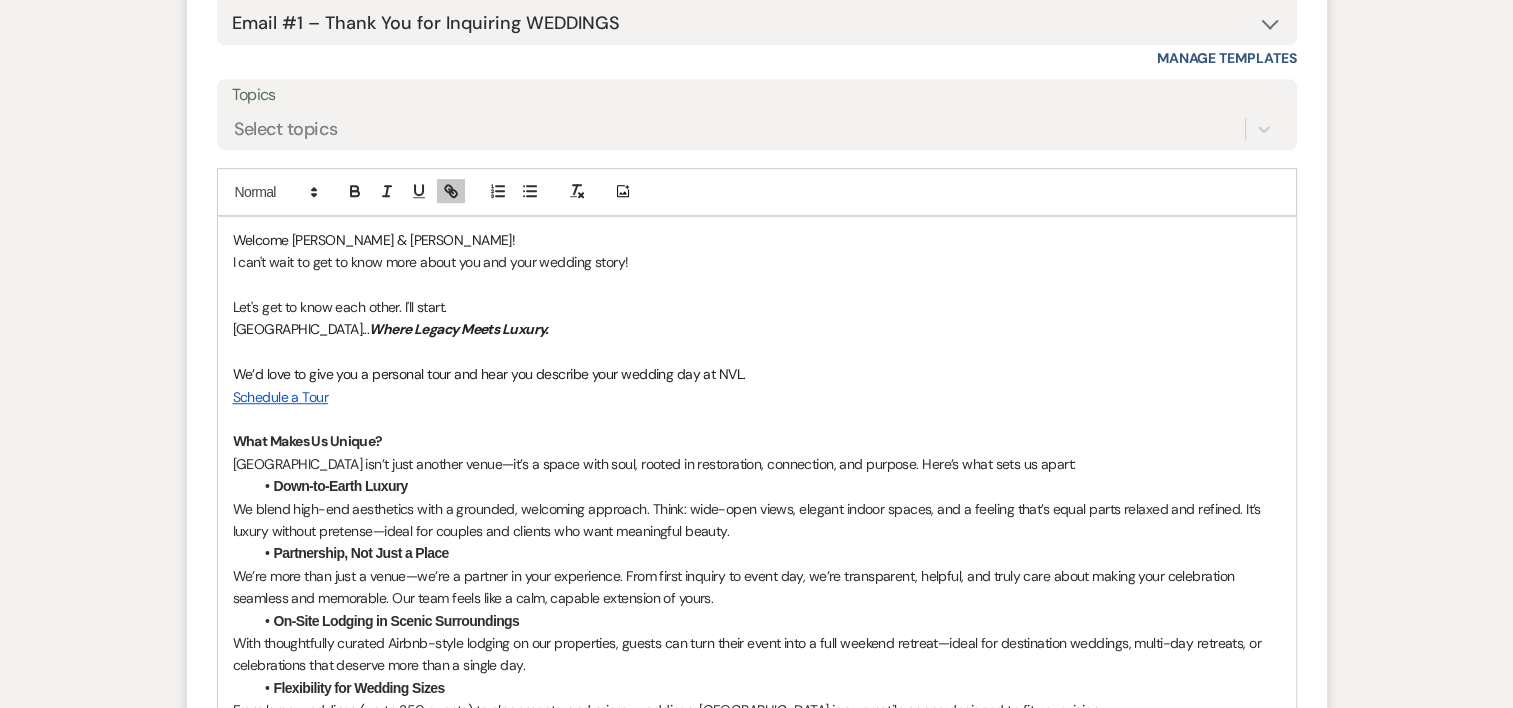 scroll, scrollTop: 1351, scrollLeft: 0, axis: vertical 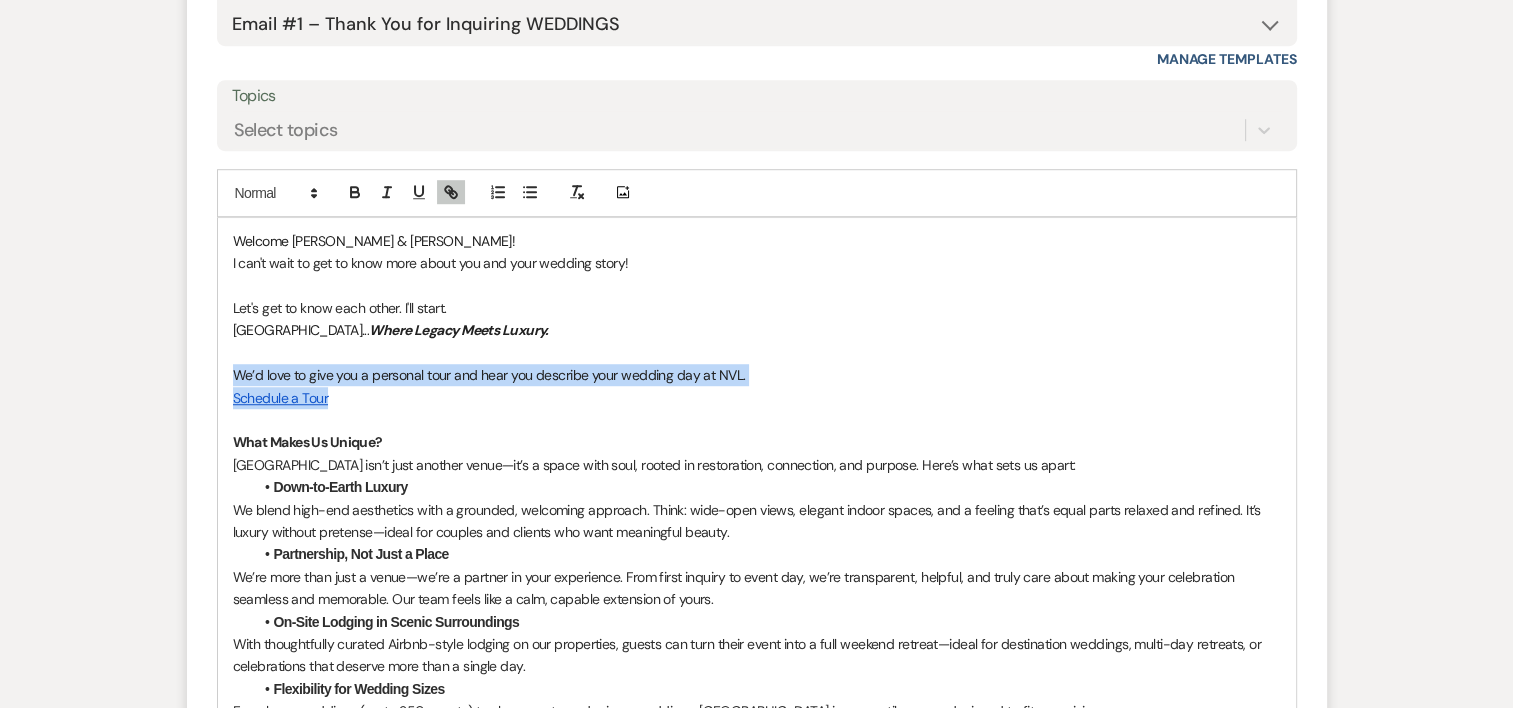 drag, startPoint x: 346, startPoint y: 402, endPoint x: 224, endPoint y: 378, distance: 124.33825 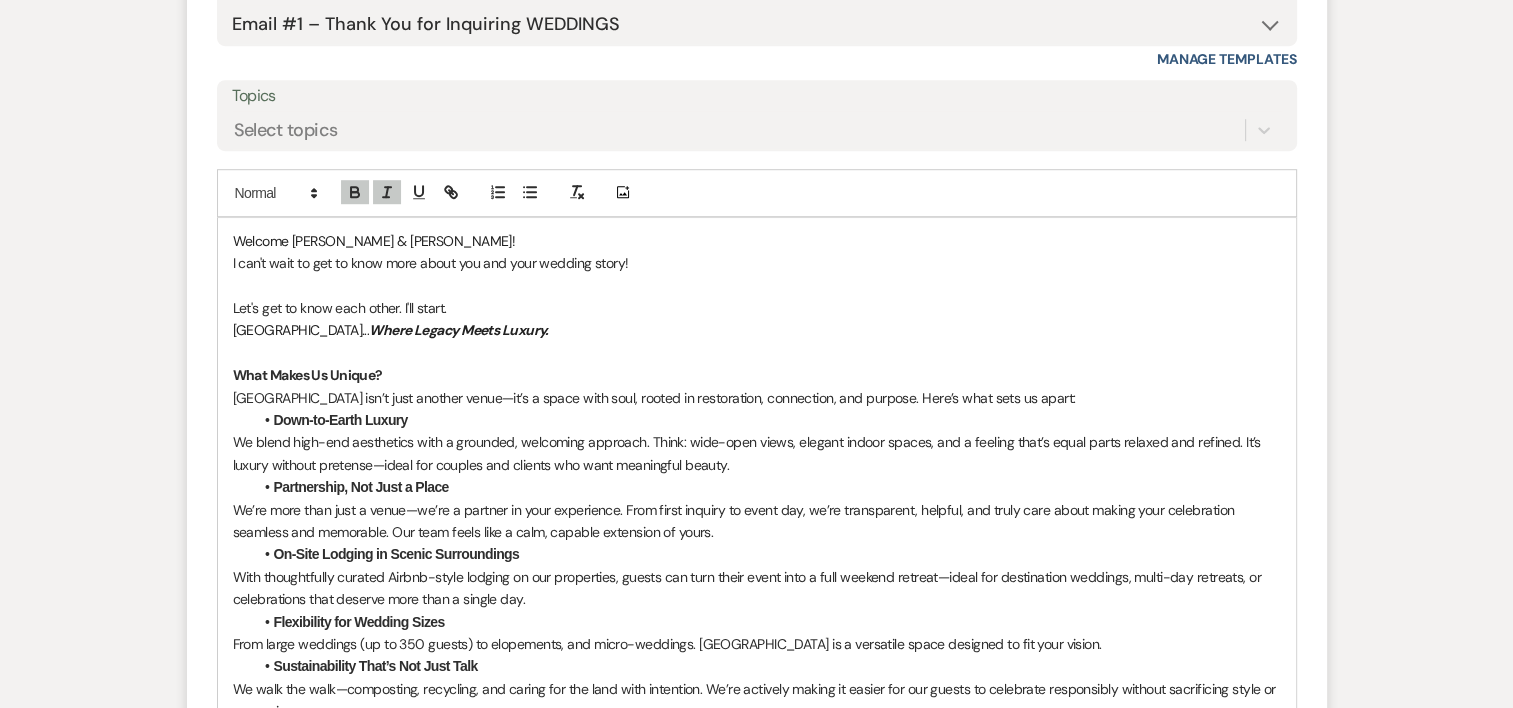 click on "I can't wait to get to know more about you and your wedding story!" at bounding box center (757, 263) 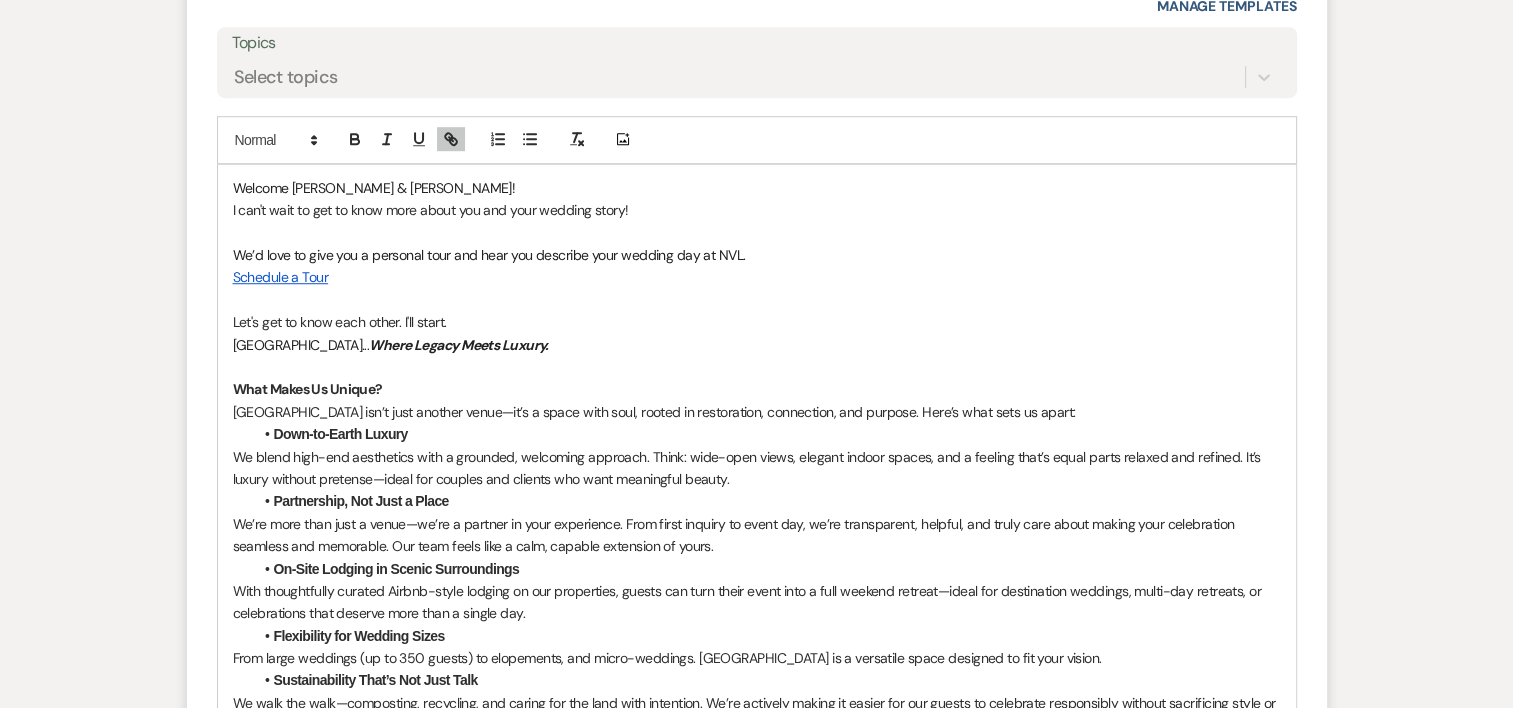 scroll, scrollTop: 1409, scrollLeft: 0, axis: vertical 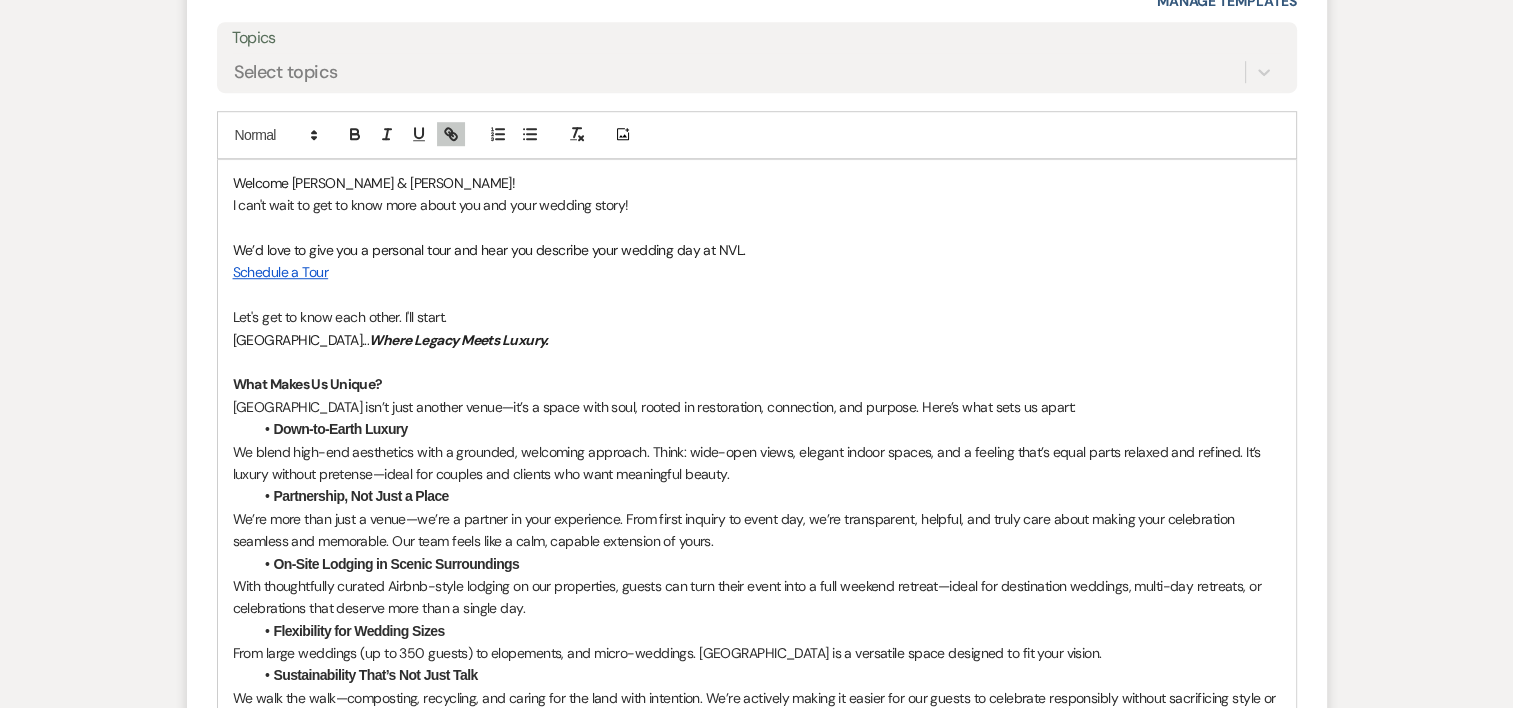 click on "I can't wait to get to know more about you and your wedding story!" at bounding box center (757, 205) 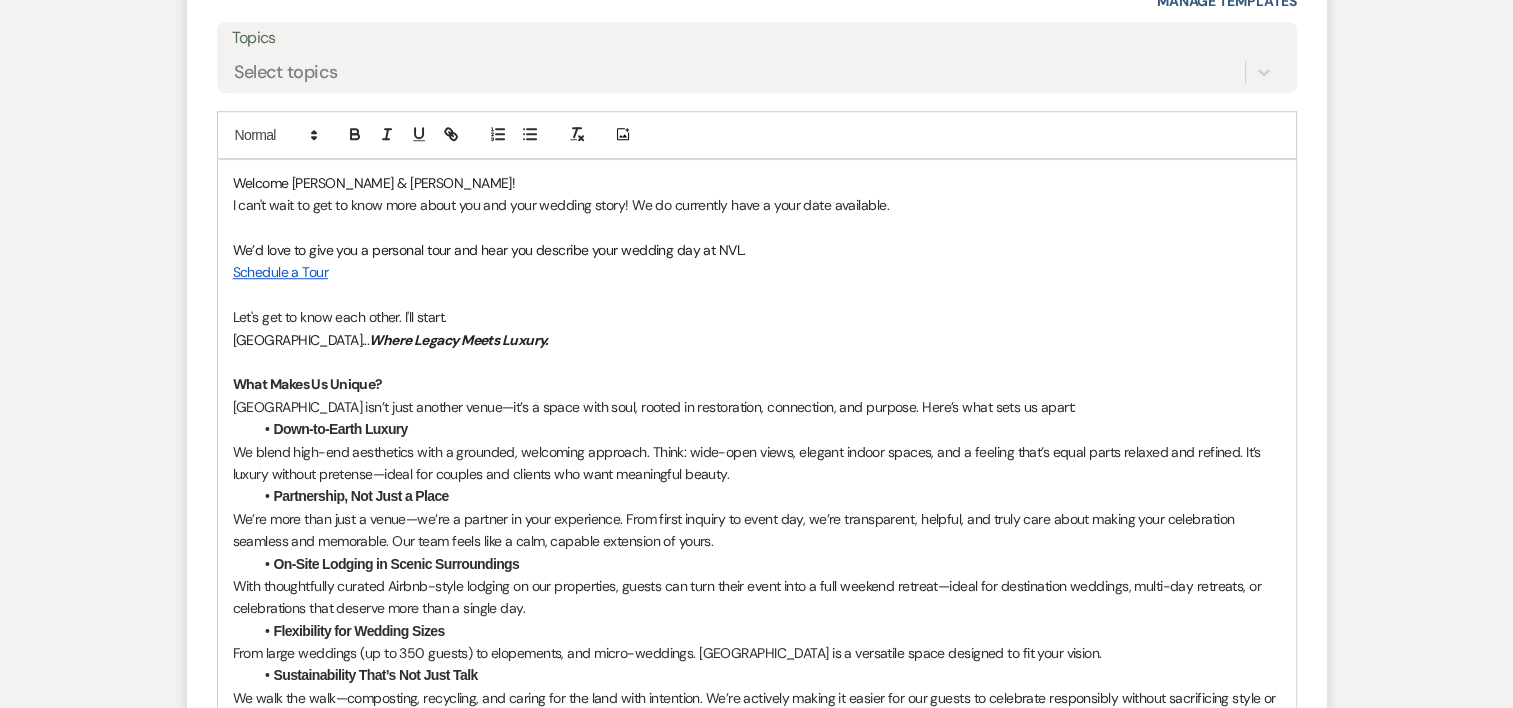 click on "Nature Valley Lodge...  Where Legacy Meets Luxury." at bounding box center (757, 340) 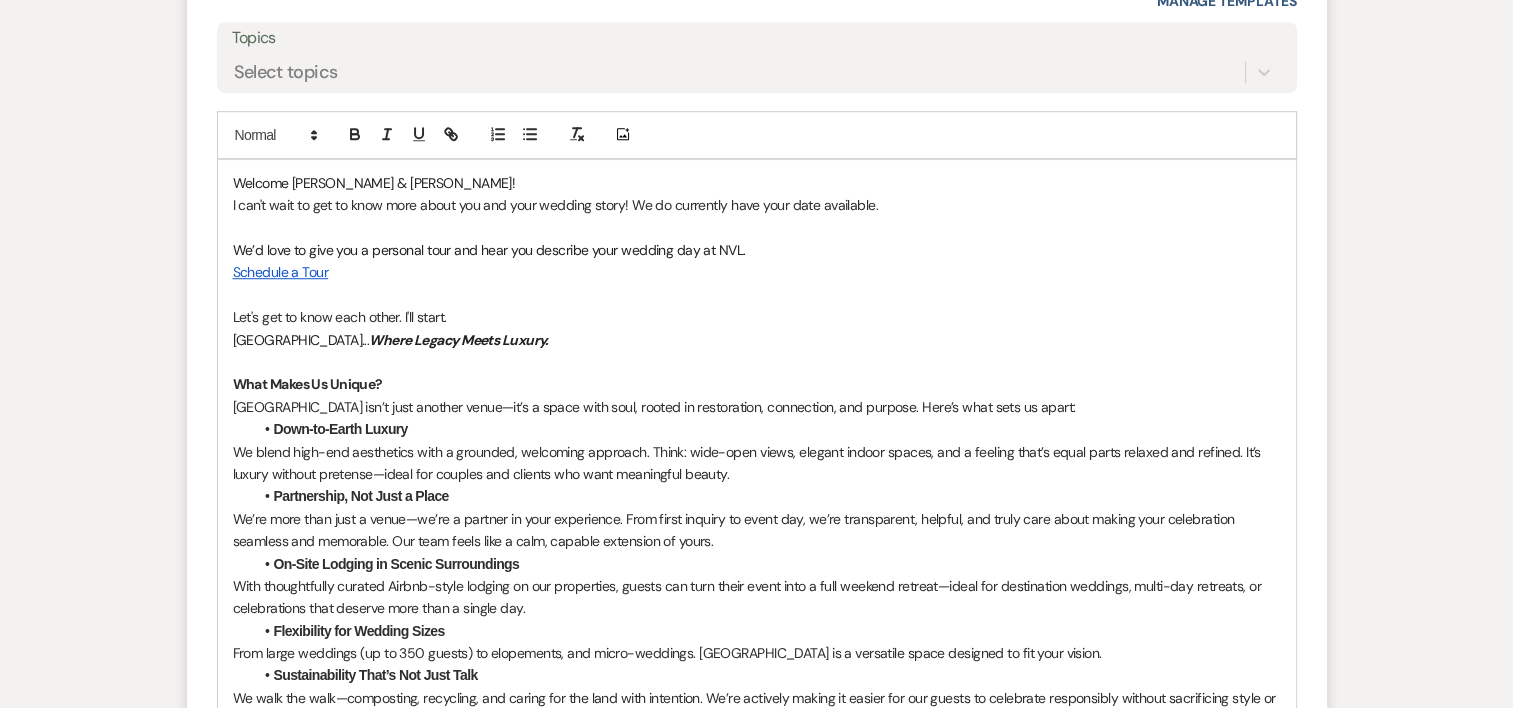 click on "Schedule a Tour" at bounding box center [757, 272] 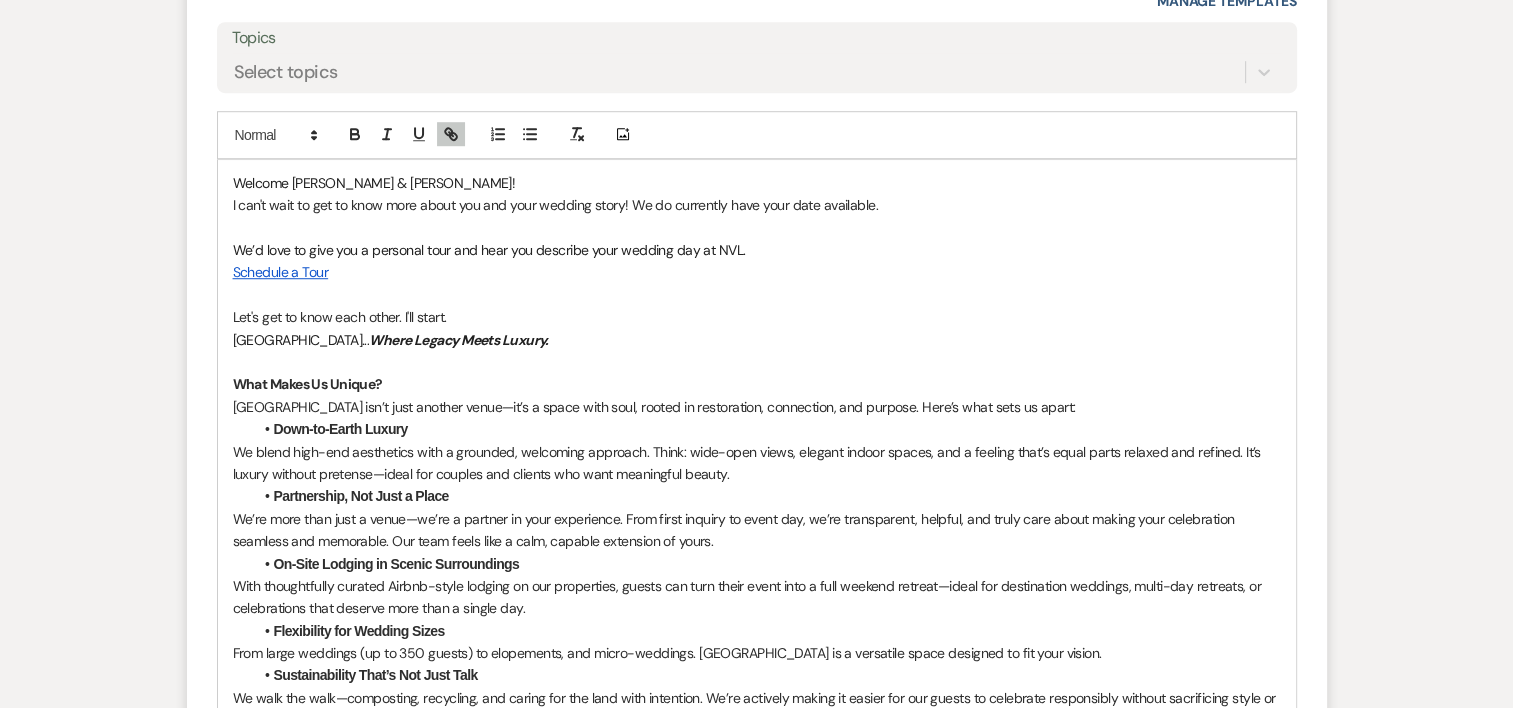 click on "We’d love to give you a personal tour and hear you describe your wedding day at NVL." at bounding box center (757, 250) 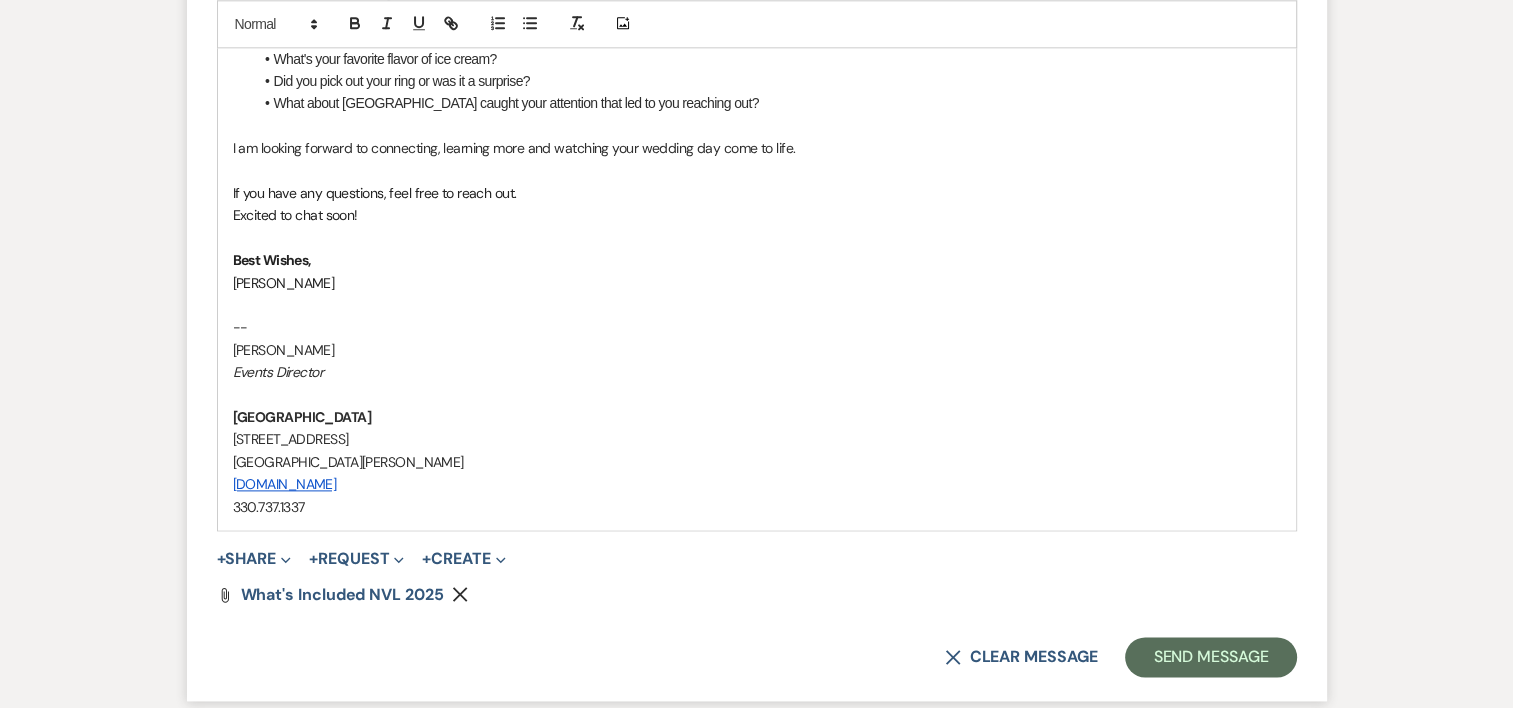 scroll, scrollTop: 2498, scrollLeft: 0, axis: vertical 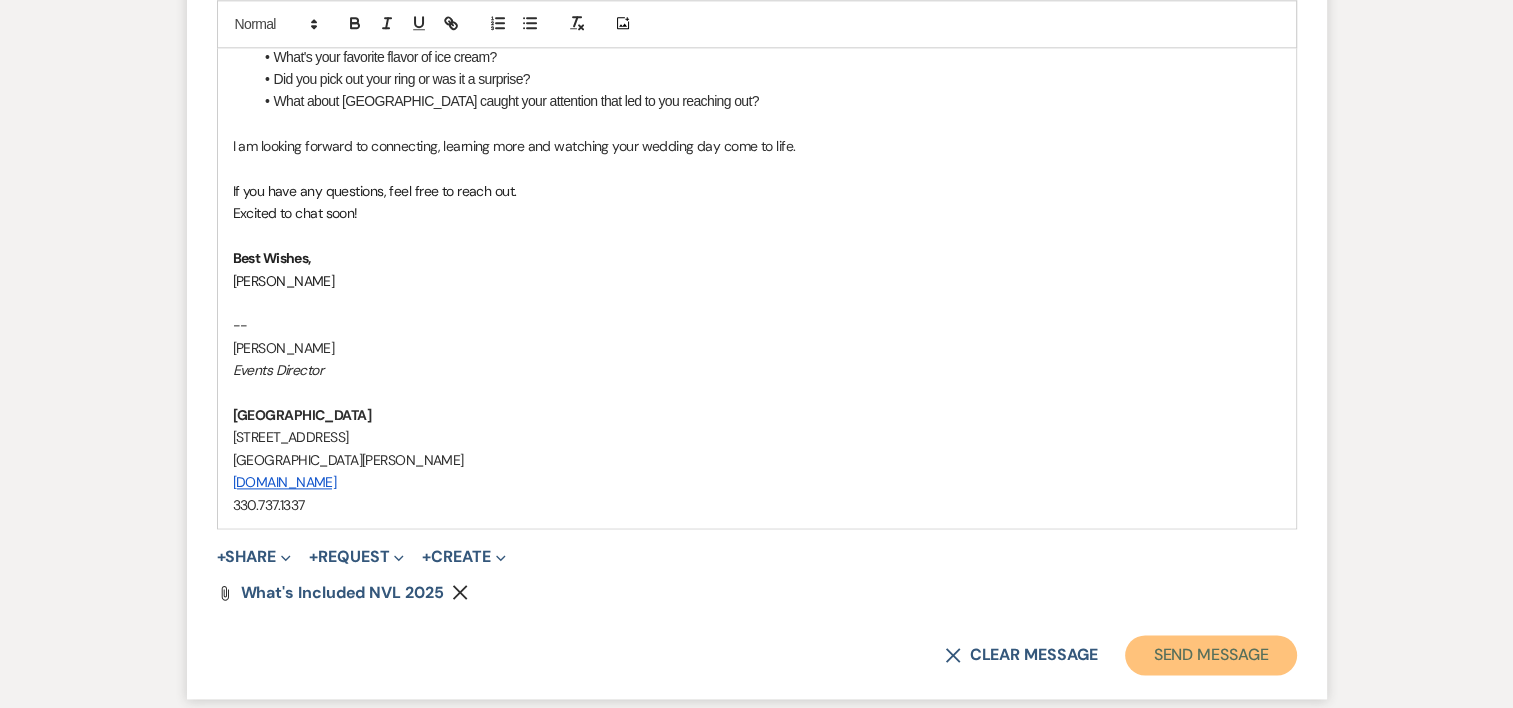 click on "Send Message" at bounding box center (1210, 655) 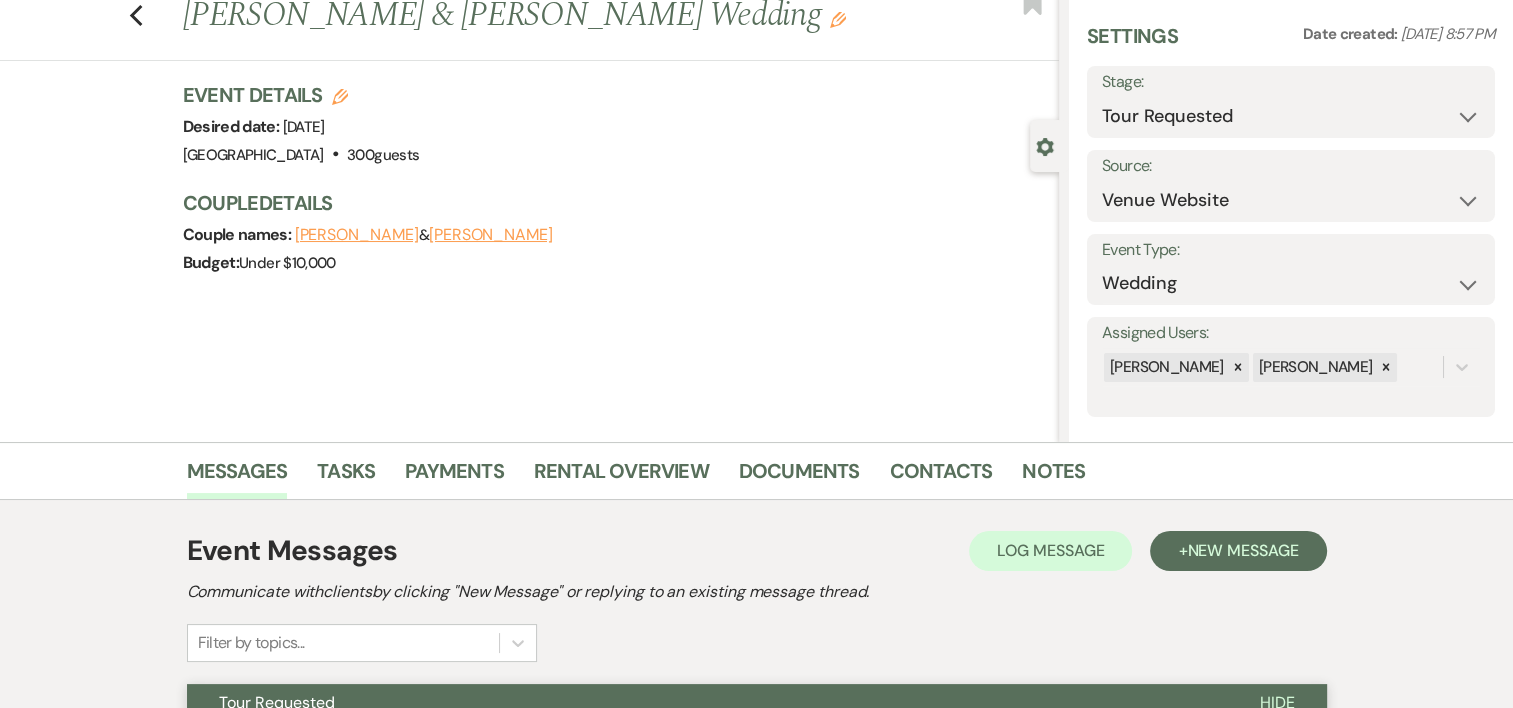 scroll, scrollTop: 0, scrollLeft: 0, axis: both 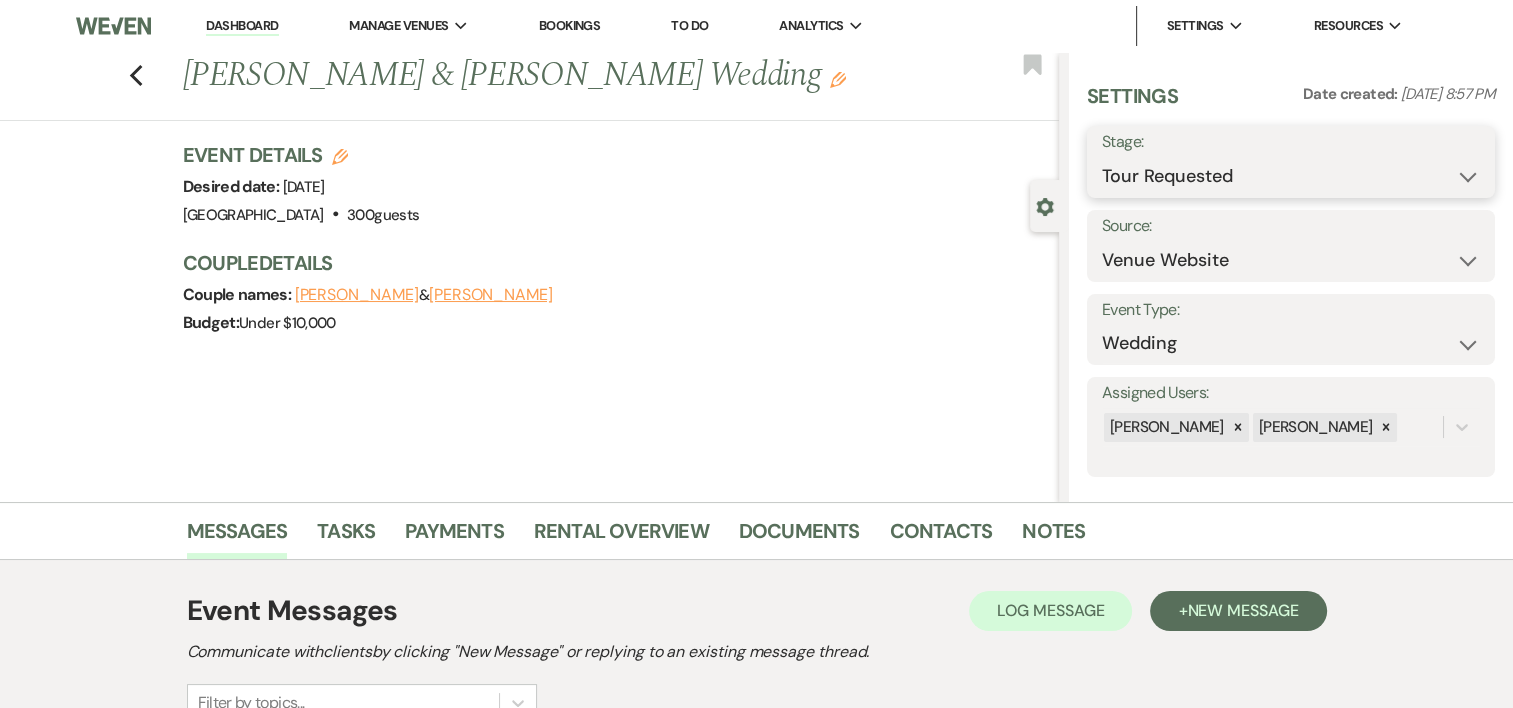 click on "Inquiry Follow Up Tour Requested Tour Confirmed Toured Proposal Sent Booked Lost" at bounding box center (1291, 176) 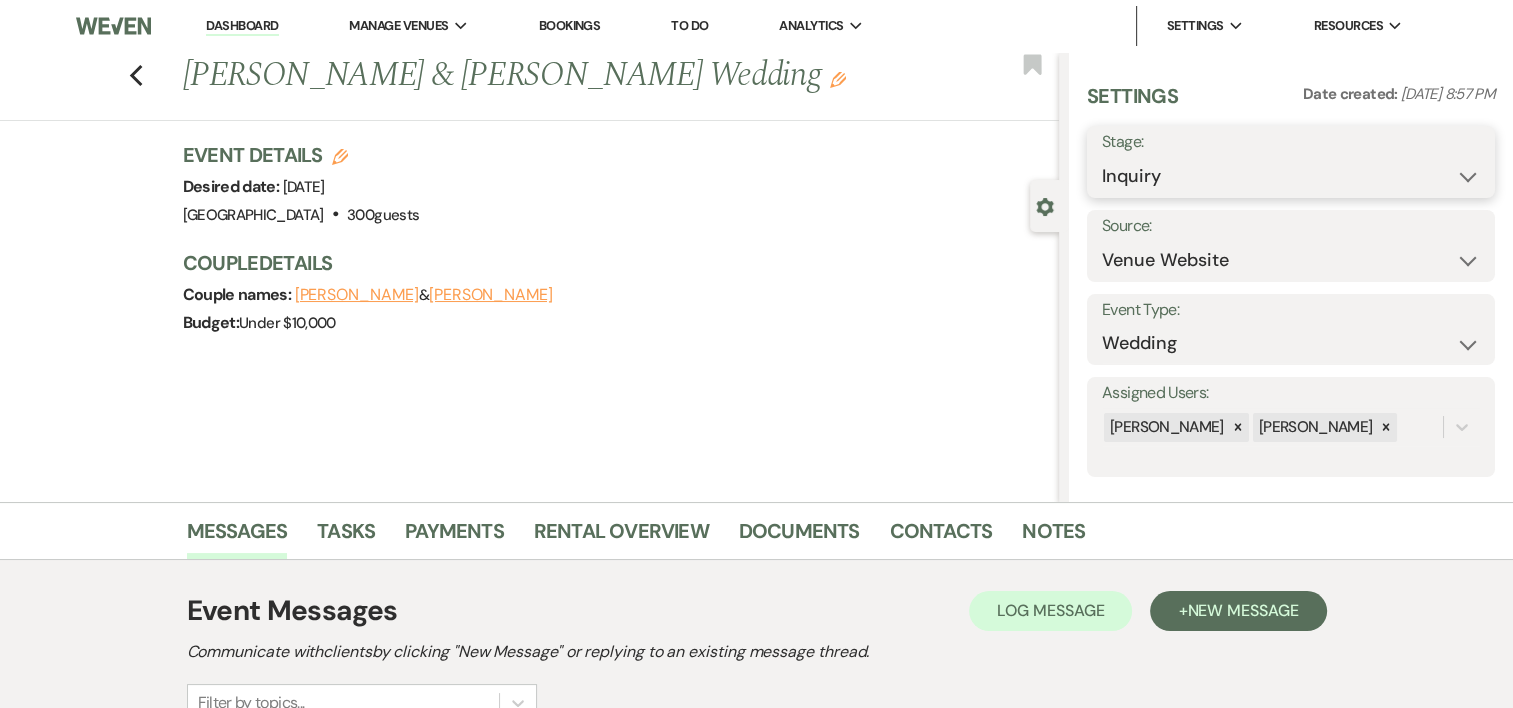 click on "Inquiry Follow Up Tour Requested Tour Confirmed Toured Proposal Sent Booked Lost" at bounding box center [1291, 176] 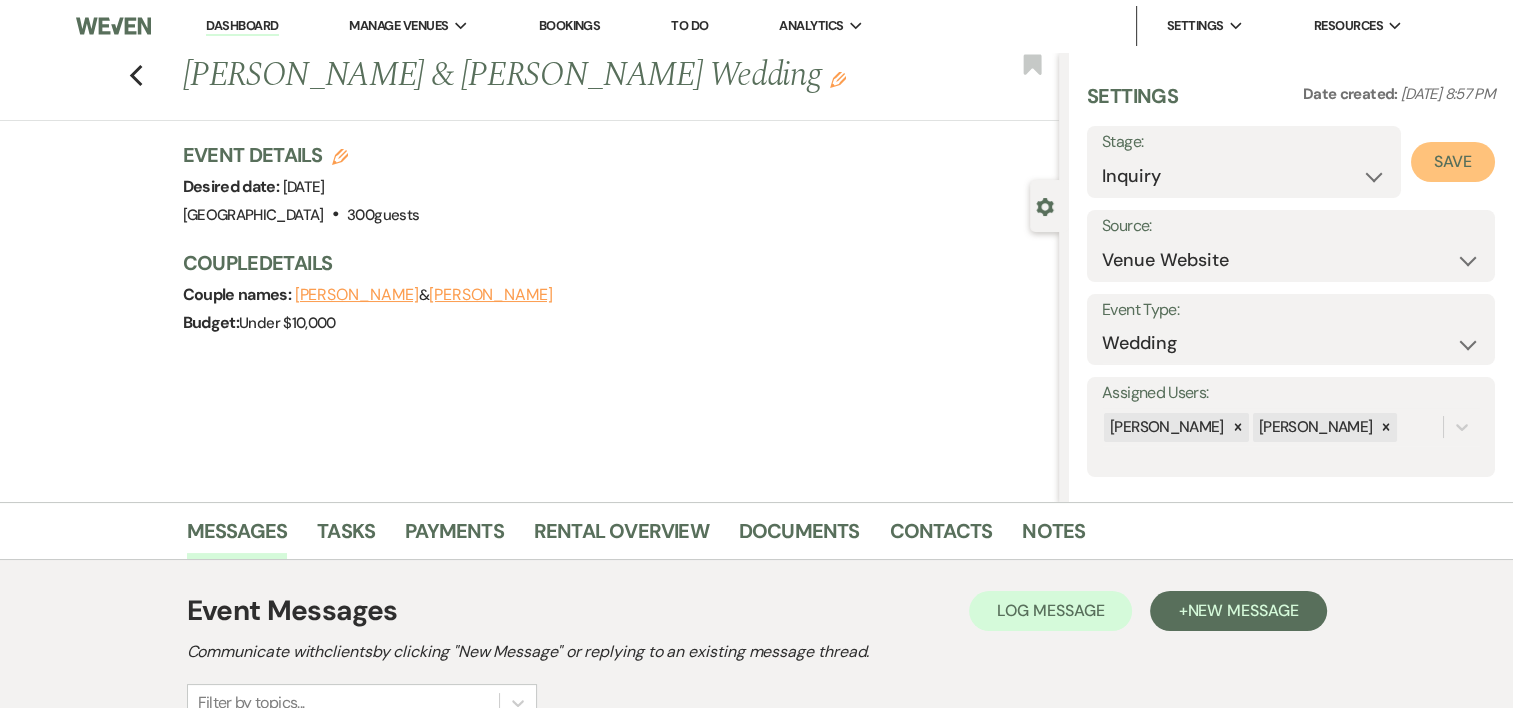 click on "Save" at bounding box center (1453, 162) 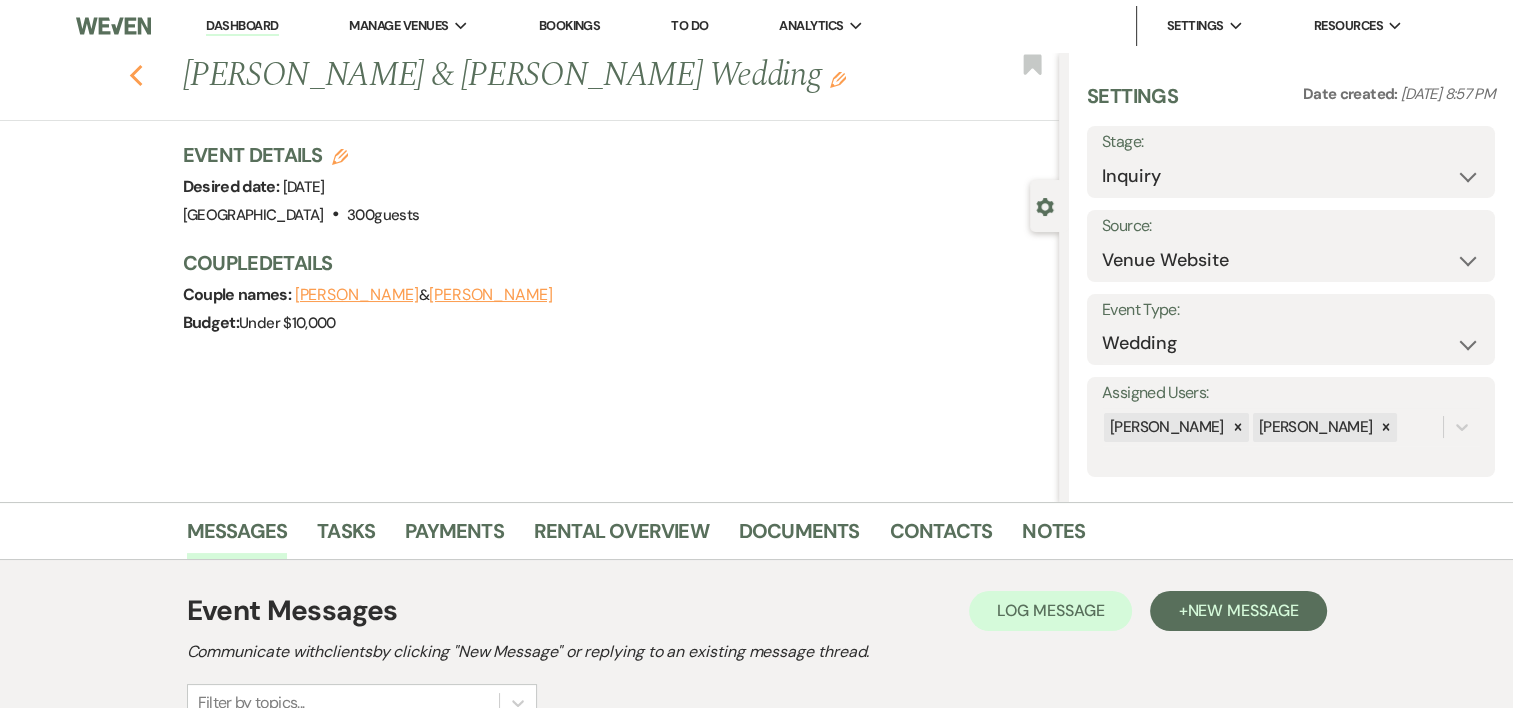 click on "Previous" 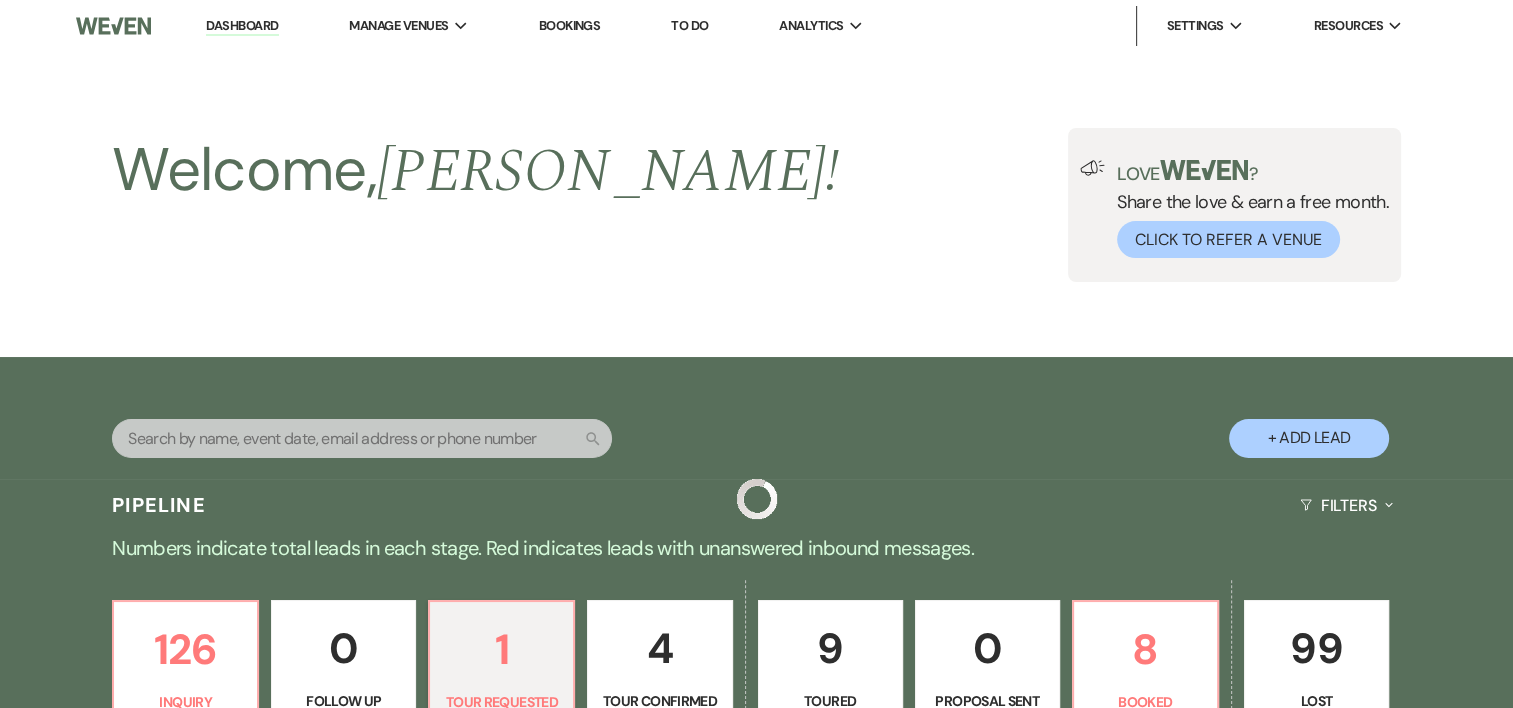 scroll, scrollTop: 367, scrollLeft: 0, axis: vertical 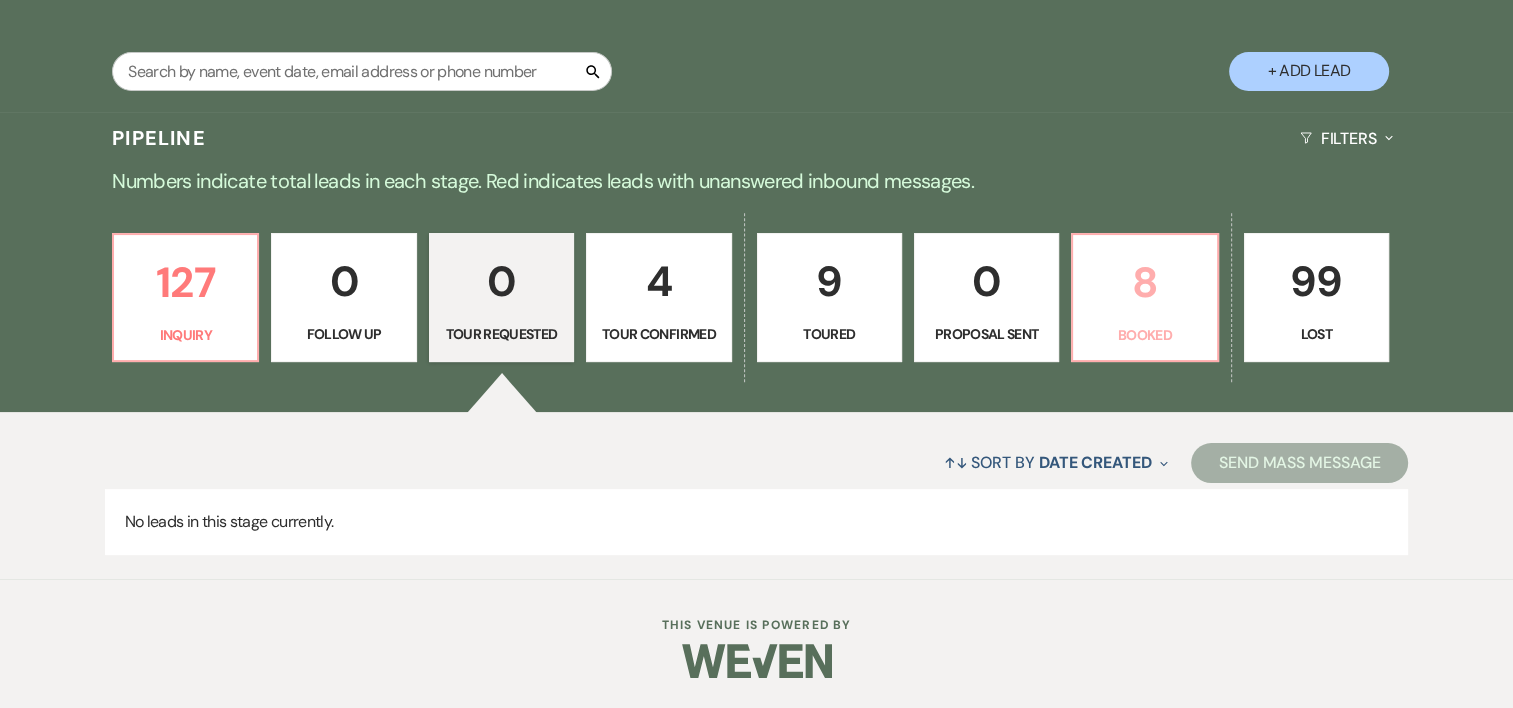 click on "8" at bounding box center [1144, 282] 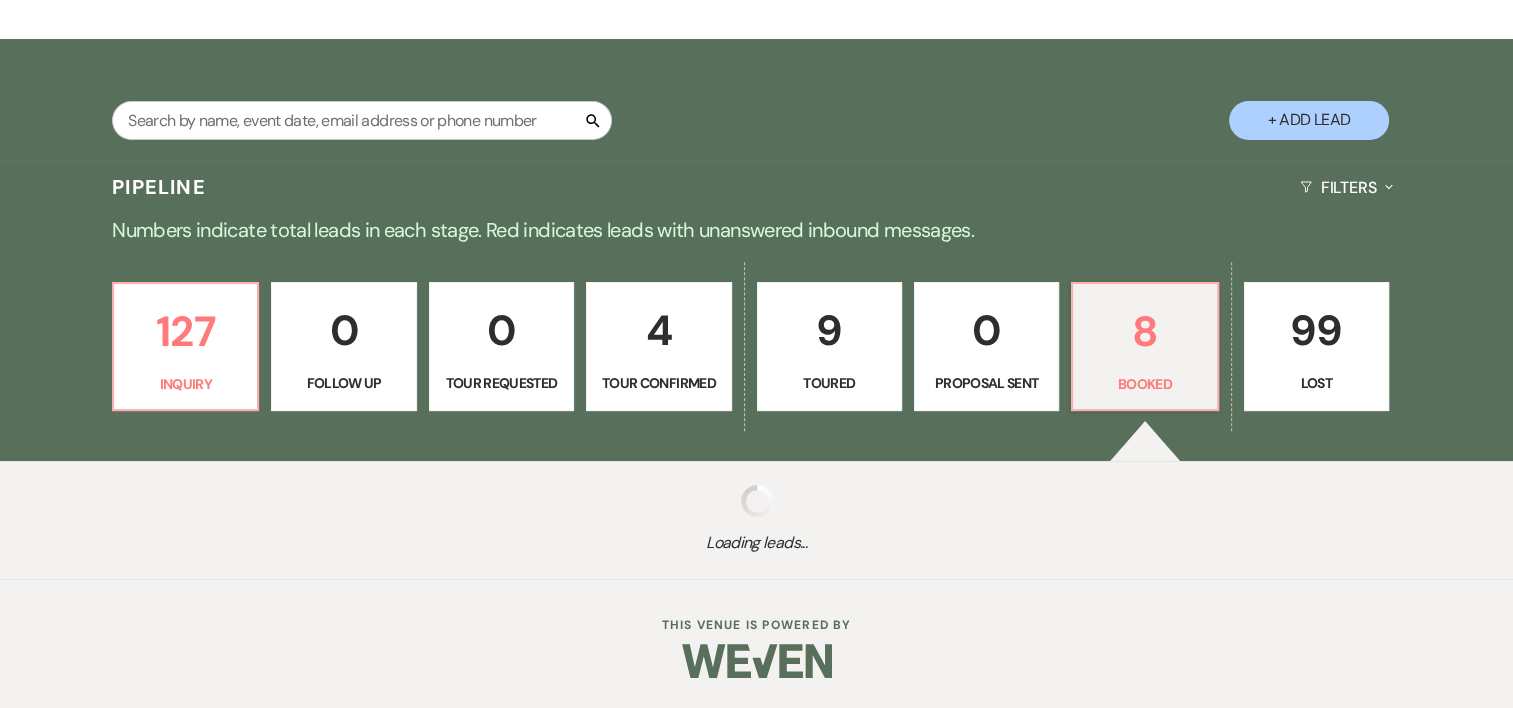 scroll, scrollTop: 367, scrollLeft: 0, axis: vertical 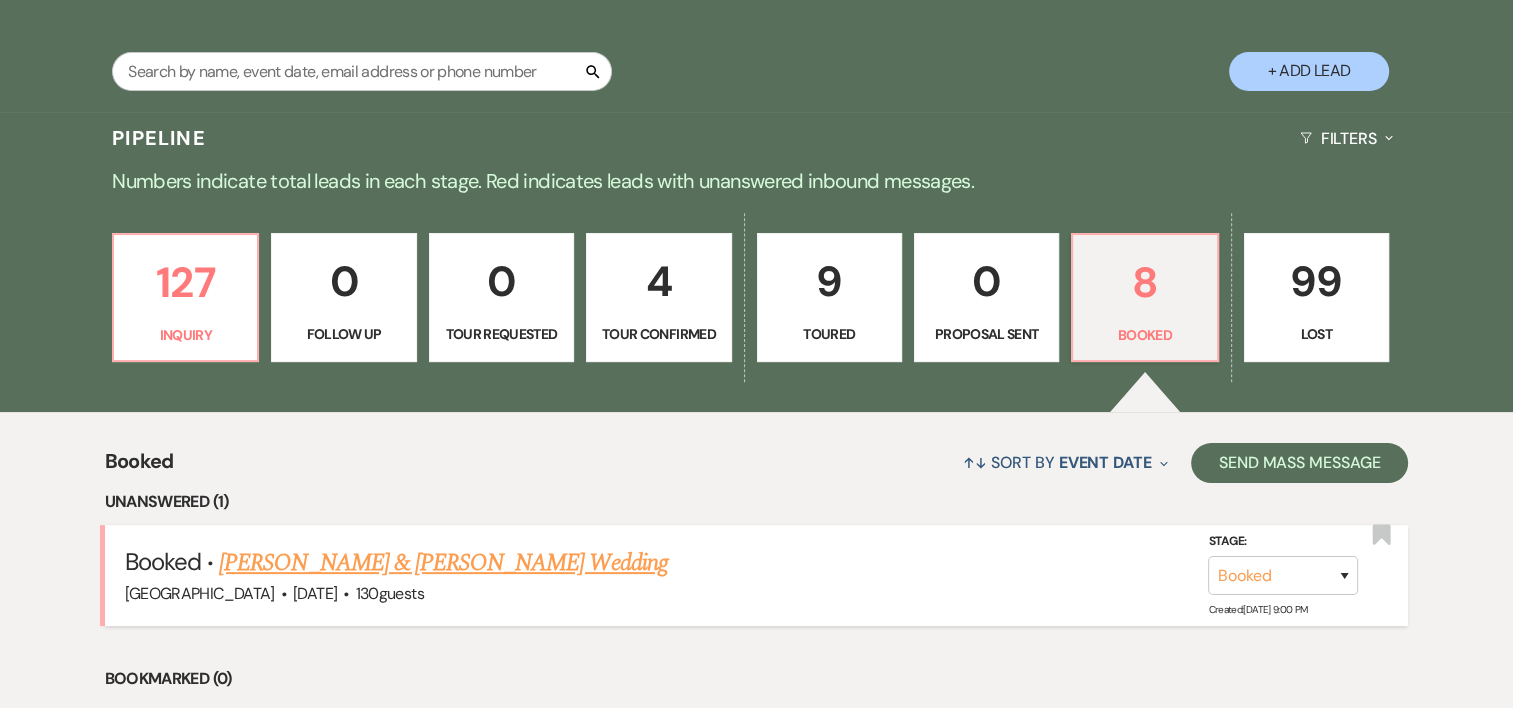 click on "Nature Valley Lodge · Aug 2, 2025 · 130  guests" at bounding box center [757, 594] 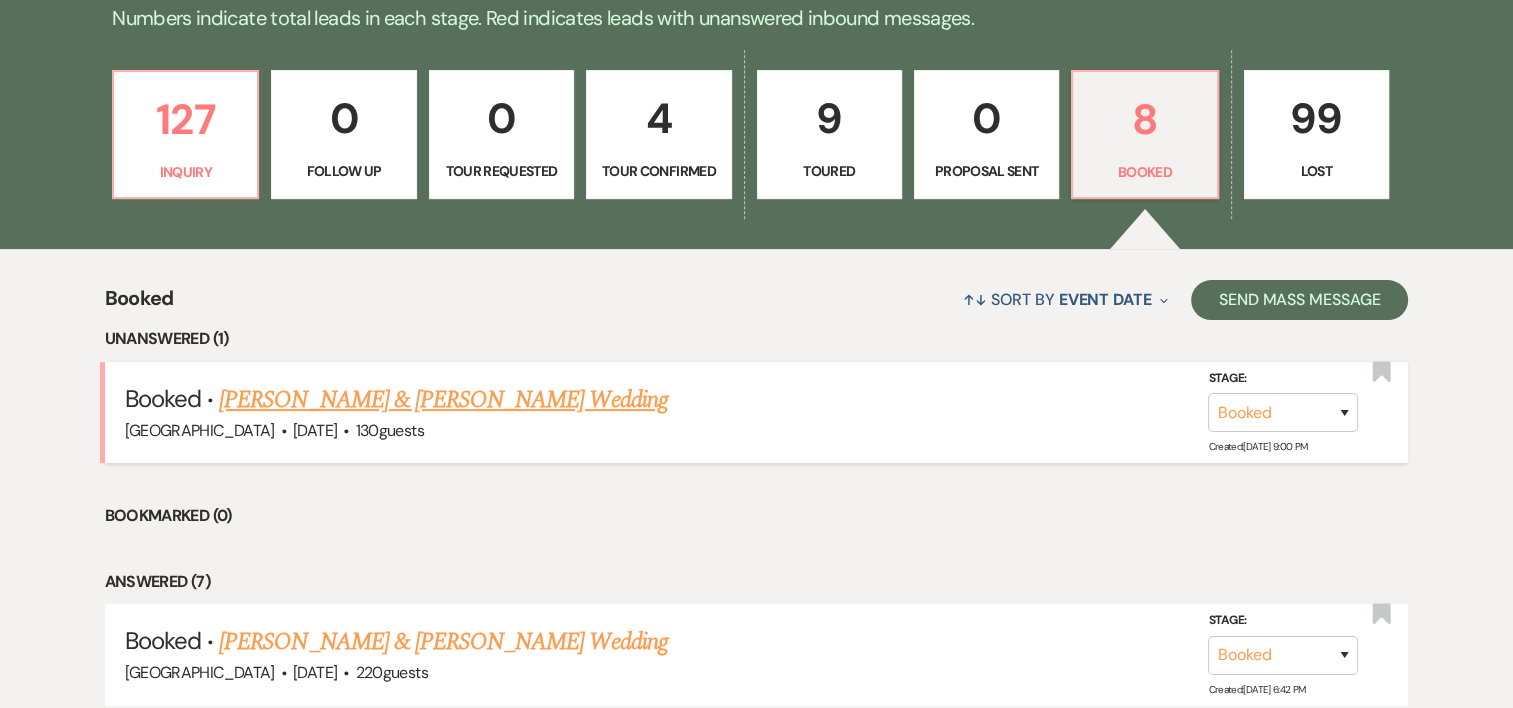 scroll, scrollTop: 531, scrollLeft: 0, axis: vertical 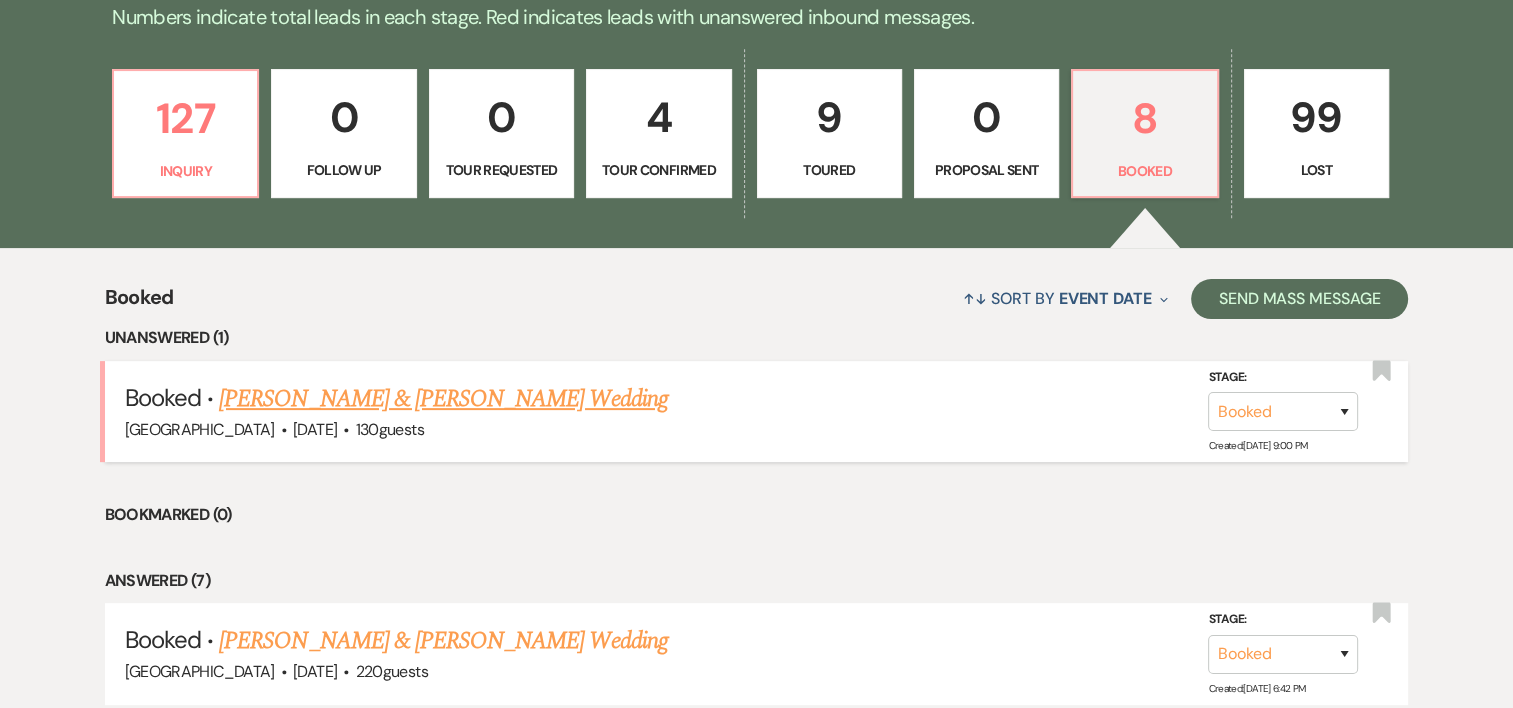 click on "Audrey Funk & Mark Dickerhoof's Wedding" at bounding box center (443, 399) 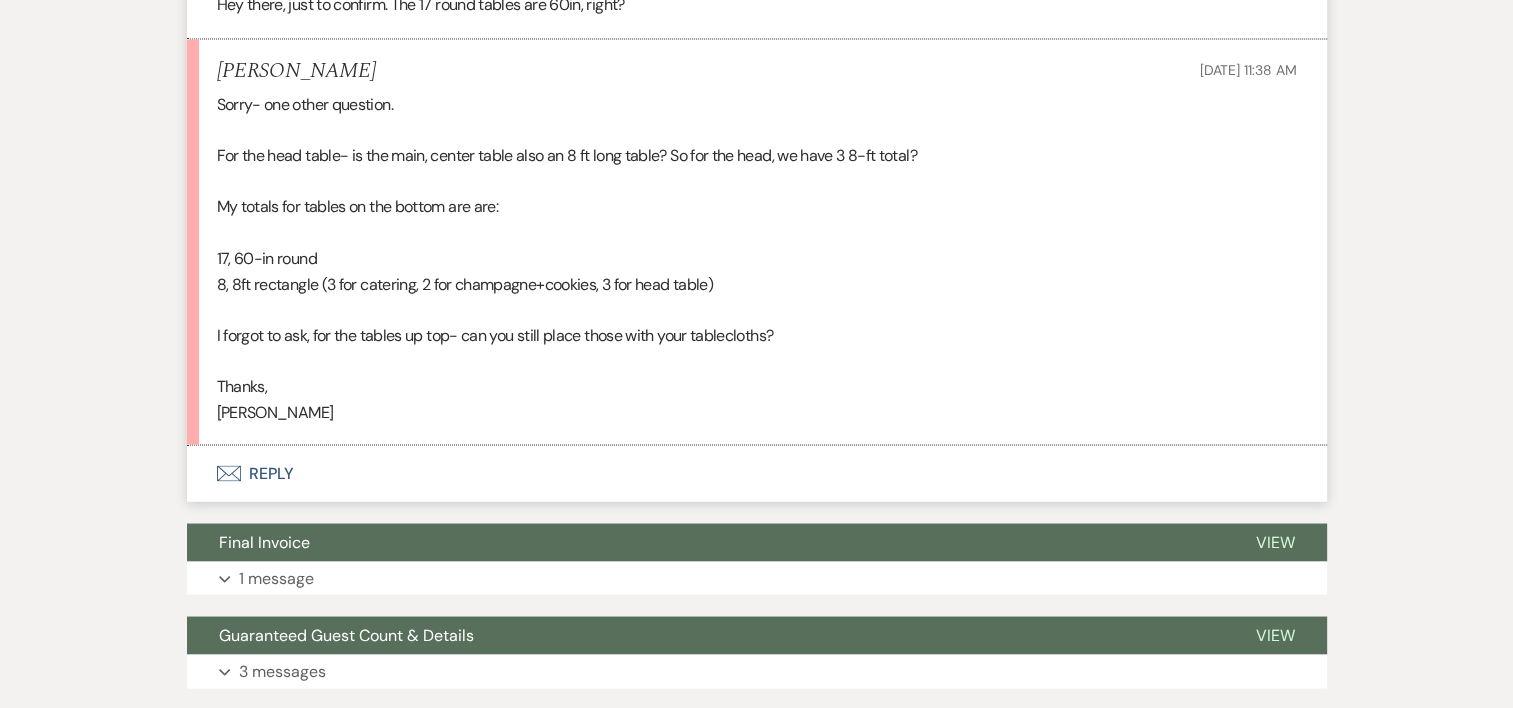 scroll, scrollTop: 3533, scrollLeft: 0, axis: vertical 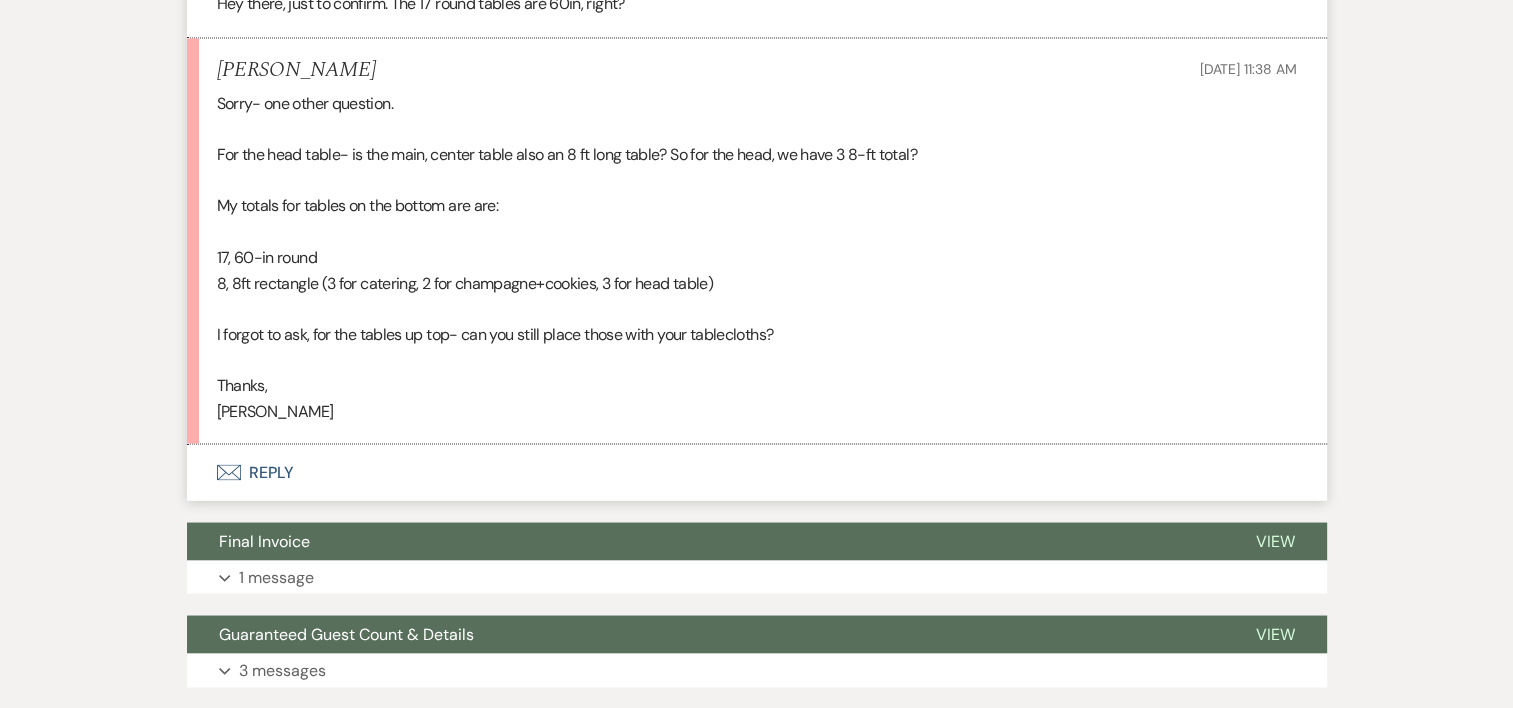 click on "Envelope Reply" at bounding box center [757, 472] 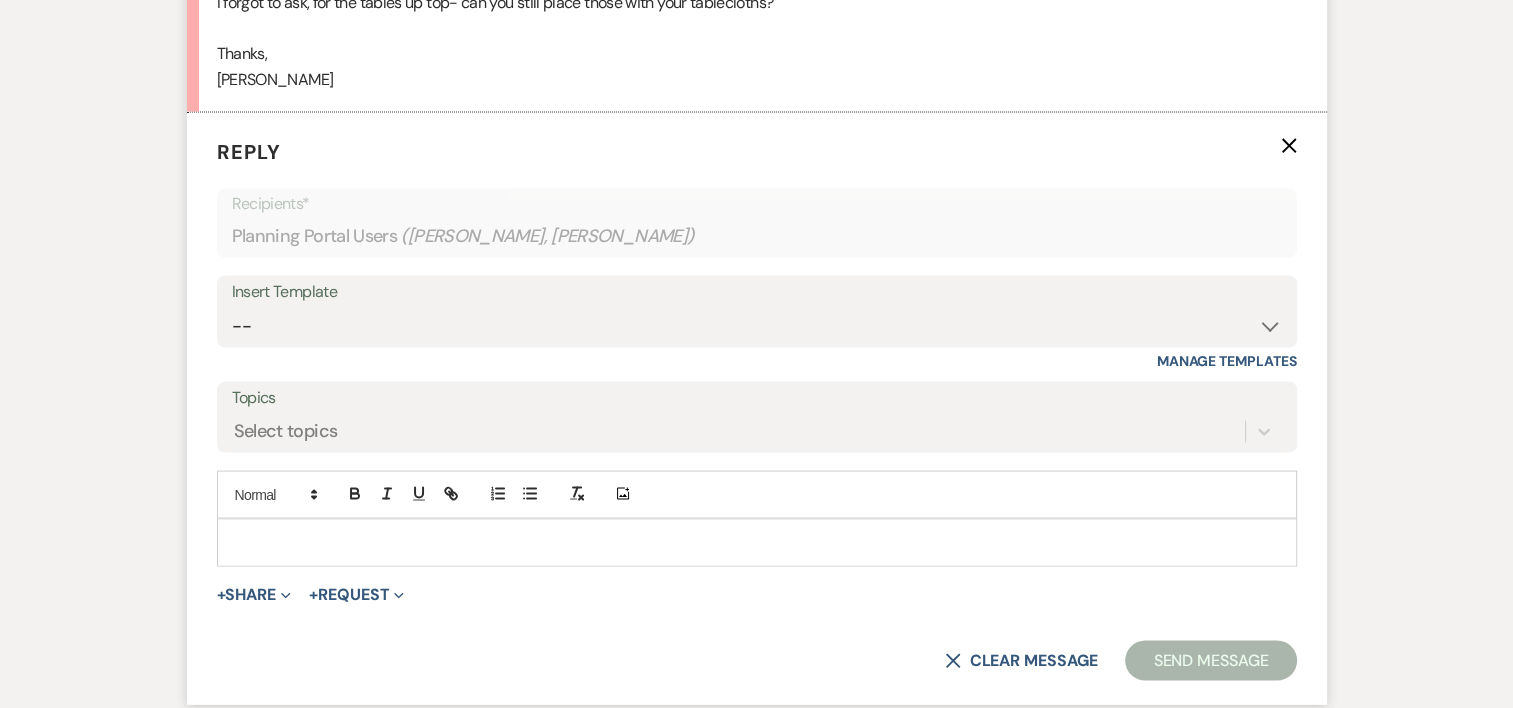 scroll, scrollTop: 3917, scrollLeft: 0, axis: vertical 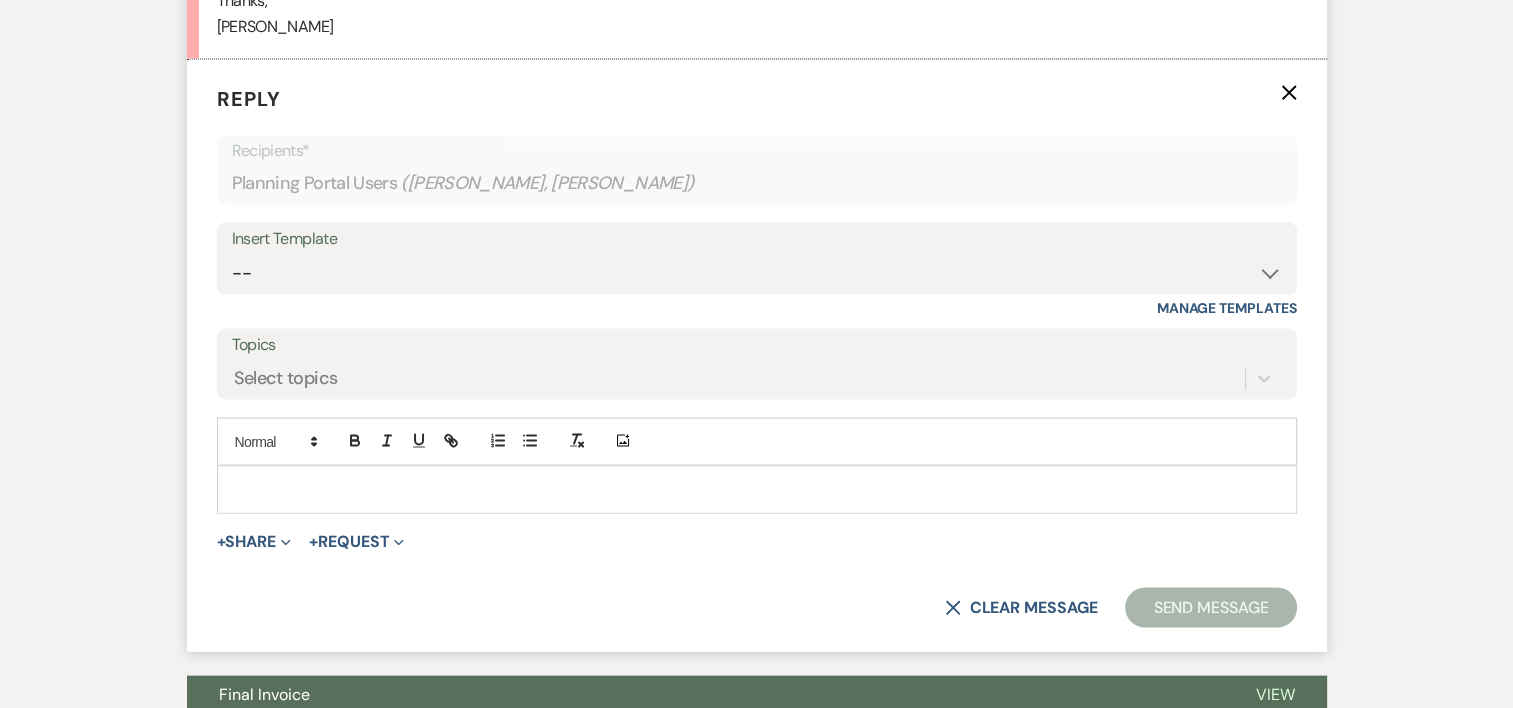 click at bounding box center [757, 490] 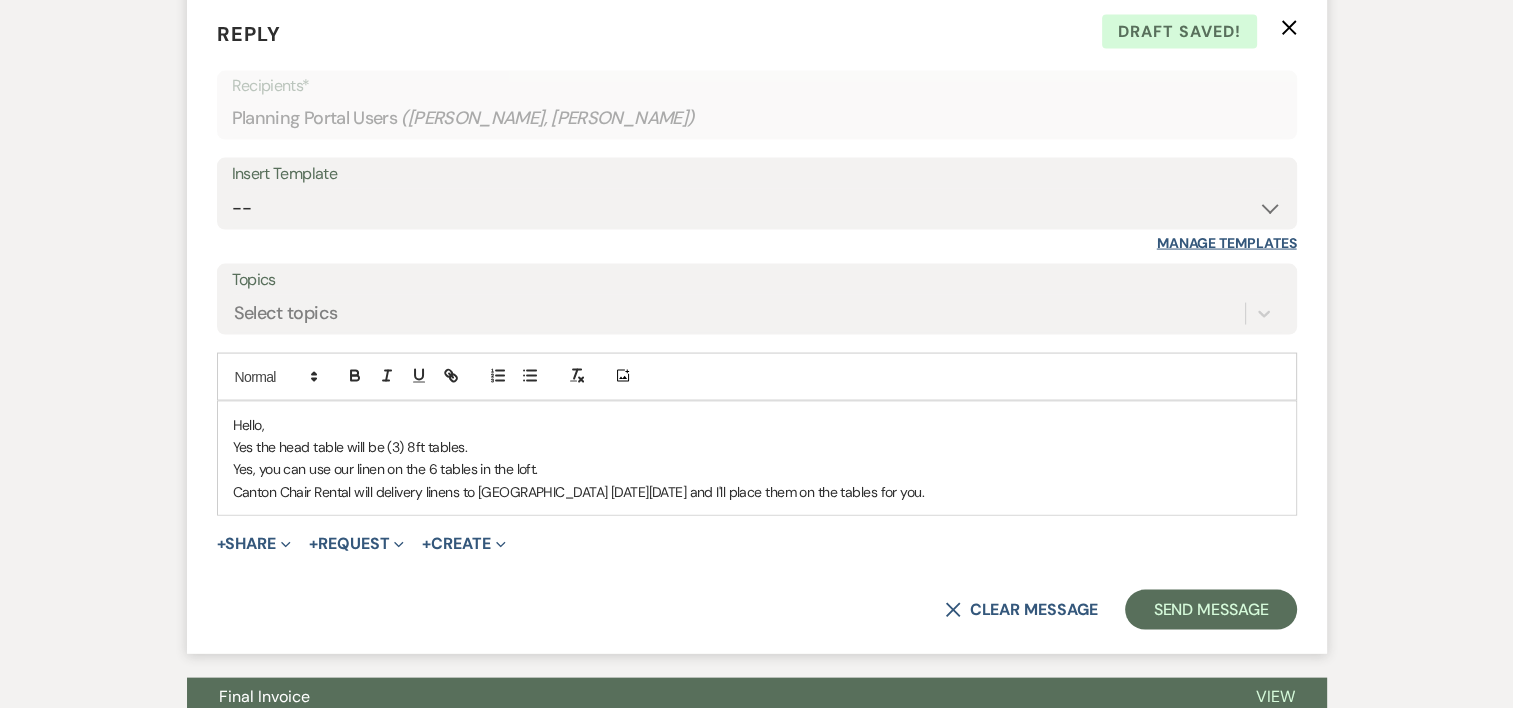 scroll, scrollTop: 4021, scrollLeft: 0, axis: vertical 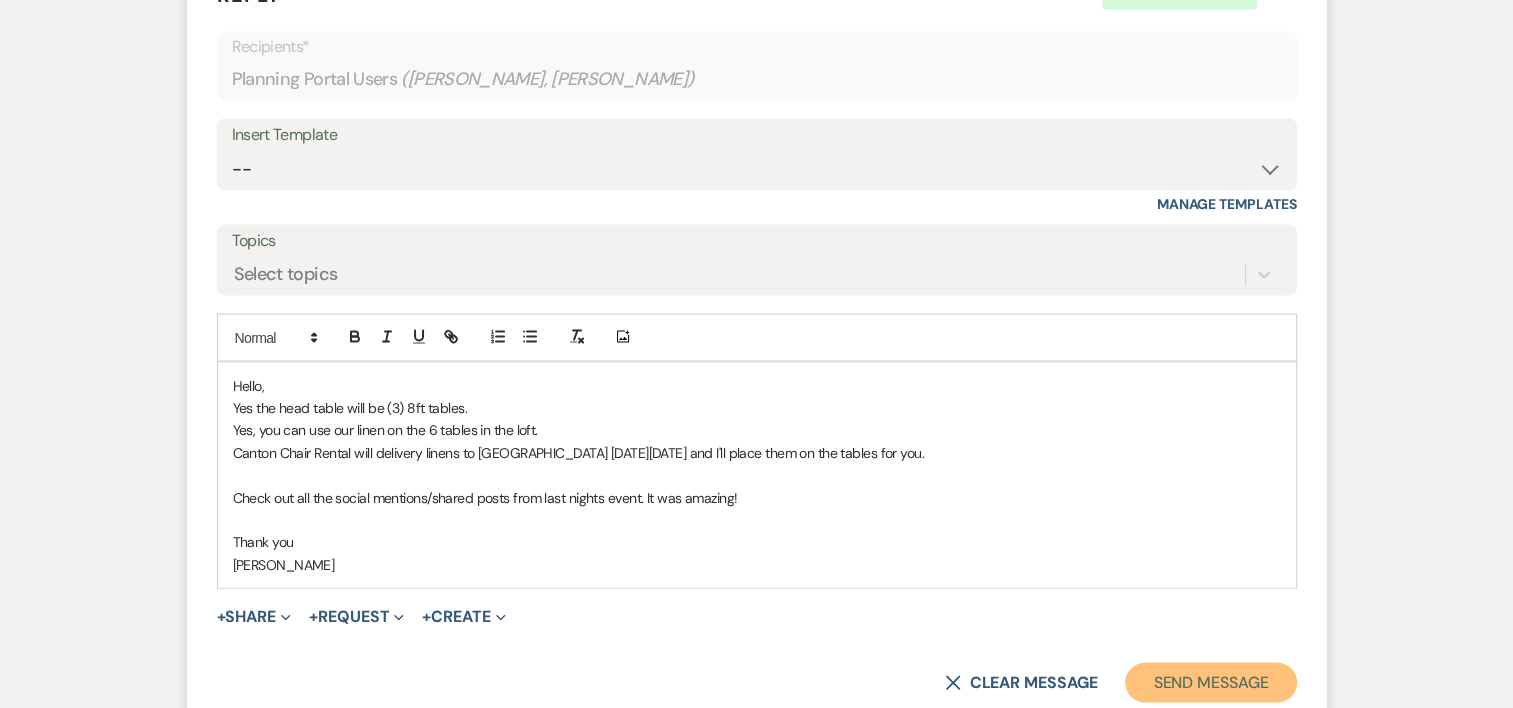 click on "Send Message" at bounding box center [1210, 683] 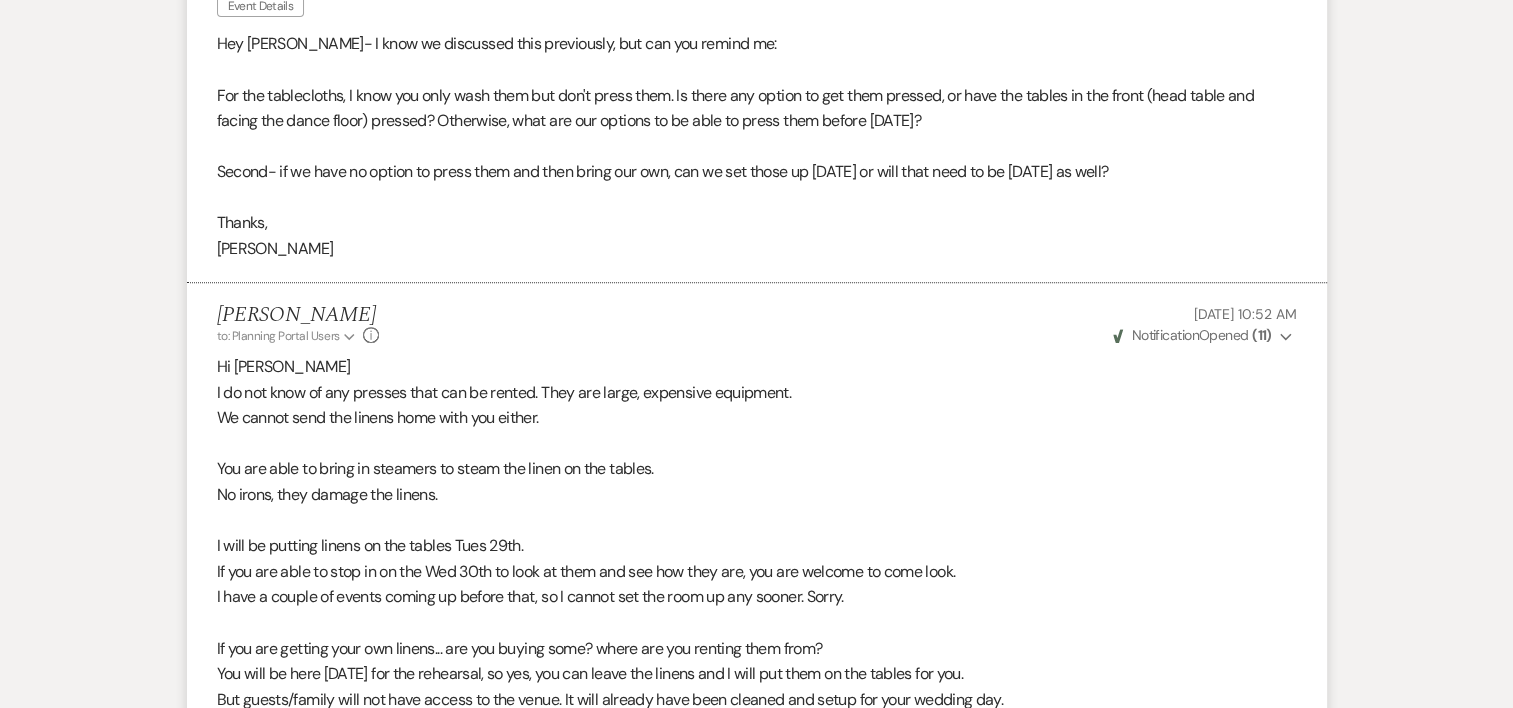 scroll, scrollTop: 0, scrollLeft: 0, axis: both 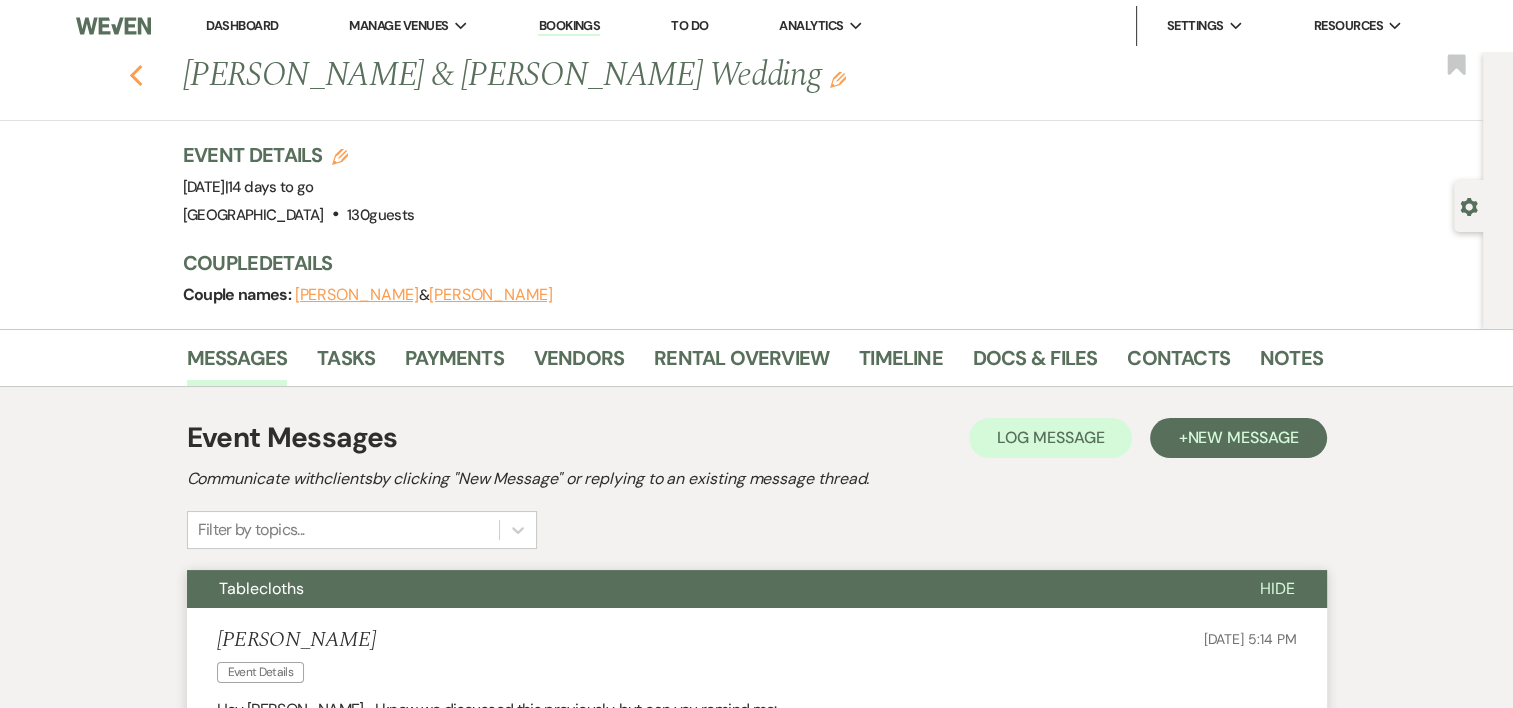 click on "Previous" 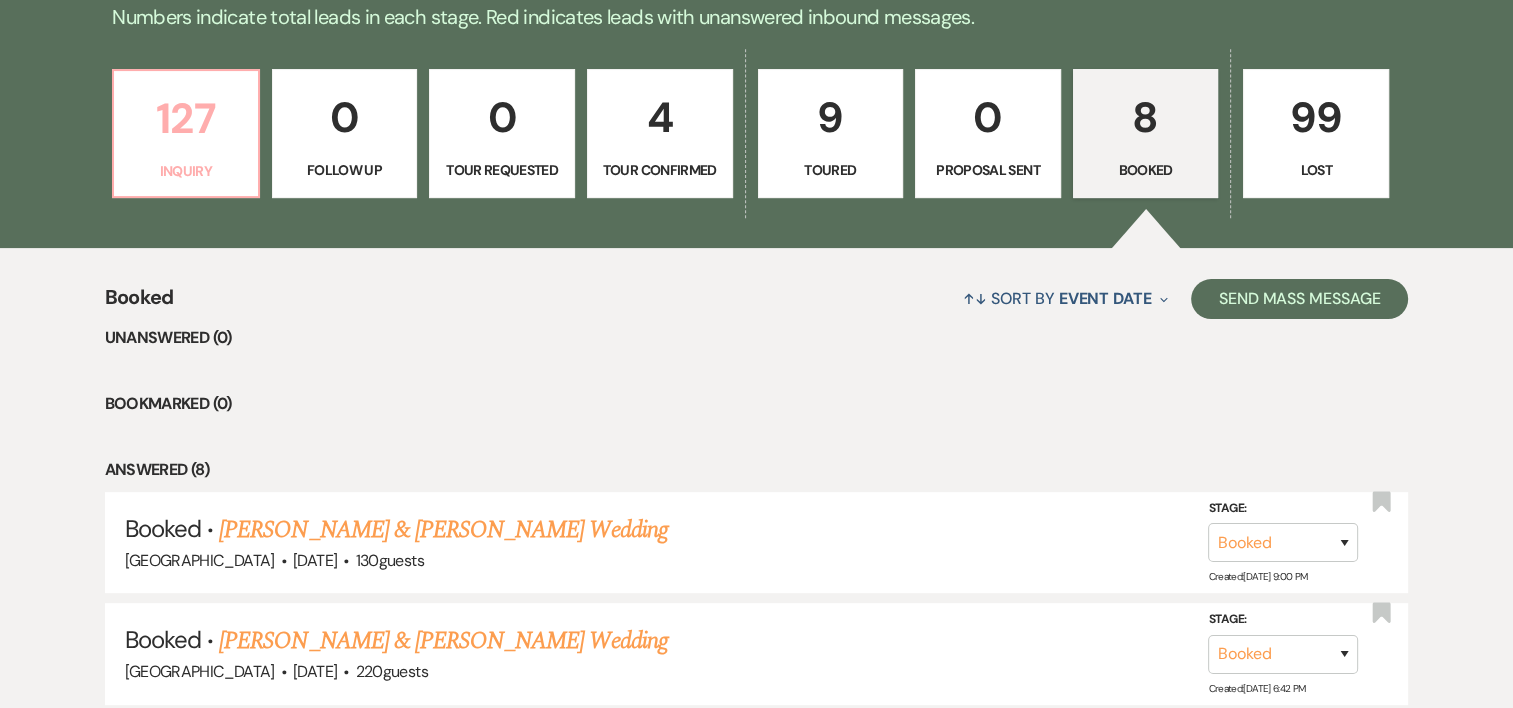 click on "127" at bounding box center [186, 118] 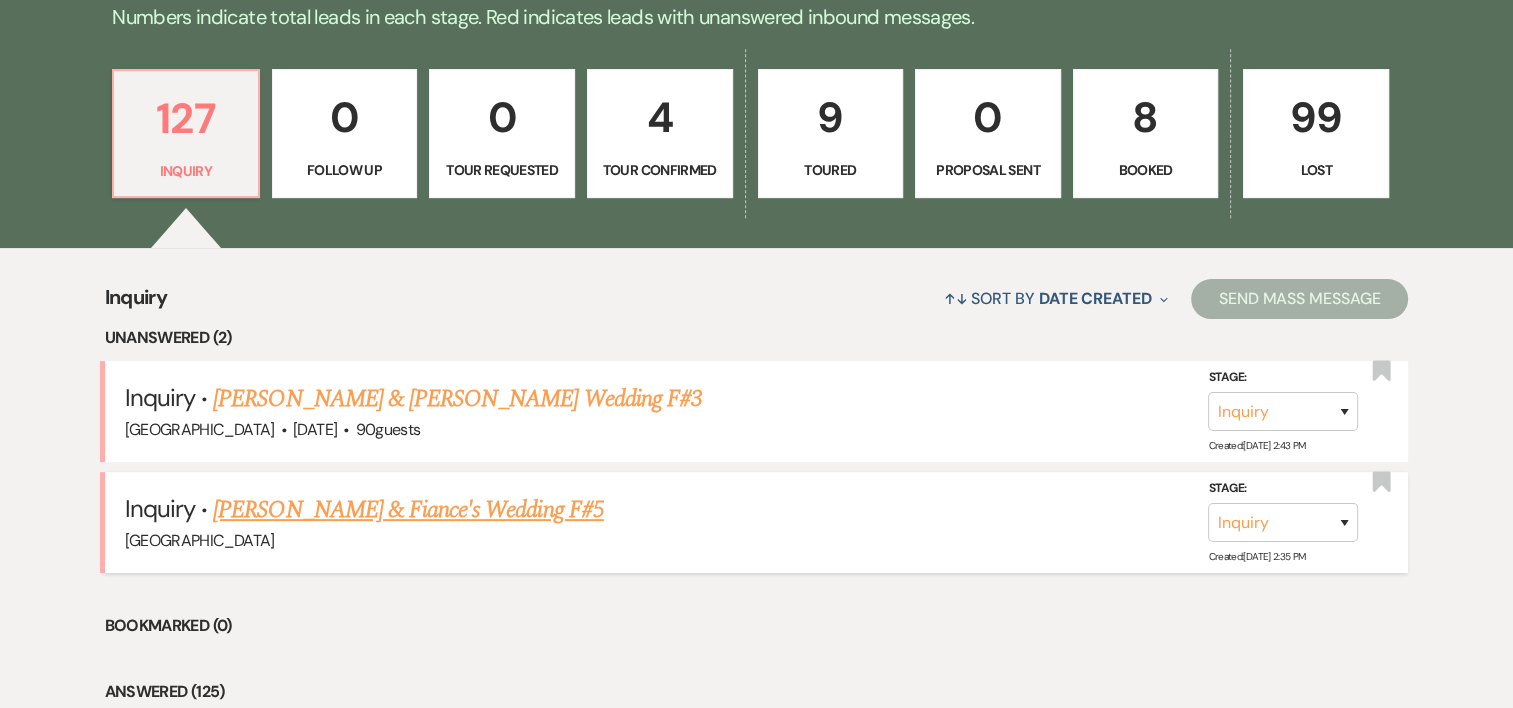 click on "Emily Paris & Fiance's Wedding F#5" at bounding box center [408, 510] 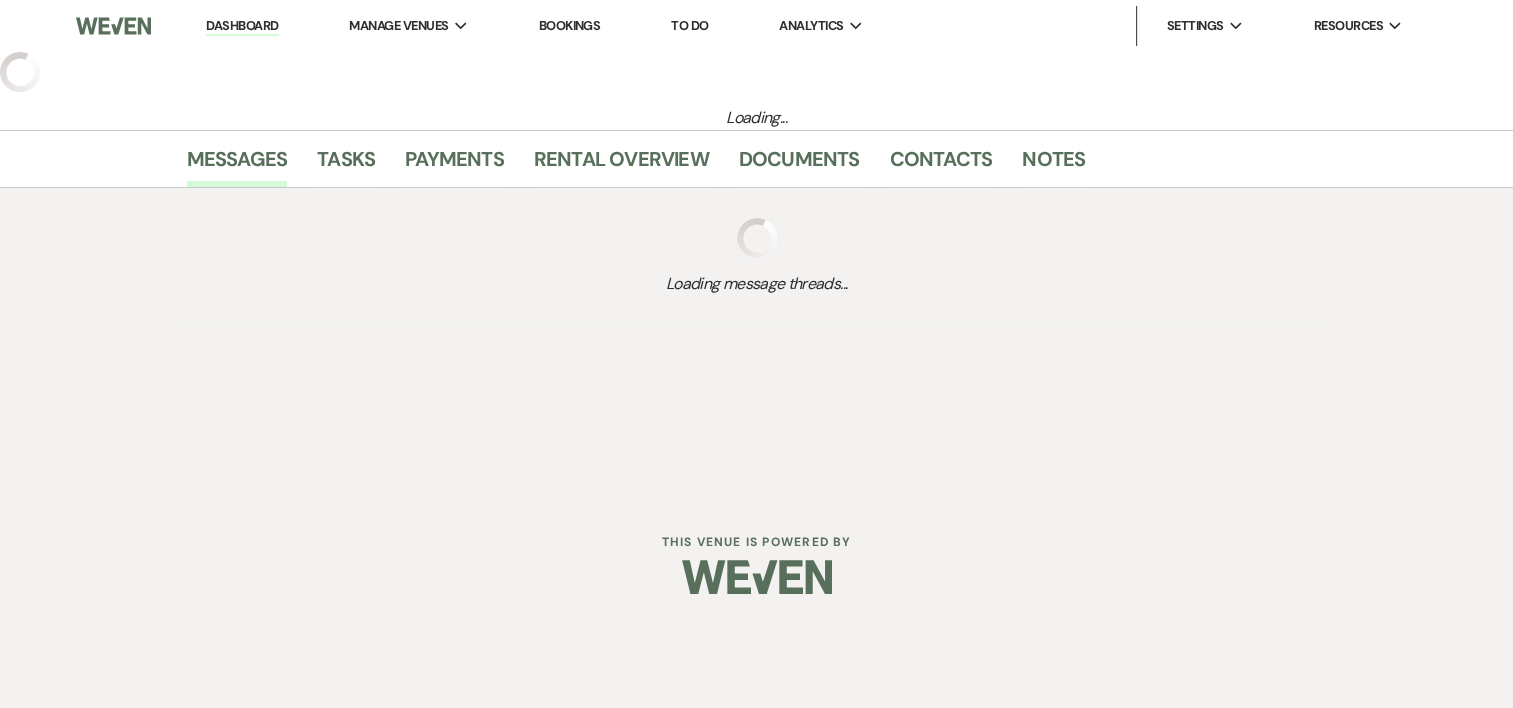 select on "18" 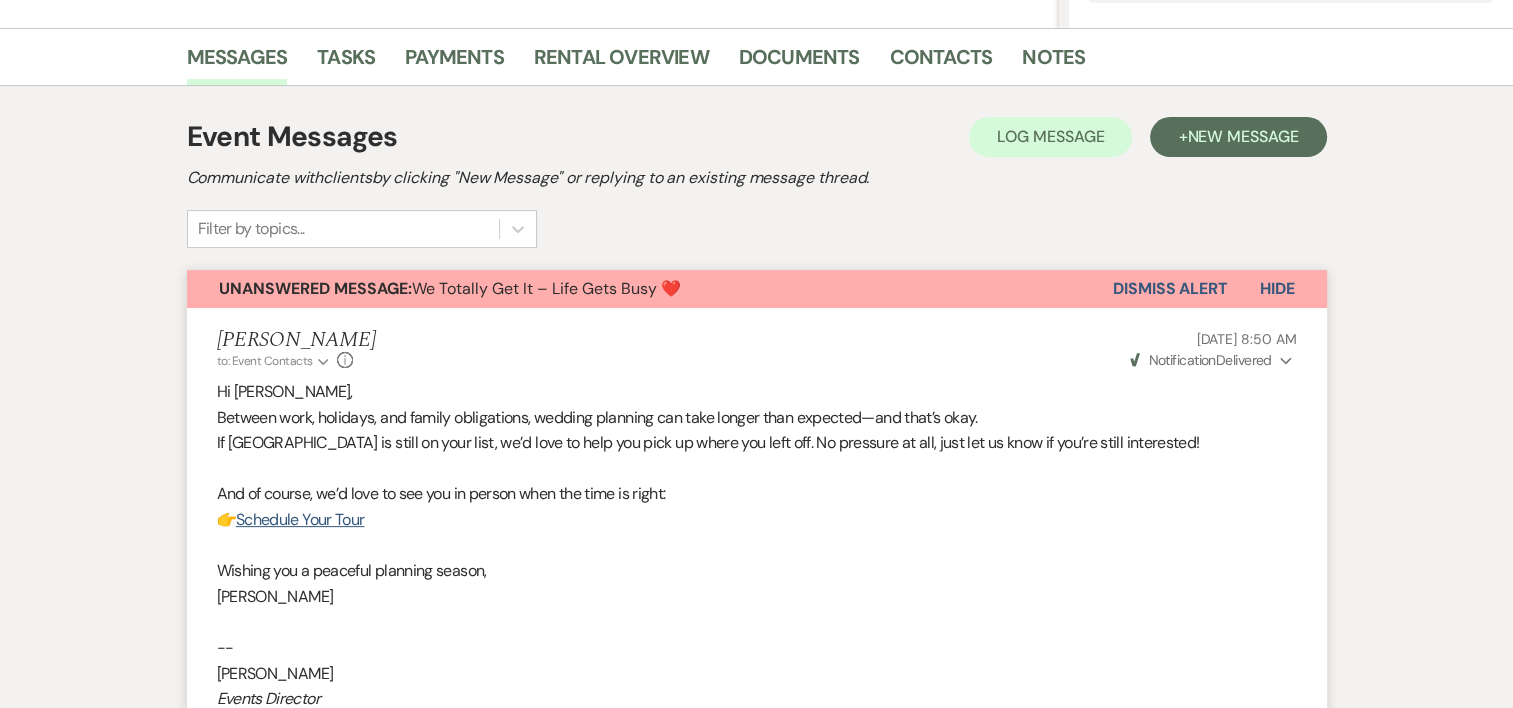 click at bounding box center [757, 622] 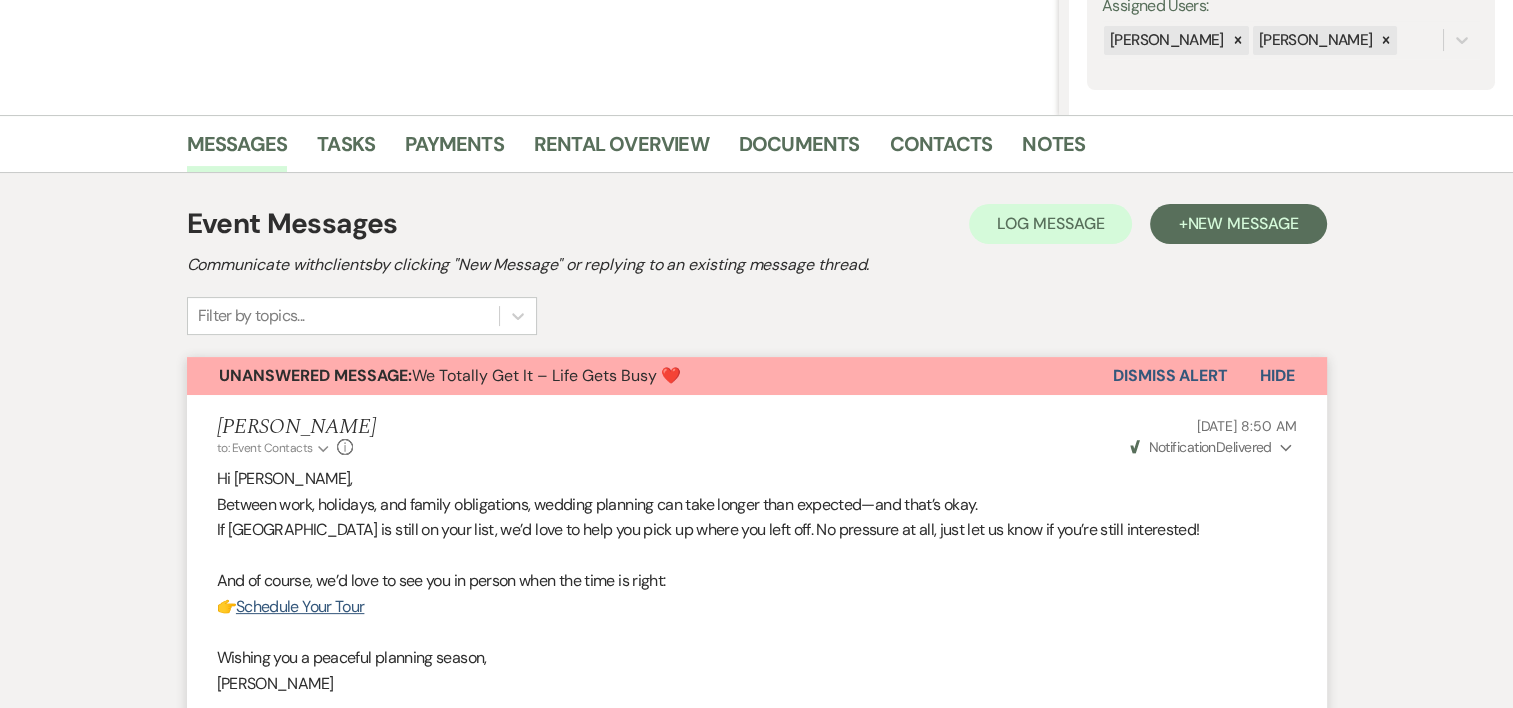 scroll, scrollTop: 1374, scrollLeft: 0, axis: vertical 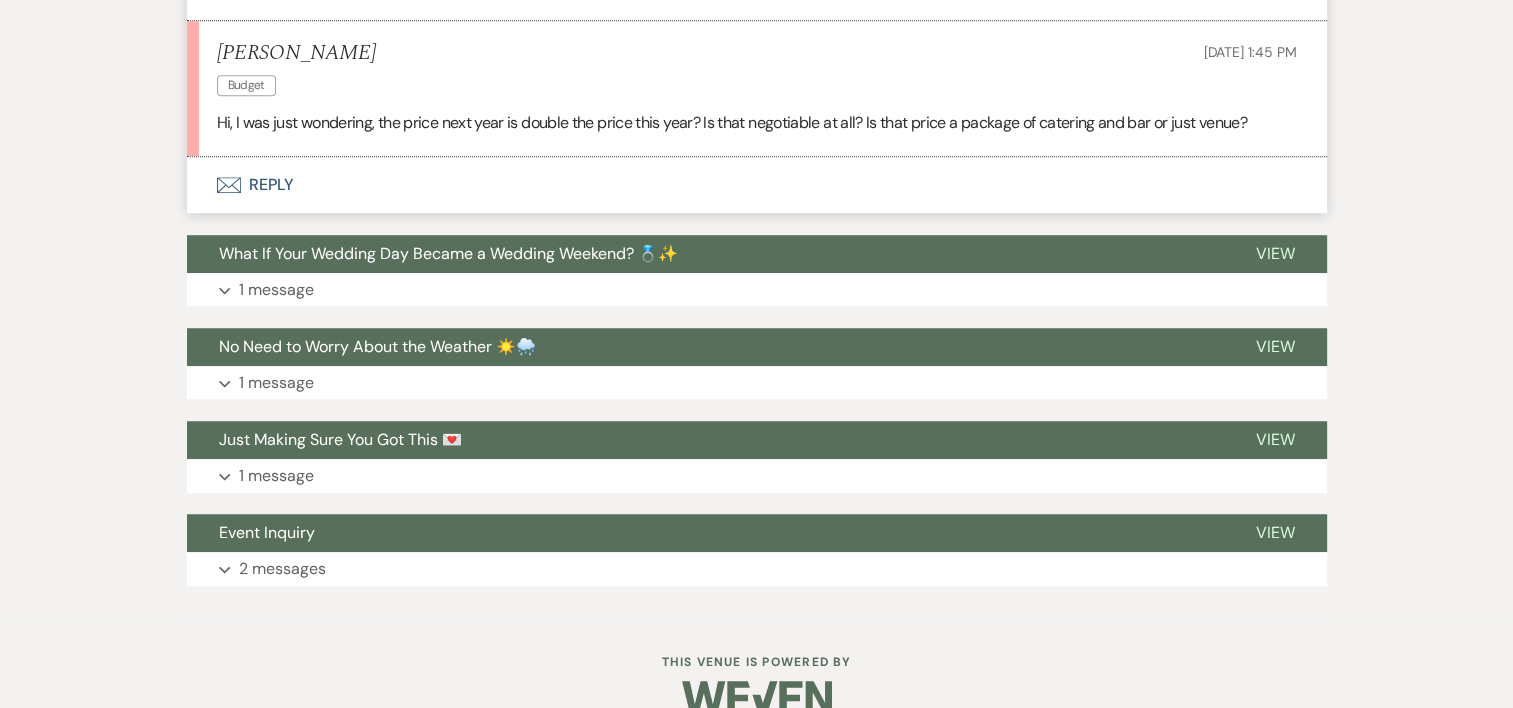 click on "Envelope Reply" at bounding box center [757, 185] 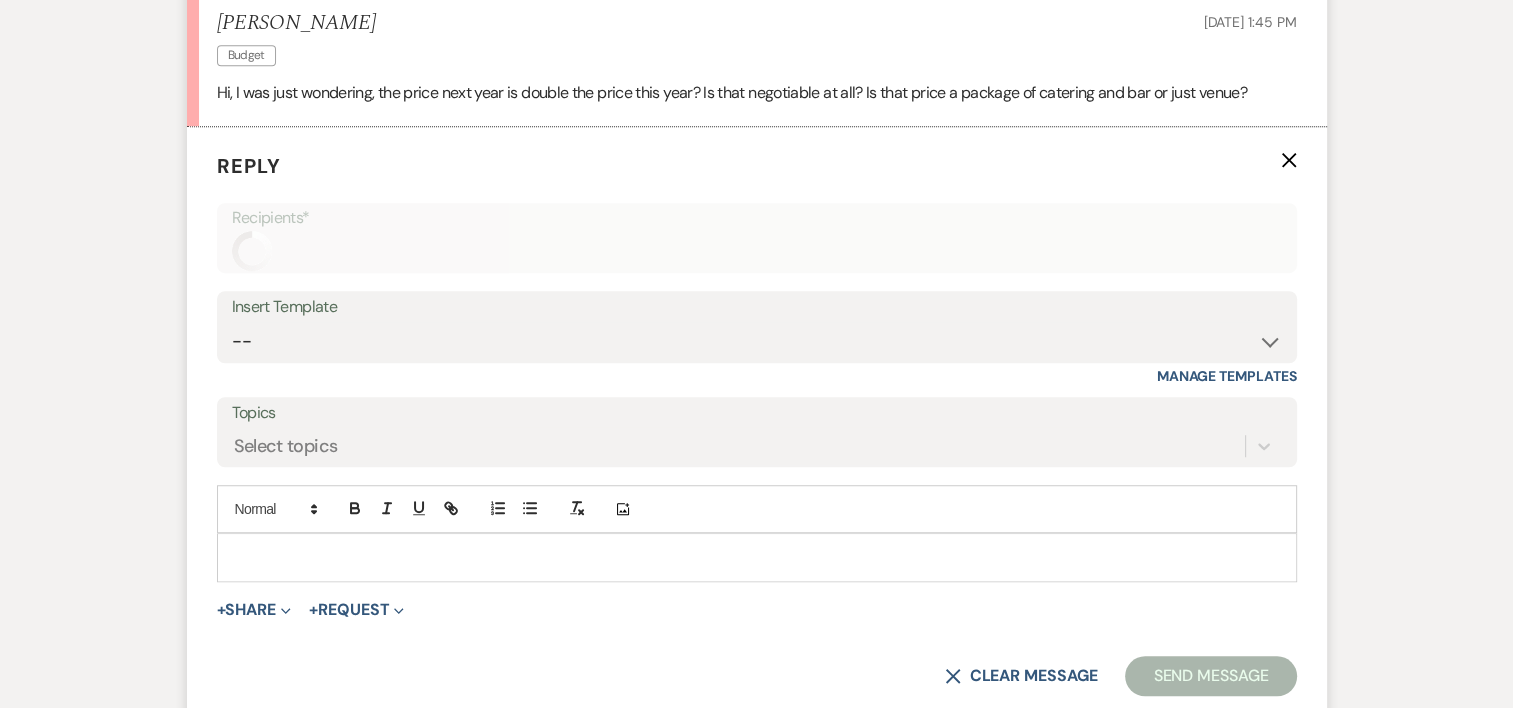 scroll, scrollTop: 1437, scrollLeft: 0, axis: vertical 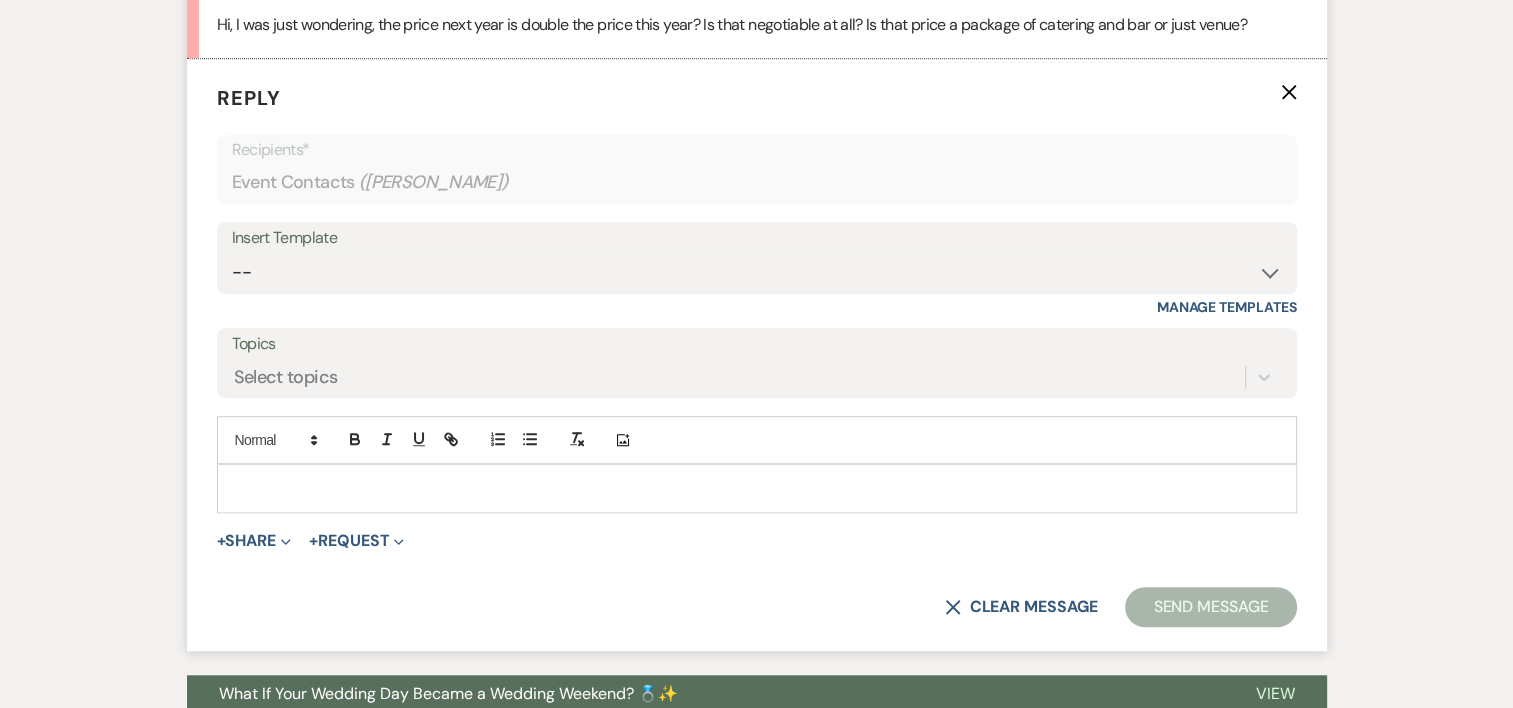 click at bounding box center [757, 488] 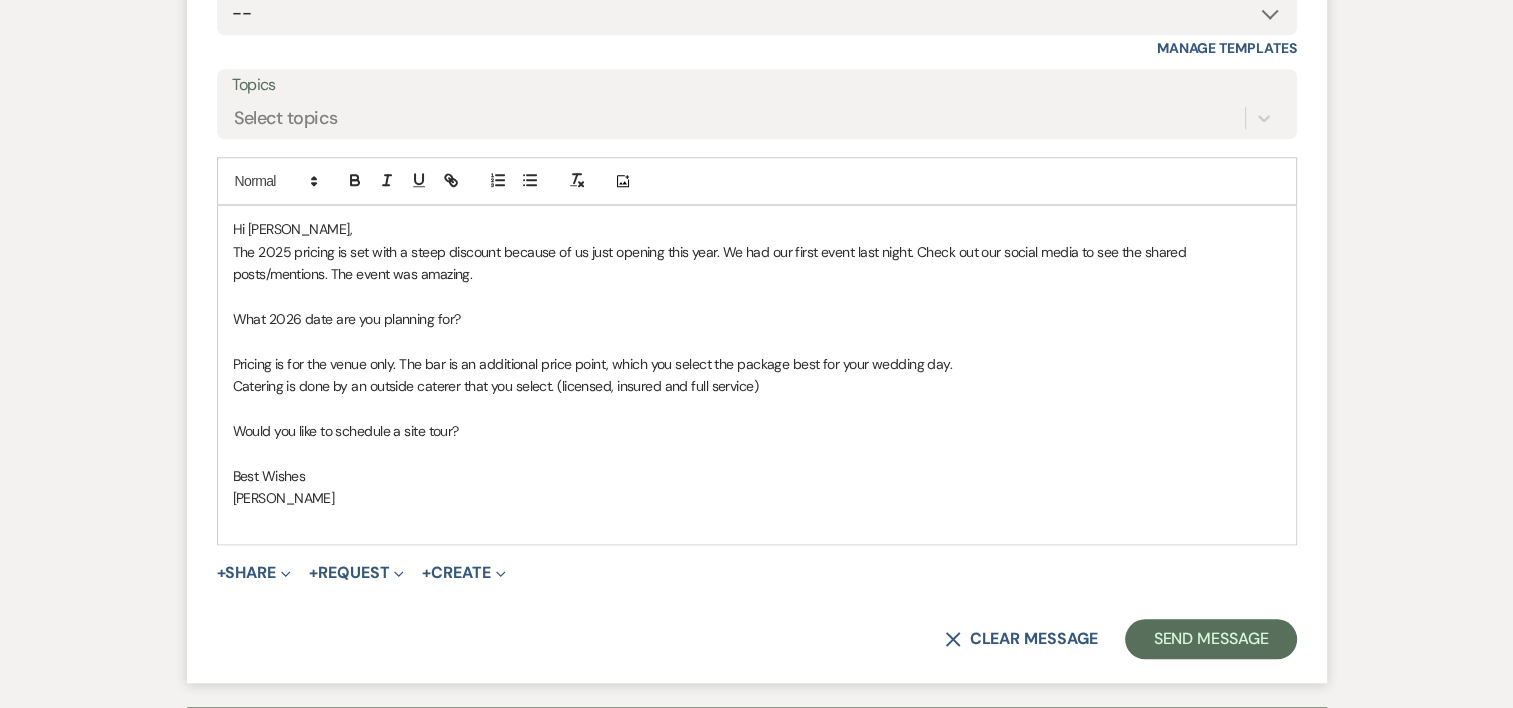 scroll, scrollTop: 1705, scrollLeft: 0, axis: vertical 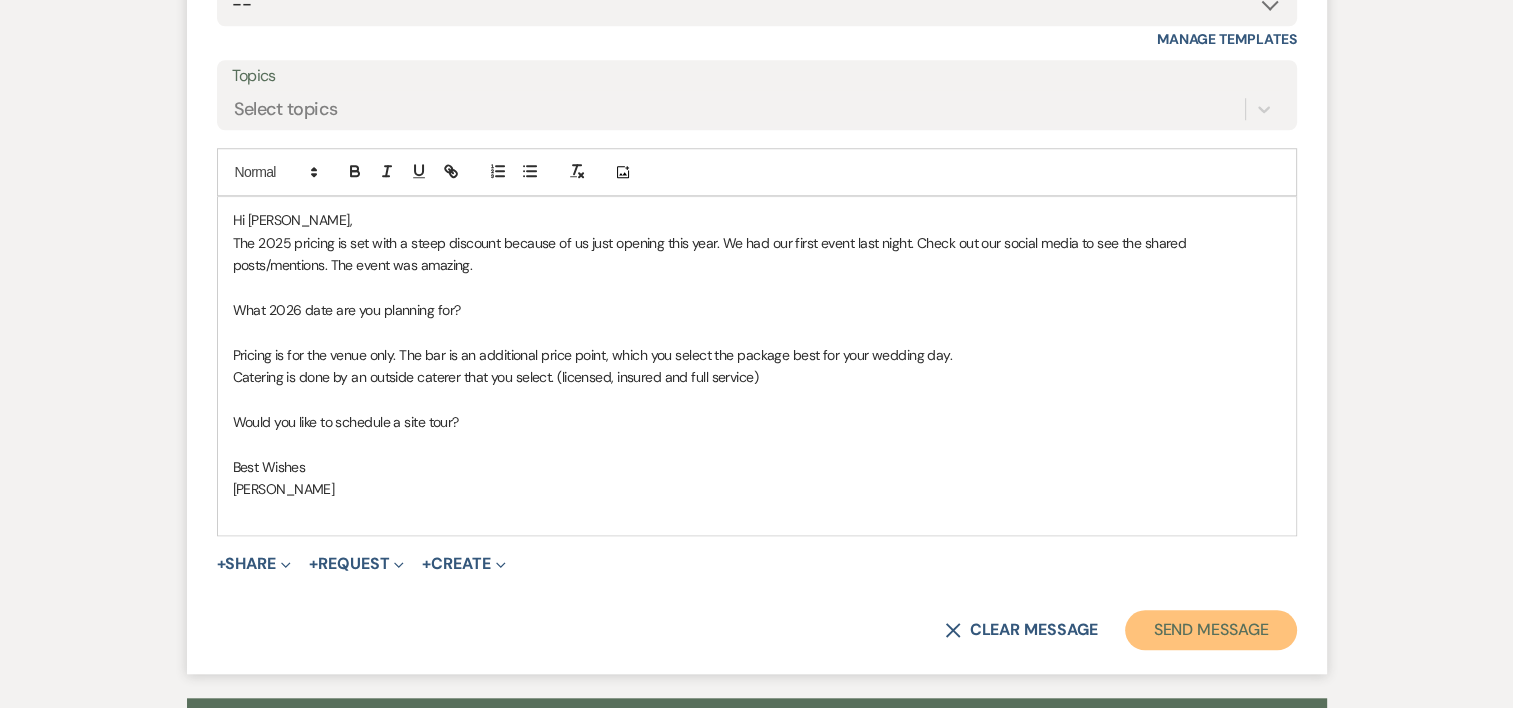 click on "Send Message" at bounding box center [1210, 630] 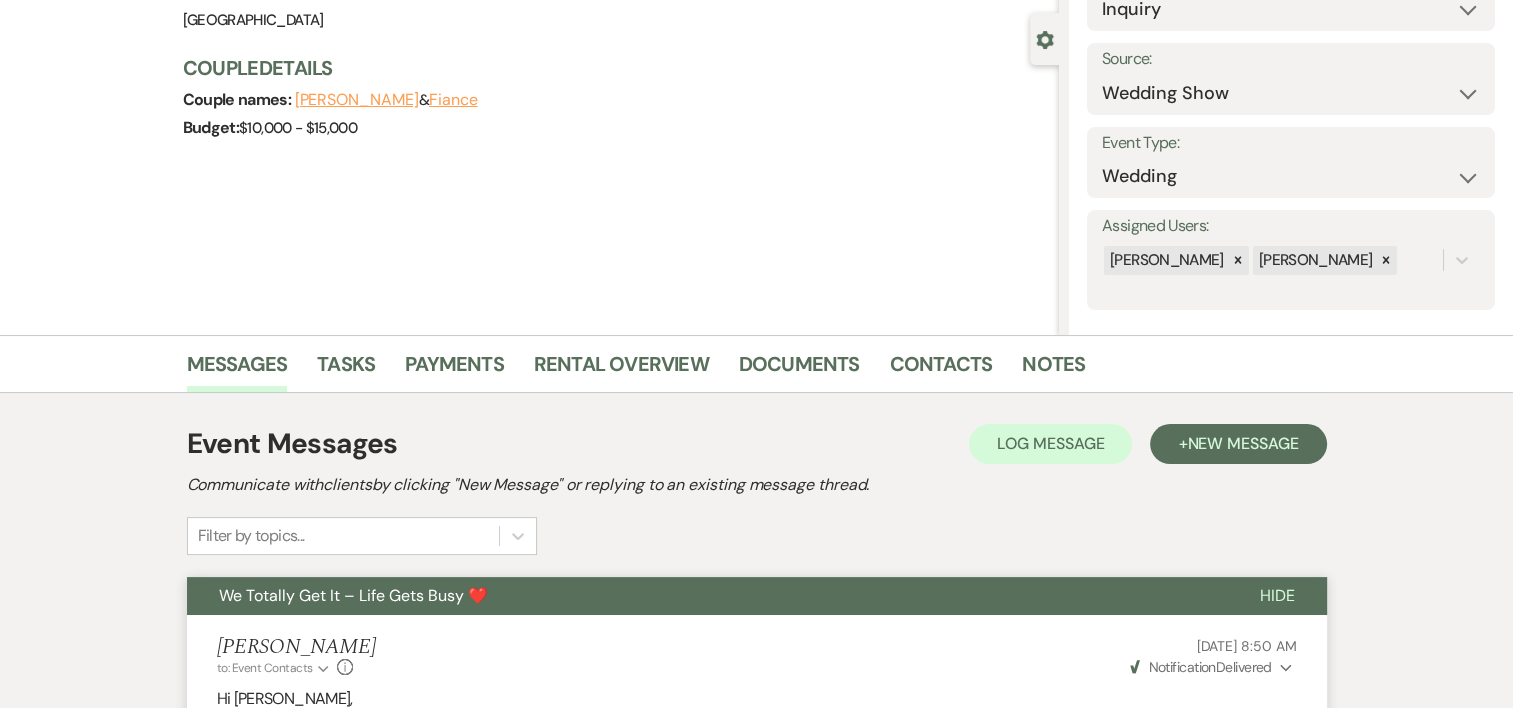 scroll, scrollTop: 0, scrollLeft: 0, axis: both 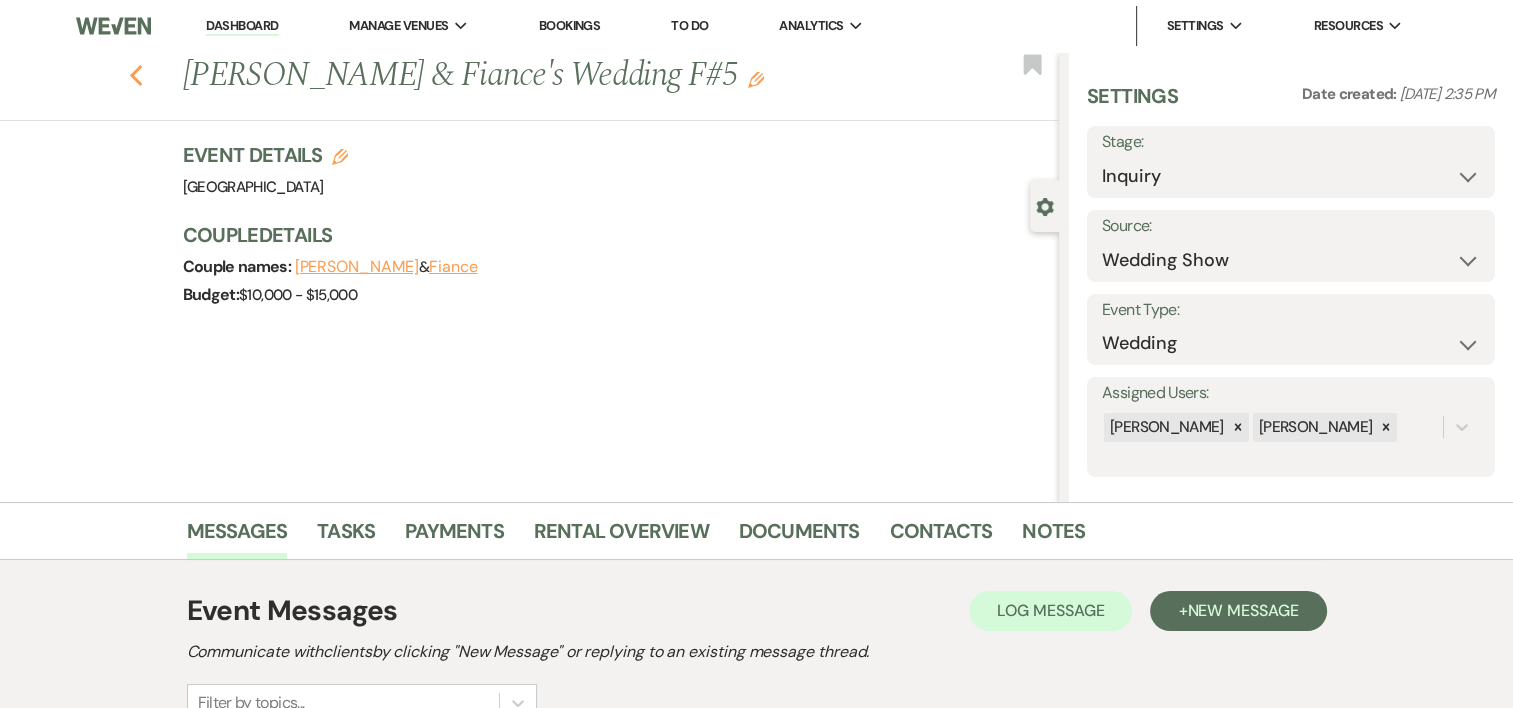 click on "Previous" 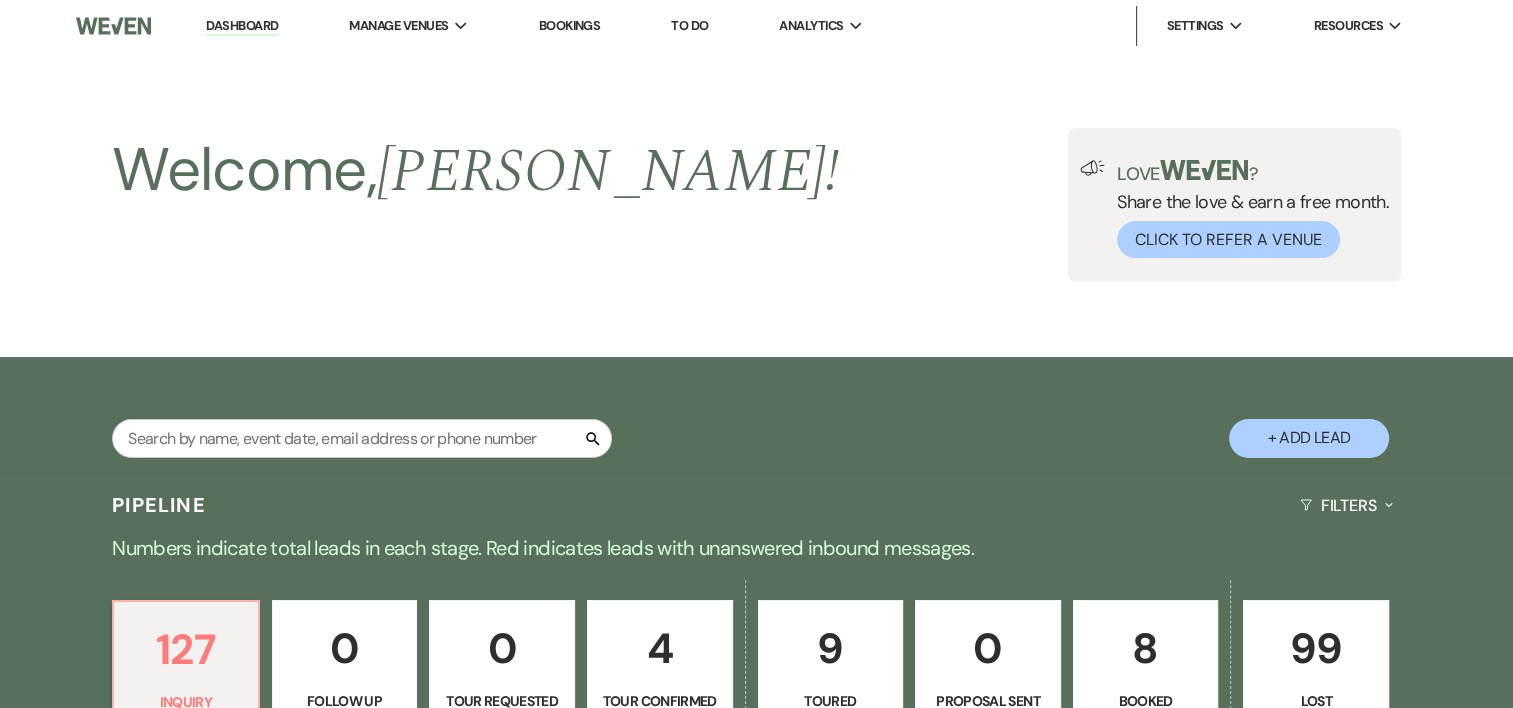 scroll, scrollTop: 531, scrollLeft: 0, axis: vertical 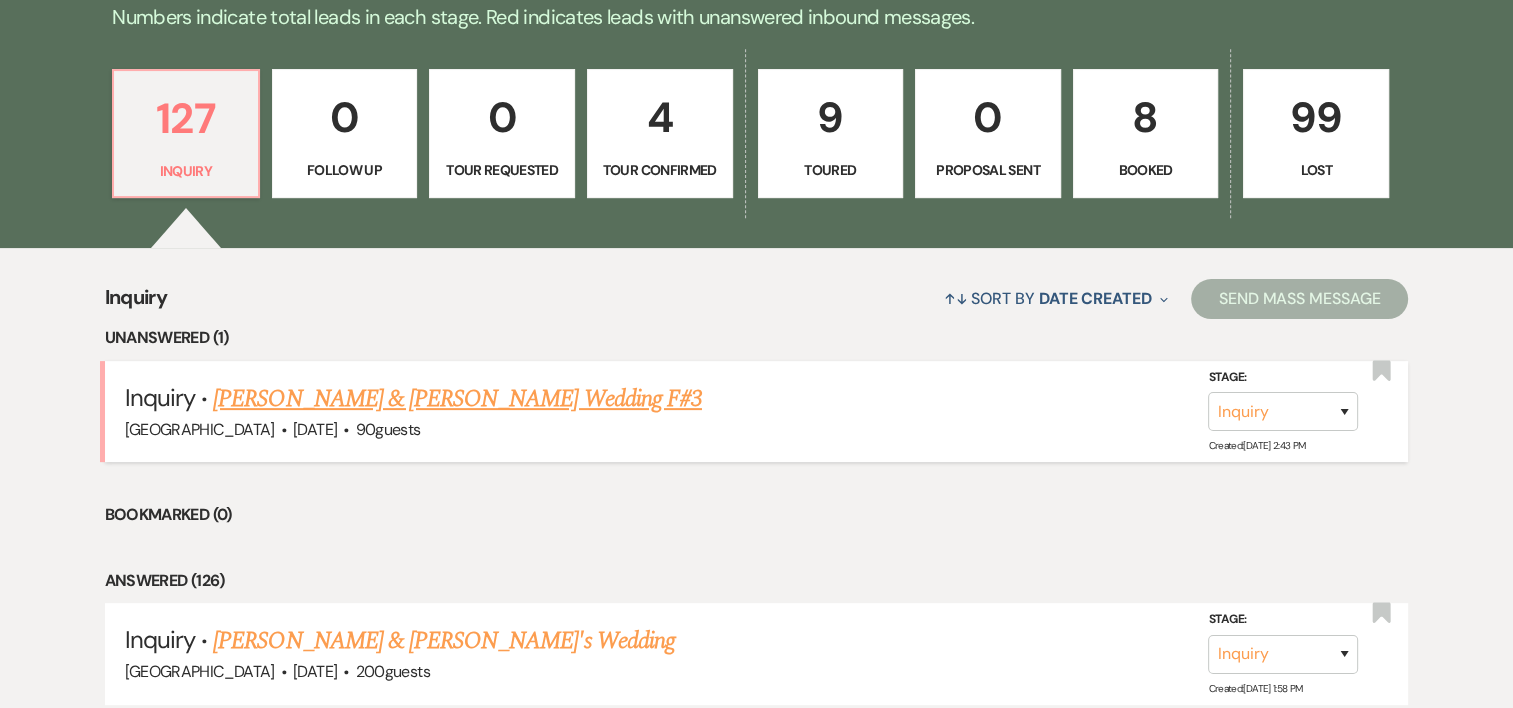 click on "Cameron Wolf & Maddie Brewer's Wedding F#3" at bounding box center [457, 399] 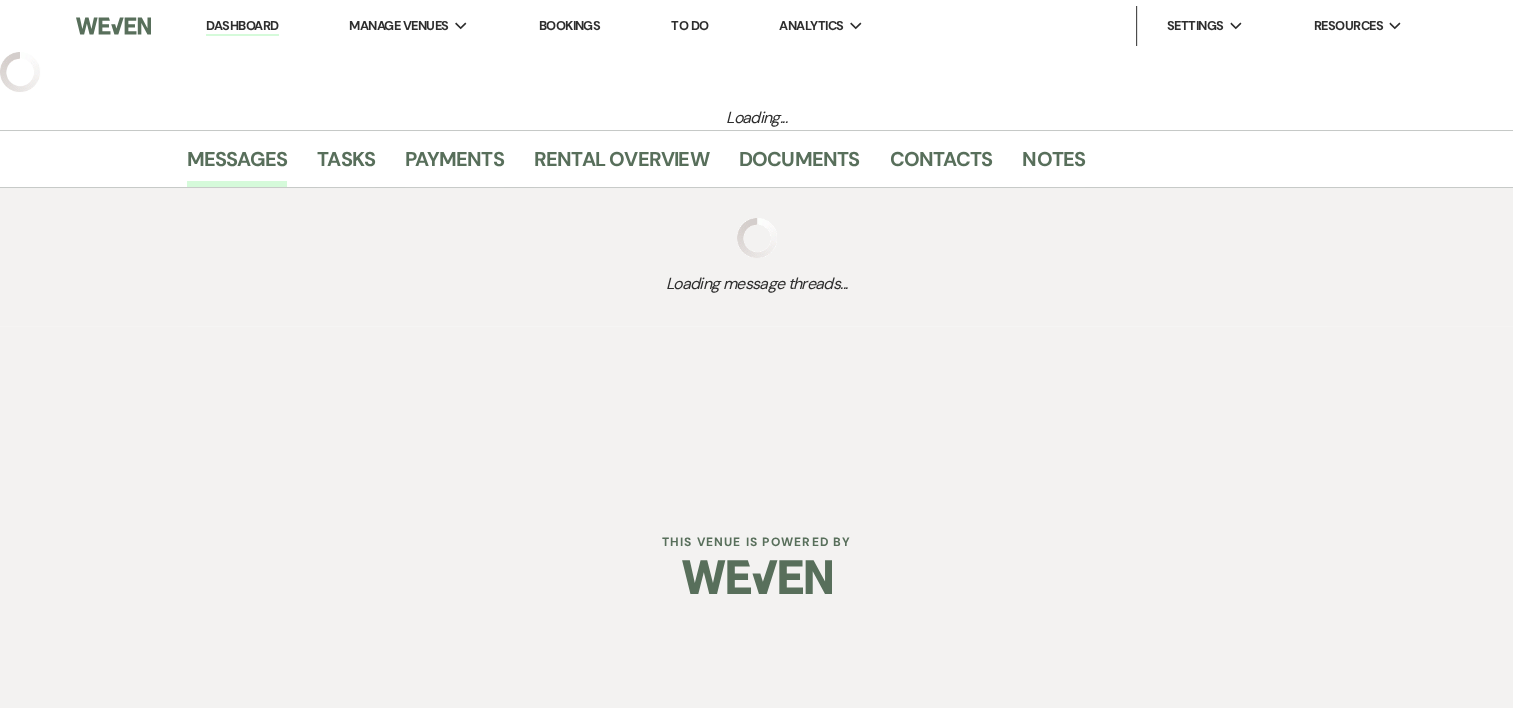 scroll, scrollTop: 0, scrollLeft: 0, axis: both 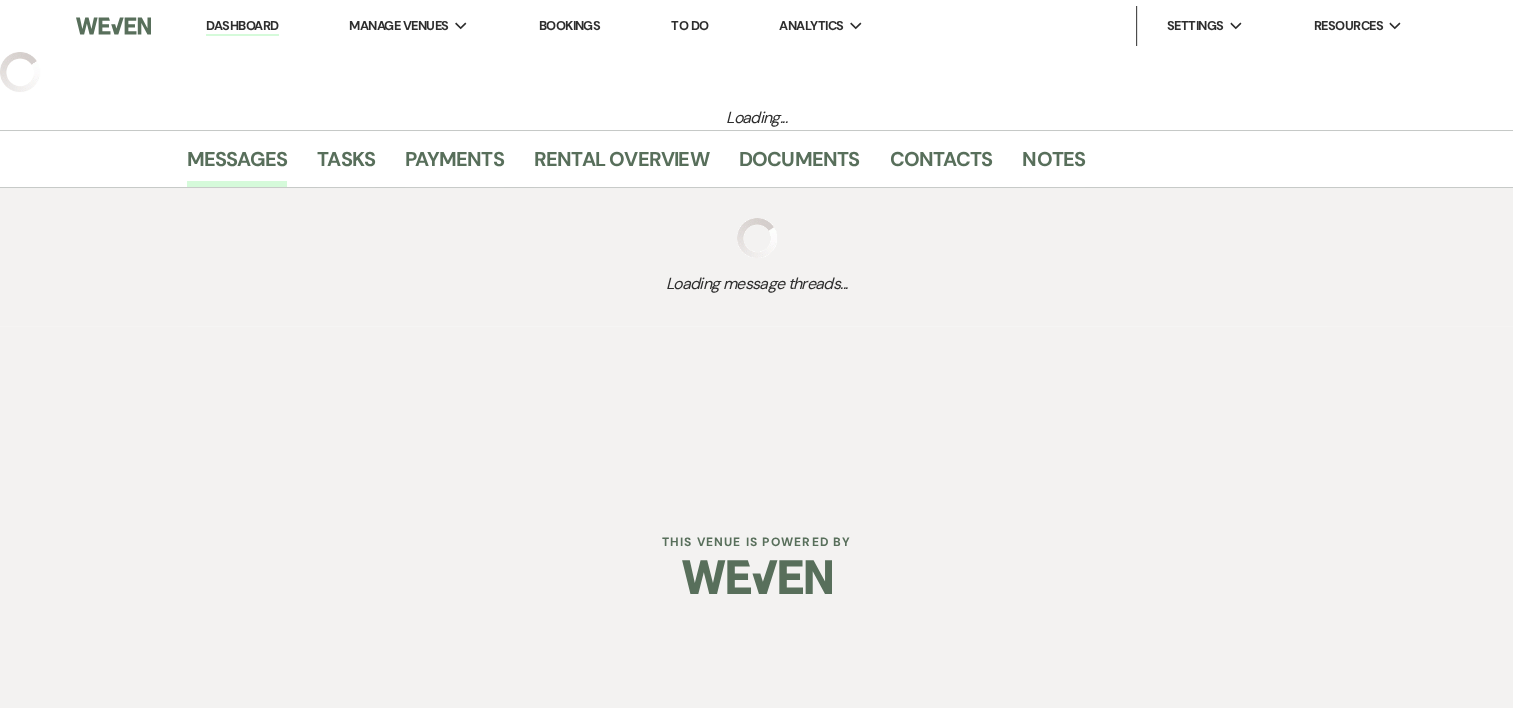 select on "18" 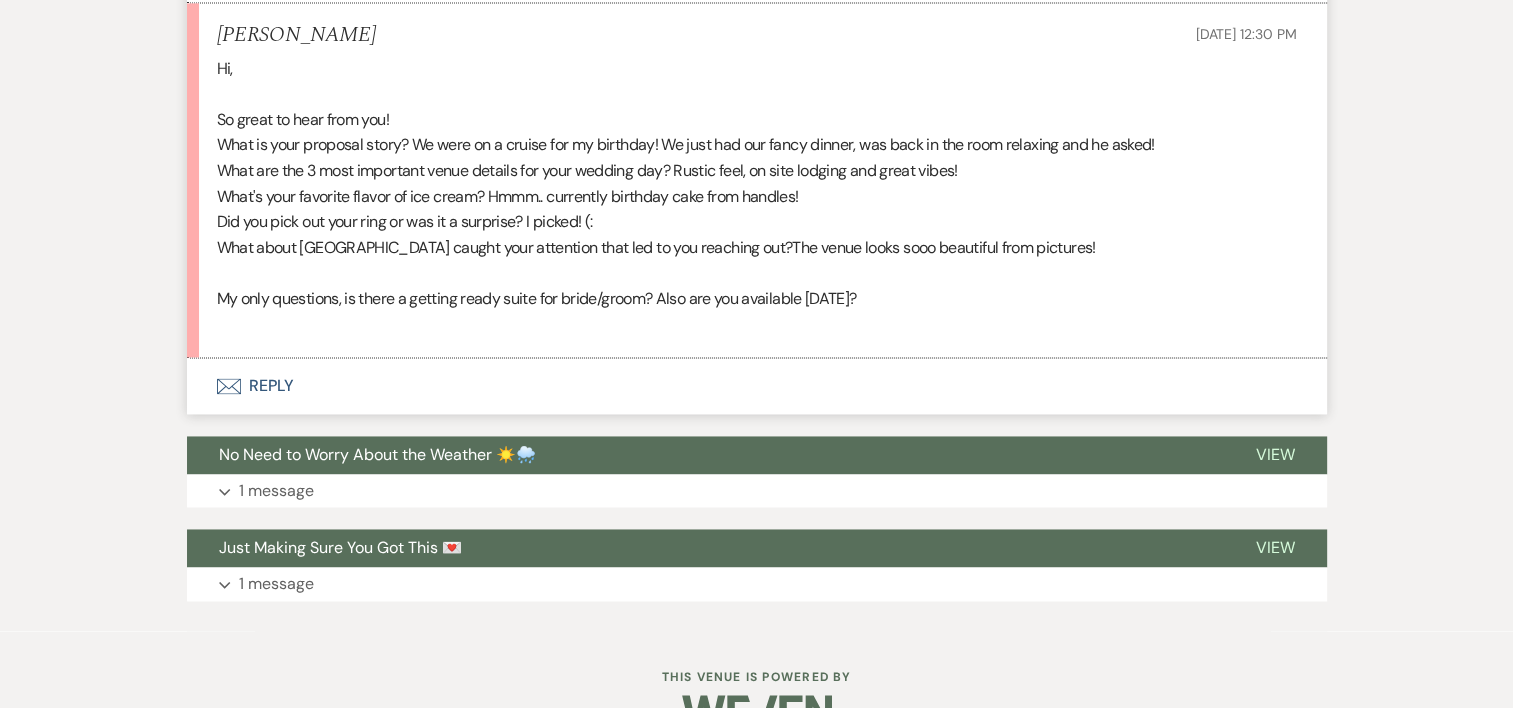 scroll, scrollTop: 2938, scrollLeft: 0, axis: vertical 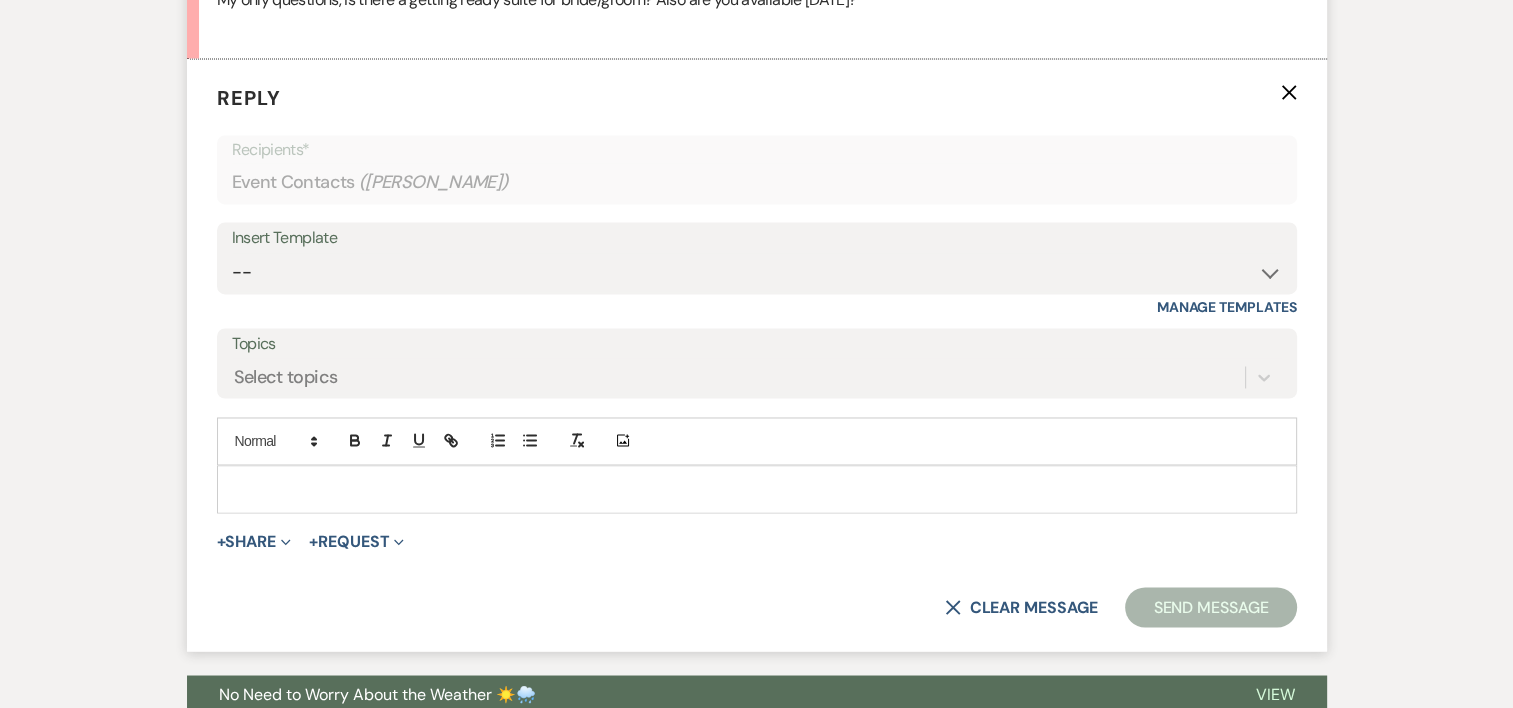 click at bounding box center [757, 489] 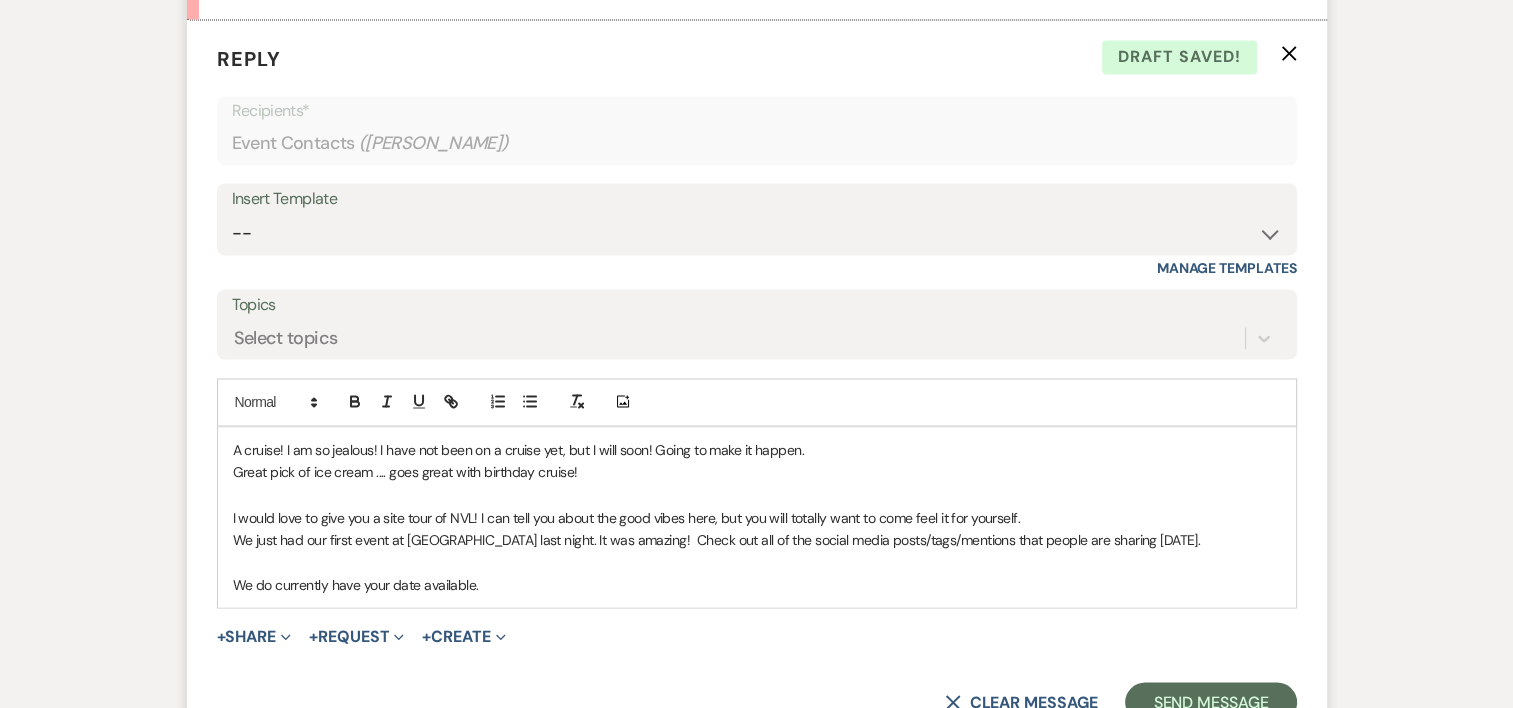 scroll, scrollTop: 3278, scrollLeft: 0, axis: vertical 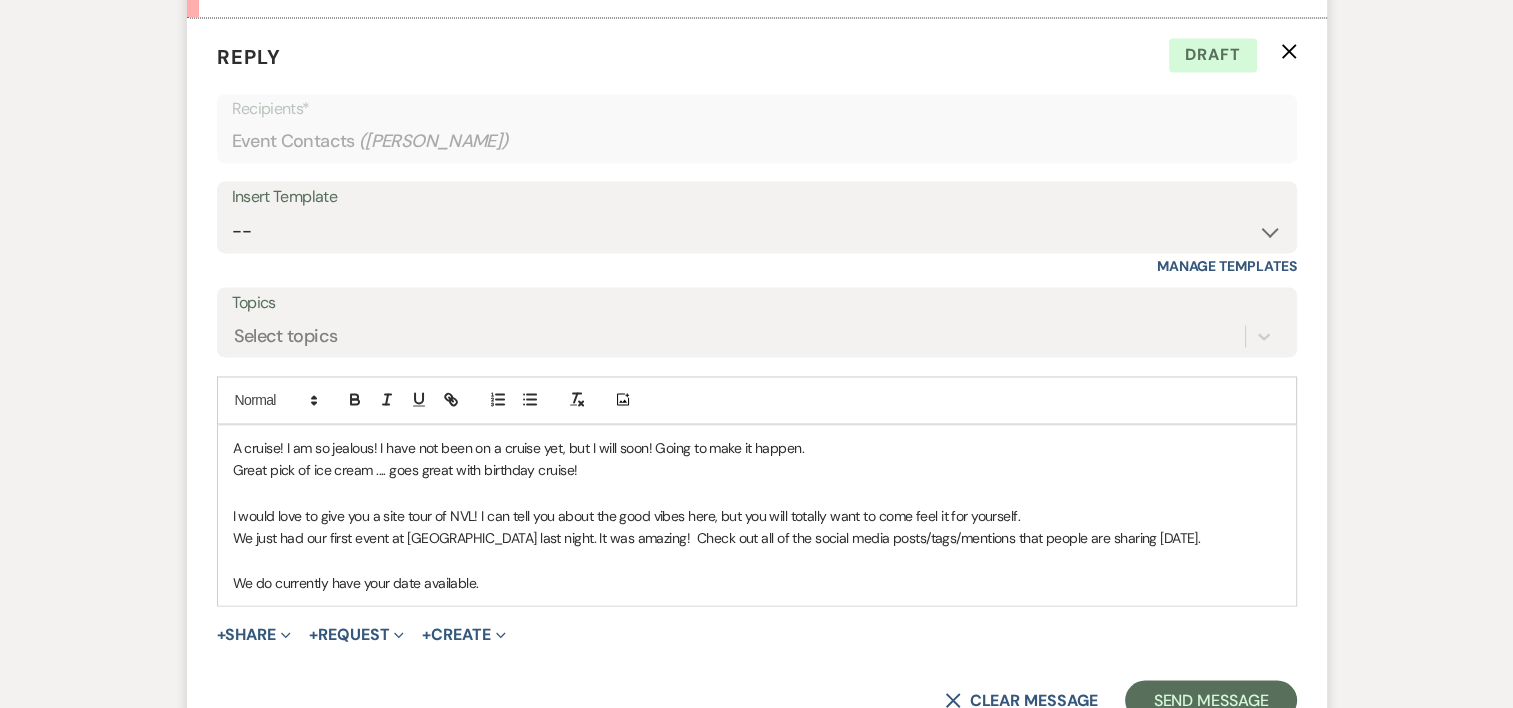 click on "I would love to give you a site tour of NVL! I can tell you about the good vibes here, but you will totally want to come feel it for yourself." at bounding box center [757, 515] 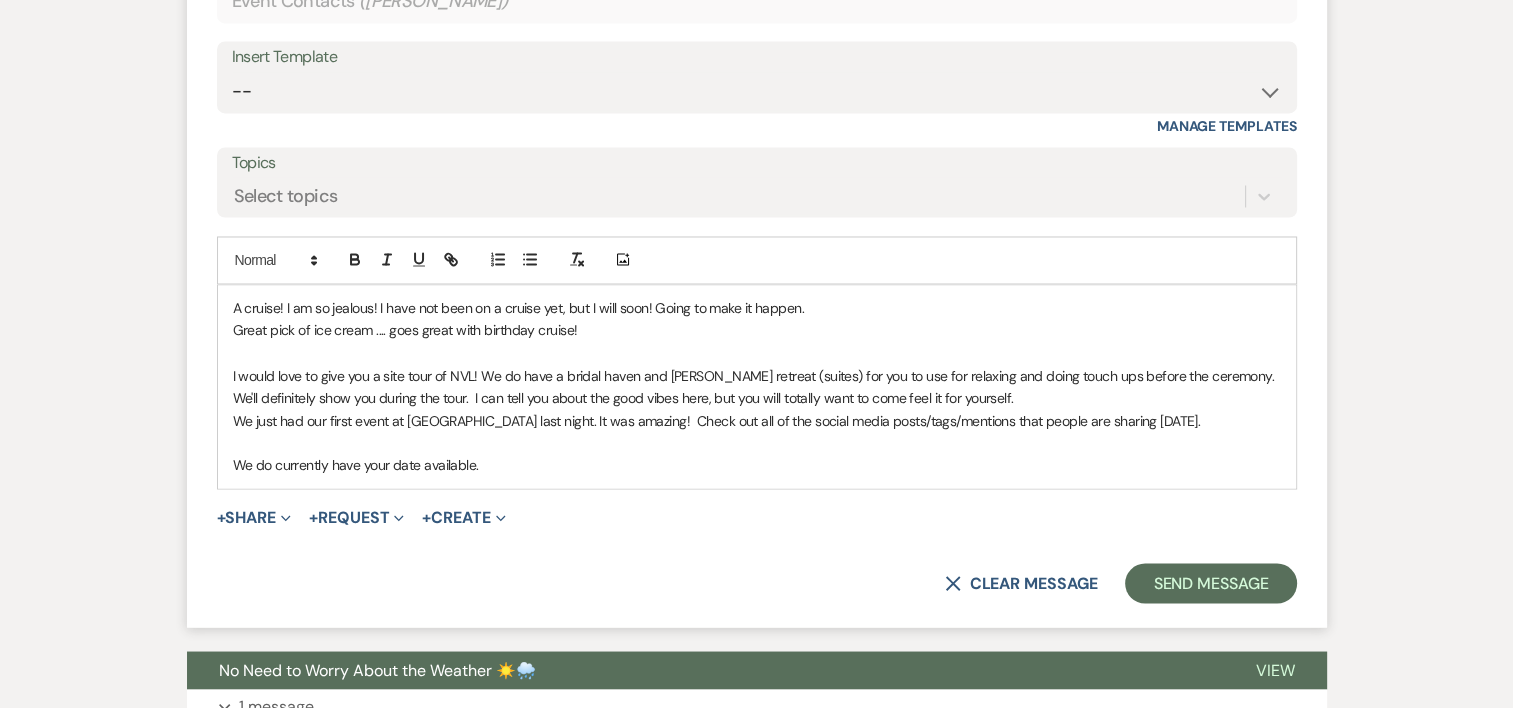 scroll, scrollTop: 3419, scrollLeft: 0, axis: vertical 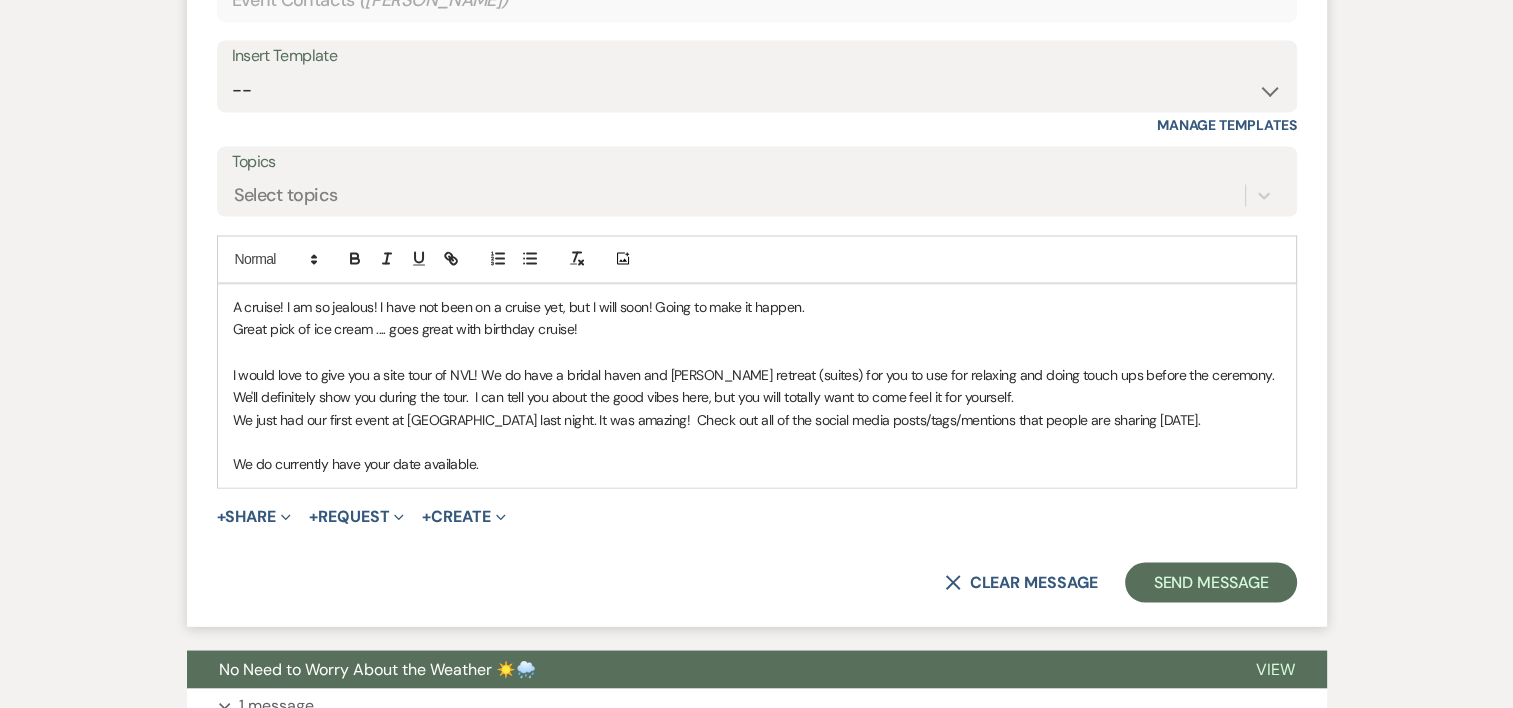 click on "We do currently have your date available." at bounding box center [757, 463] 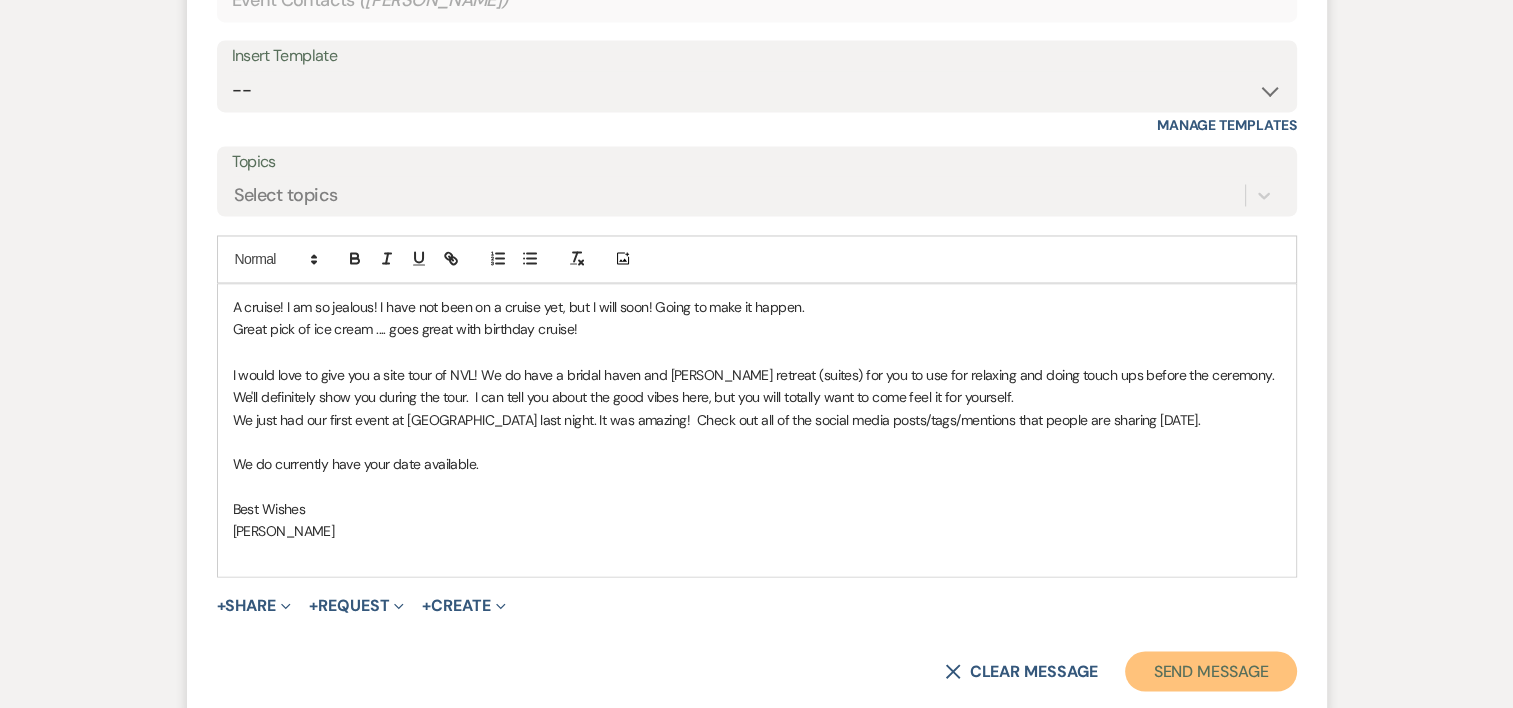 click on "Send Message" at bounding box center [1210, 671] 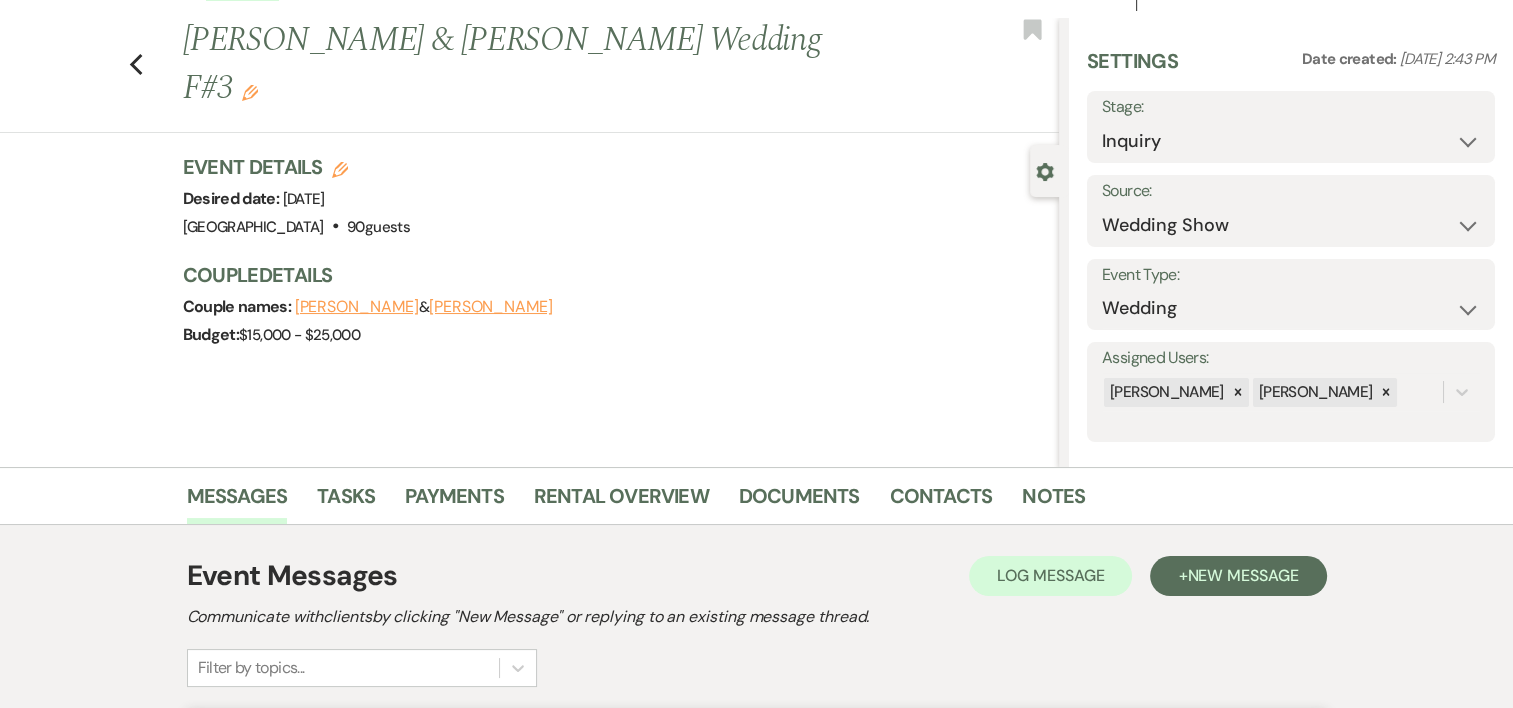 scroll, scrollTop: 0, scrollLeft: 0, axis: both 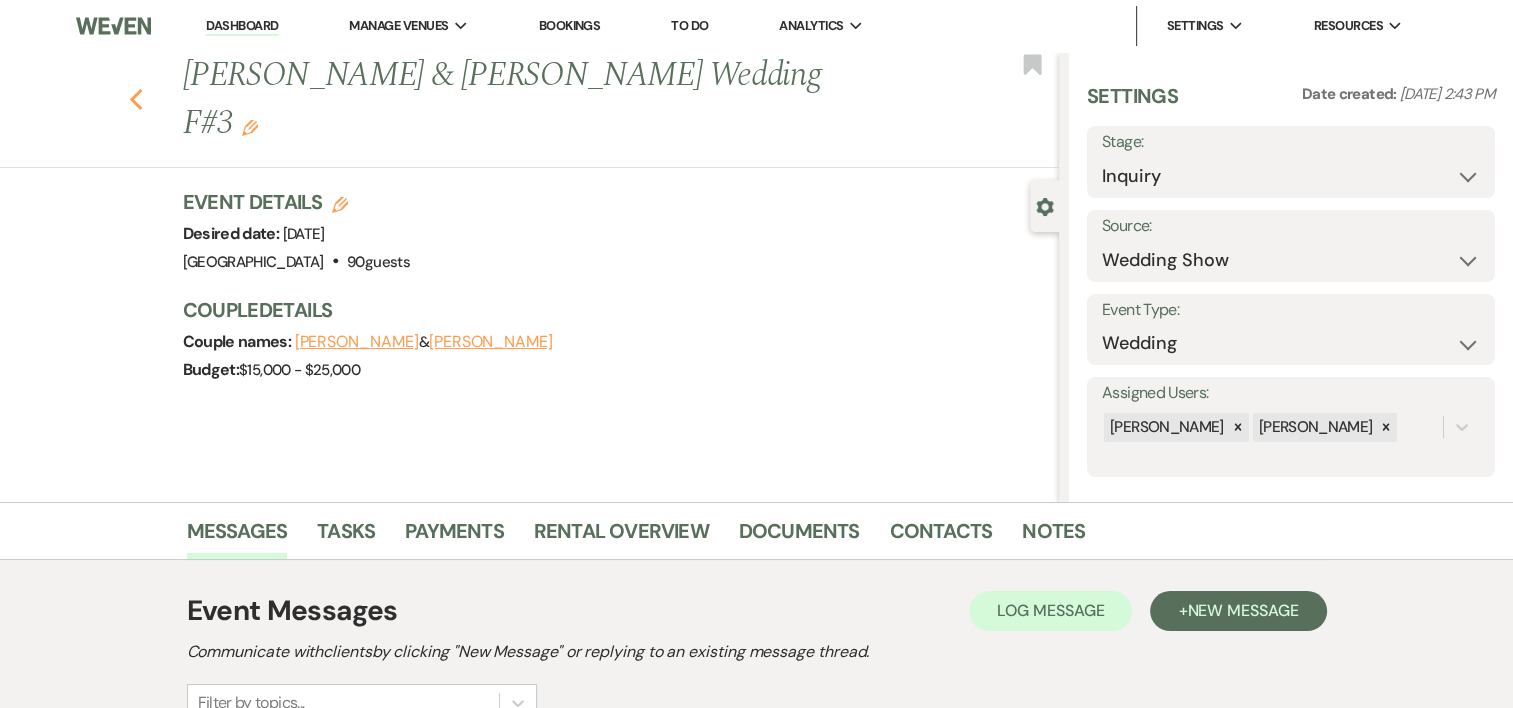 click on "Previous" 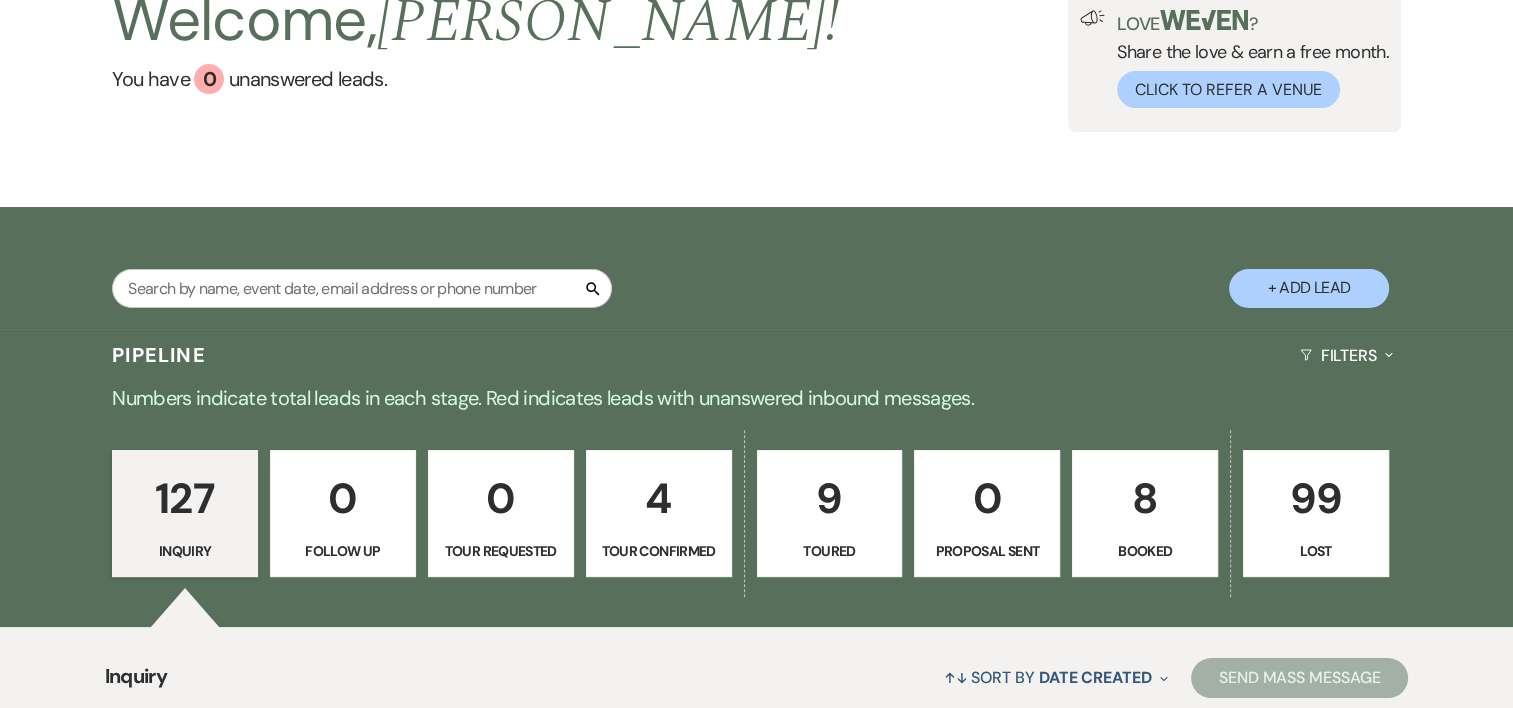 scroll, scrollTop: 74, scrollLeft: 0, axis: vertical 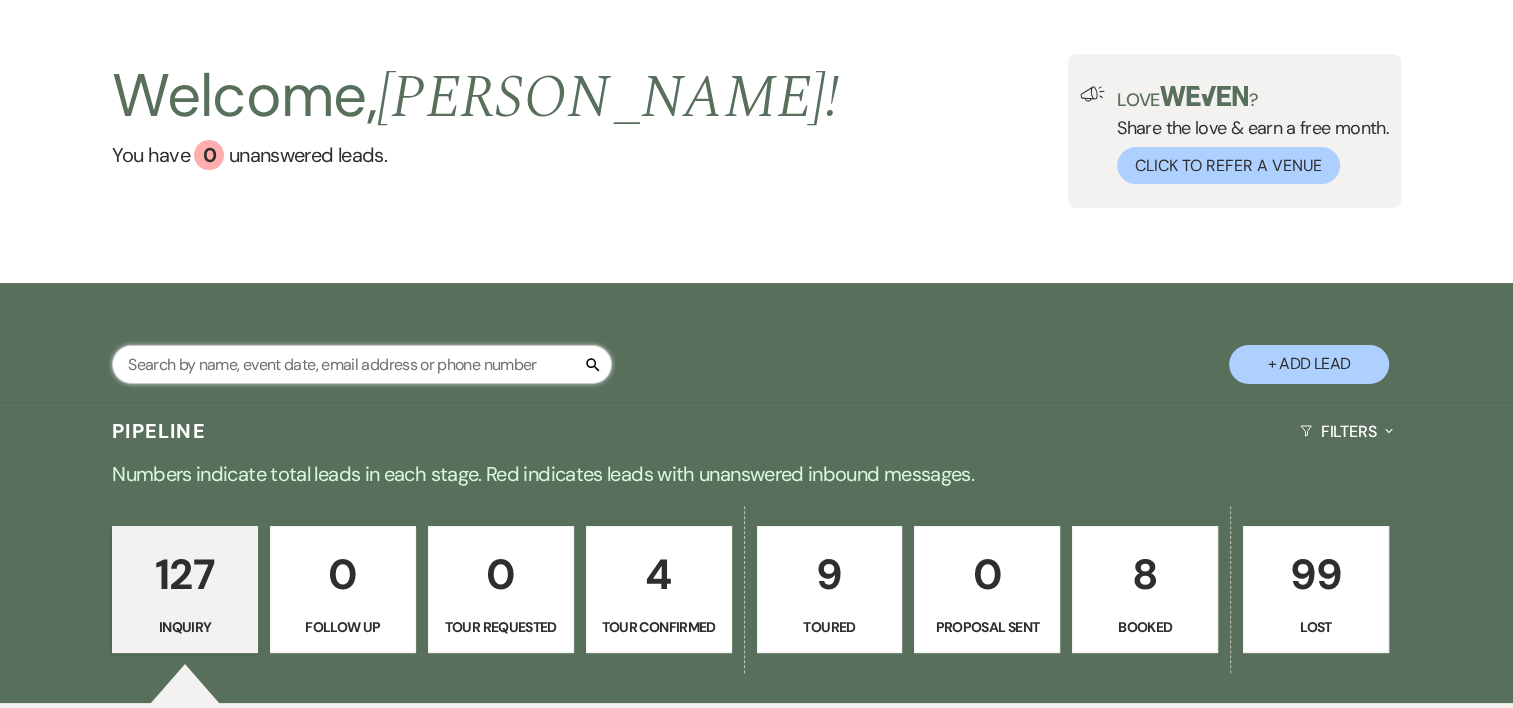 click at bounding box center [362, 364] 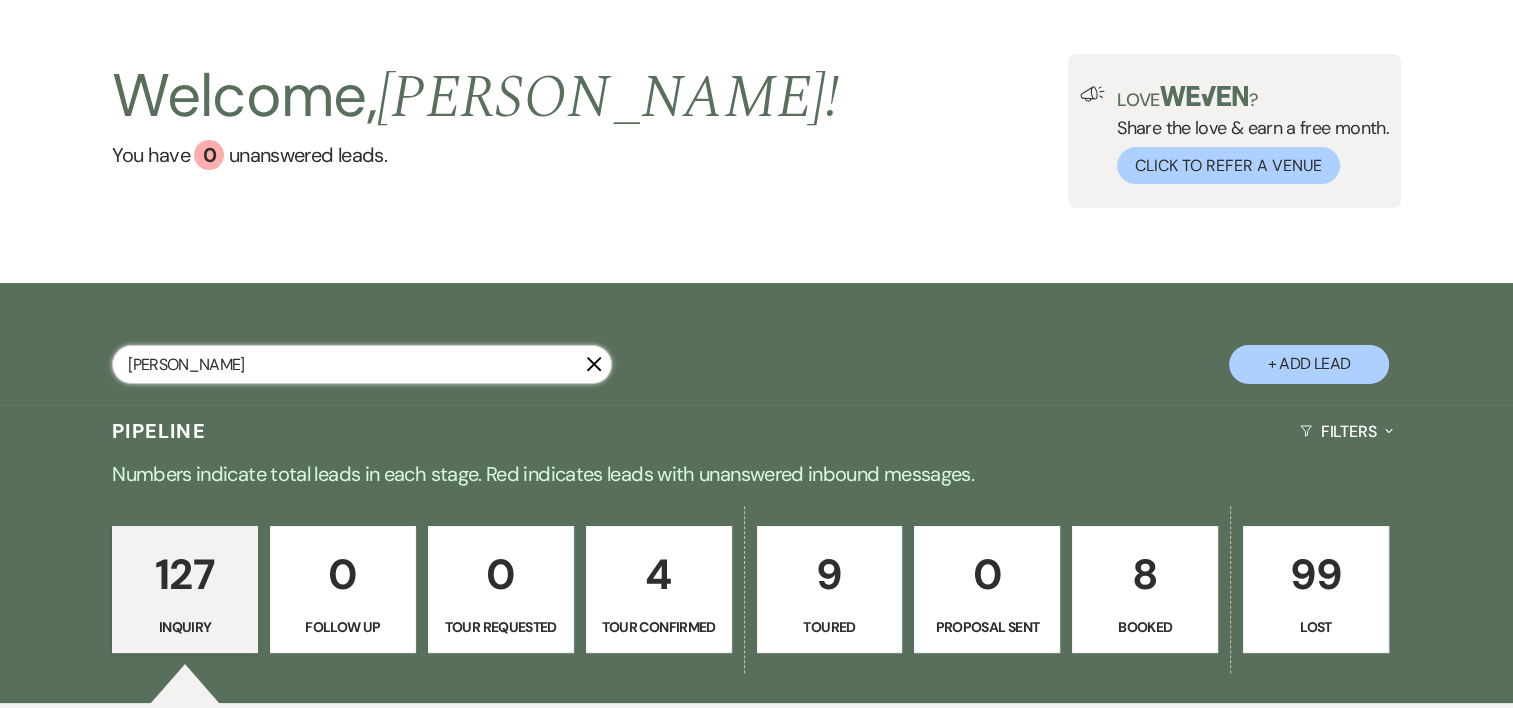 type on "julie" 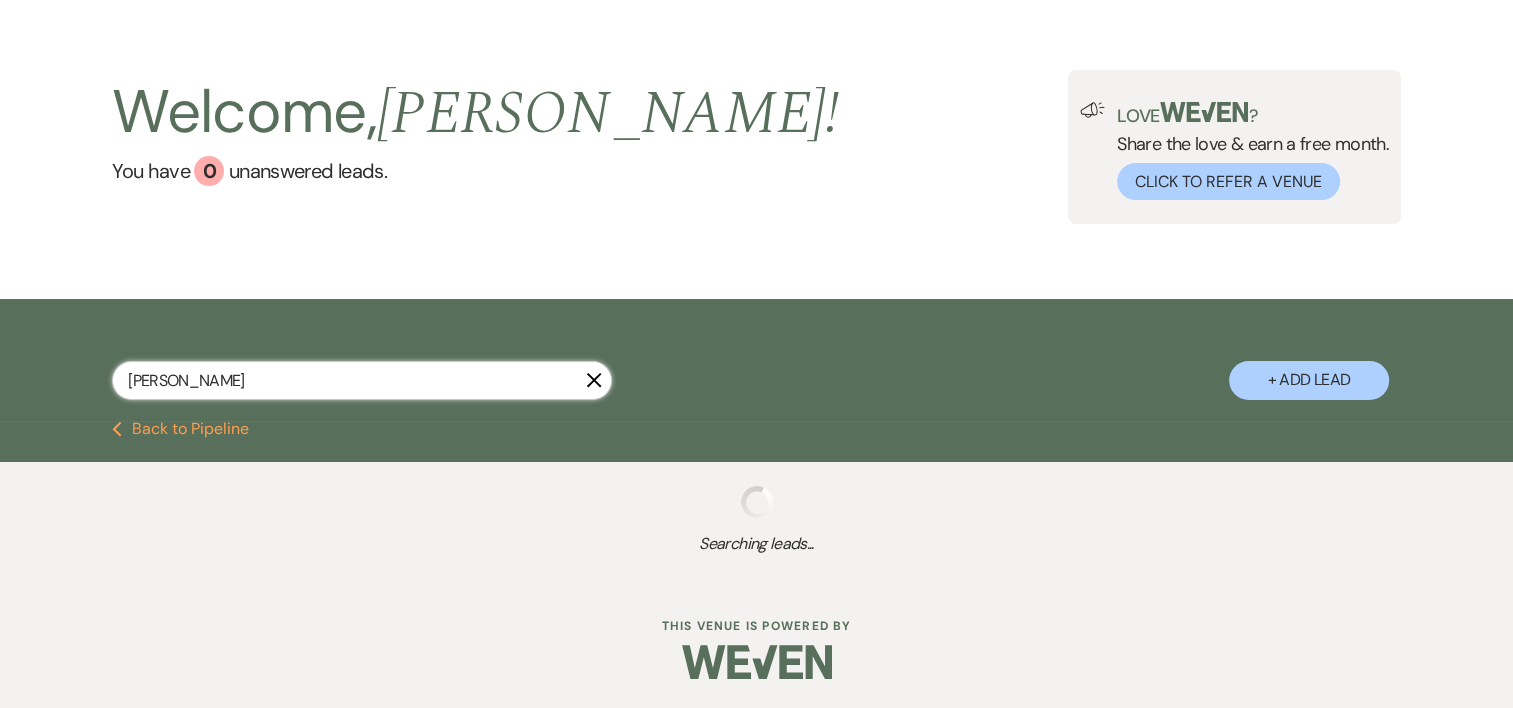 scroll, scrollTop: 74, scrollLeft: 0, axis: vertical 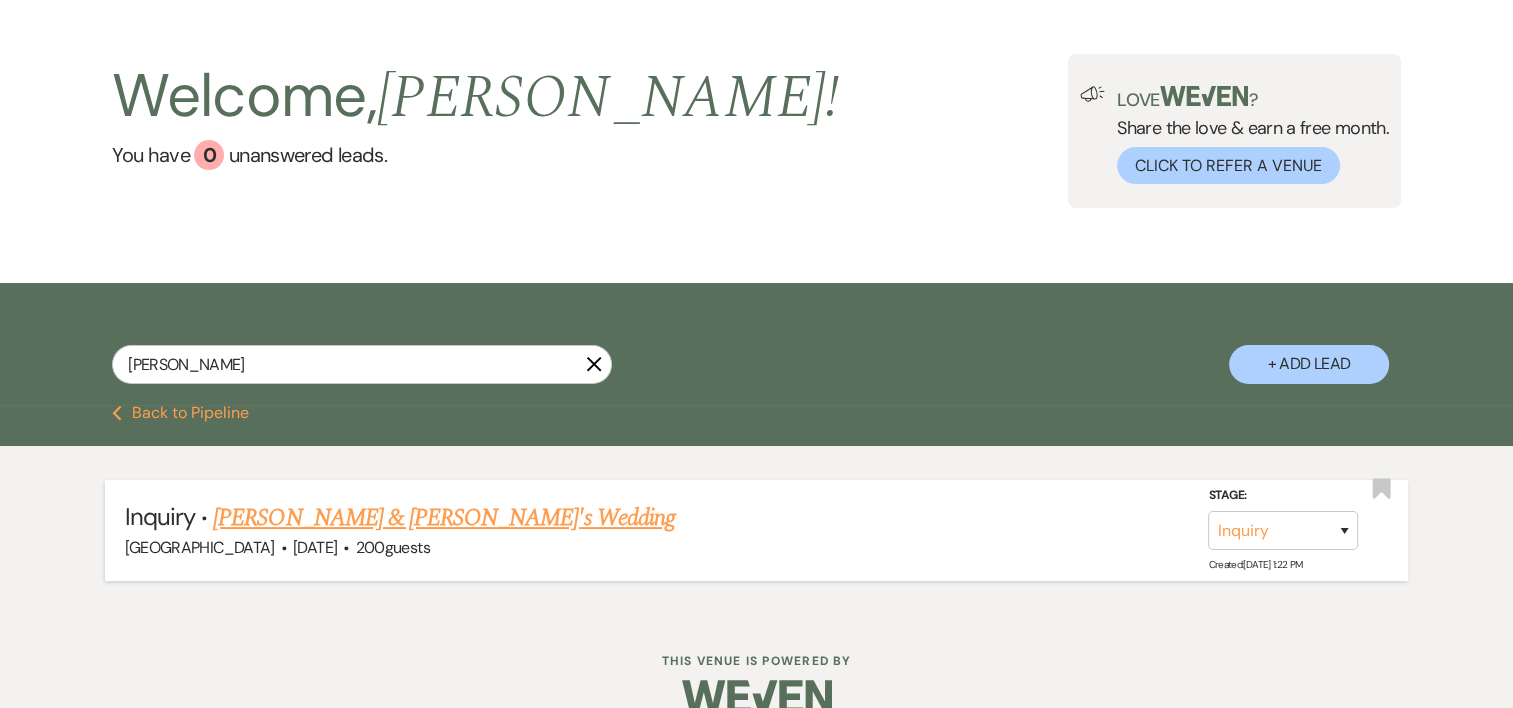 click on "Julie Courtright & Fiance's Wedding" at bounding box center [444, 518] 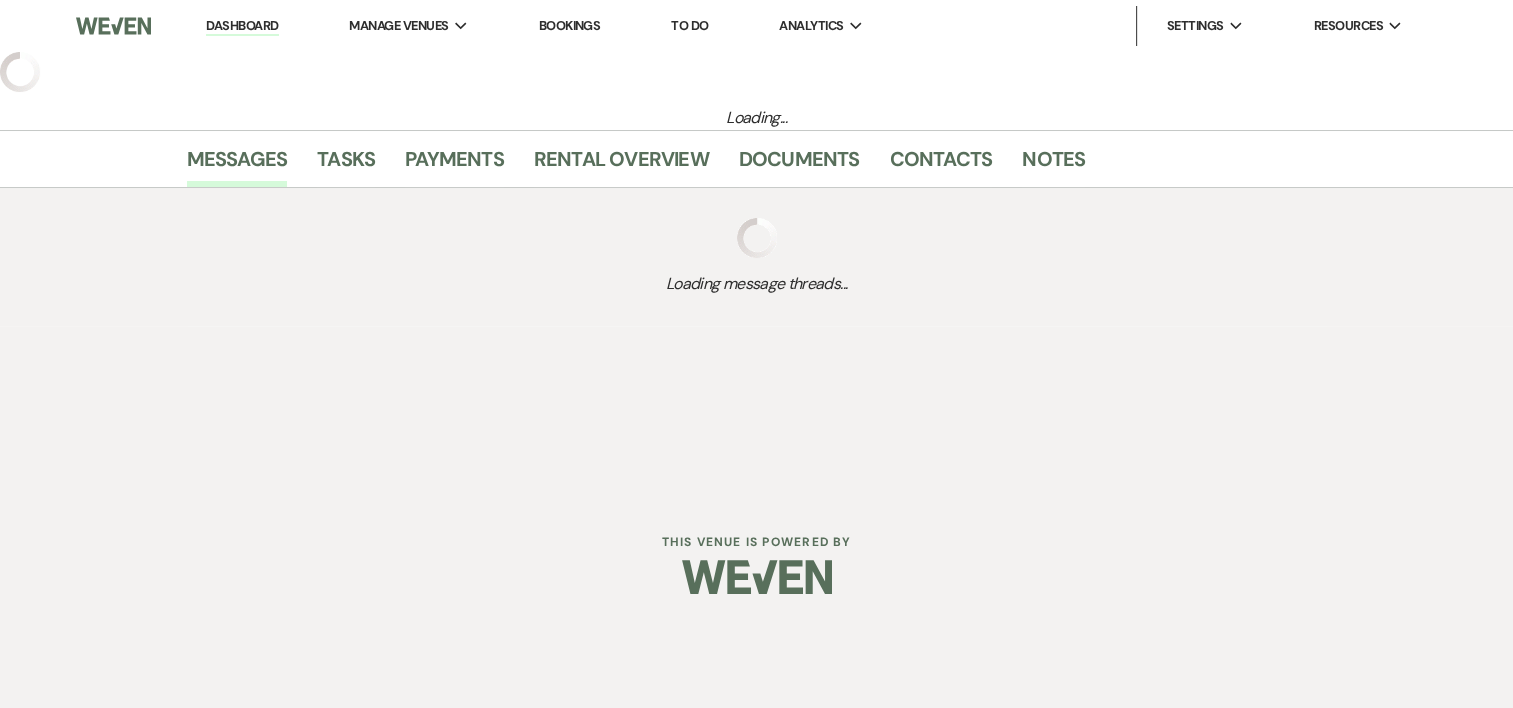 select on "5" 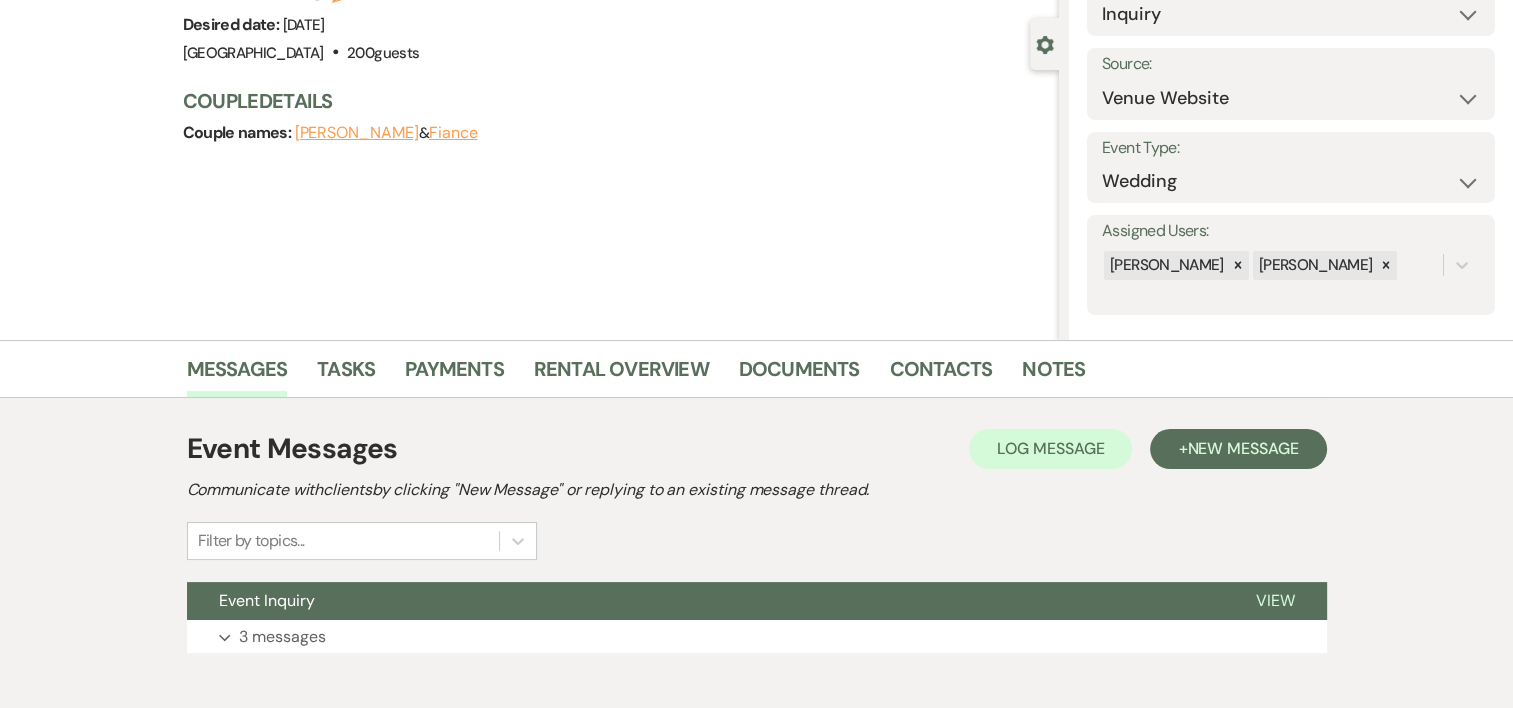 scroll, scrollTop: 265, scrollLeft: 0, axis: vertical 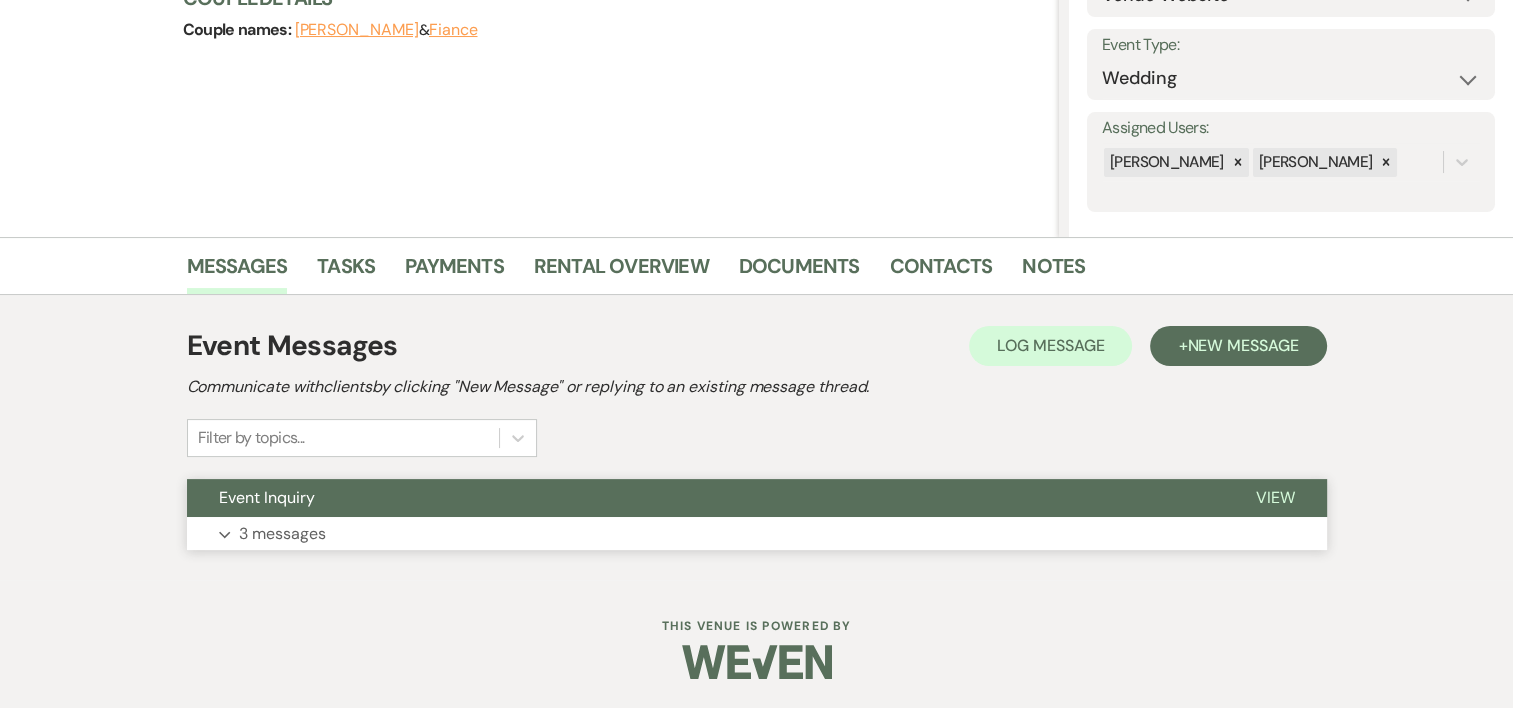click on "3 messages" at bounding box center [282, 534] 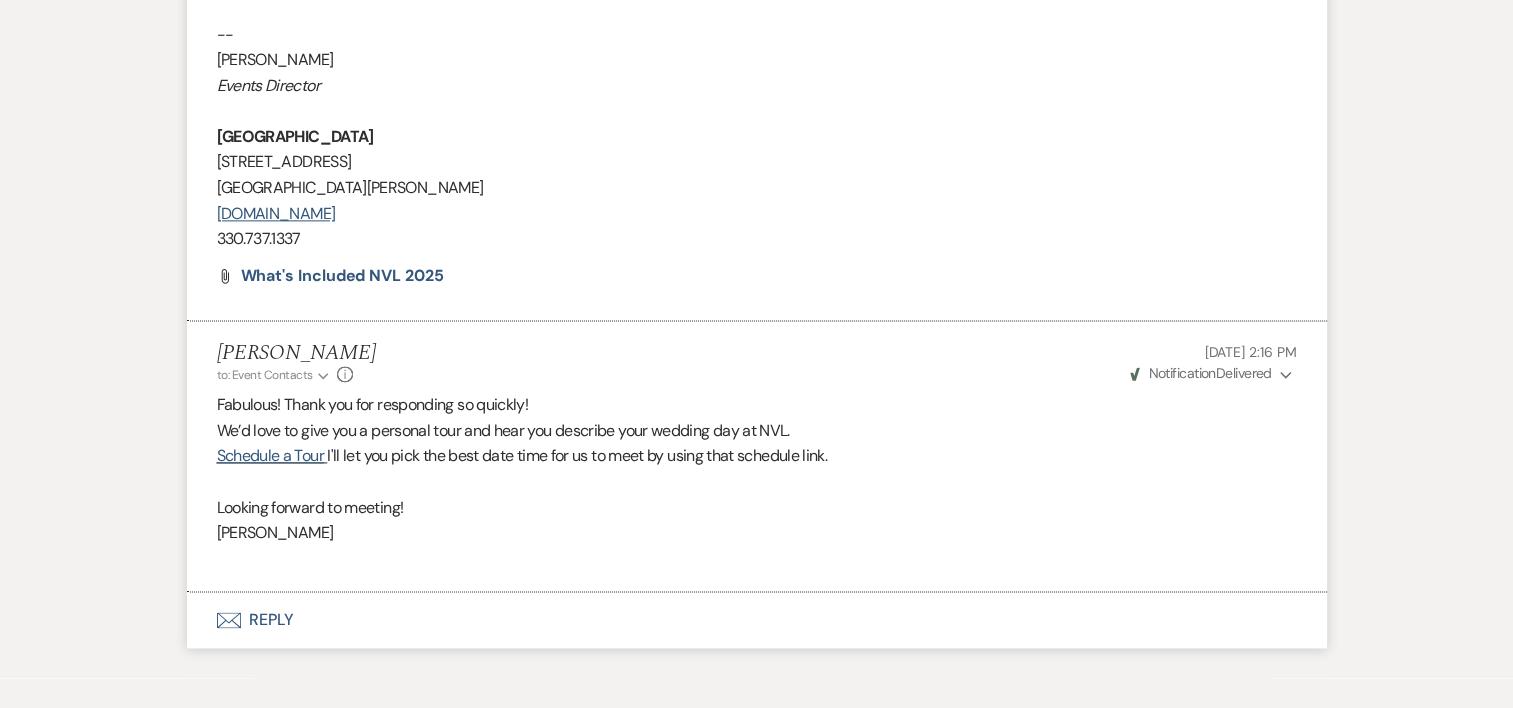 scroll, scrollTop: 2718, scrollLeft: 0, axis: vertical 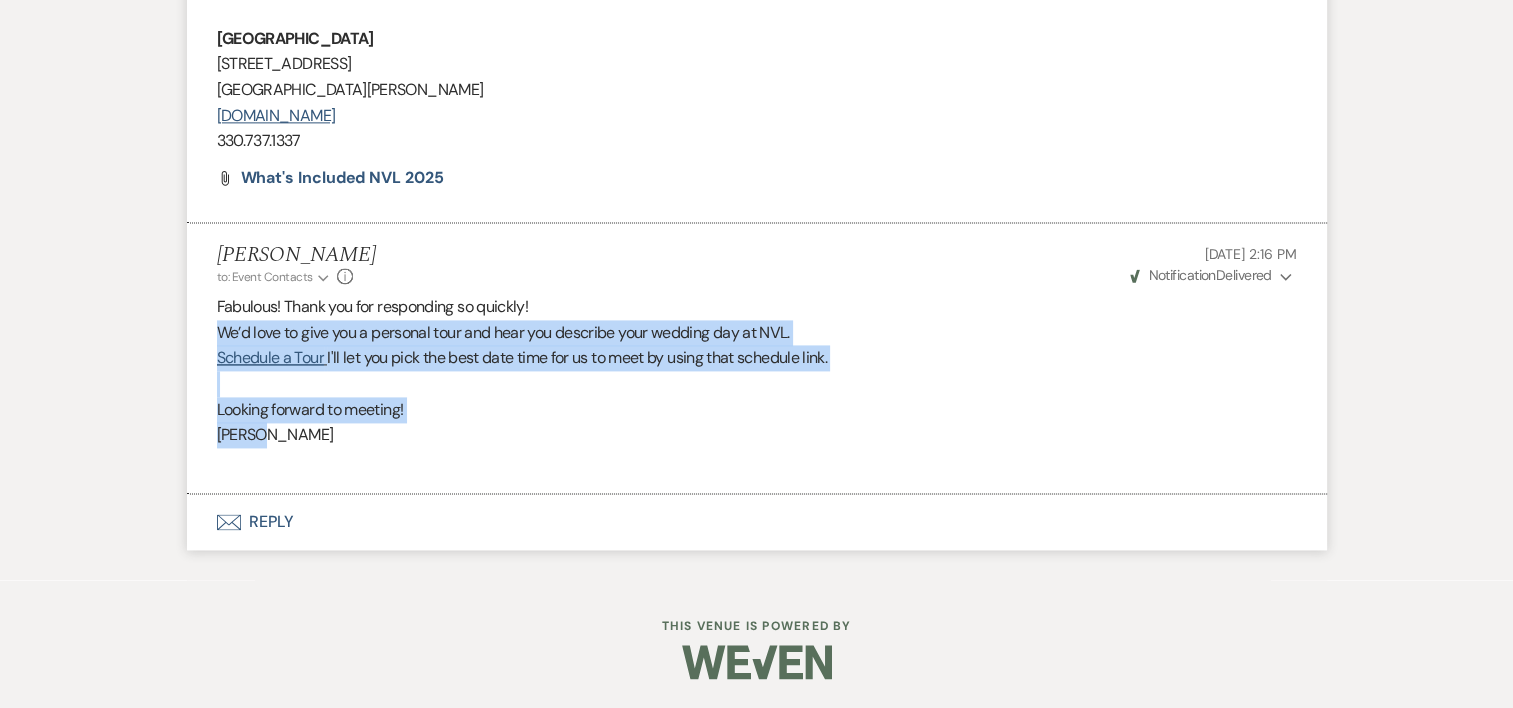 drag, startPoint x: 287, startPoint y: 436, endPoint x: 218, endPoint y: 336, distance: 121.49486 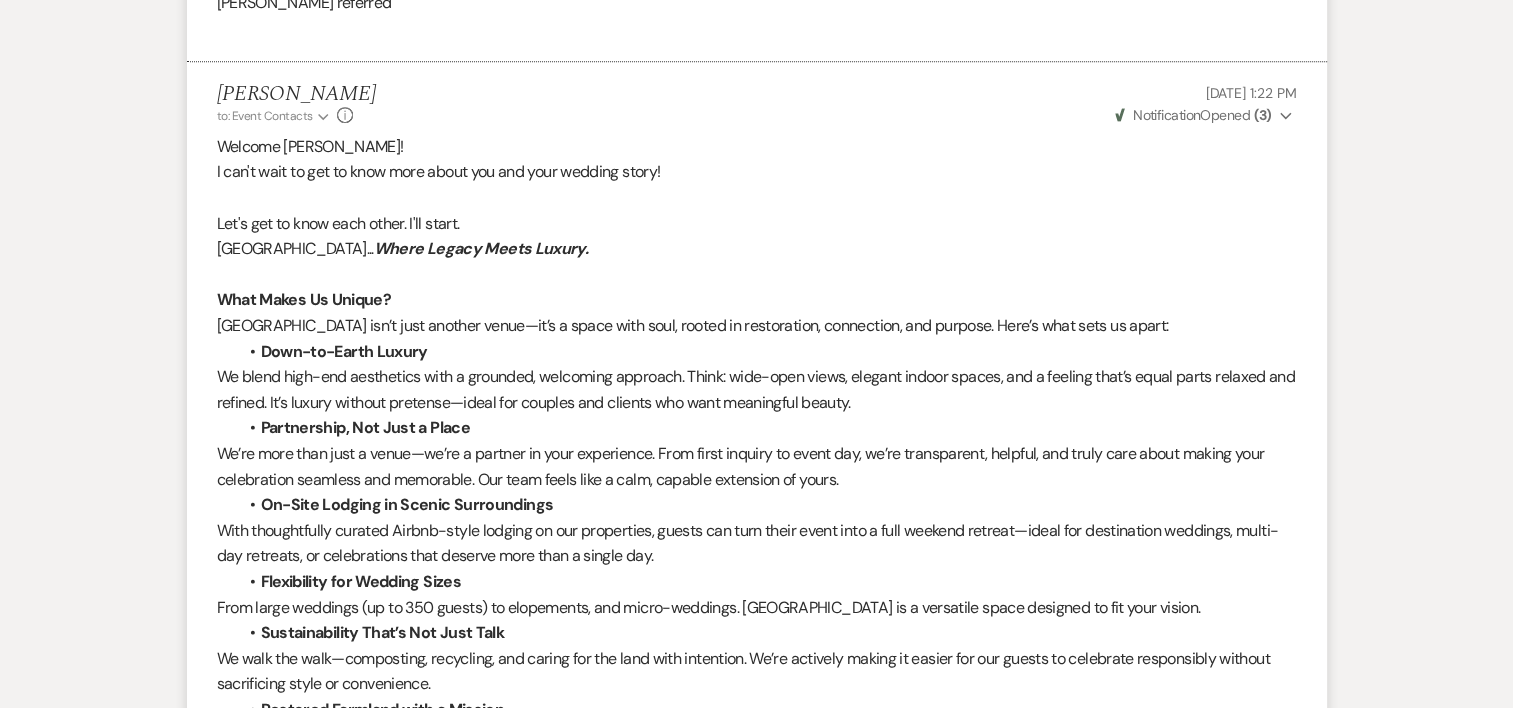 scroll, scrollTop: 1098, scrollLeft: 0, axis: vertical 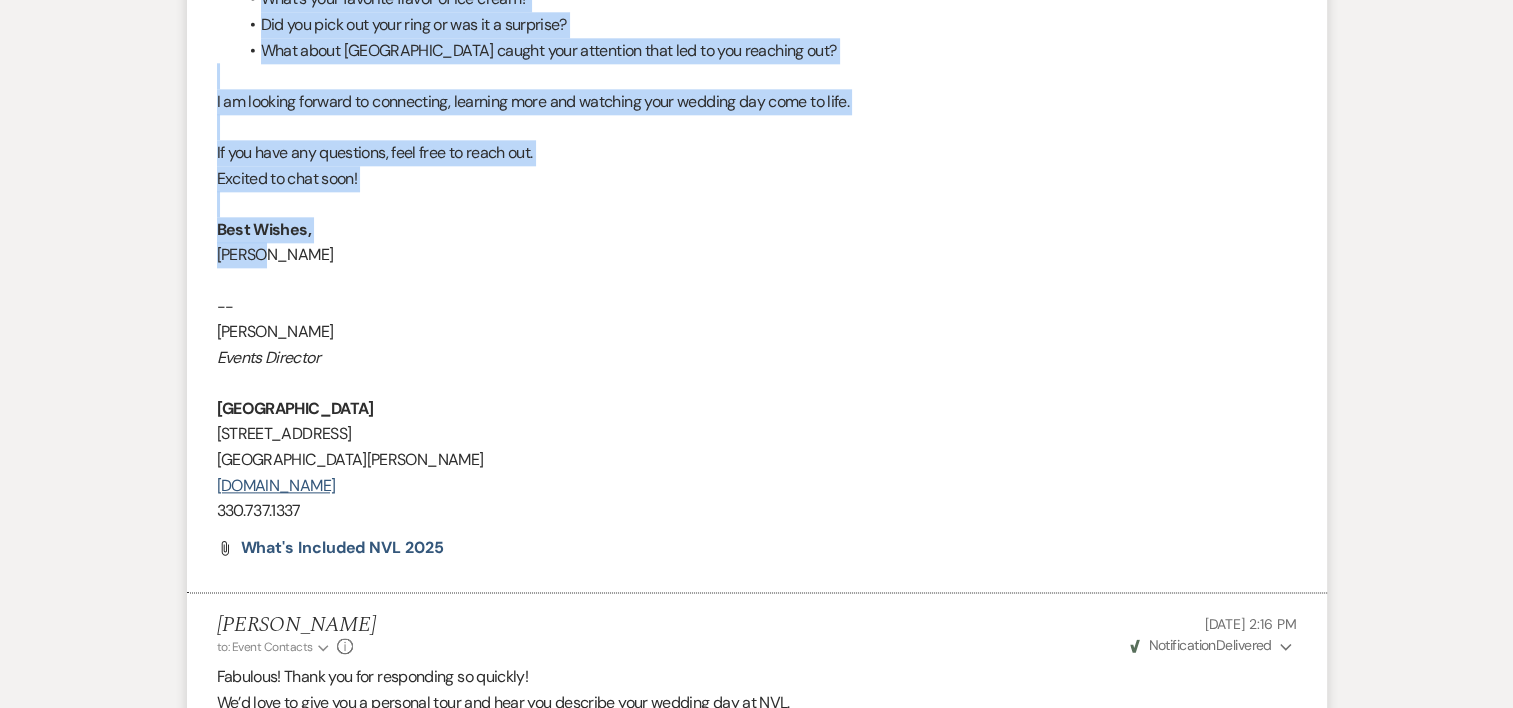 drag, startPoint x: 216, startPoint y: 147, endPoint x: 383, endPoint y: 252, distance: 197.26631 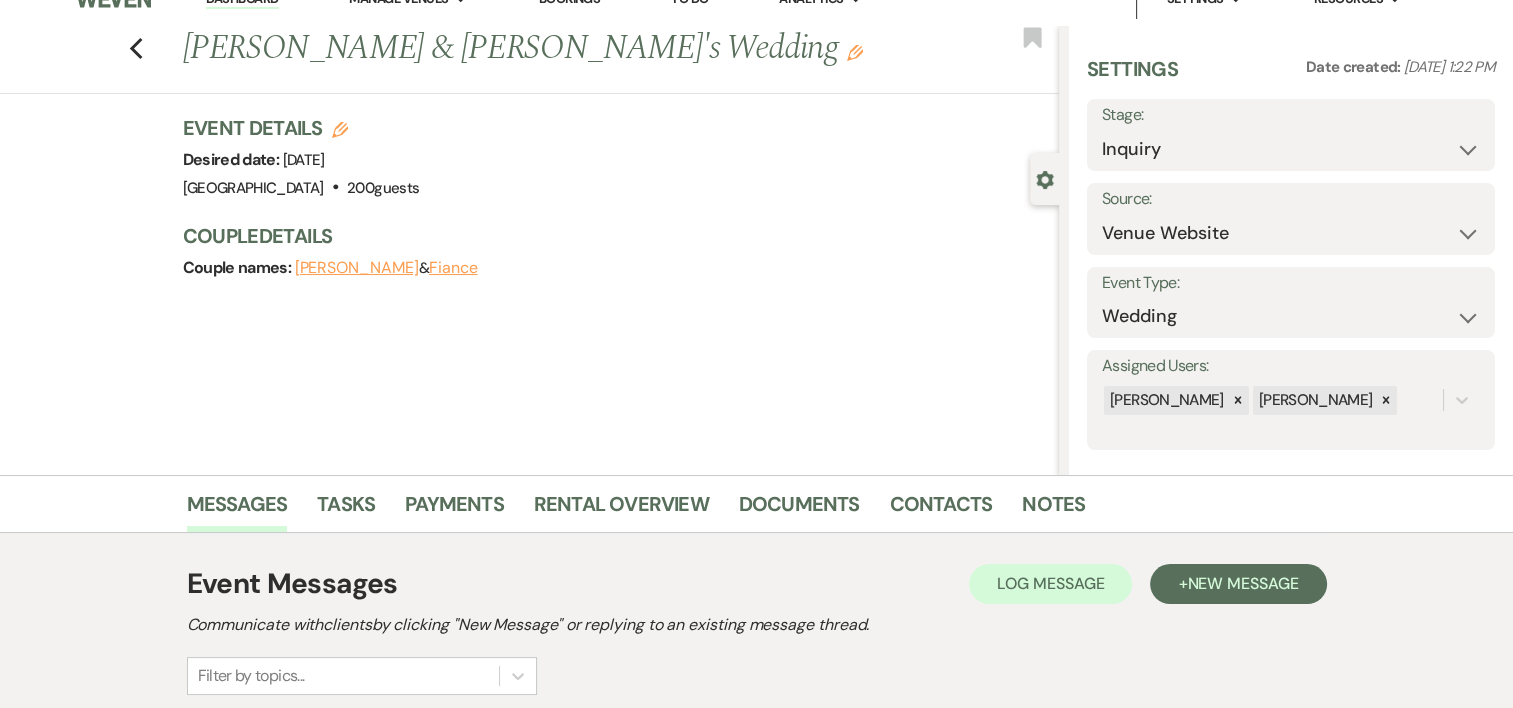 scroll, scrollTop: 0, scrollLeft: 0, axis: both 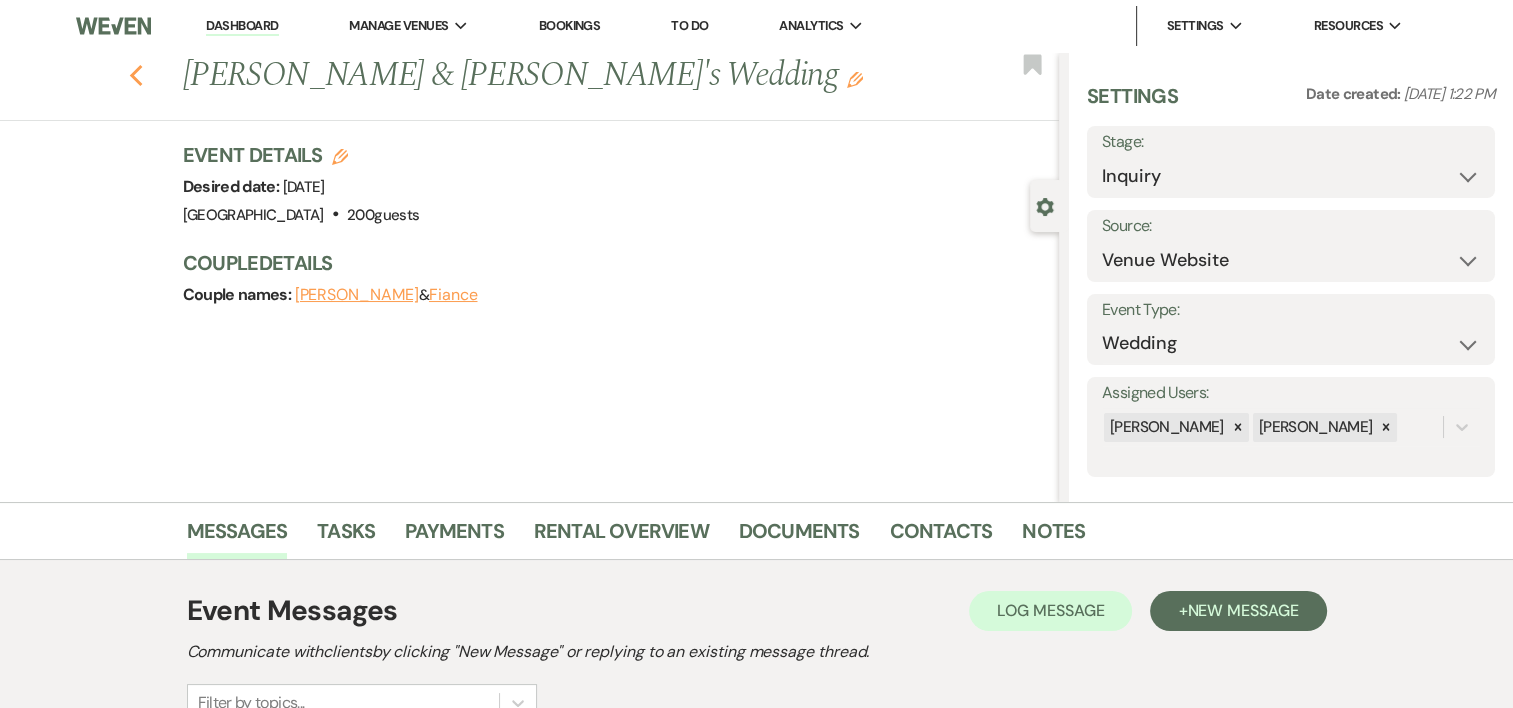 click on "Previous" 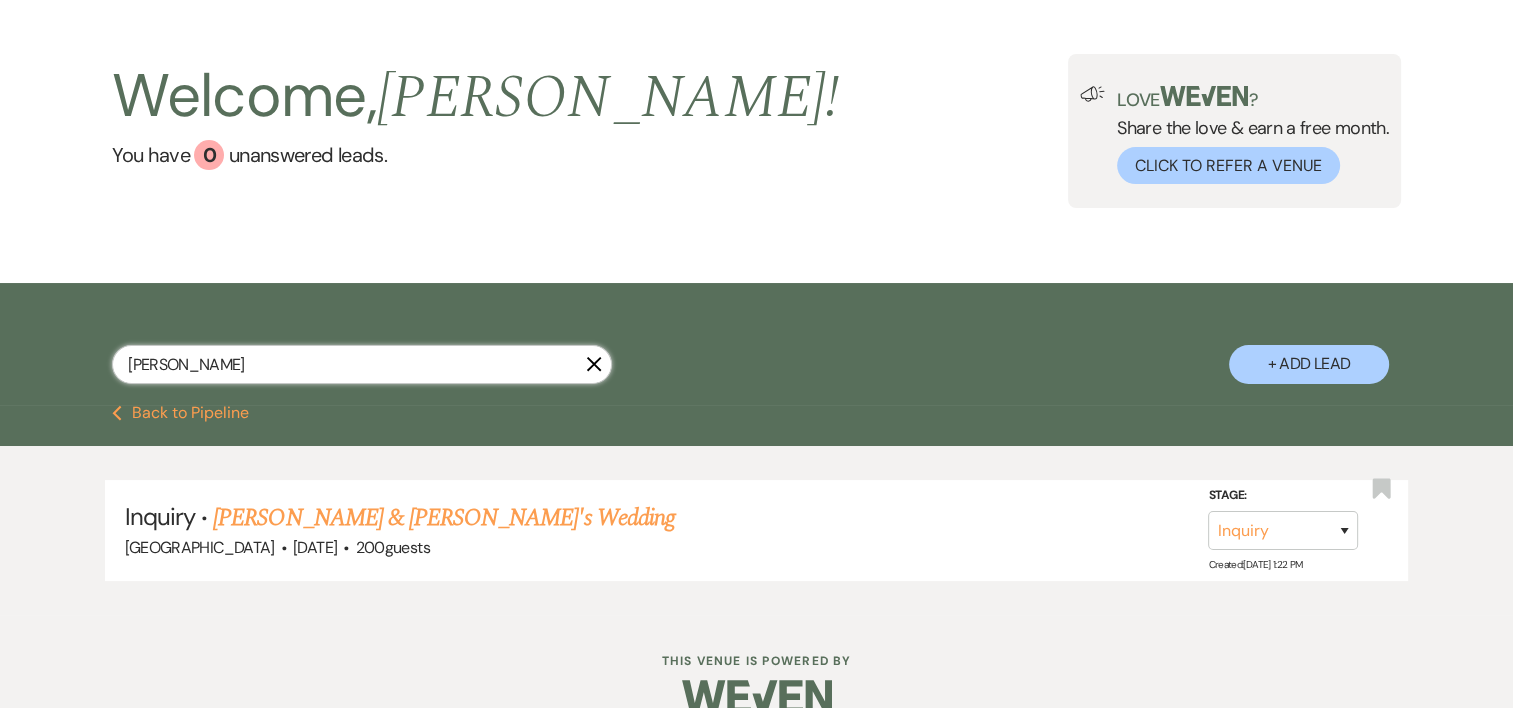 click on "julie" at bounding box center (362, 364) 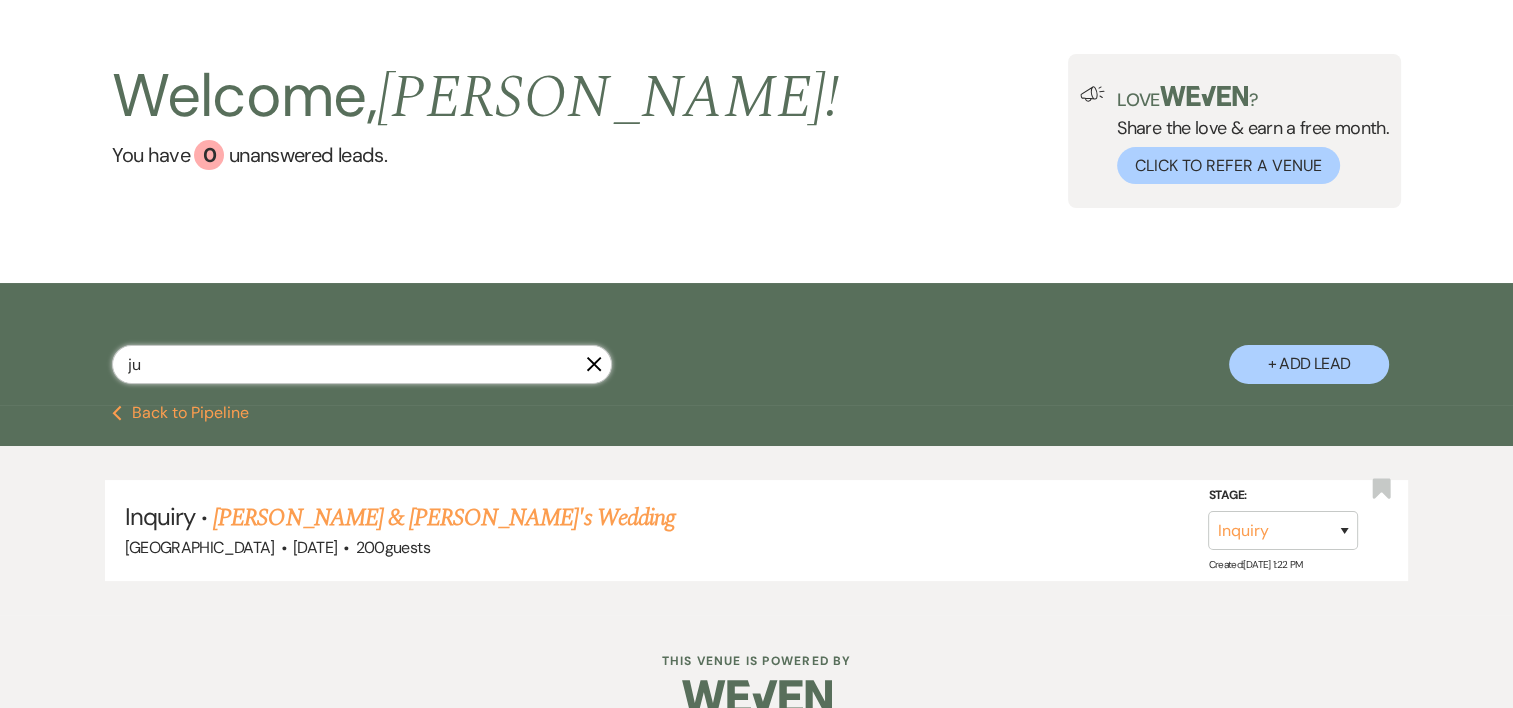 type on "j" 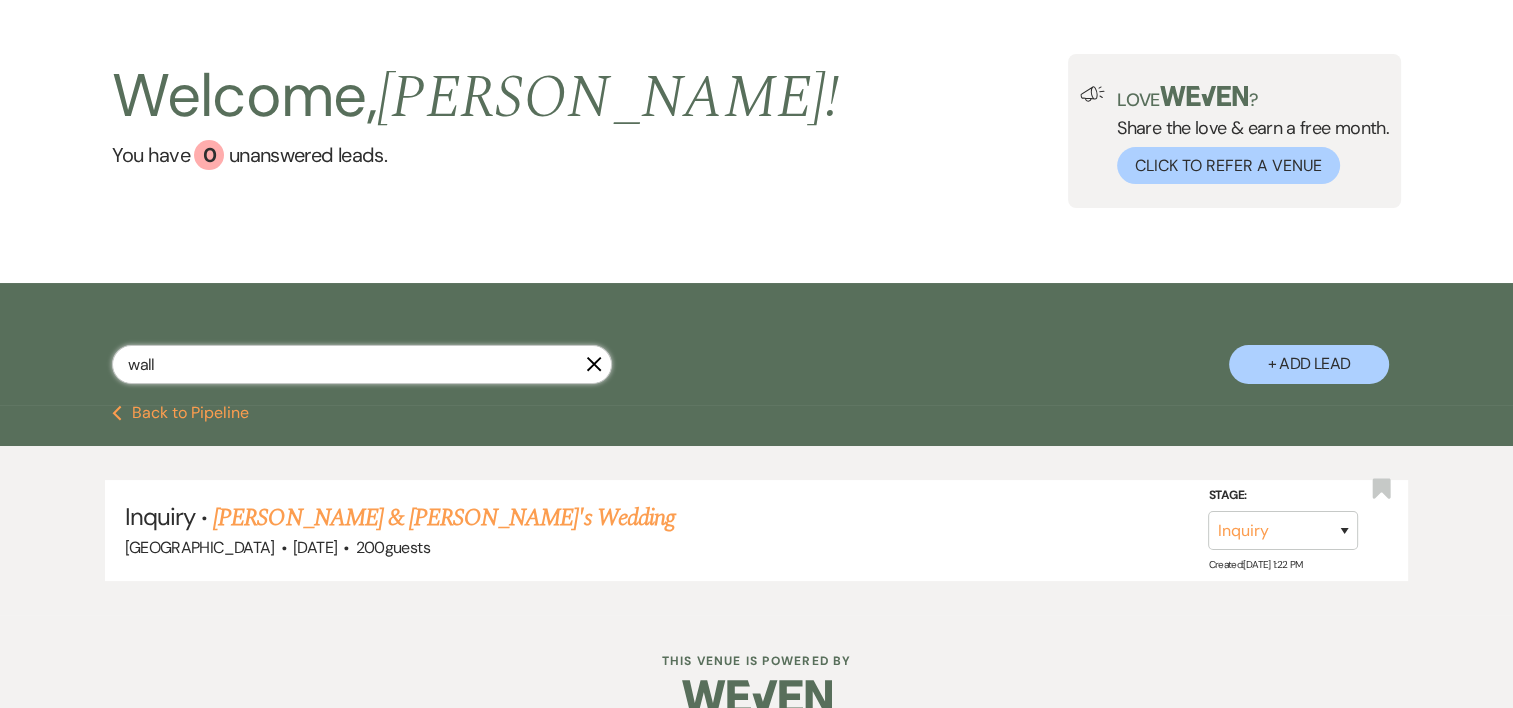 type on "walls" 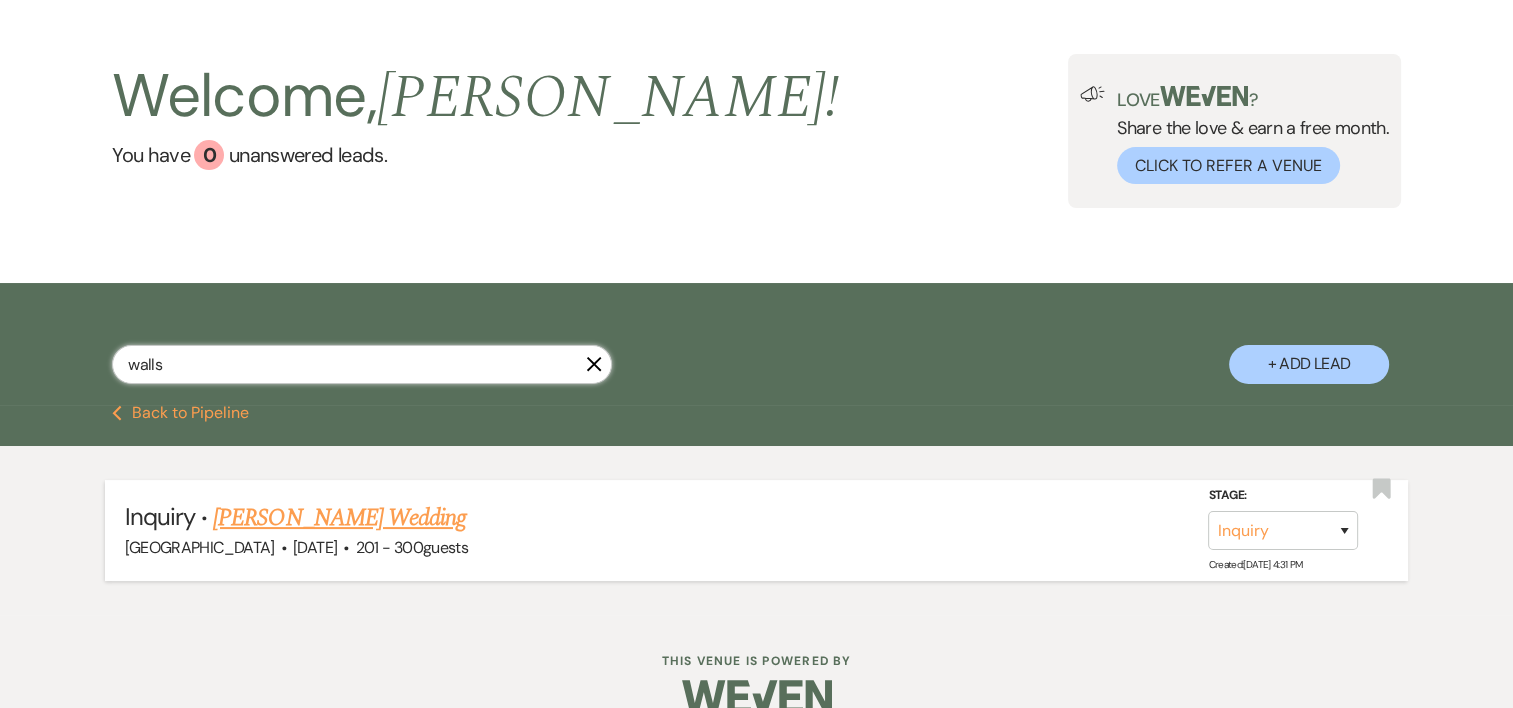 click on "Taylor Walls's Wedding" at bounding box center [339, 518] 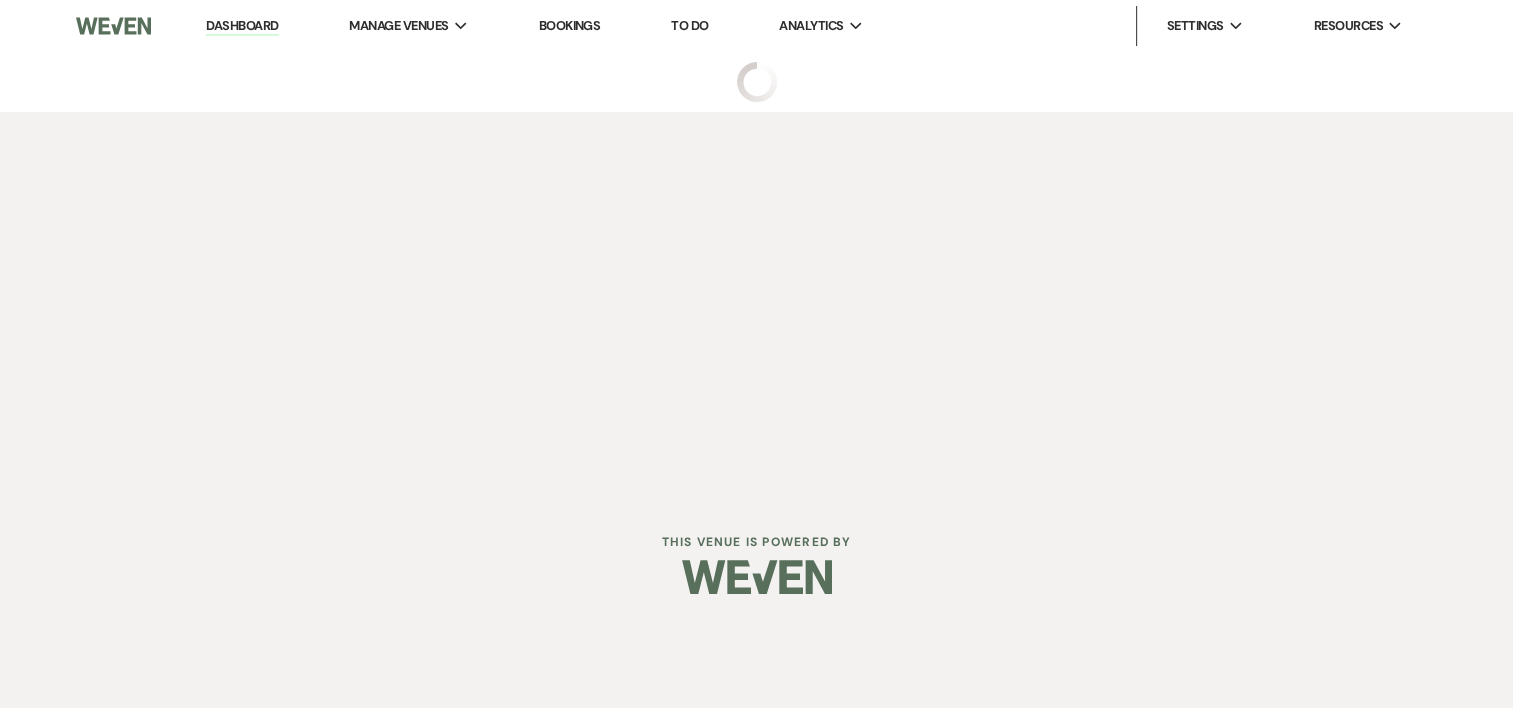scroll, scrollTop: 0, scrollLeft: 0, axis: both 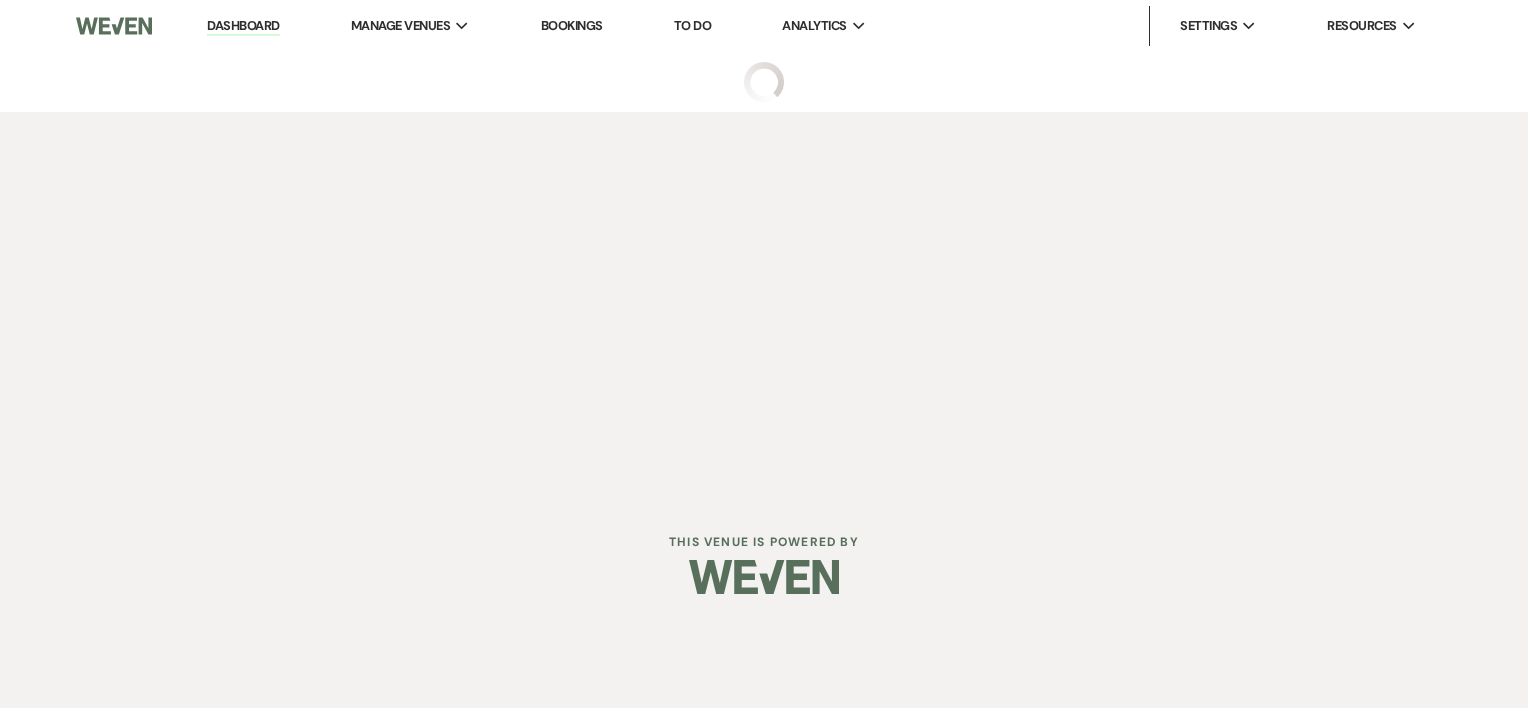 select on "2" 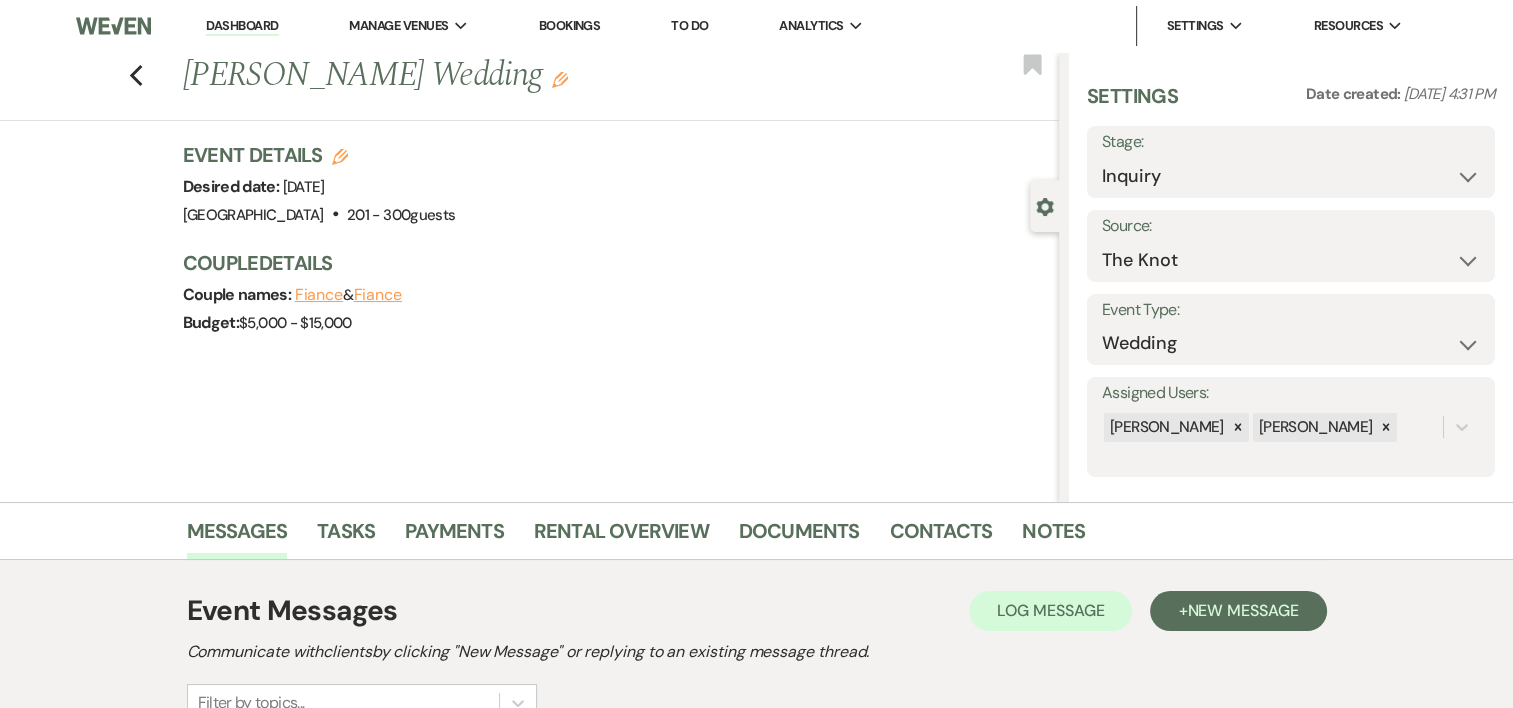 scroll, scrollTop: 265, scrollLeft: 0, axis: vertical 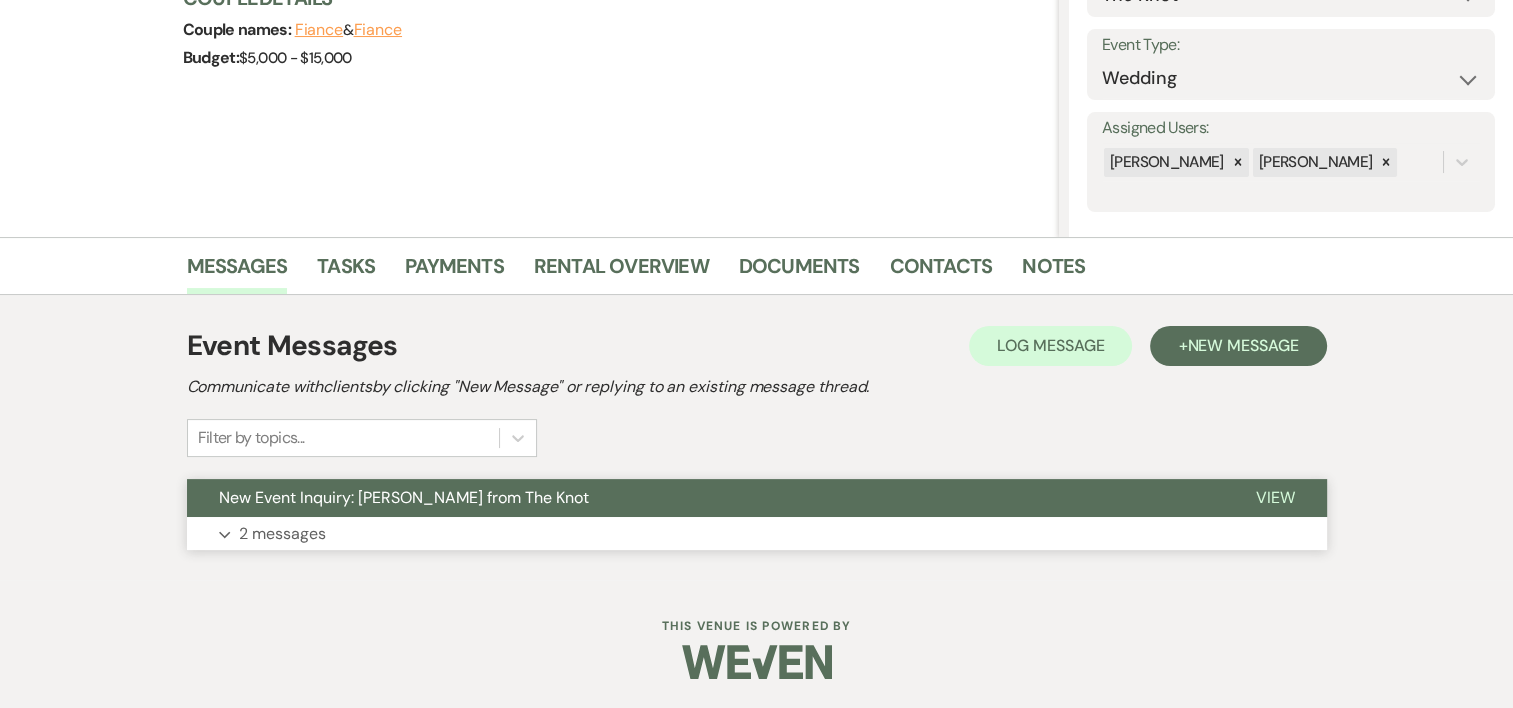 click on "2 messages" at bounding box center (282, 534) 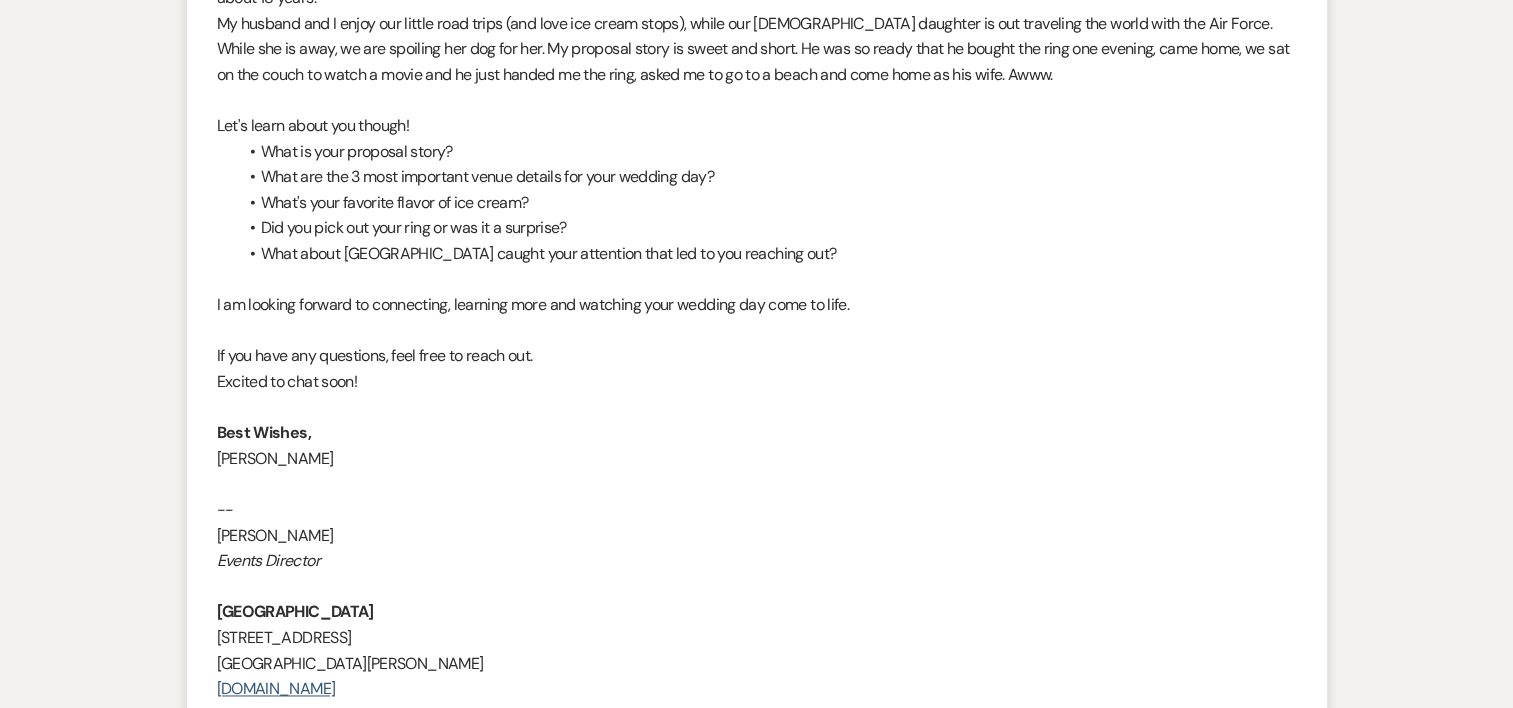 scroll, scrollTop: 3138, scrollLeft: 0, axis: vertical 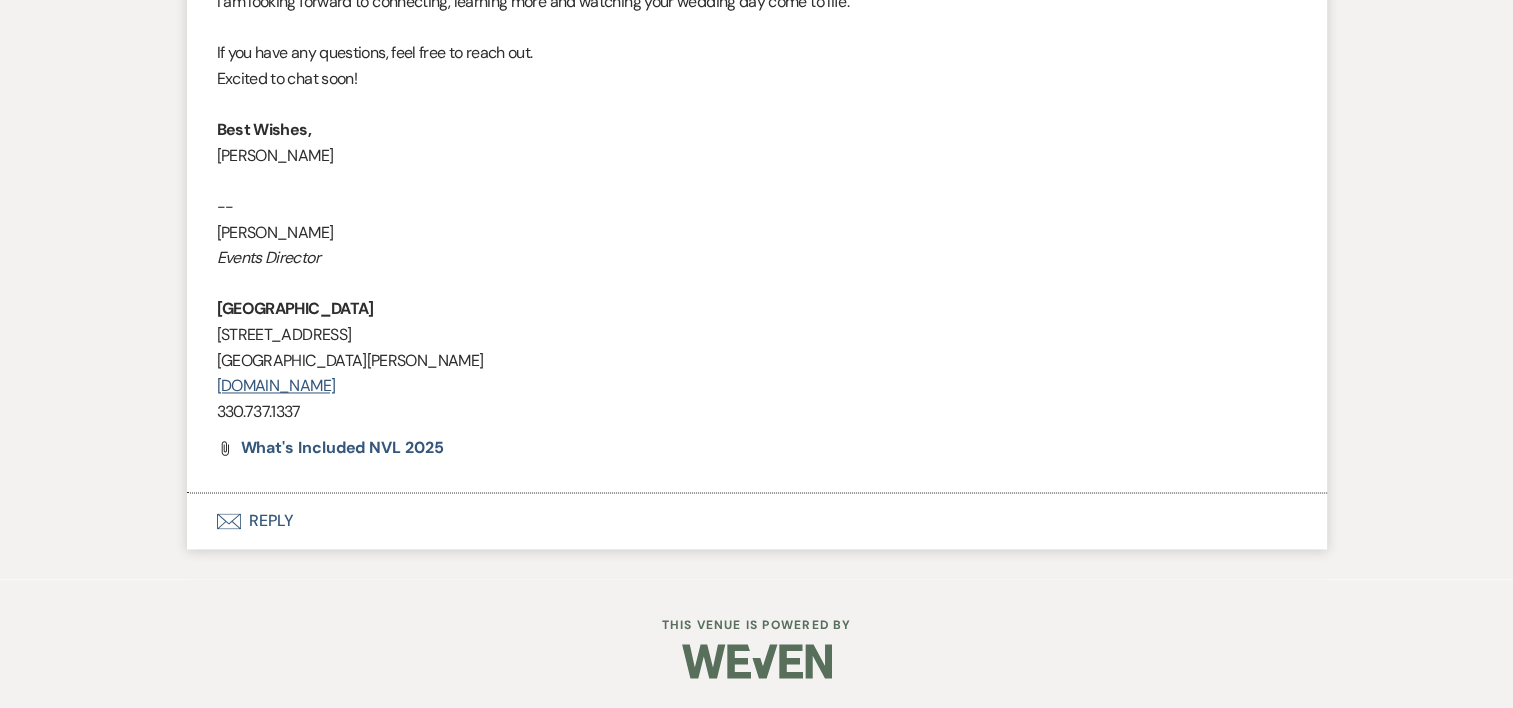 click on "Envelope Reply" at bounding box center [757, 521] 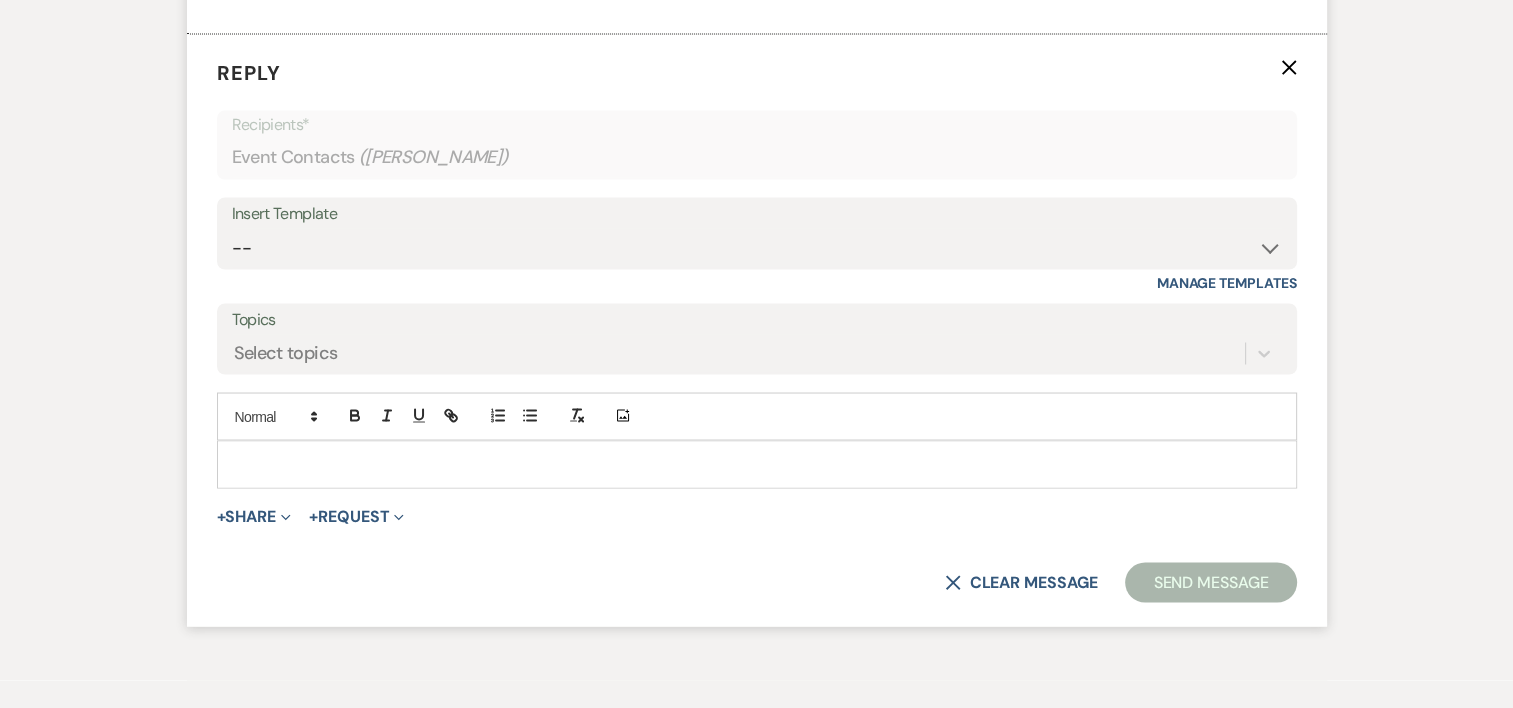 scroll, scrollTop: 3573, scrollLeft: 0, axis: vertical 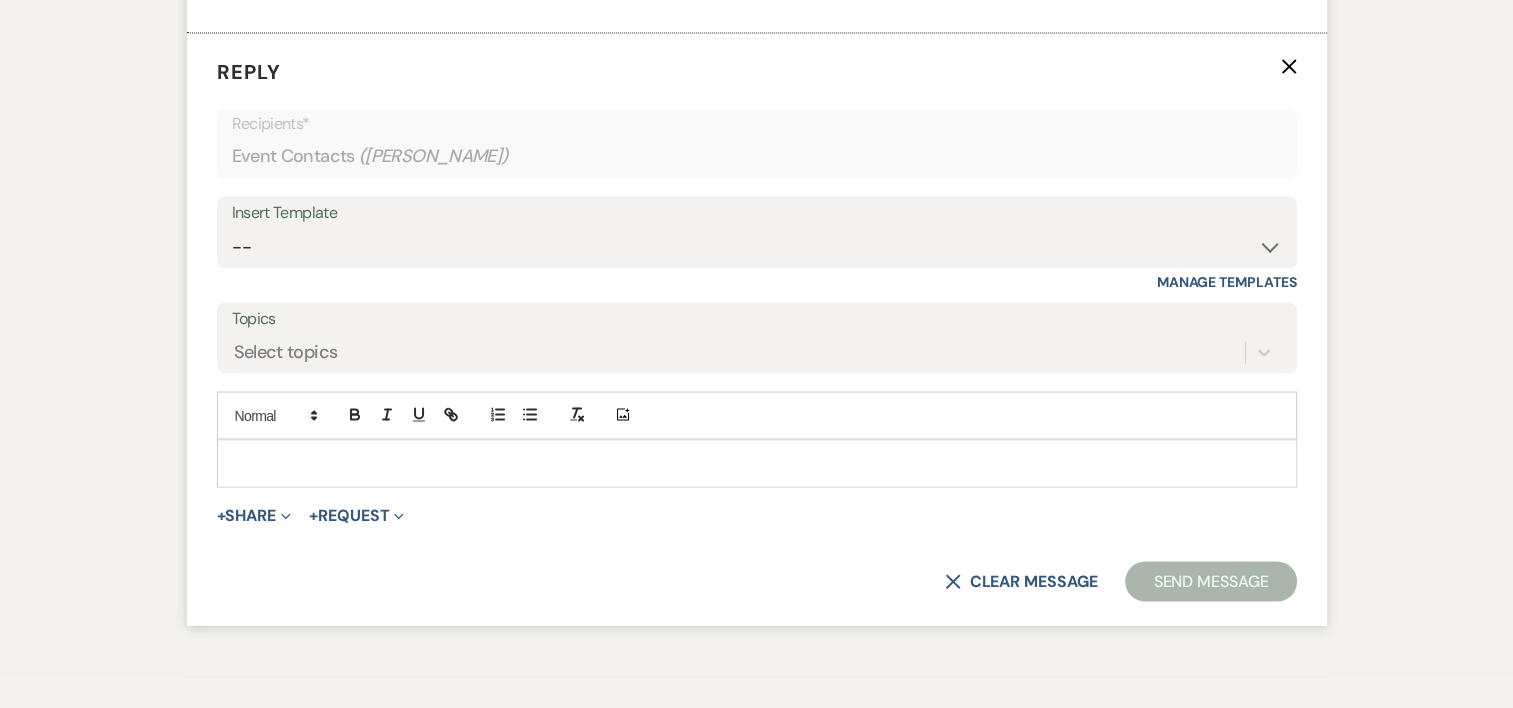 click on "X" 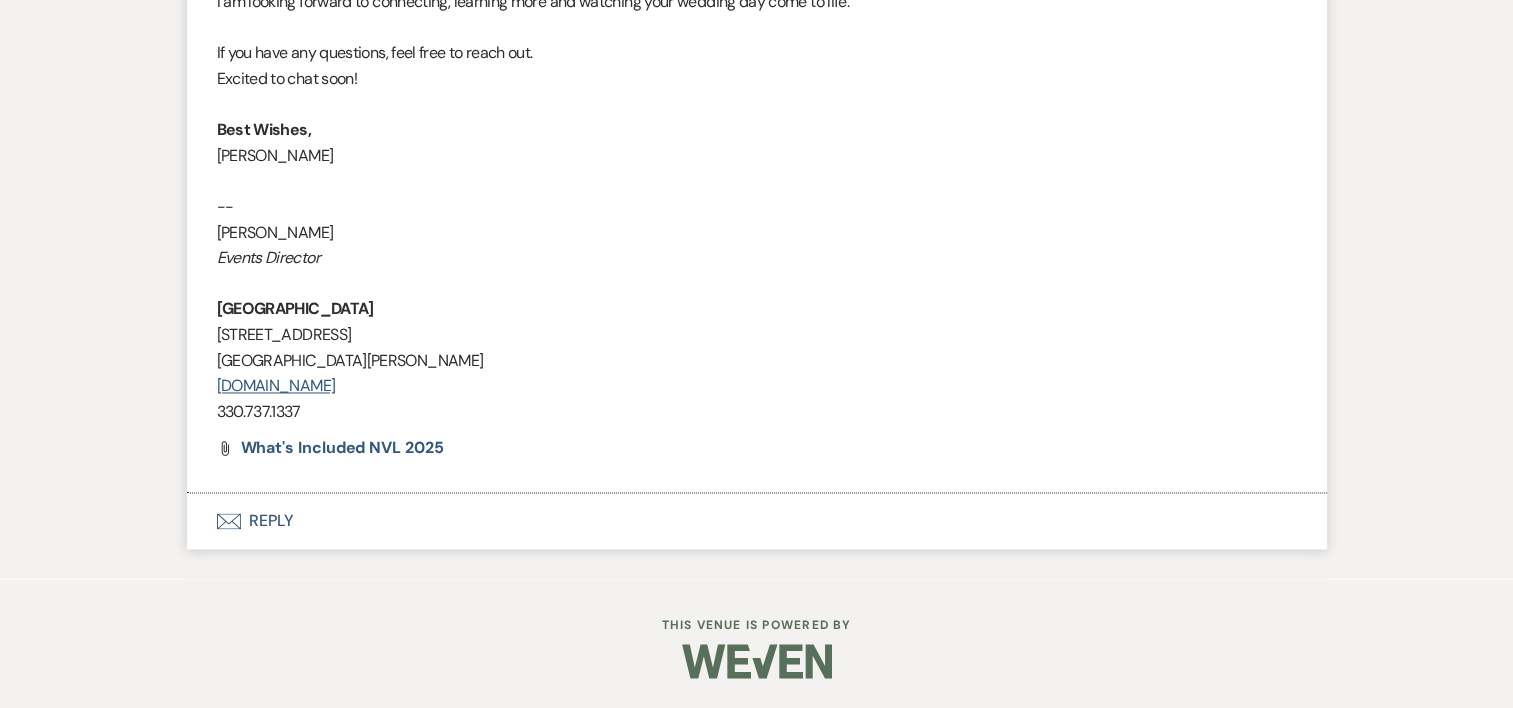 click on "Envelope Reply" at bounding box center [757, 521] 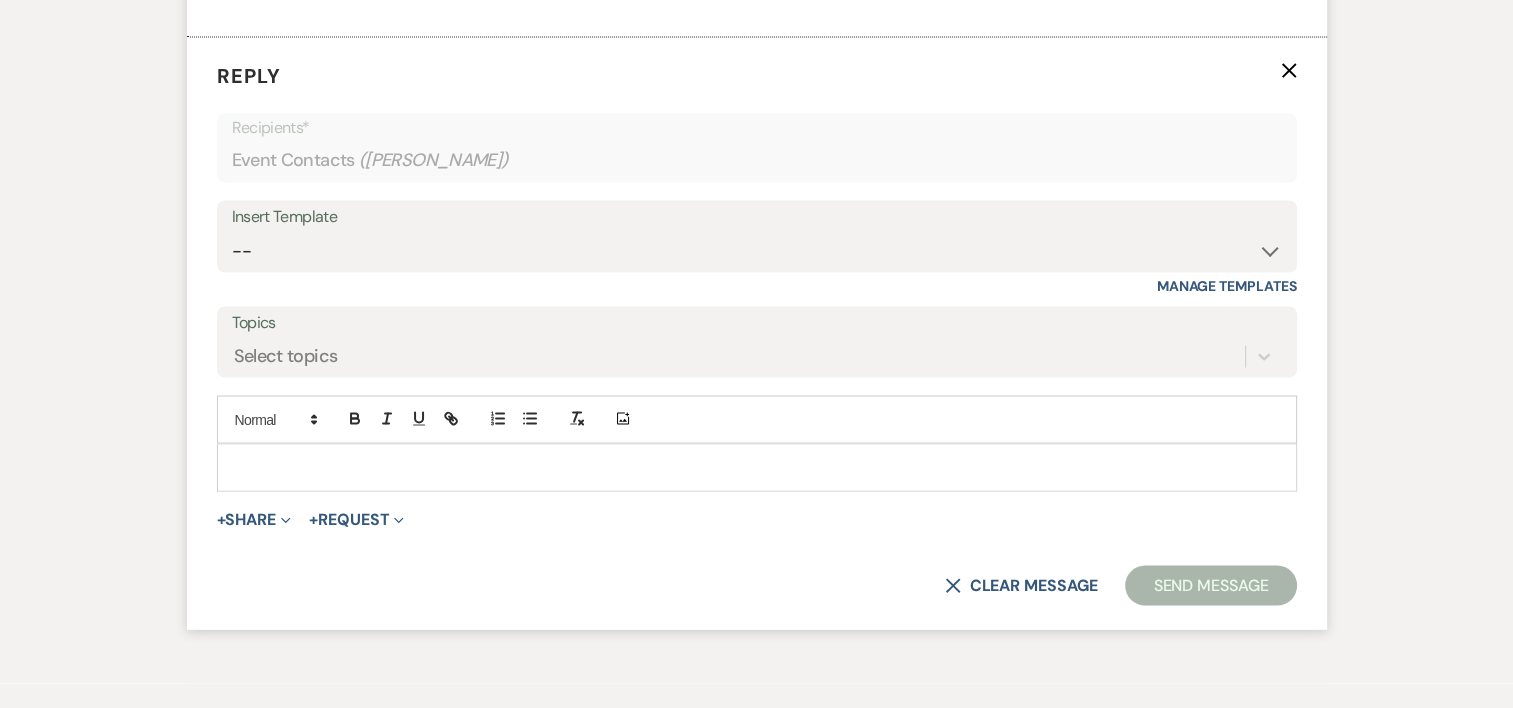 scroll, scrollTop: 3573, scrollLeft: 0, axis: vertical 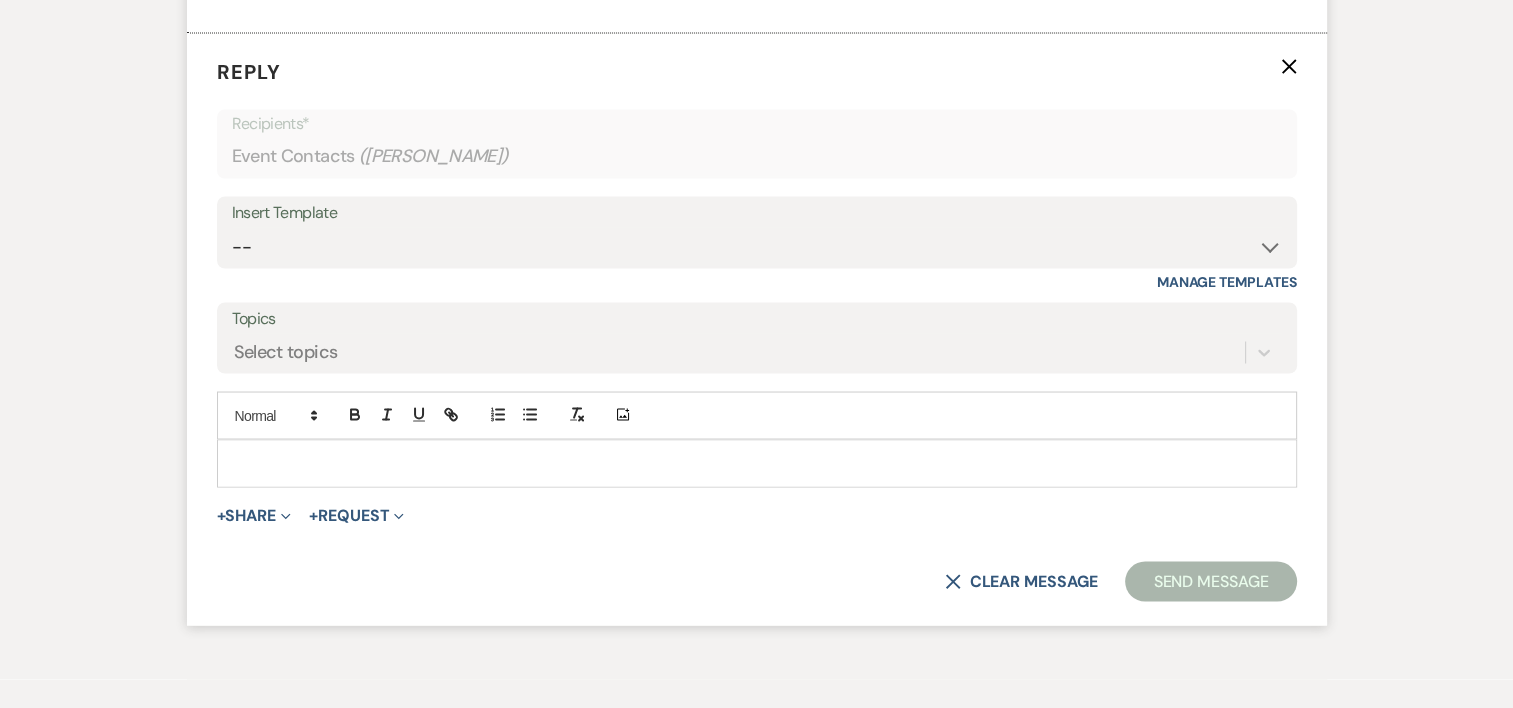 click at bounding box center [757, 463] 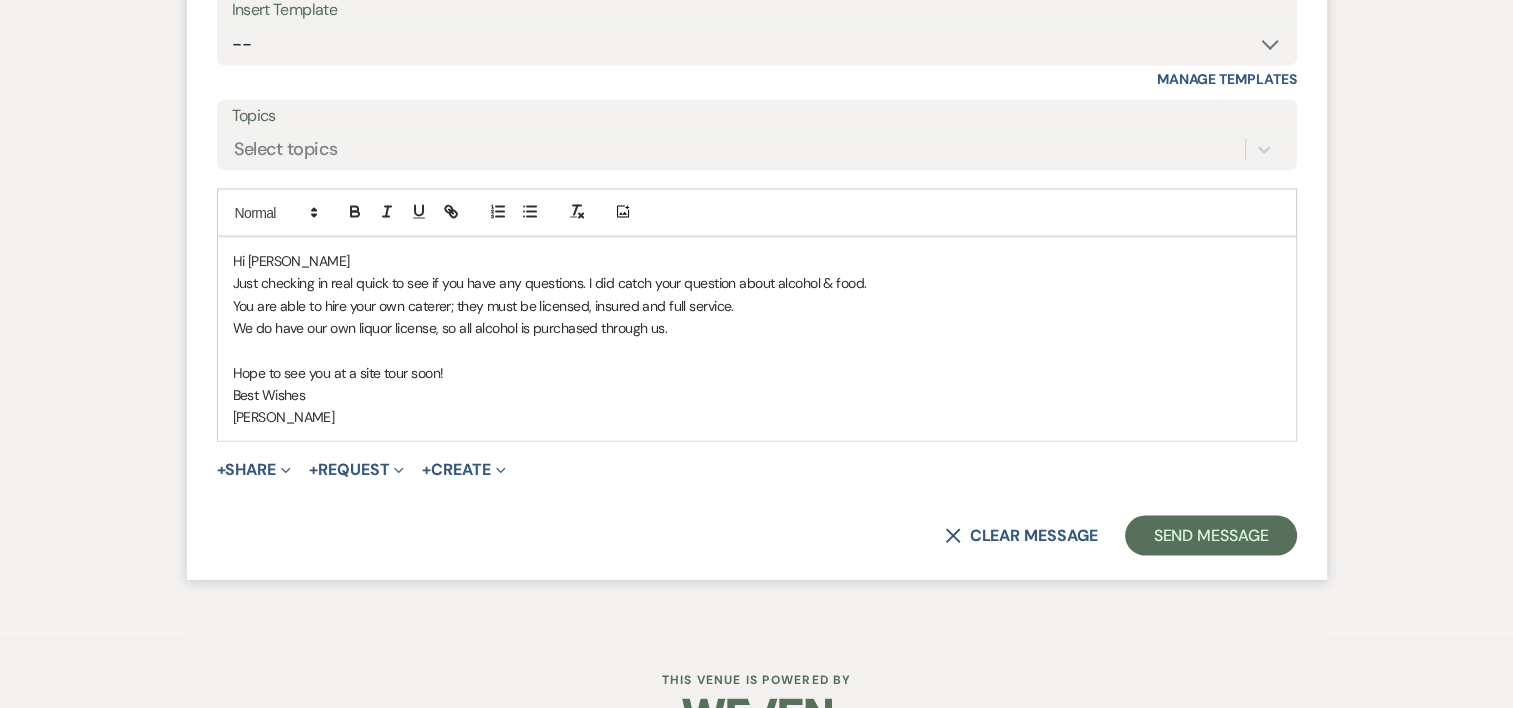 scroll, scrollTop: 3781, scrollLeft: 0, axis: vertical 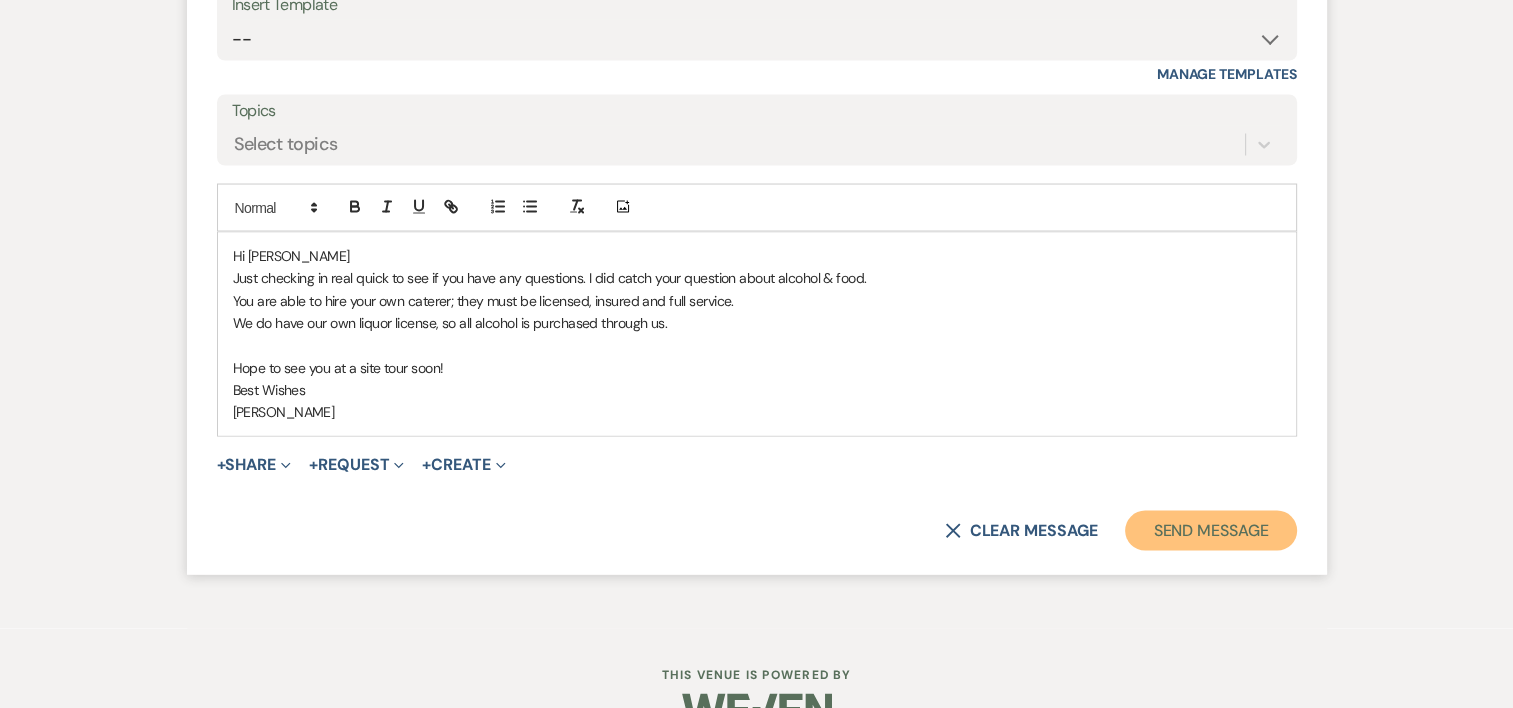 click on "Send Message" at bounding box center (1210, 530) 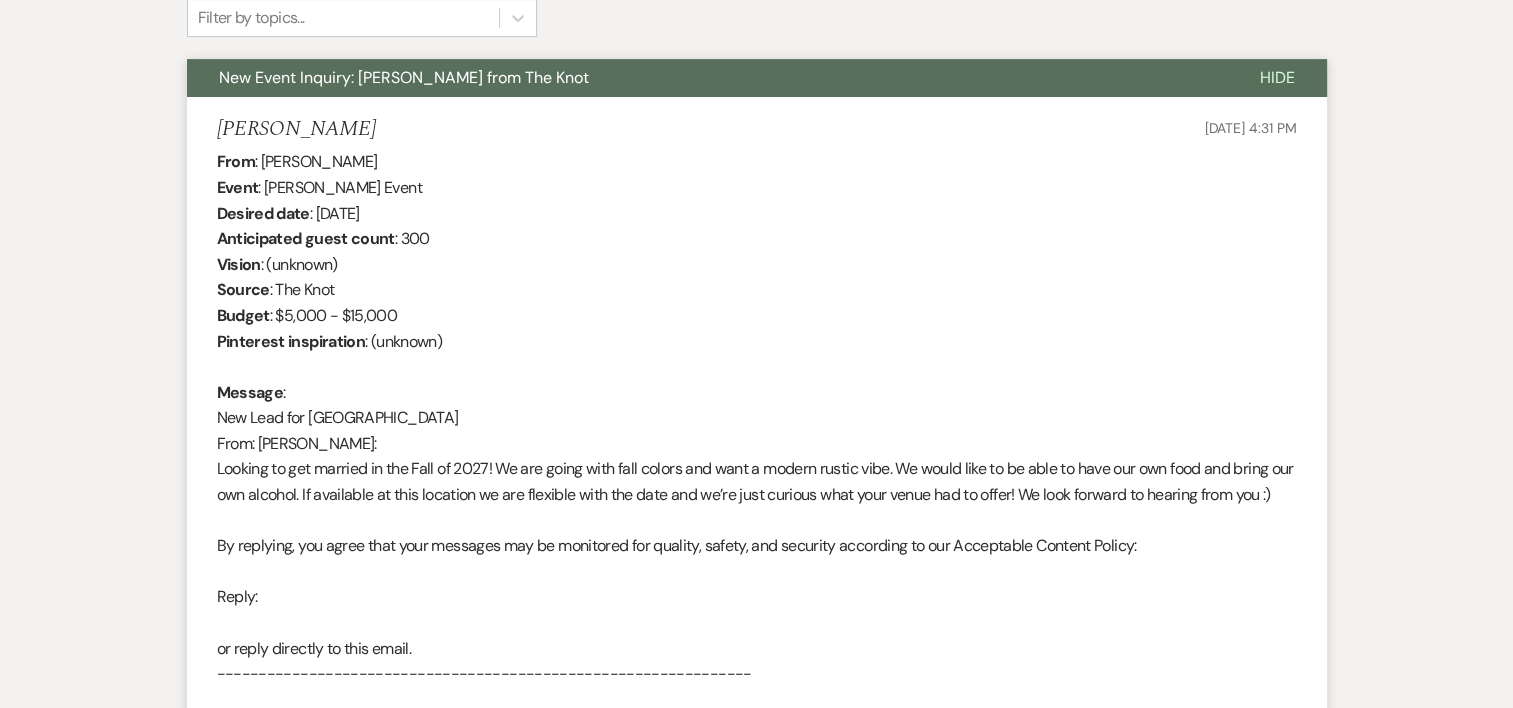 scroll, scrollTop: 0, scrollLeft: 0, axis: both 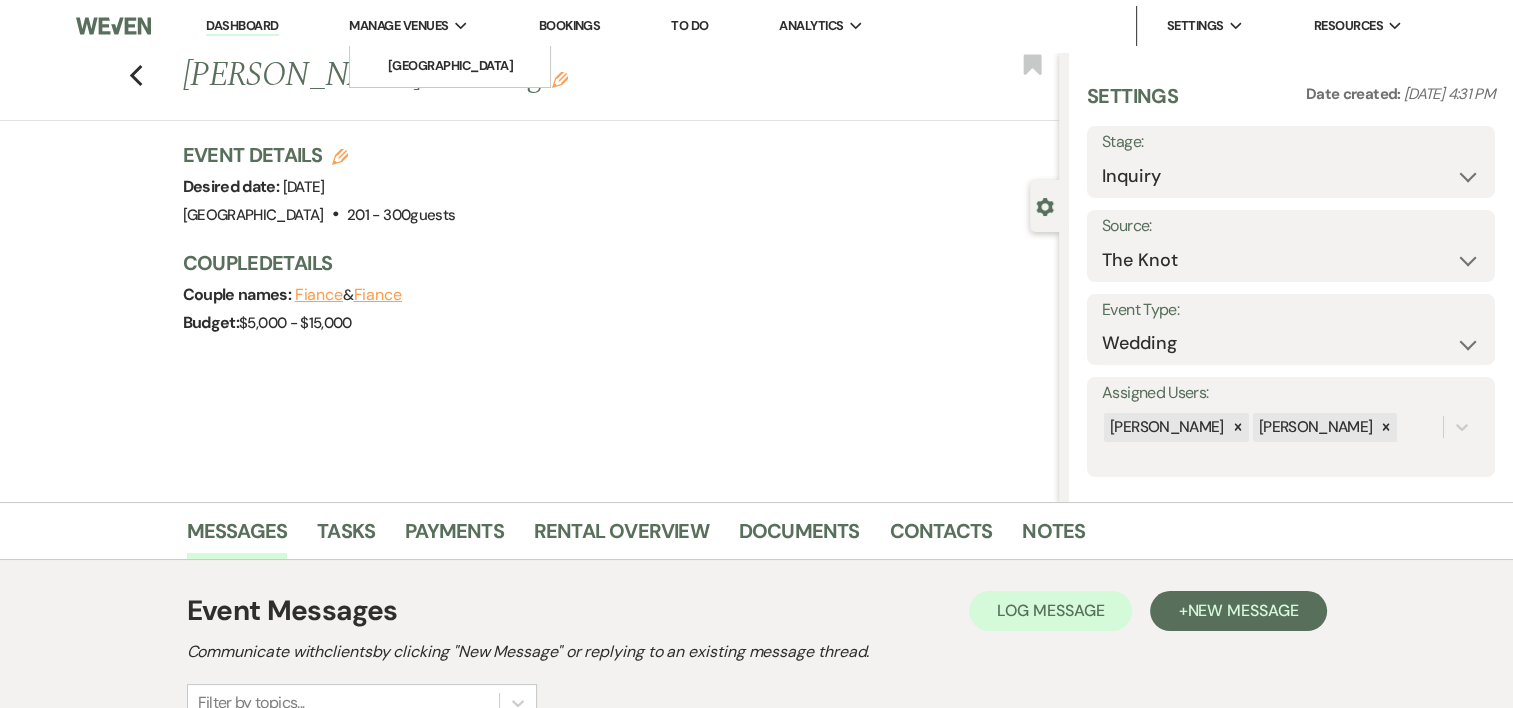 click on "Manage Venues" at bounding box center (398, 26) 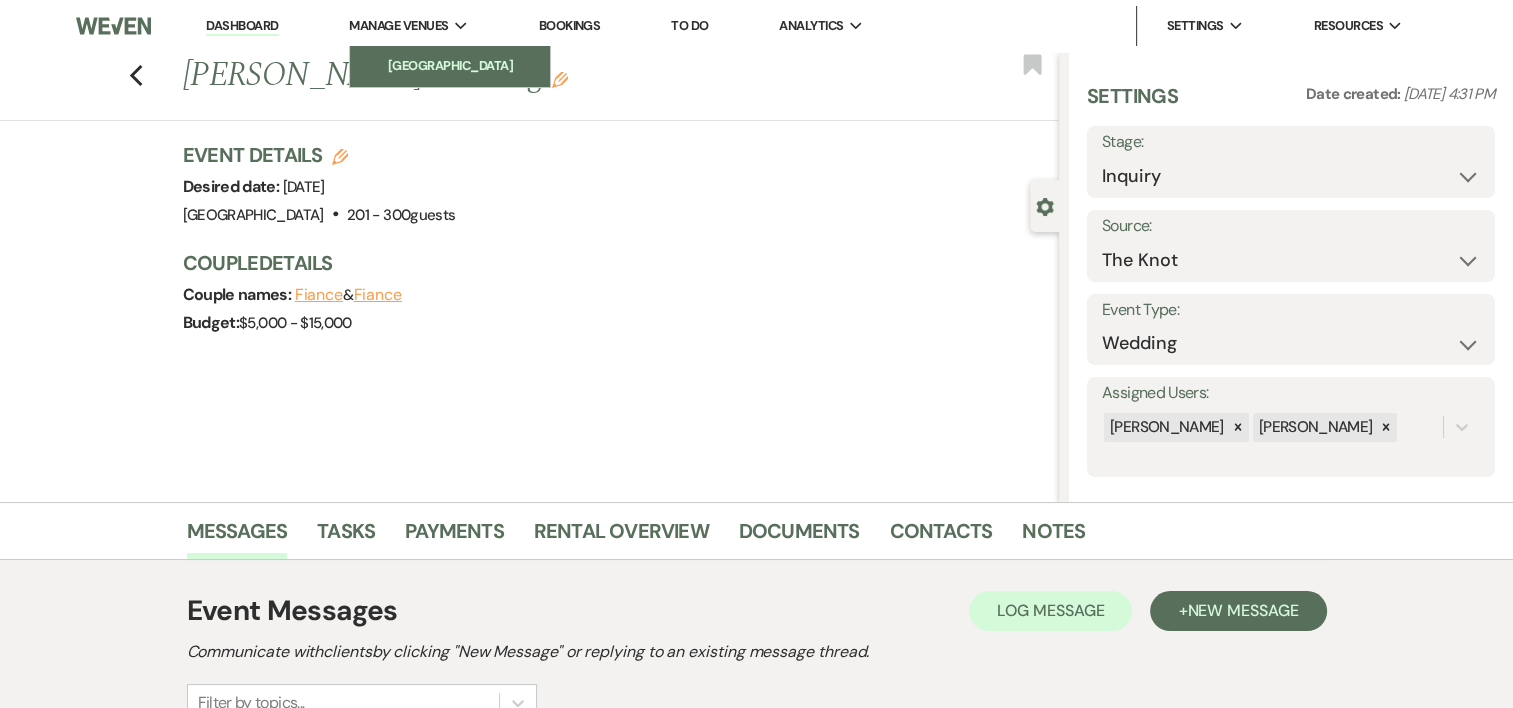 click on "[GEOGRAPHIC_DATA]" at bounding box center (450, 66) 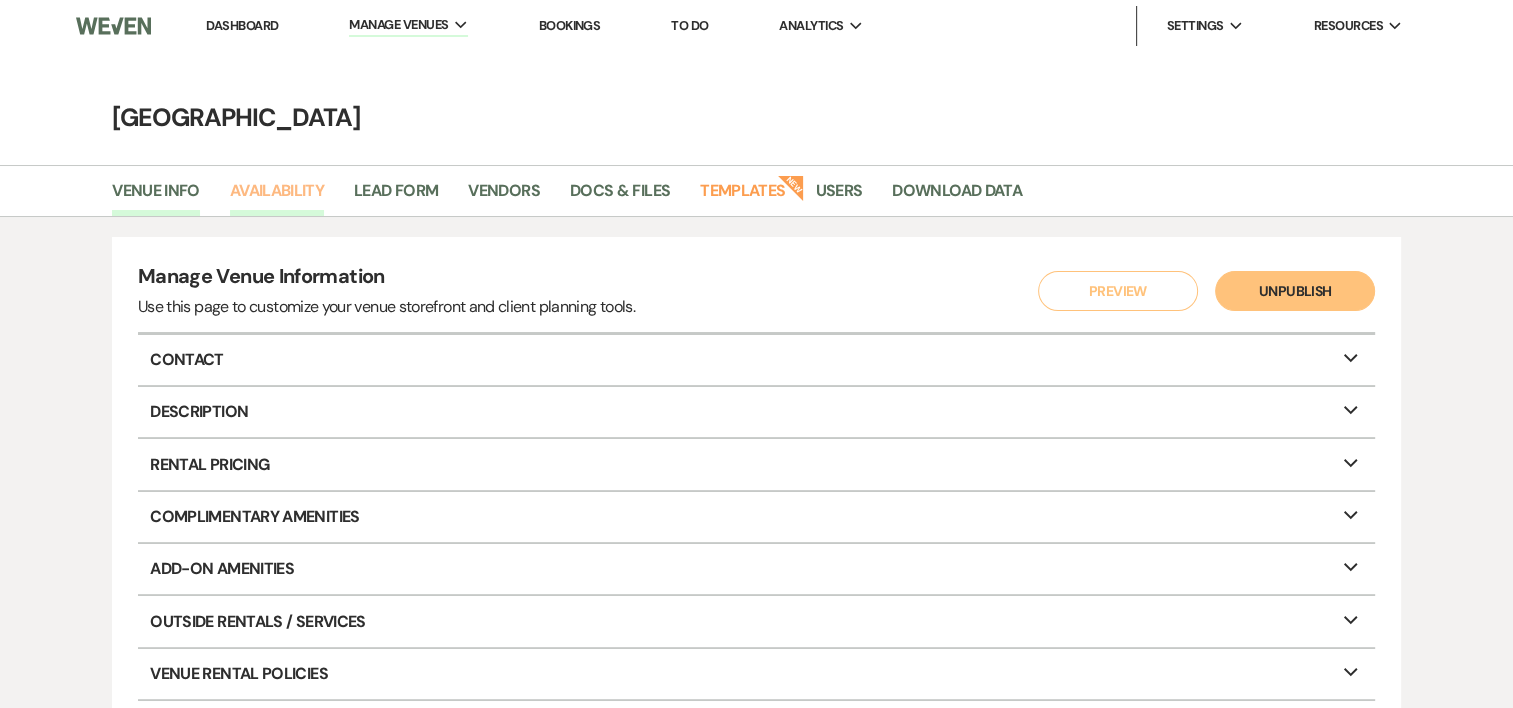 click on "Availability" at bounding box center (277, 197) 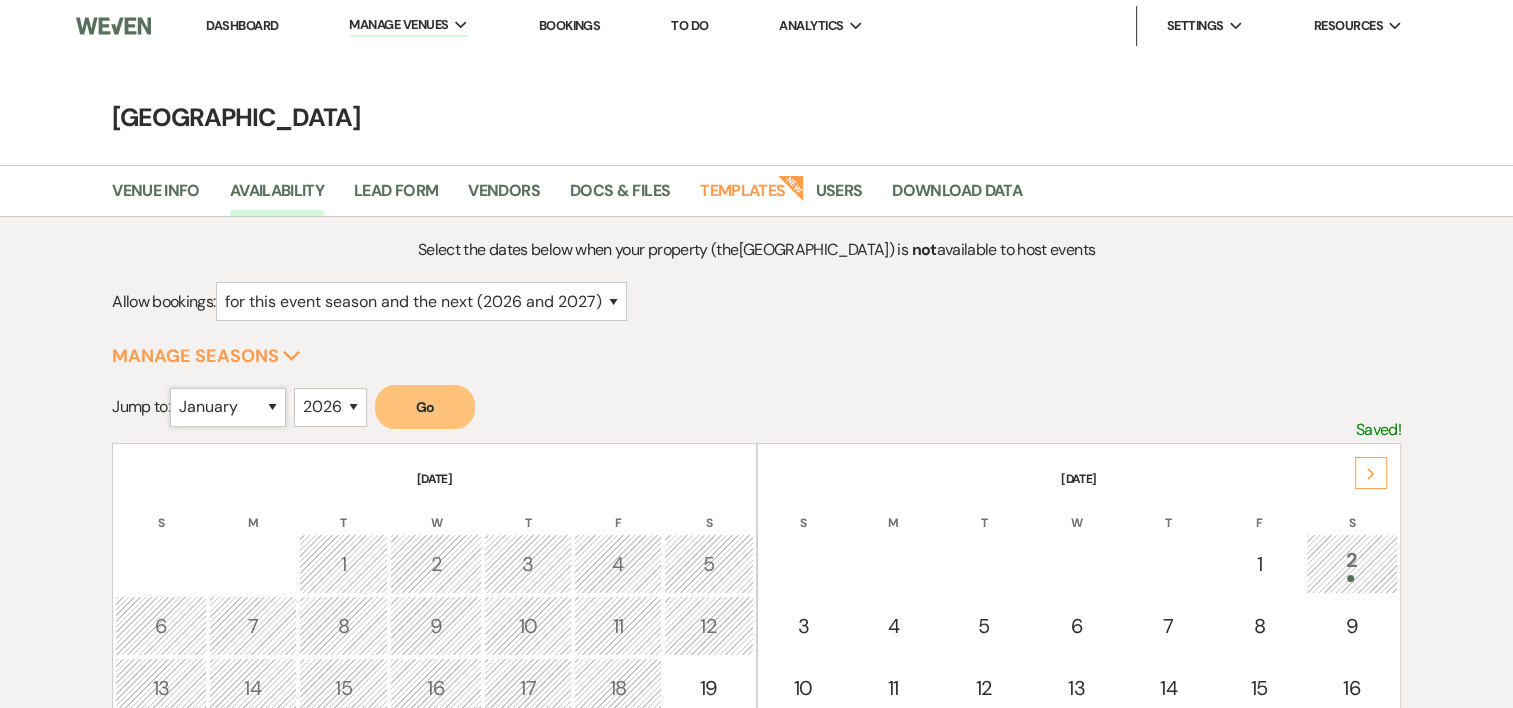 click on "January February March April May June July August September October November December" at bounding box center (228, 407) 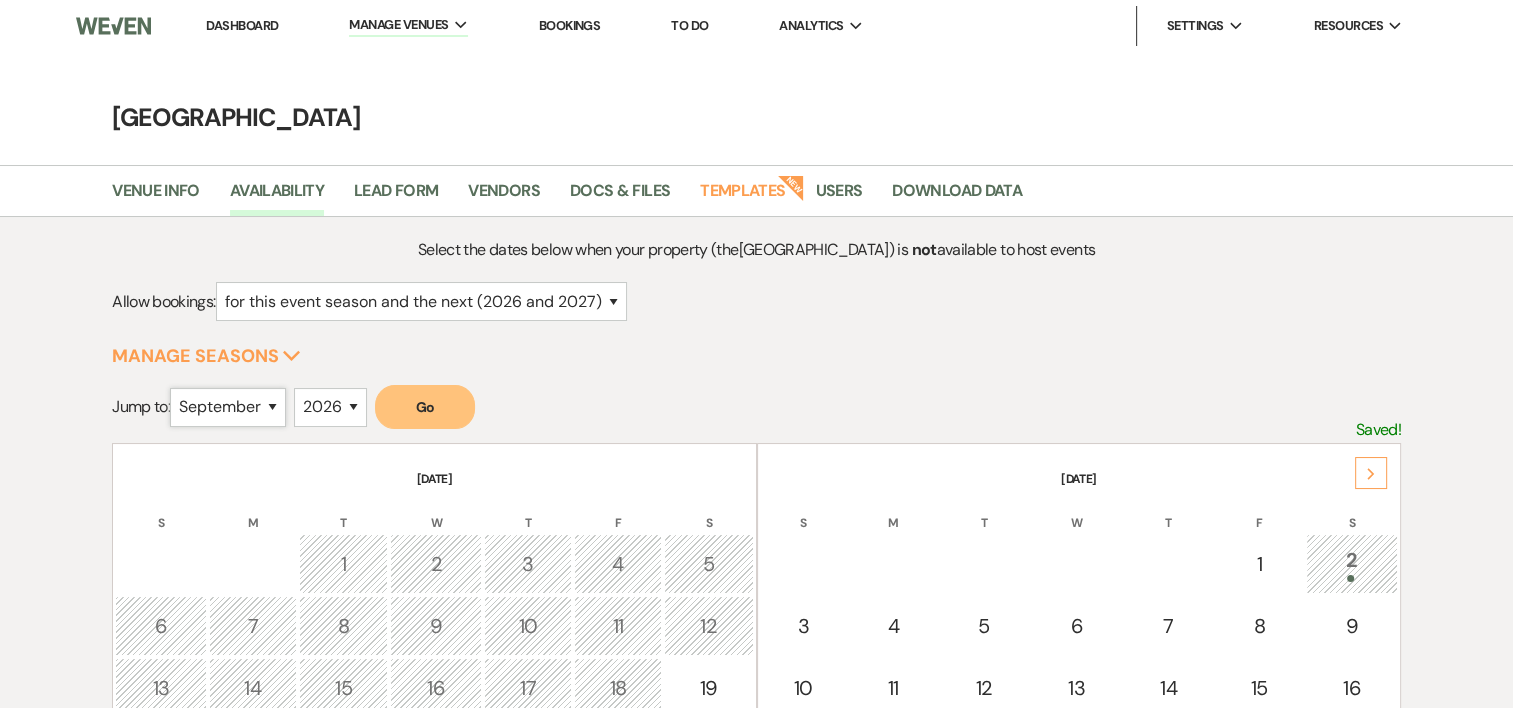 click on "January February March April May June July August September October November December" at bounding box center (228, 407) 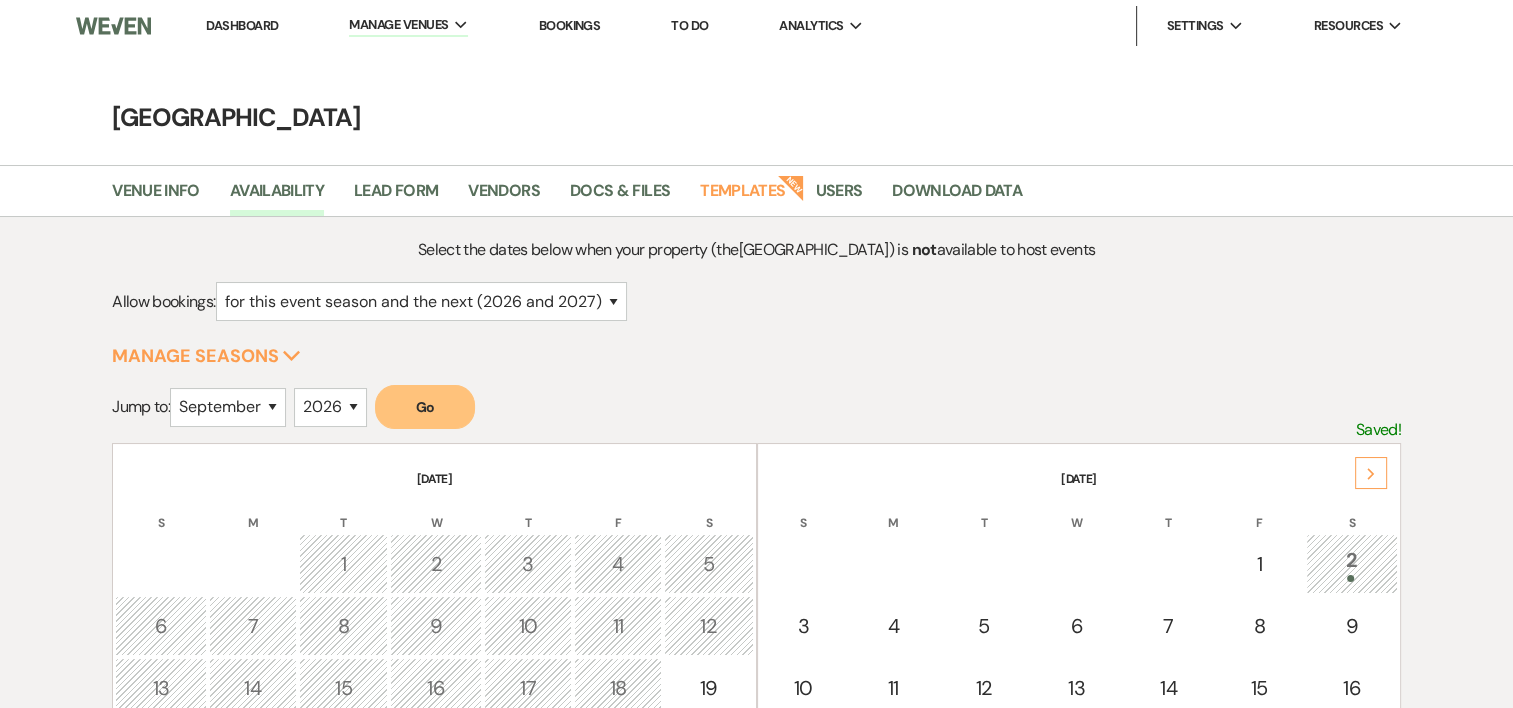 click on "Go" at bounding box center [425, 407] 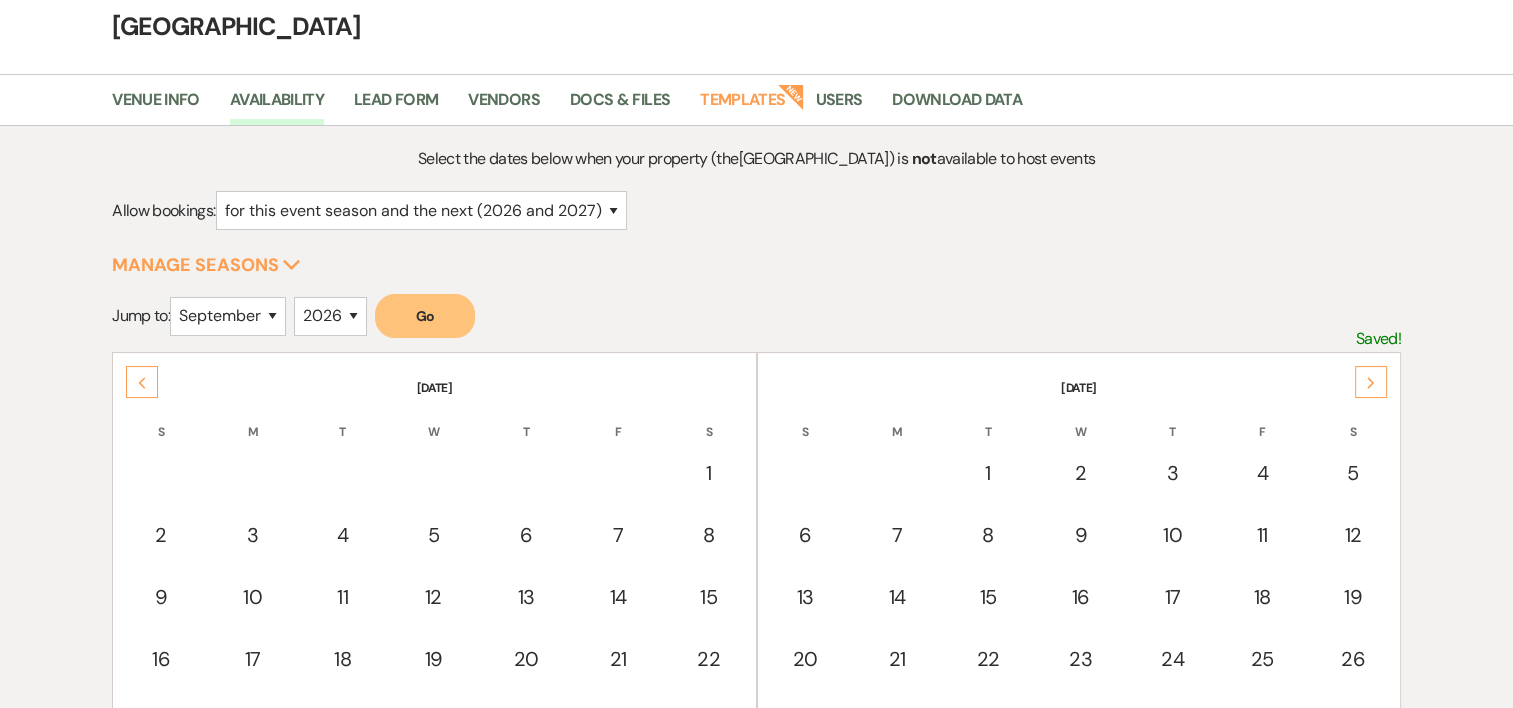 scroll, scrollTop: 0, scrollLeft: 0, axis: both 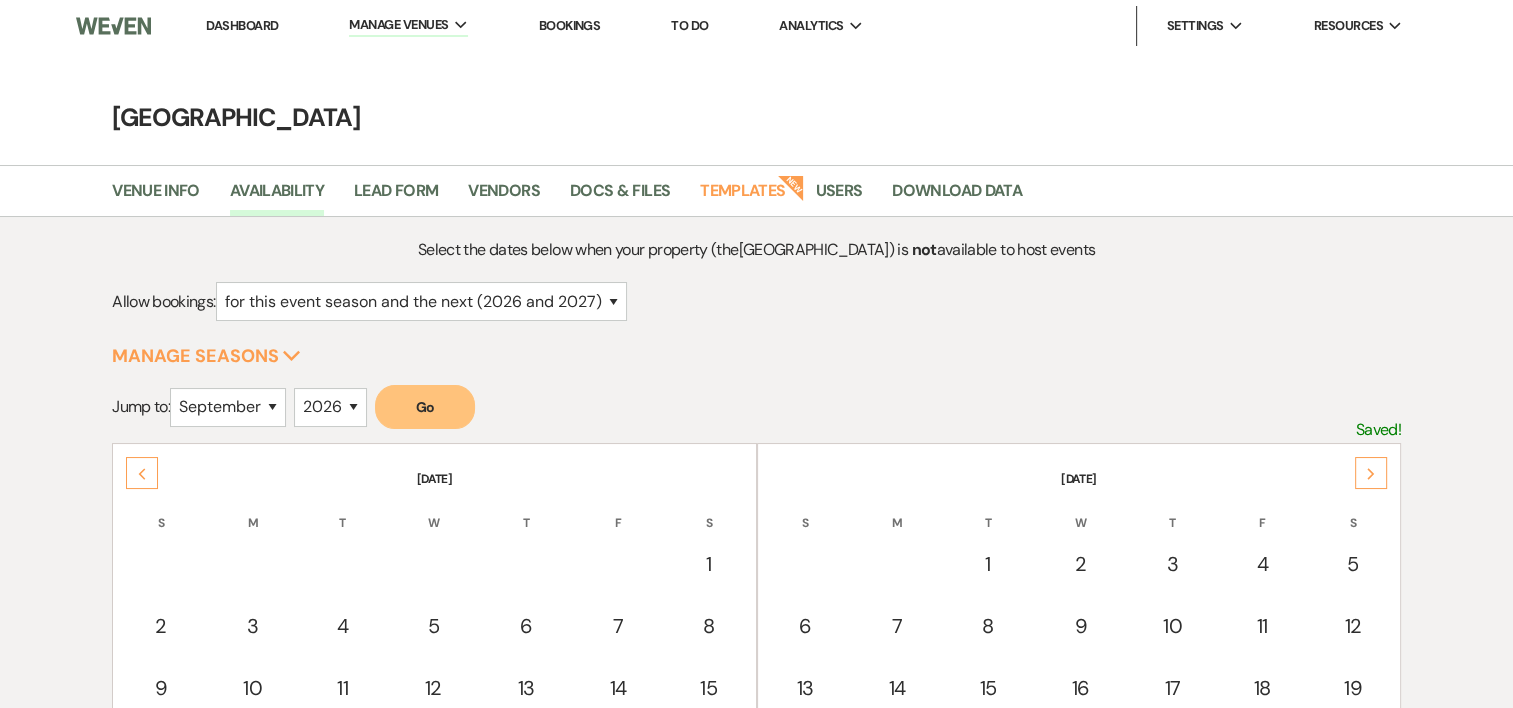 click on "September 2026" at bounding box center [1079, 467] 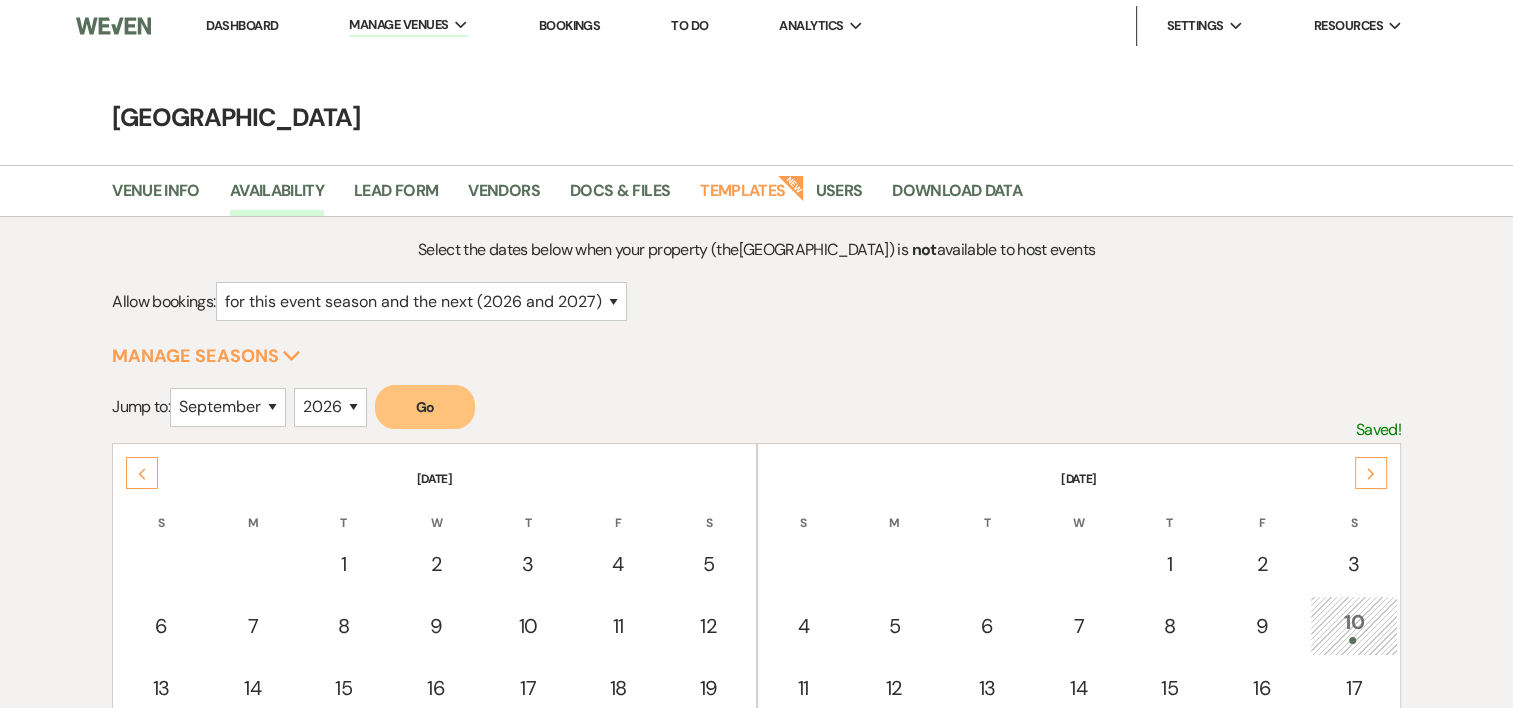 click on "Next" 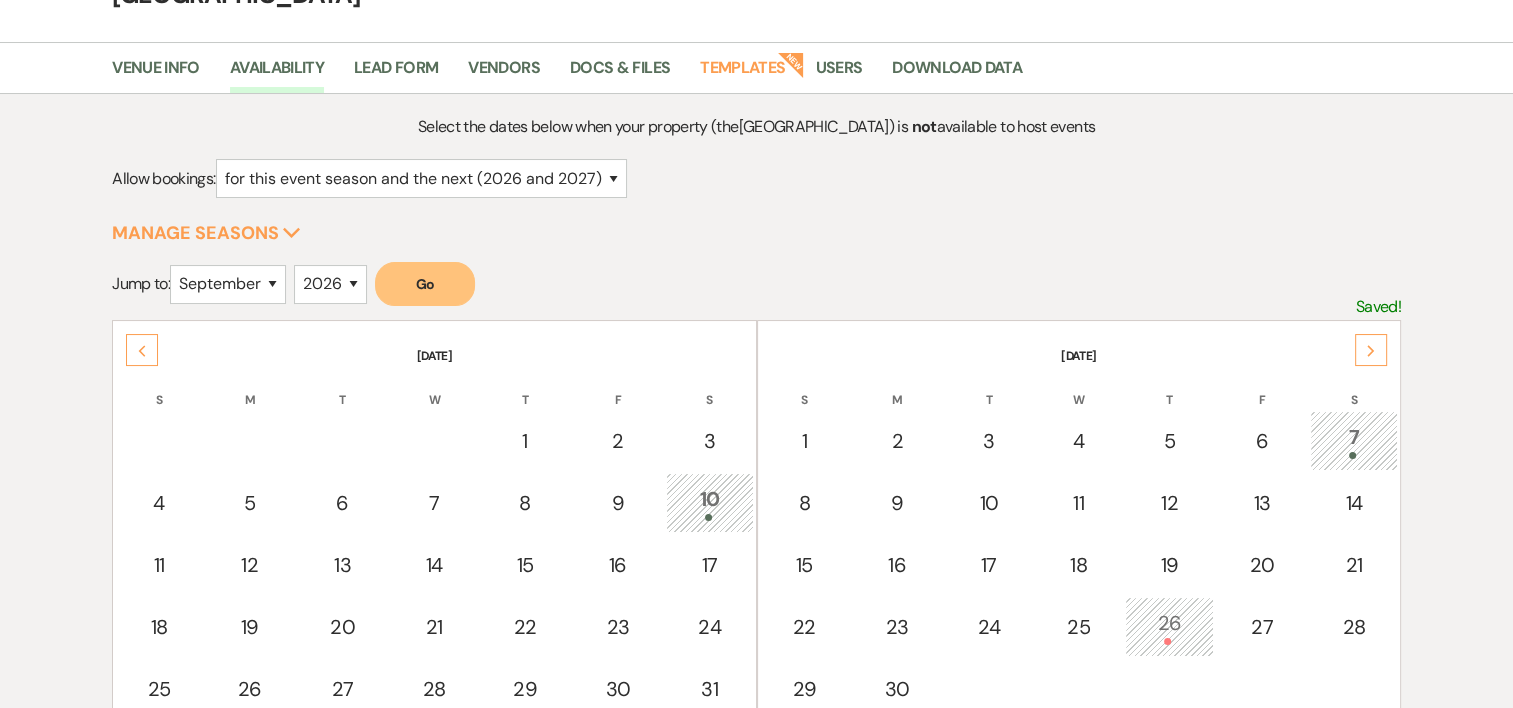 scroll, scrollTop: 0, scrollLeft: 0, axis: both 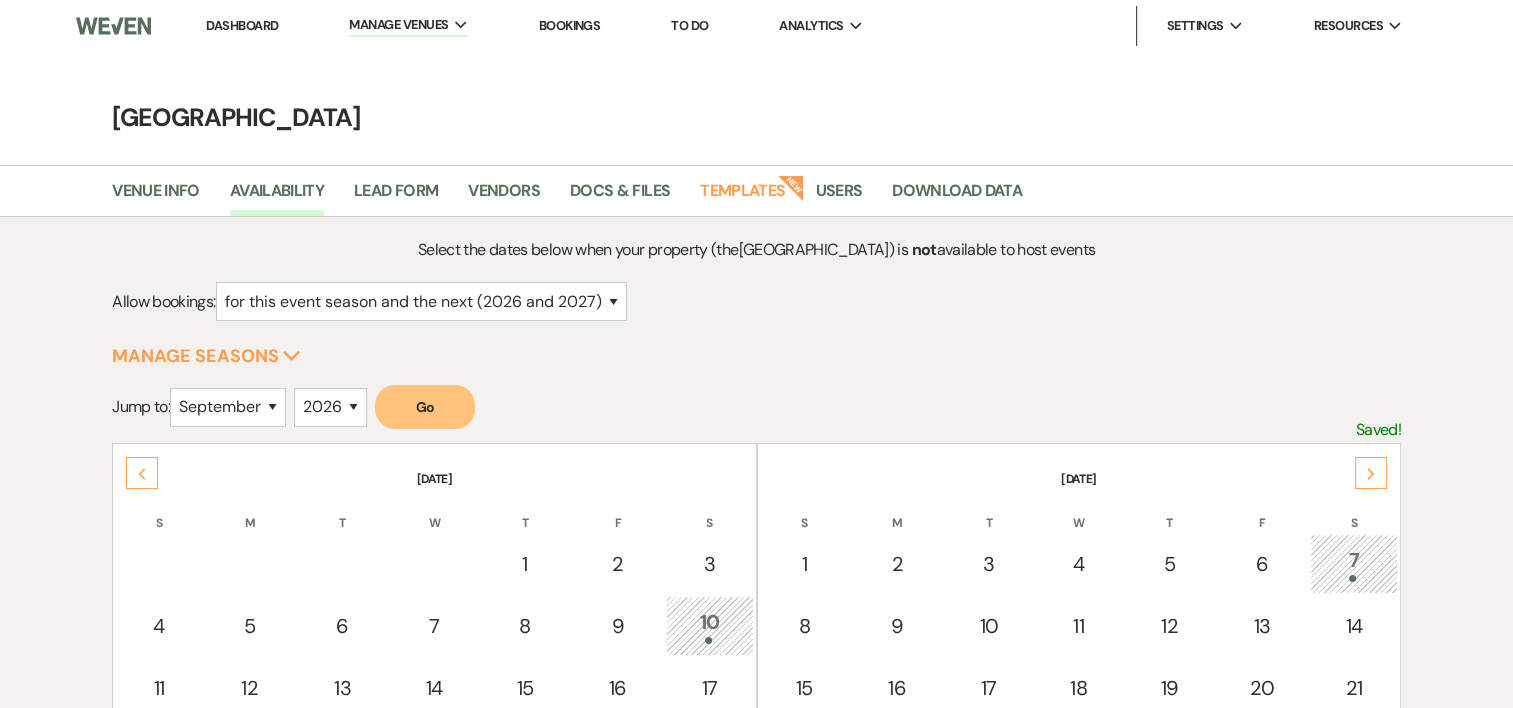 click on "Dashboard" at bounding box center (242, 25) 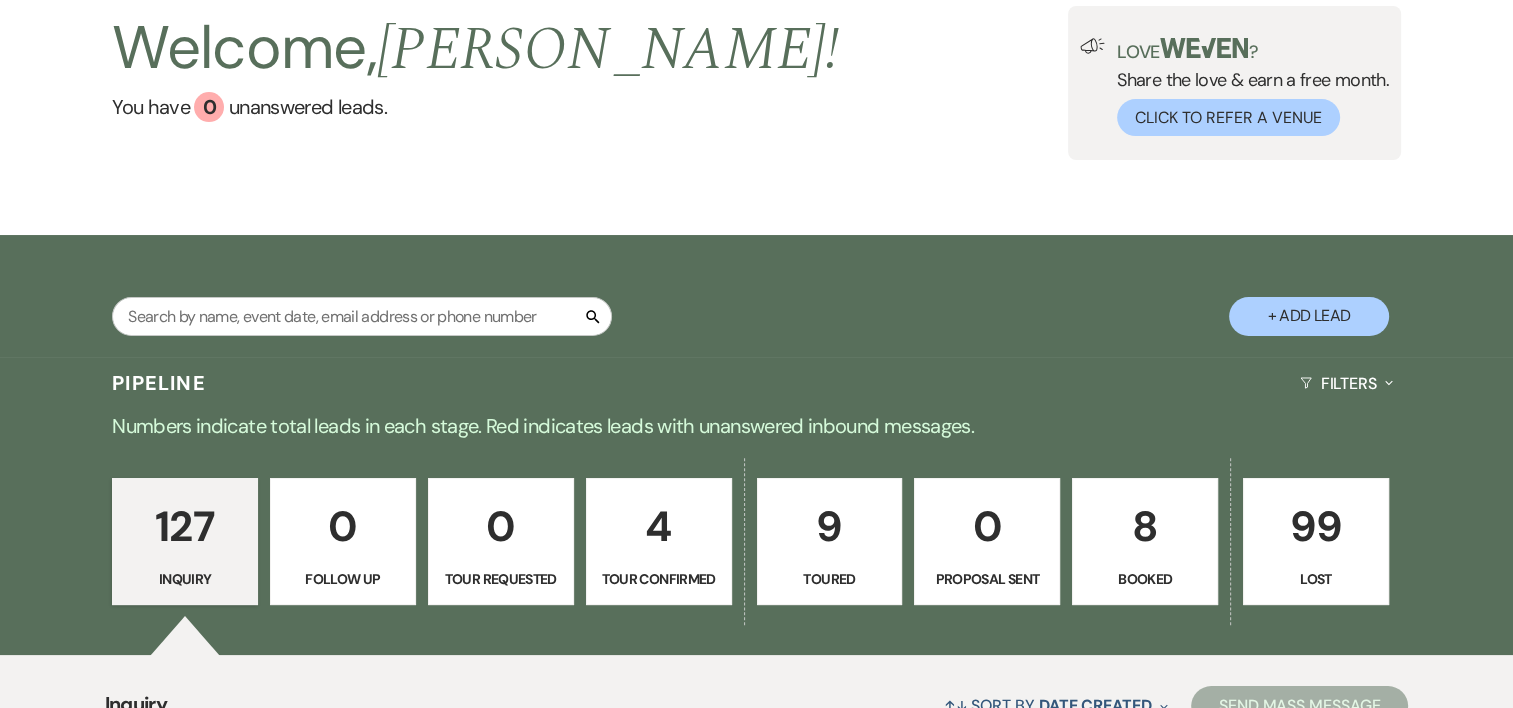scroll, scrollTop: 315, scrollLeft: 0, axis: vertical 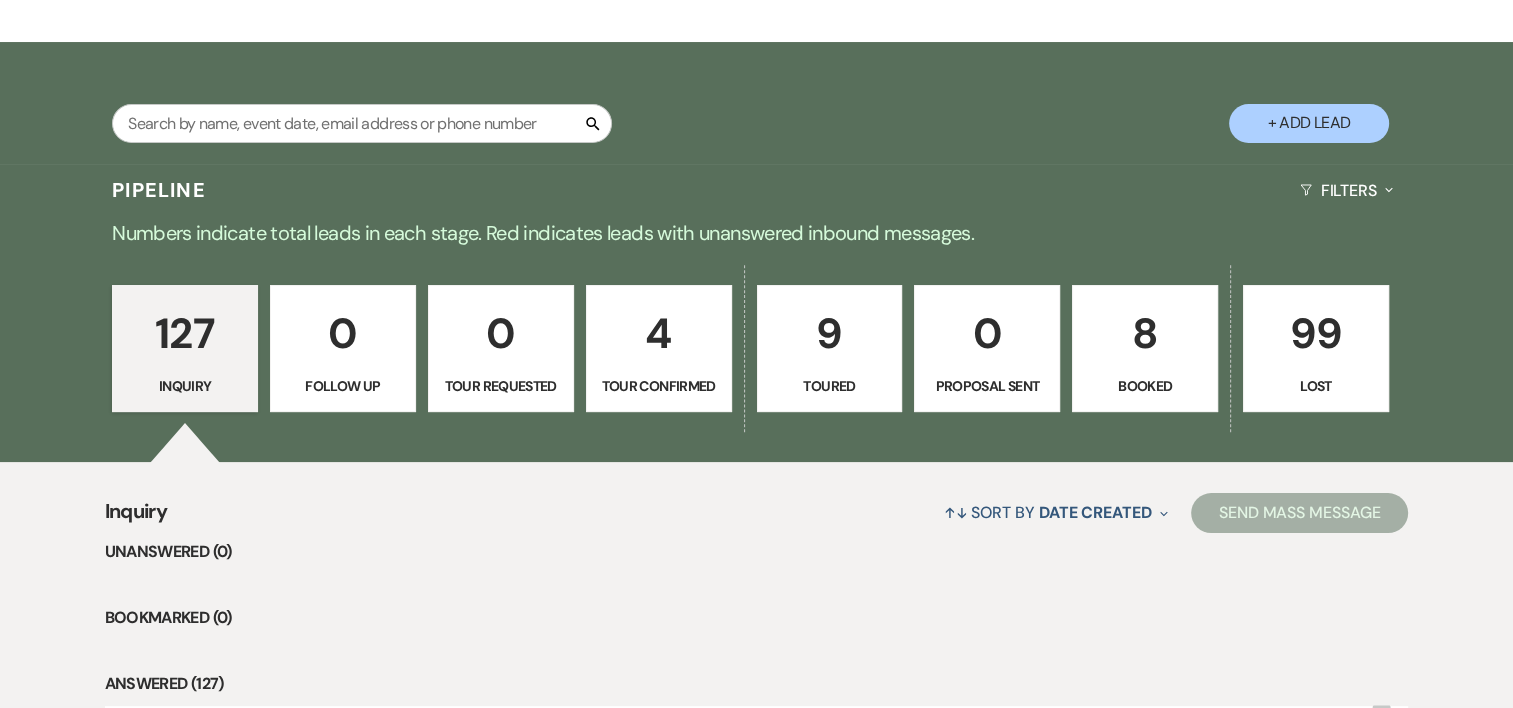 click on "9 Toured" at bounding box center (830, 349) 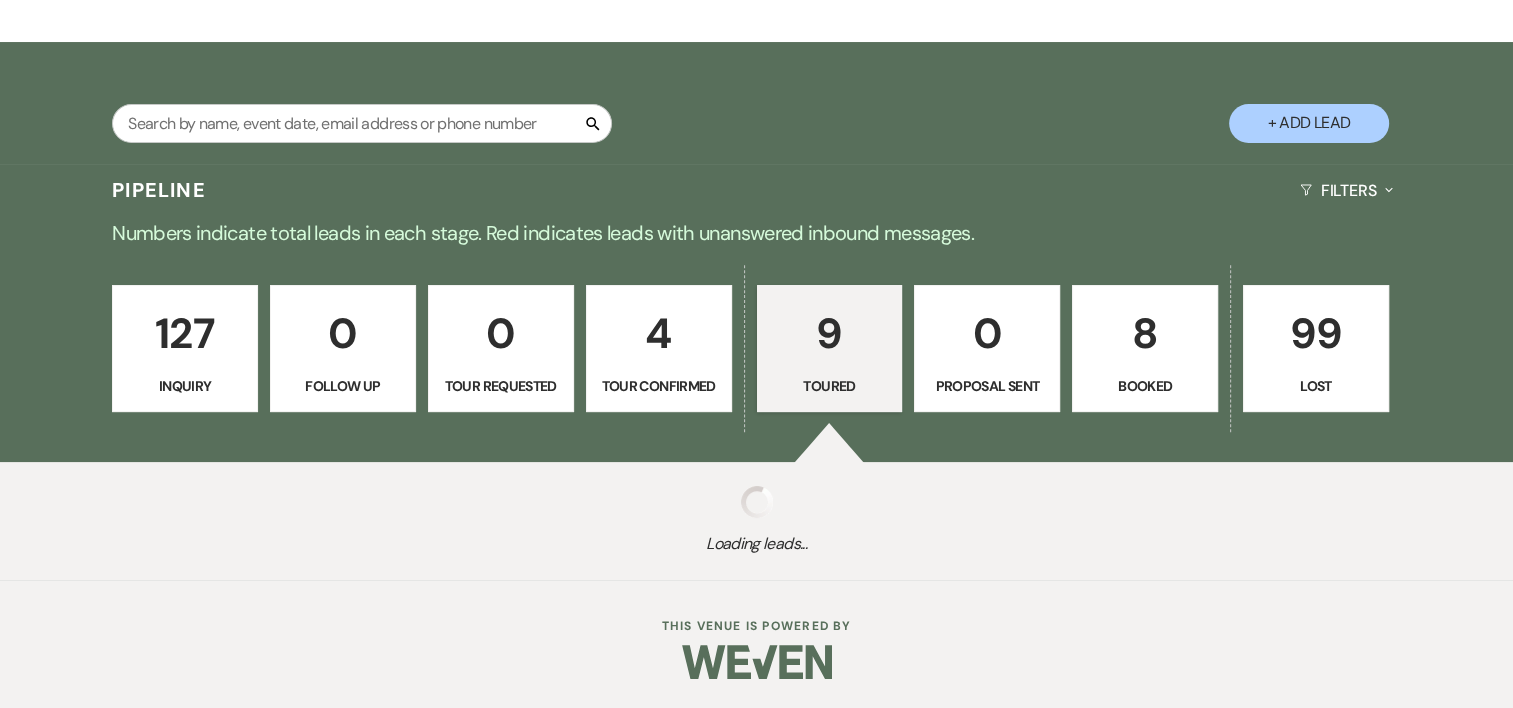 select on "5" 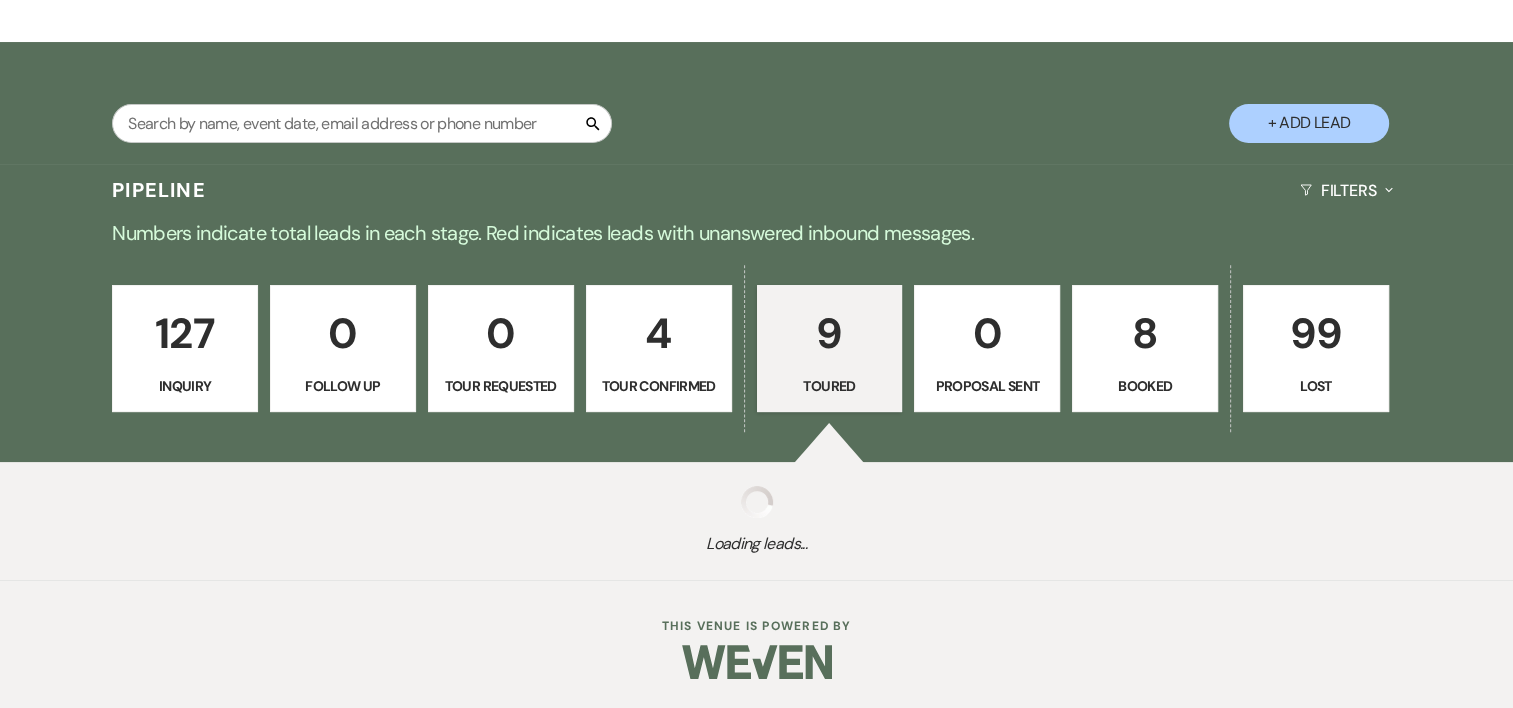 select on "5" 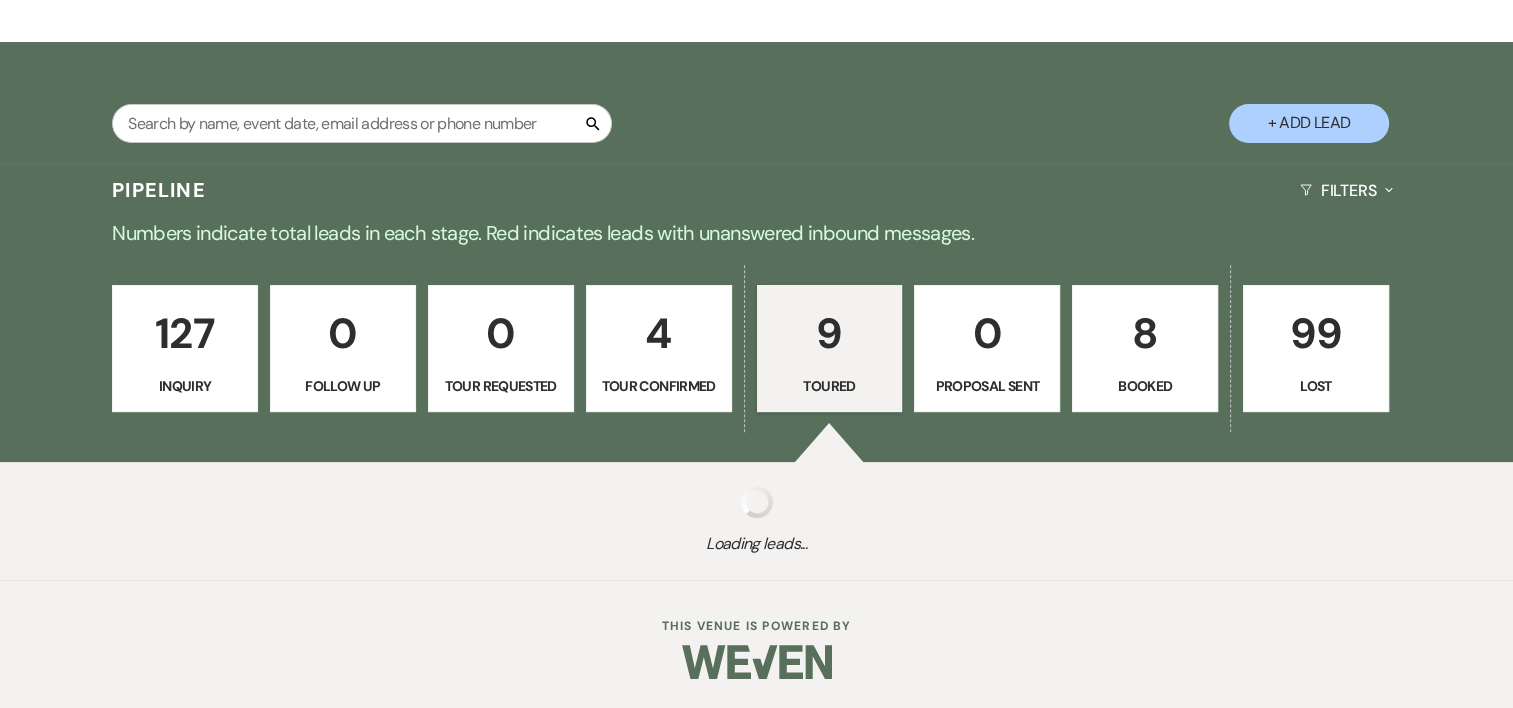 select on "5" 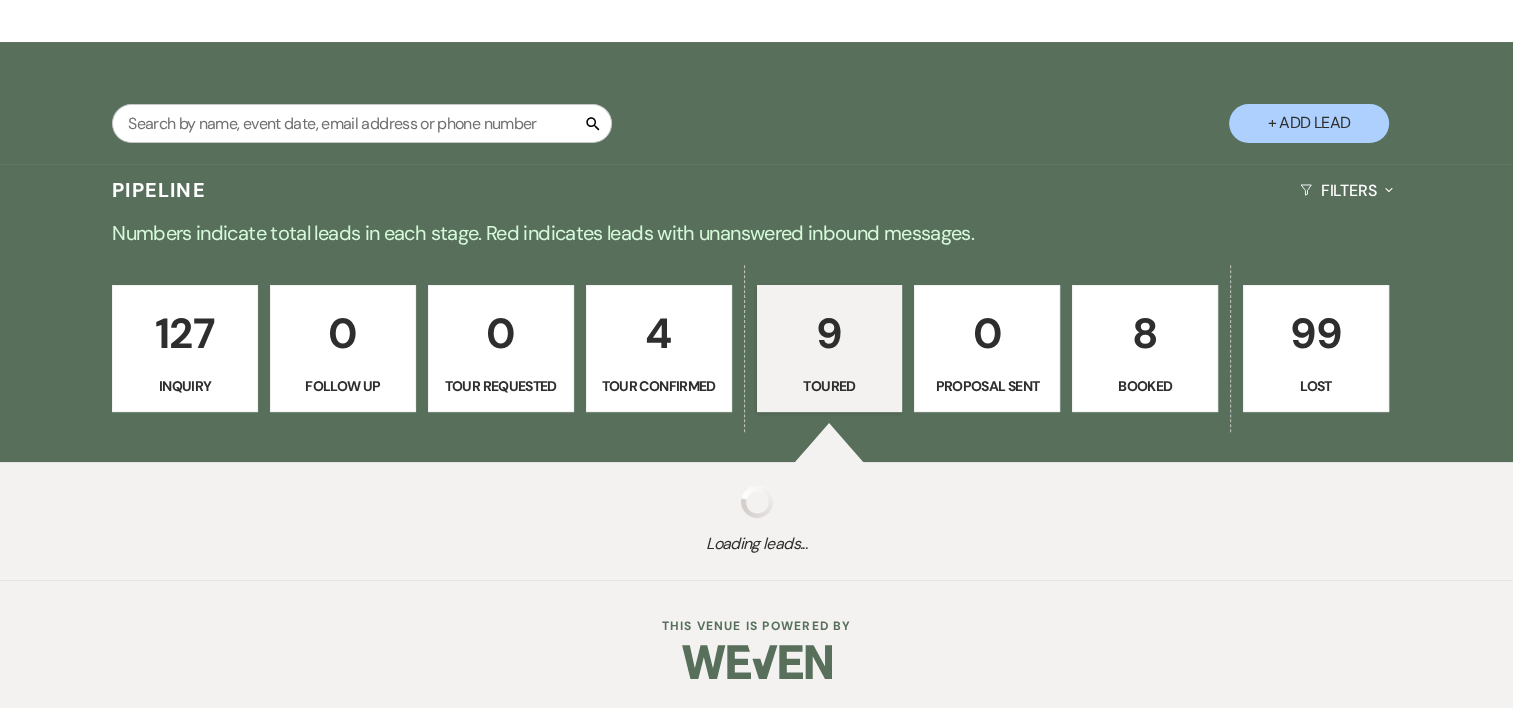 select on "5" 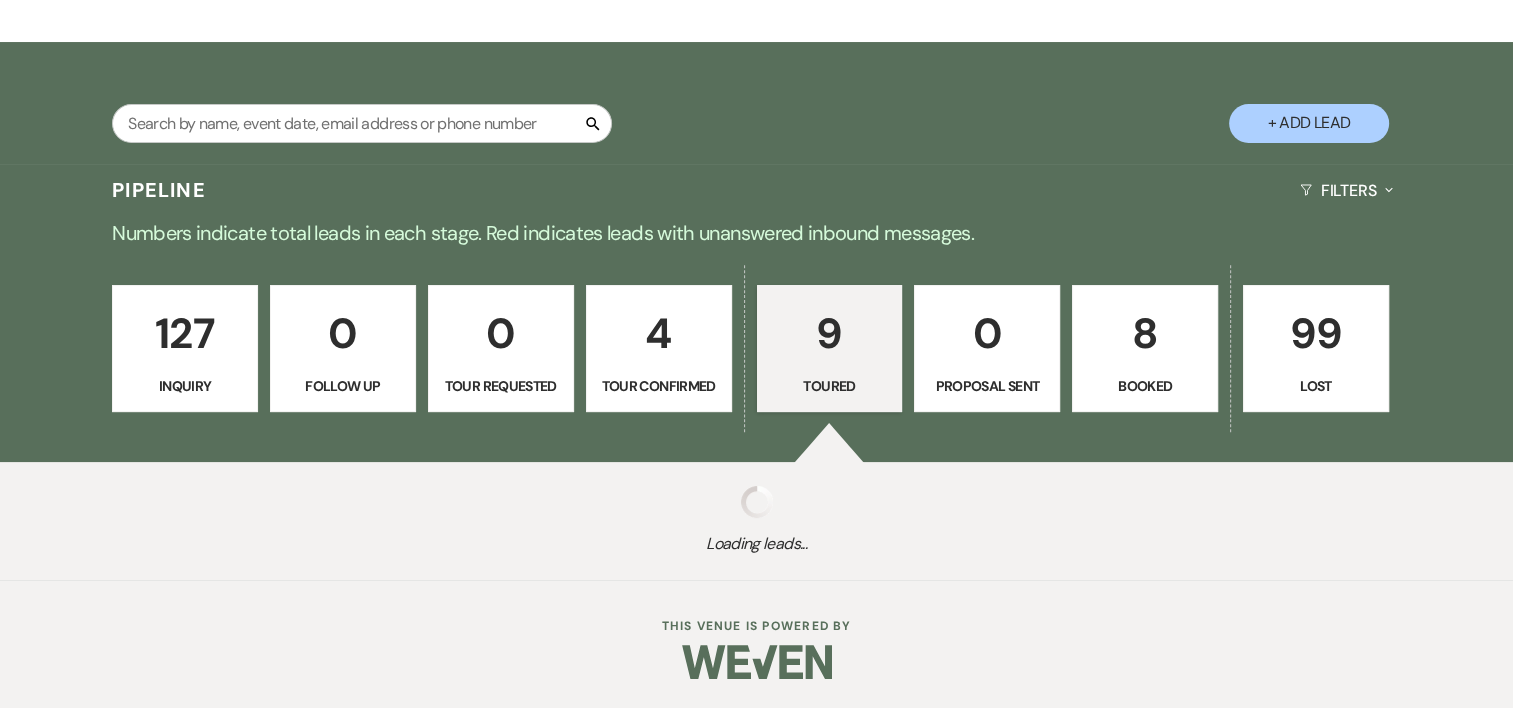 select on "5" 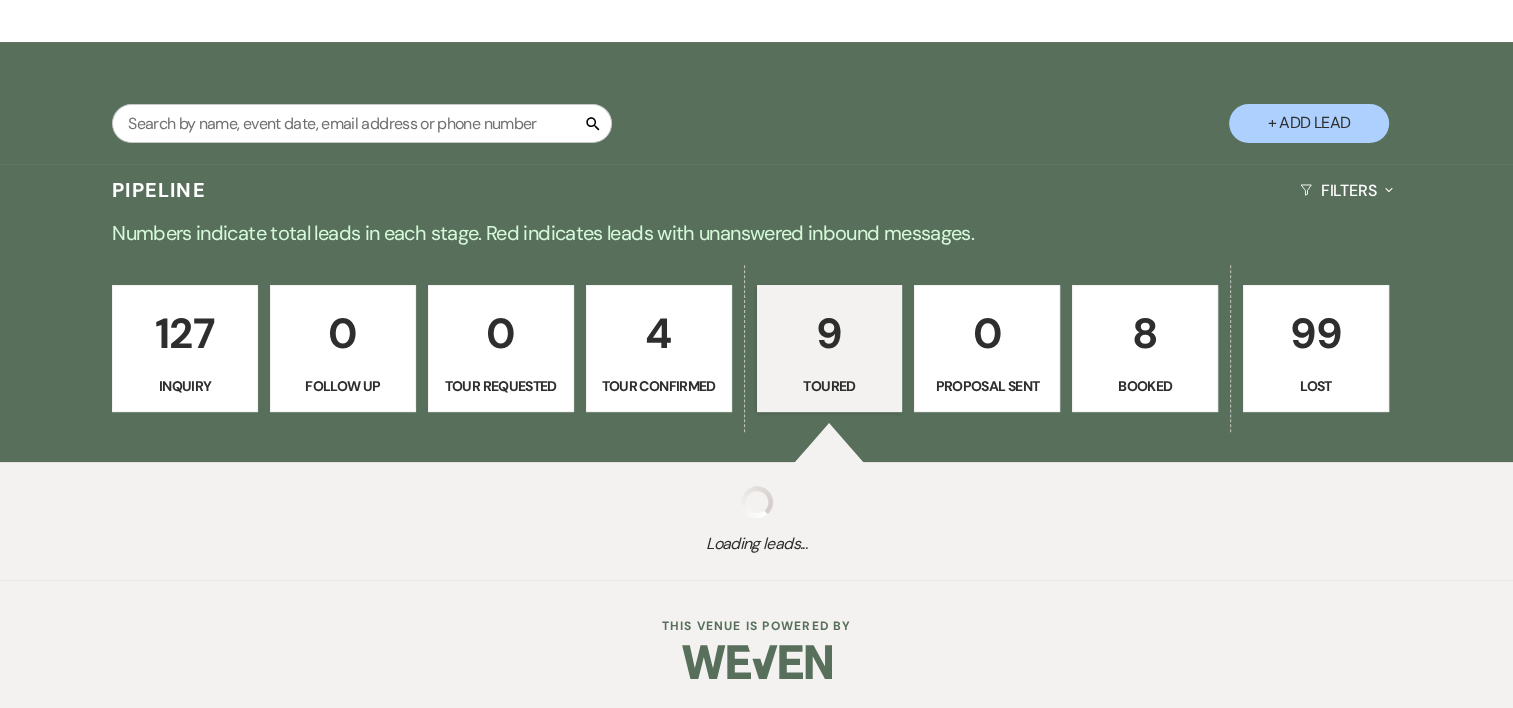 select on "5" 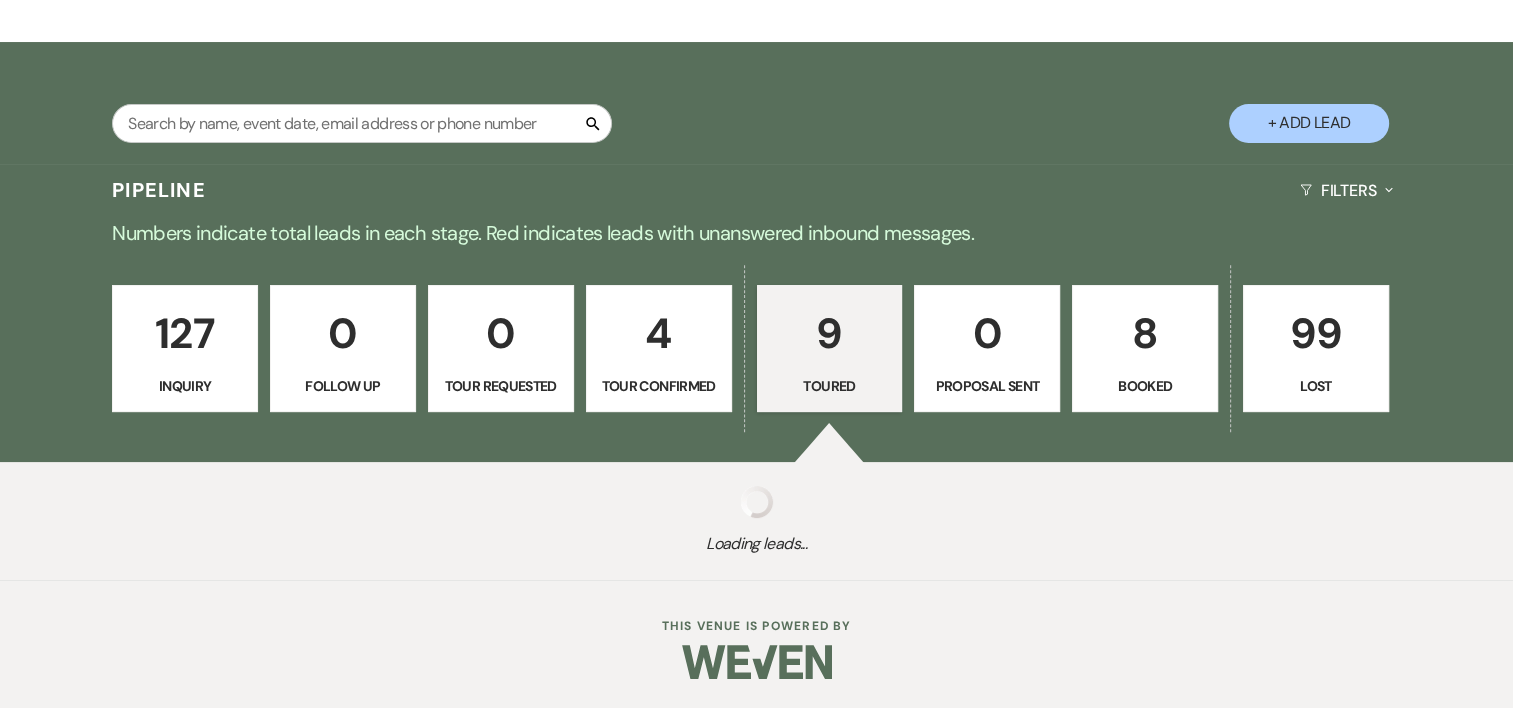 select on "5" 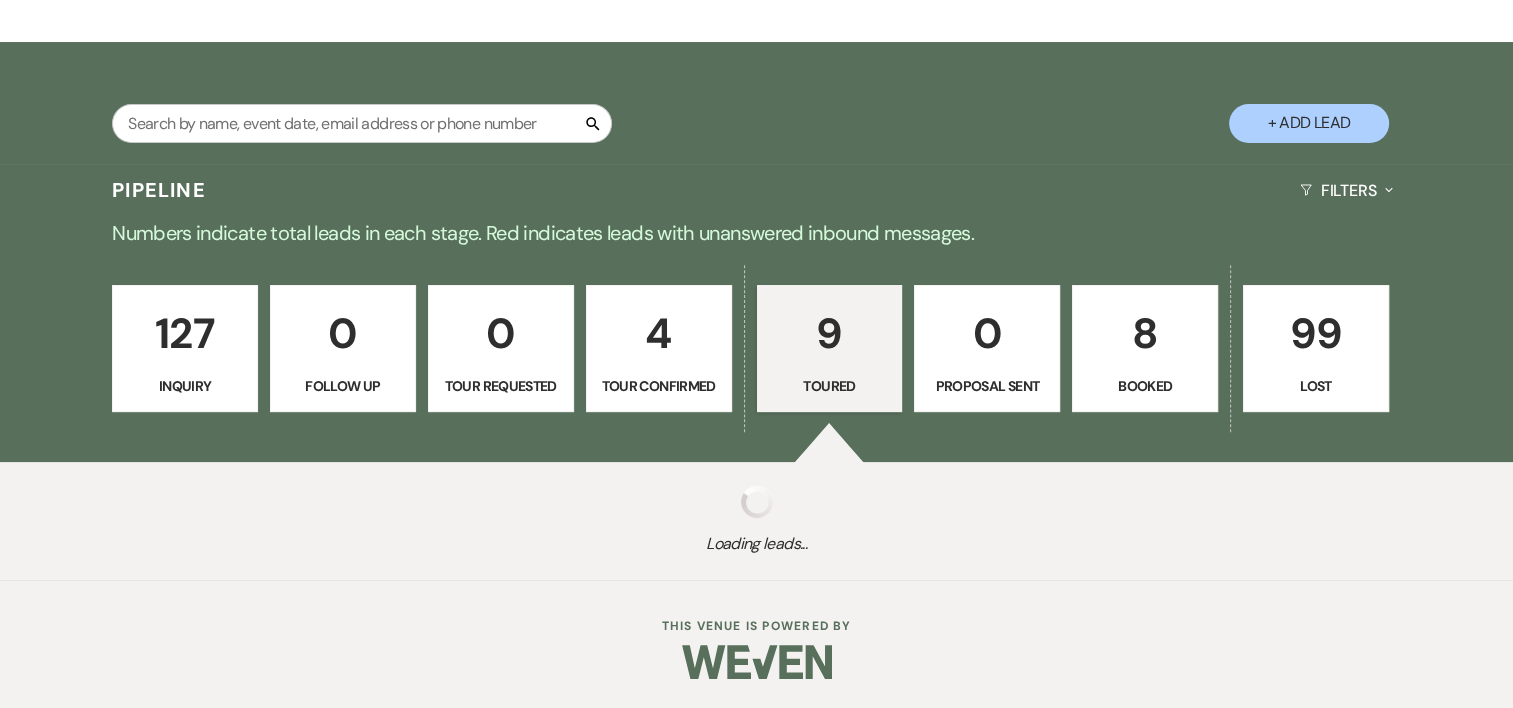 select on "5" 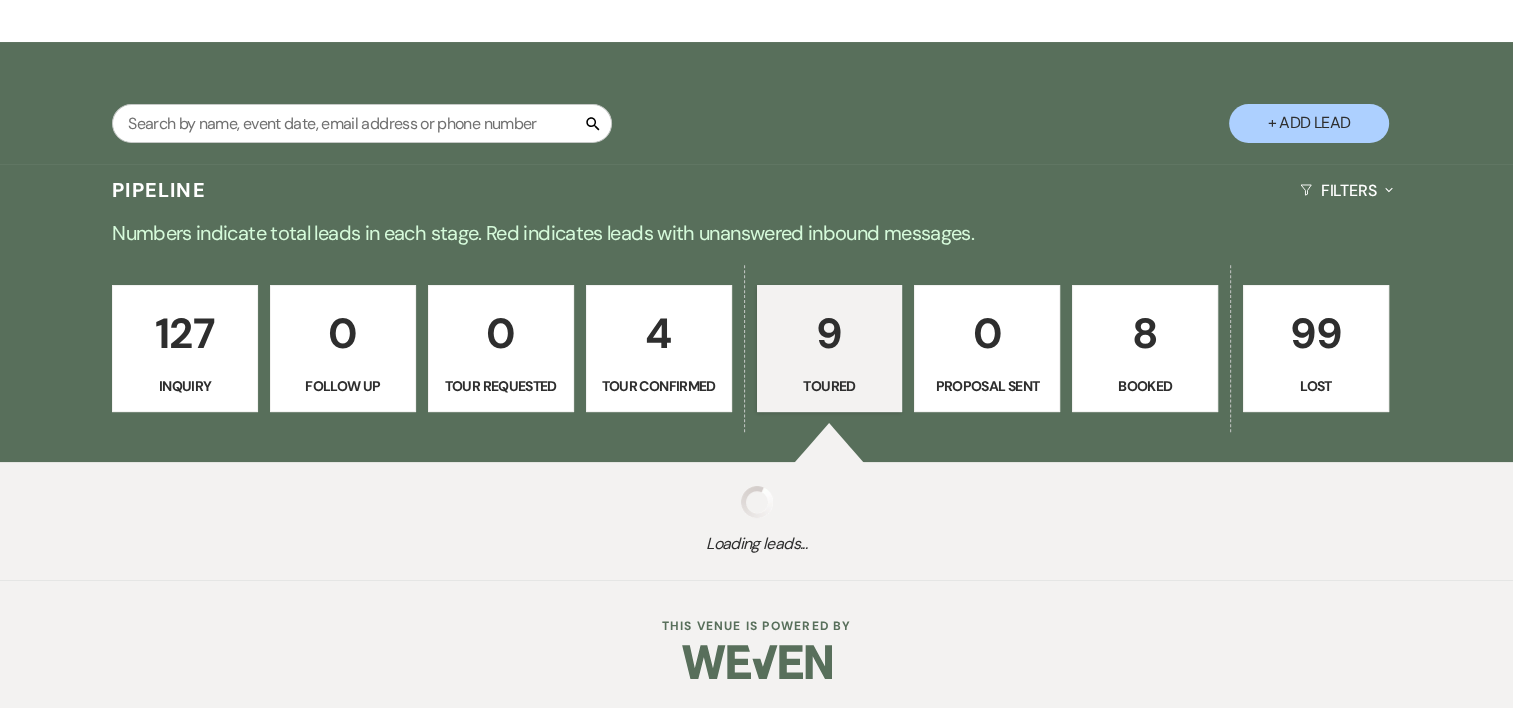 select on "5" 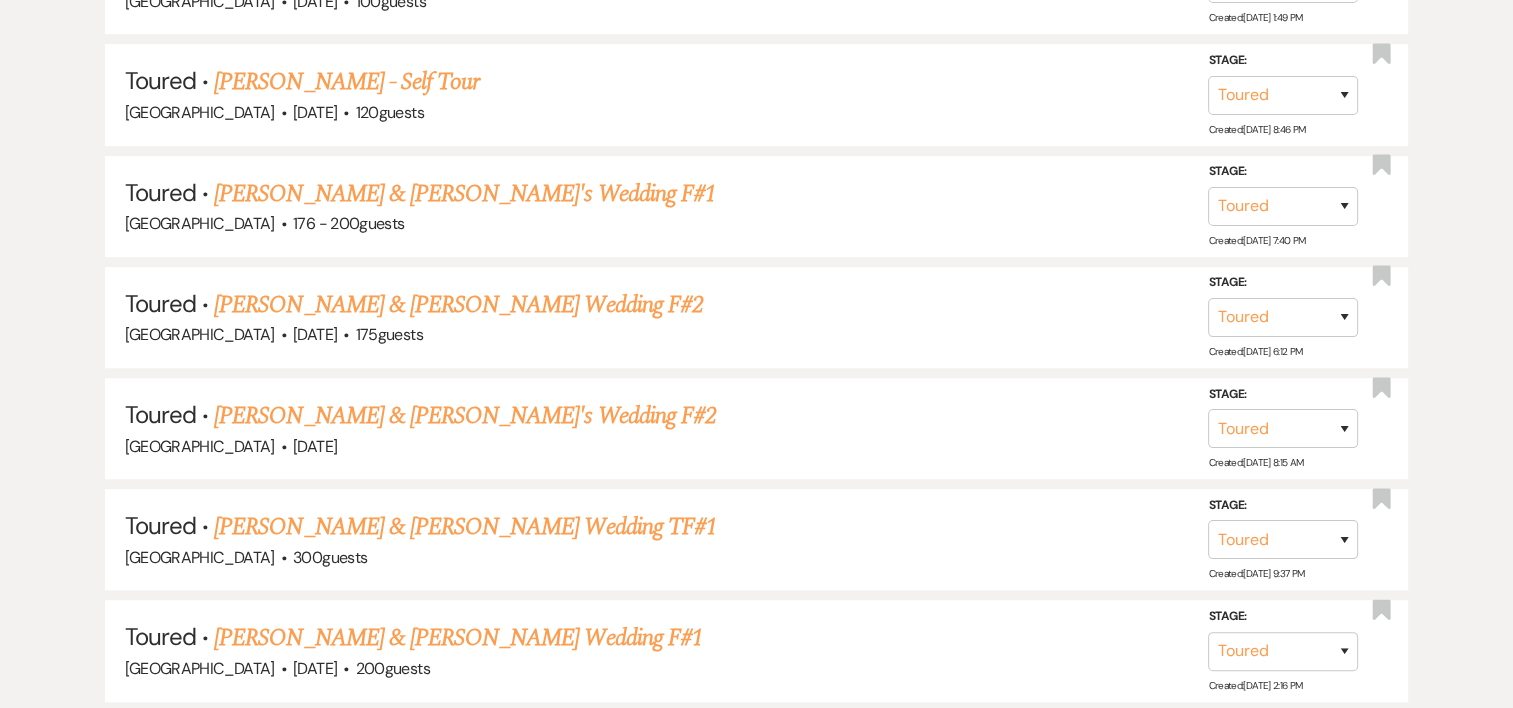 scroll, scrollTop: 1089, scrollLeft: 0, axis: vertical 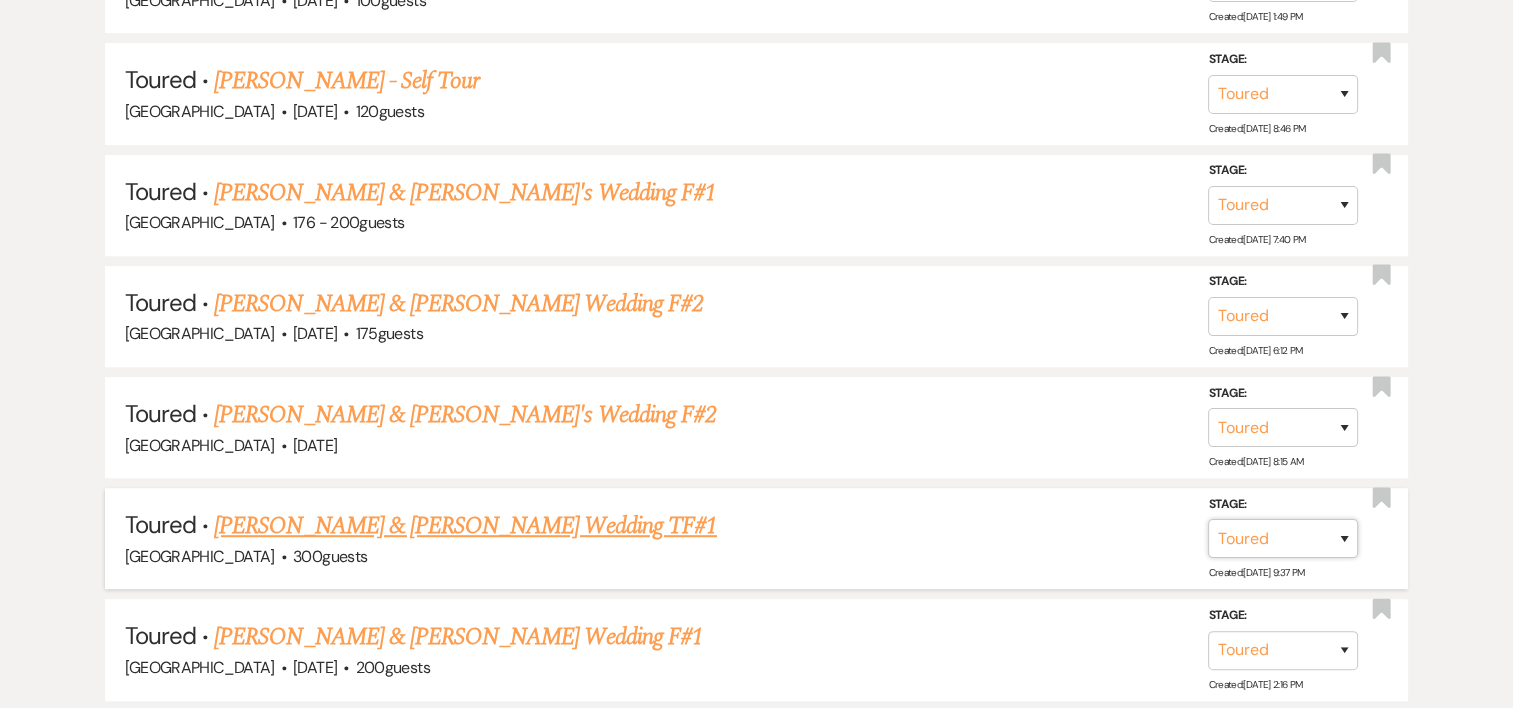click on "Inquiry Follow Up Tour Requested Tour Confirmed Toured Proposal Sent Booked Lost" at bounding box center [1283, 538] 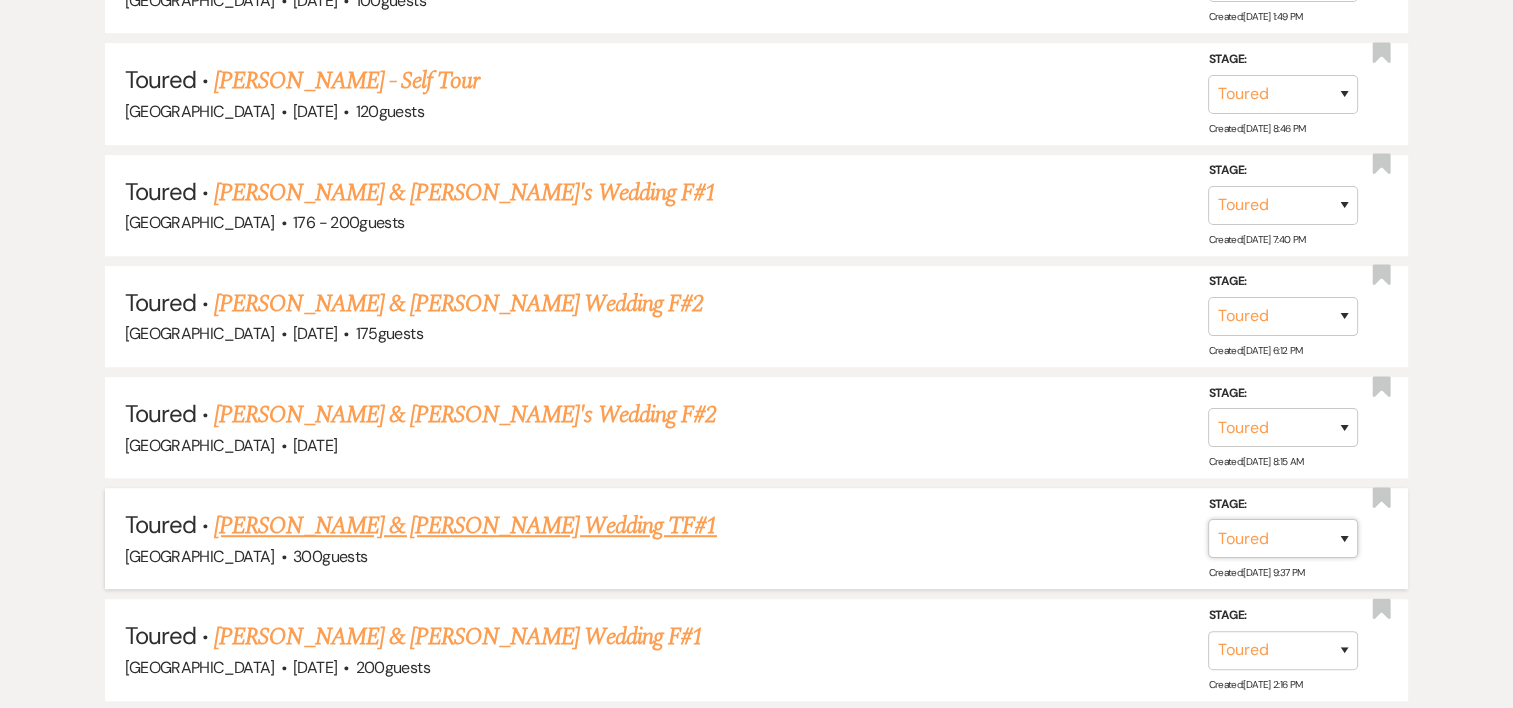 select on "6" 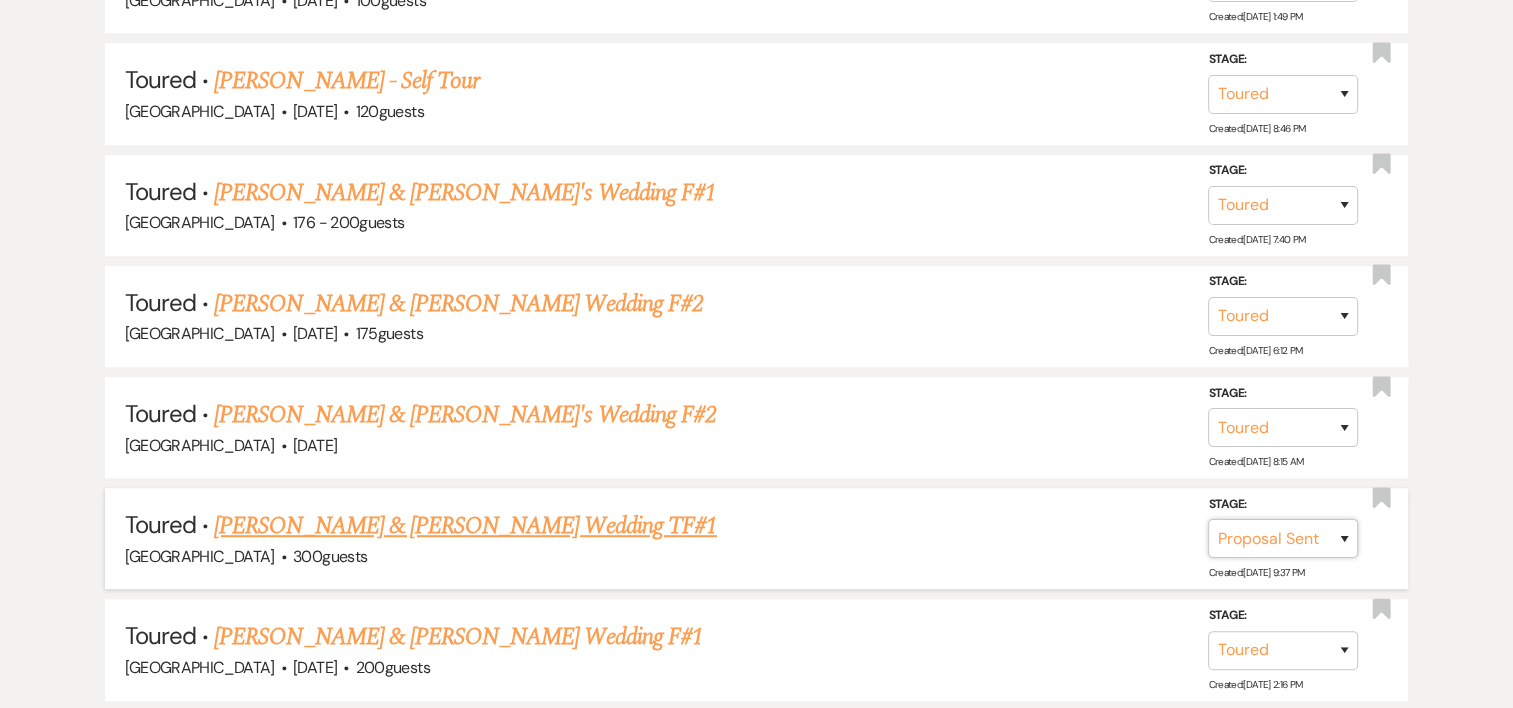 click on "Inquiry Follow Up Tour Requested Tour Confirmed Toured Proposal Sent Booked Lost" at bounding box center (1283, 538) 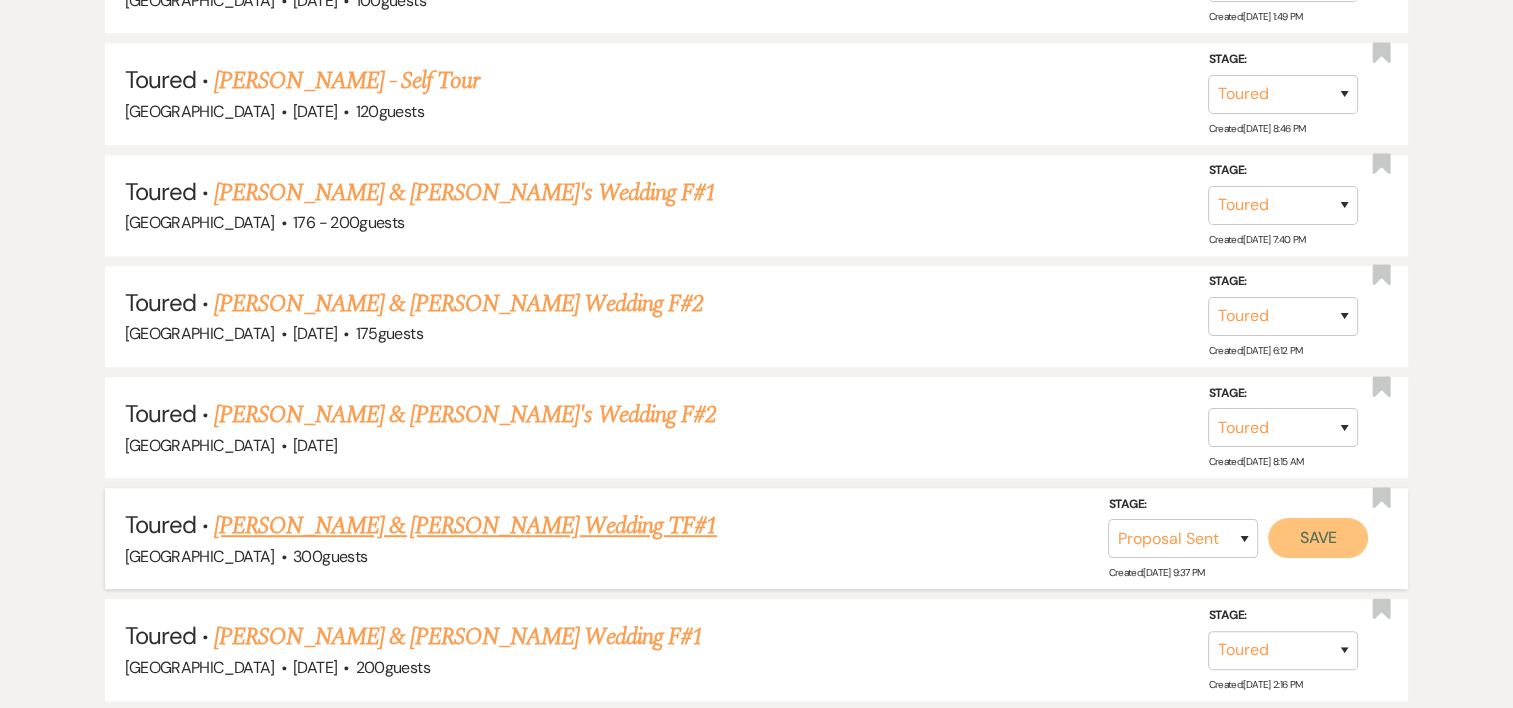 click on "Save" at bounding box center [1318, 538] 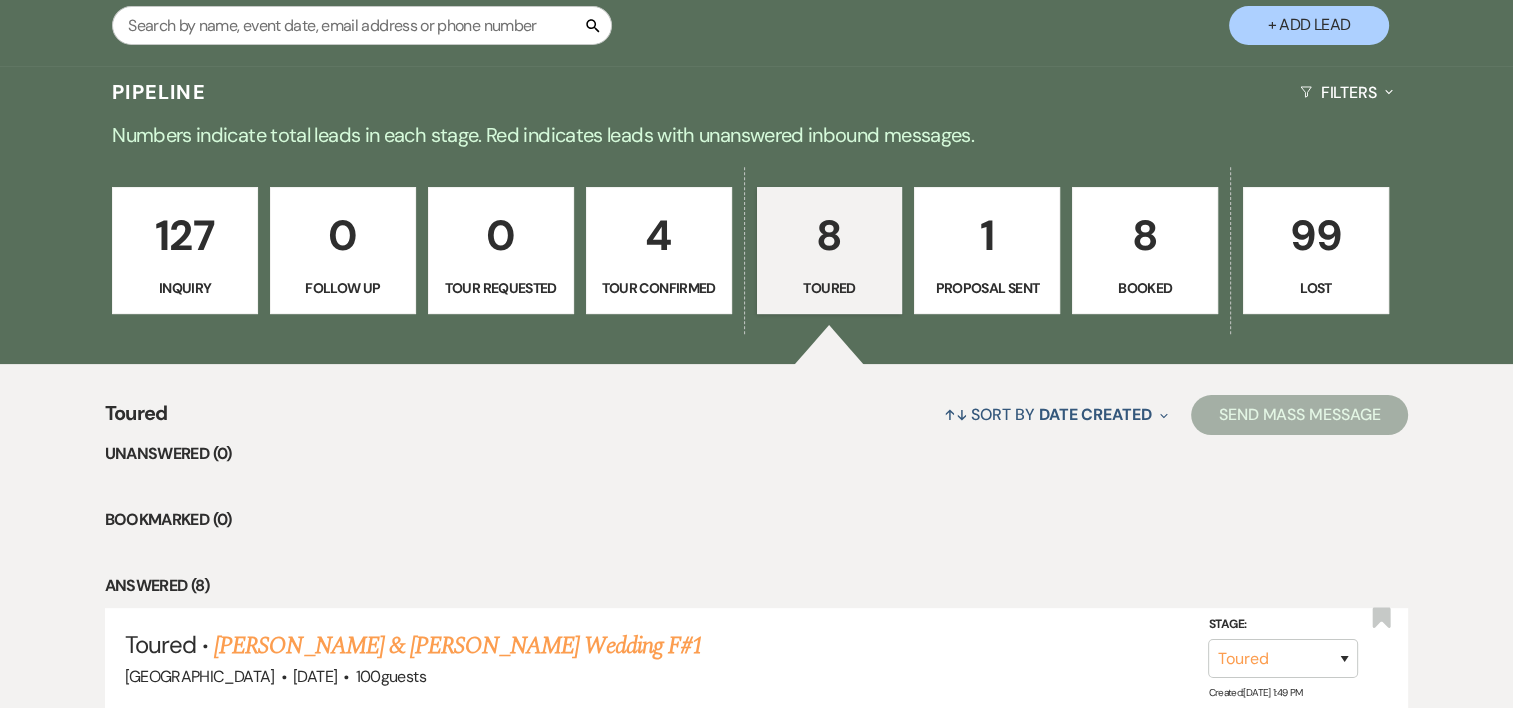 scroll, scrollTop: 412, scrollLeft: 0, axis: vertical 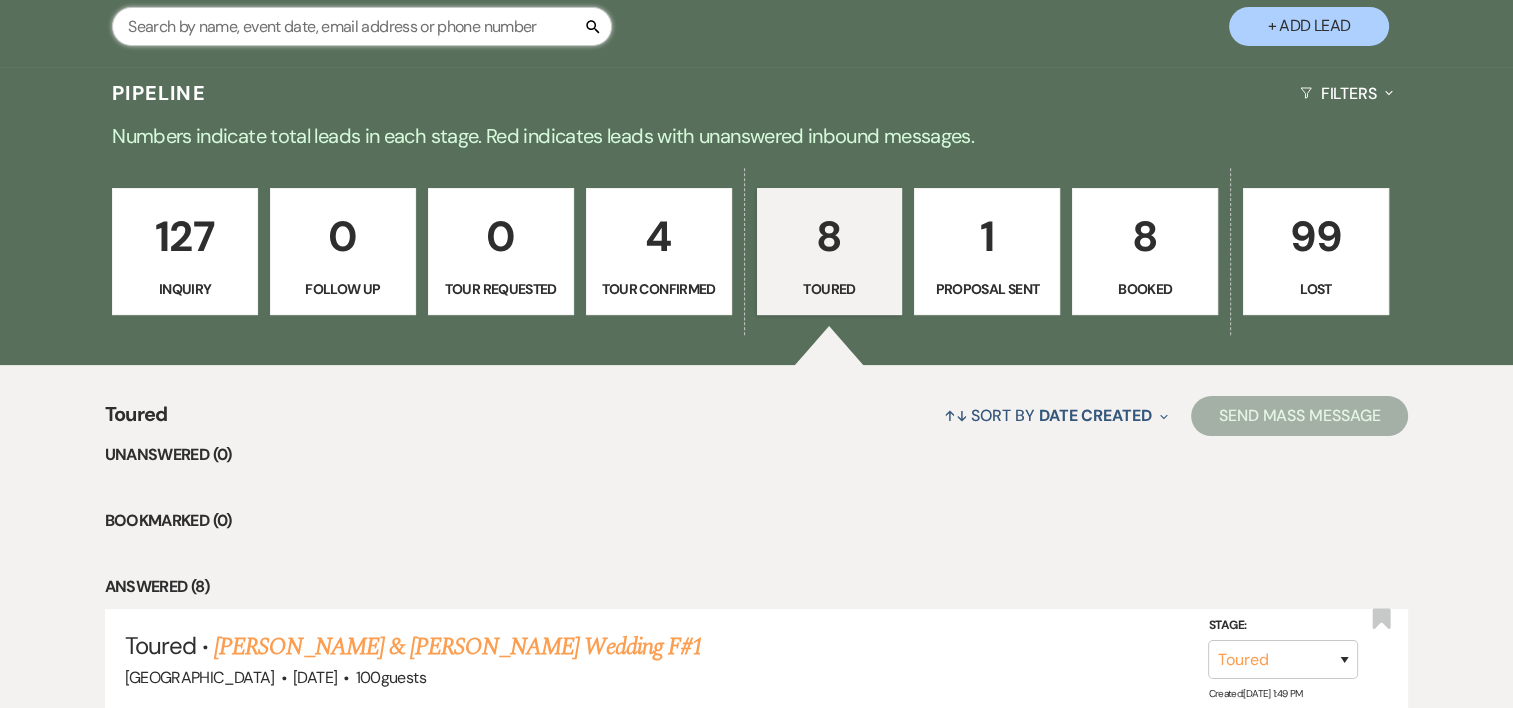 click at bounding box center (362, 26) 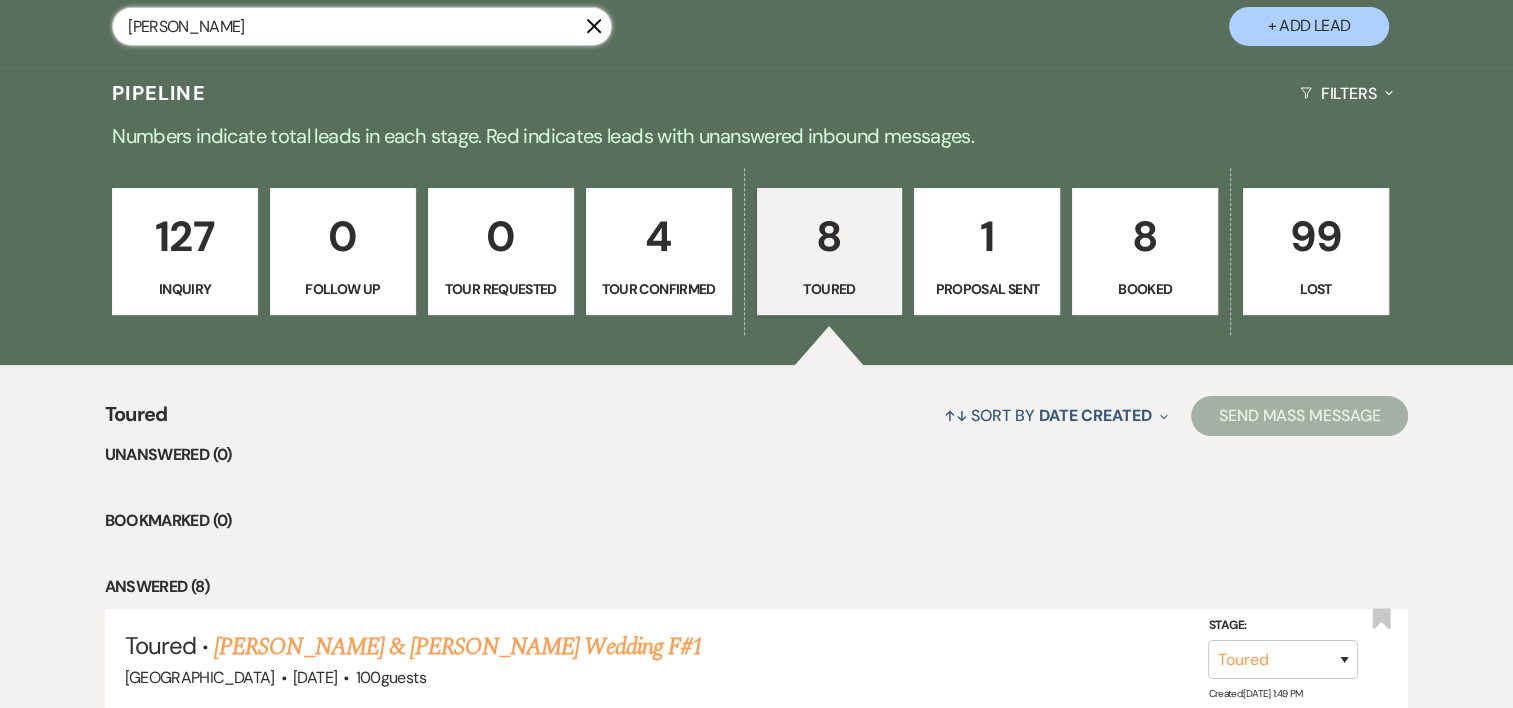 type on "renee" 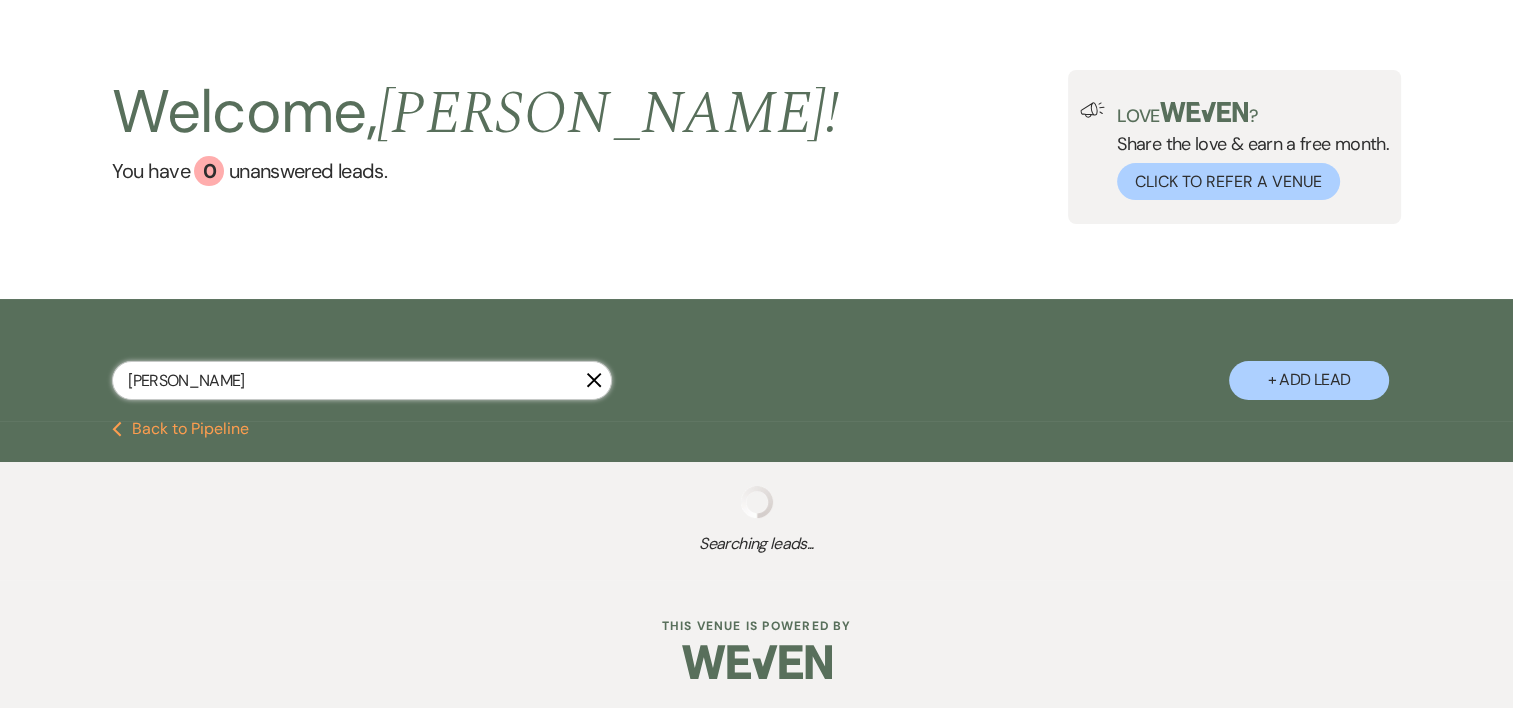 select on "4" 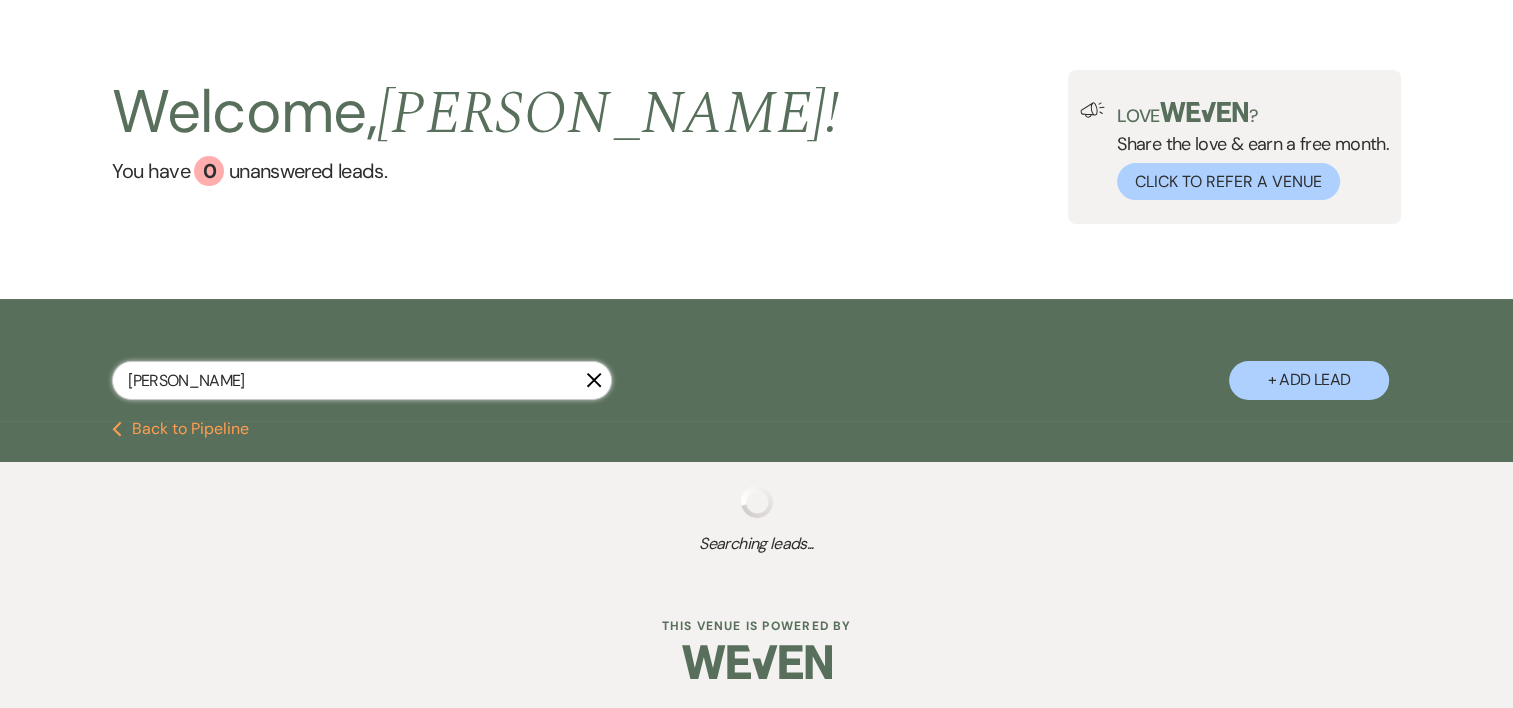 select on "8" 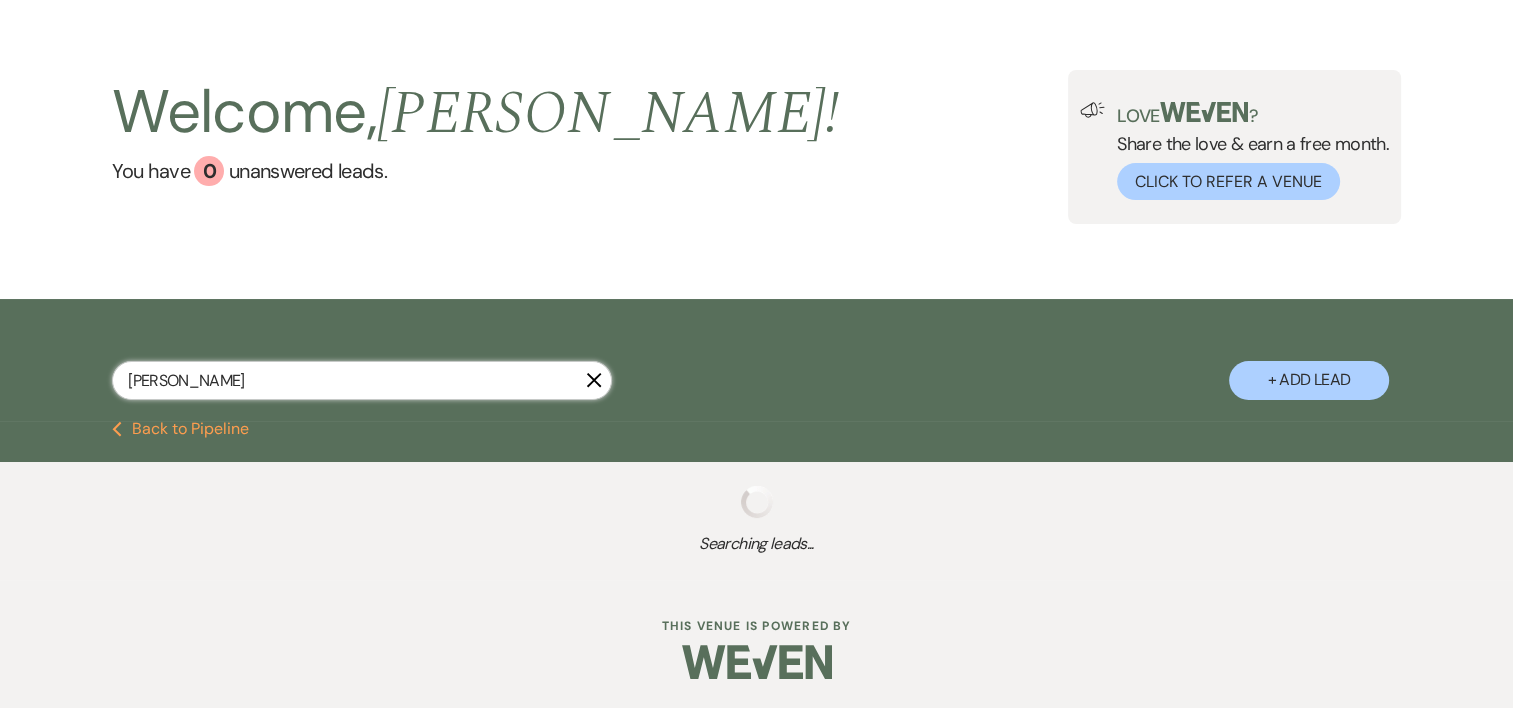 select on "7" 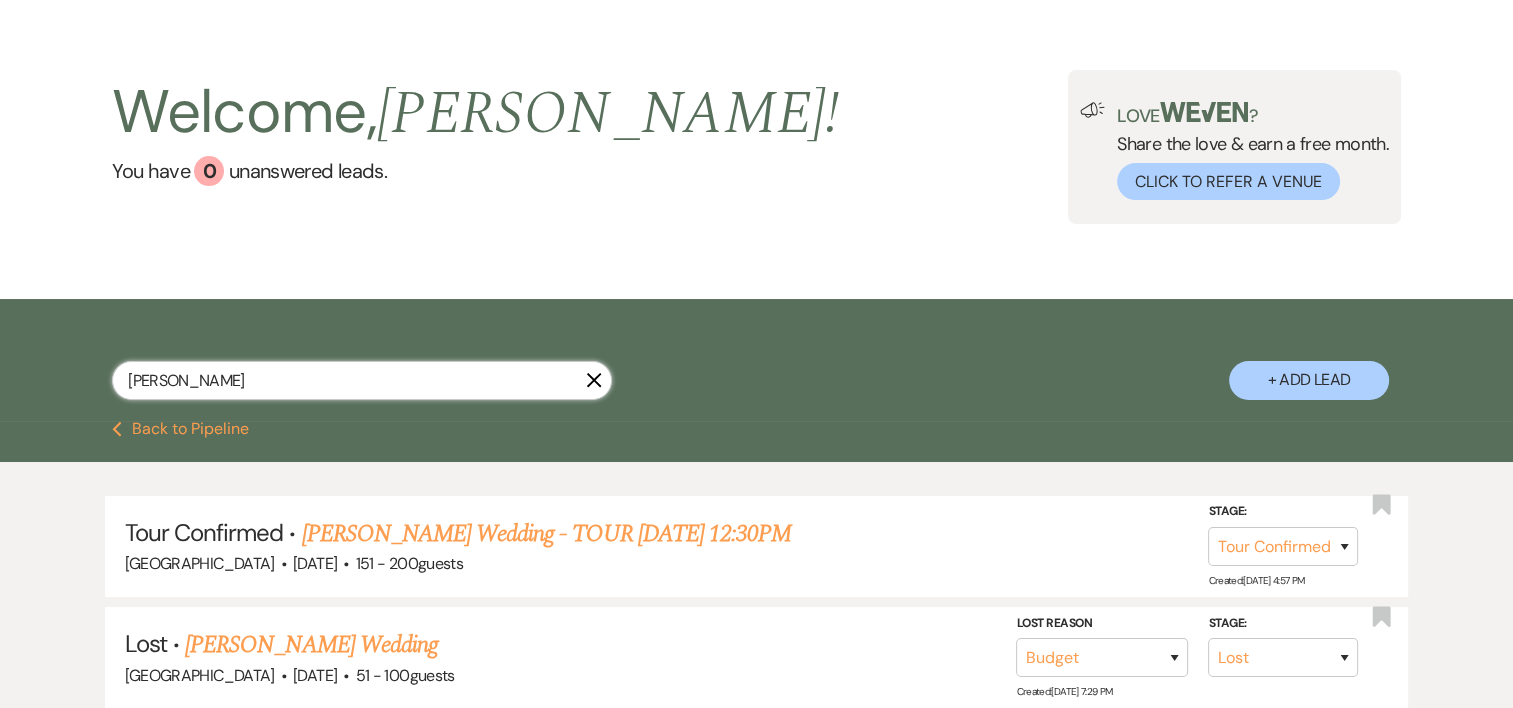 scroll, scrollTop: 218, scrollLeft: 0, axis: vertical 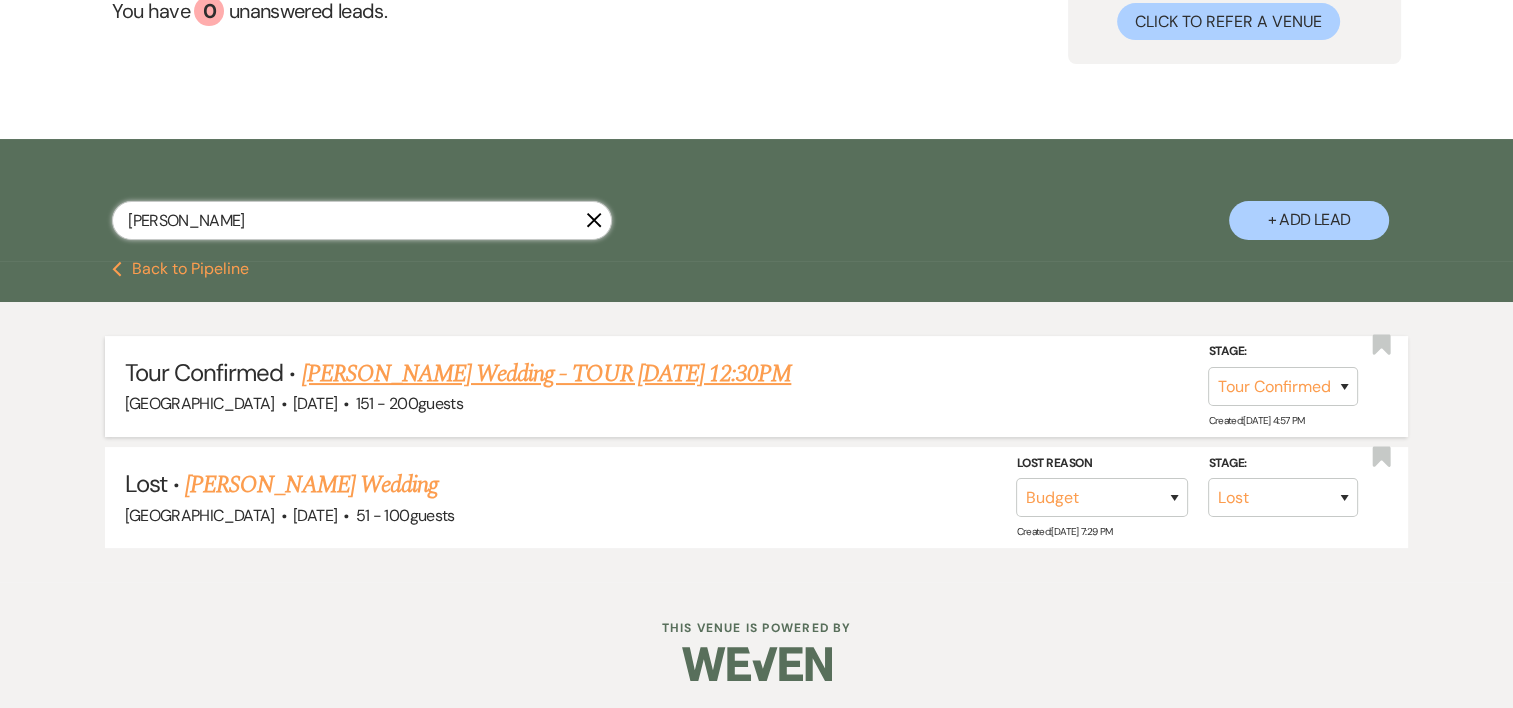 type on "renee" 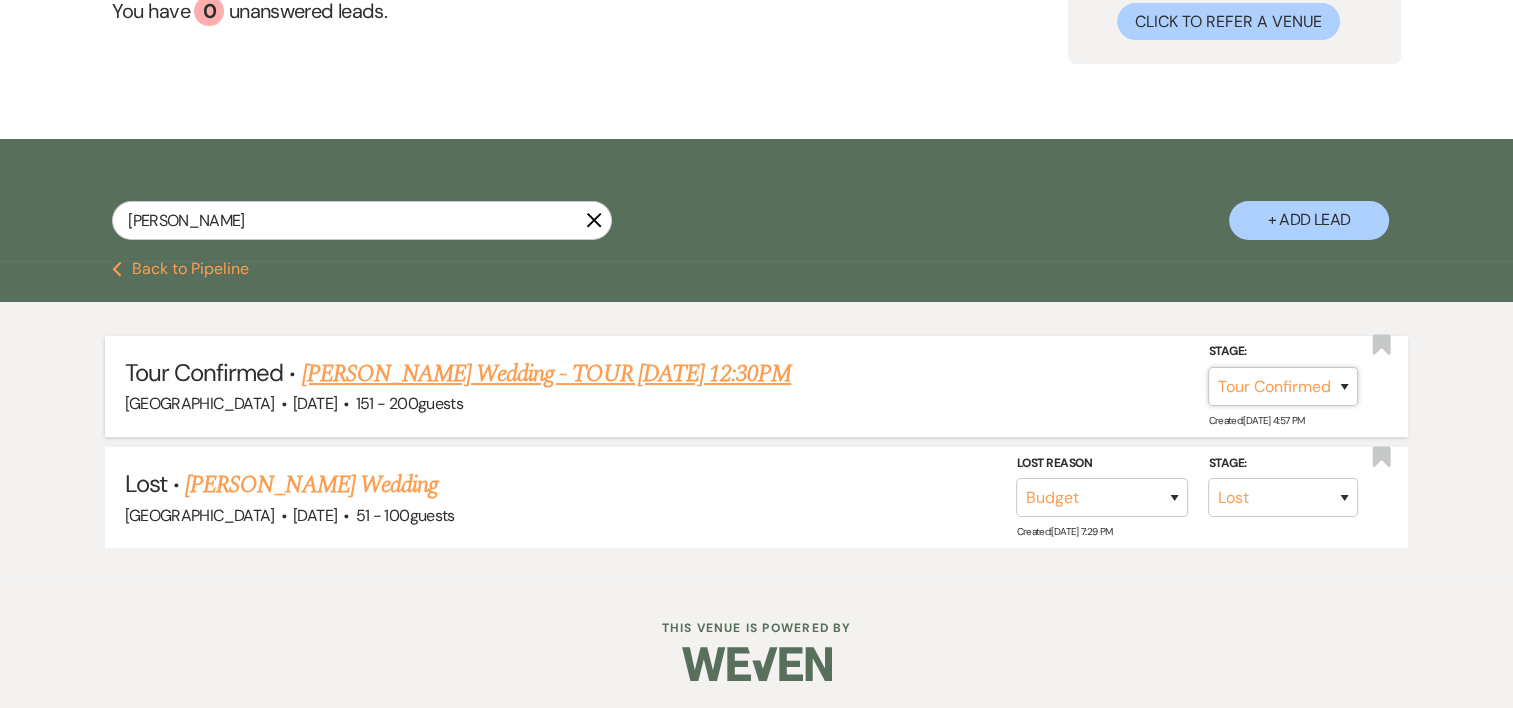 click on "Inquiry Follow Up Tour Requested Tour Confirmed Toured Proposal Sent Booked Lost" at bounding box center (1283, 386) 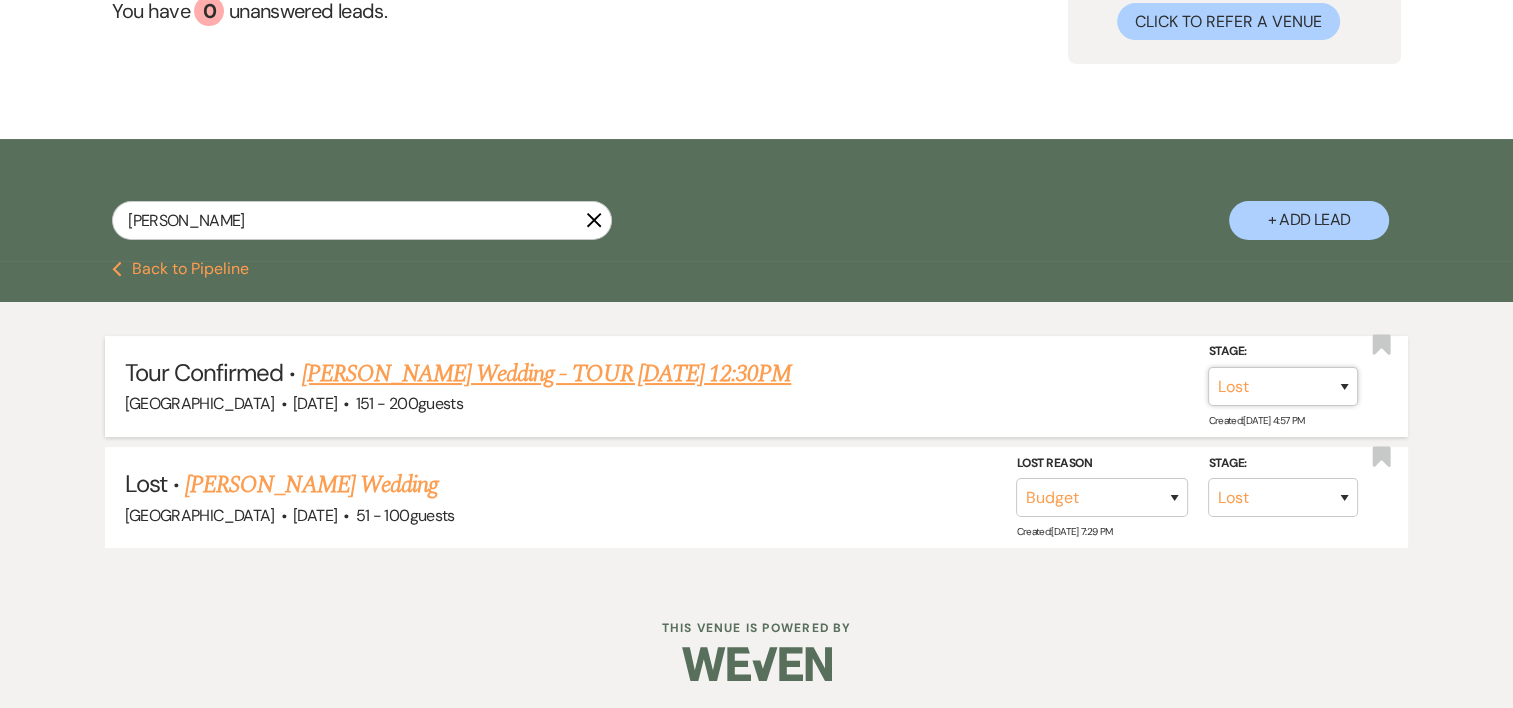 click on "Inquiry Follow Up Tour Requested Tour Confirmed Toured Proposal Sent Booked Lost" at bounding box center [1283, 386] 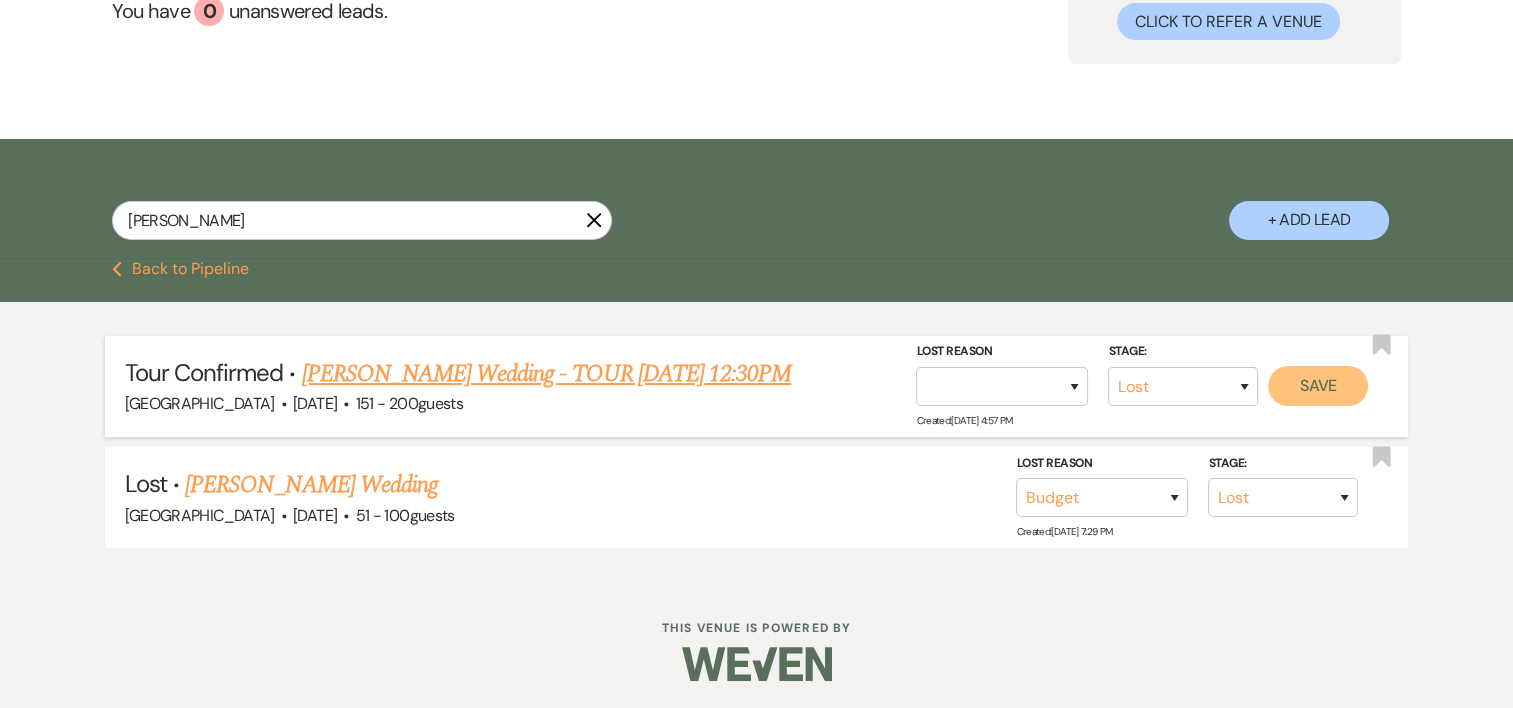click on "Save" at bounding box center (1318, 386) 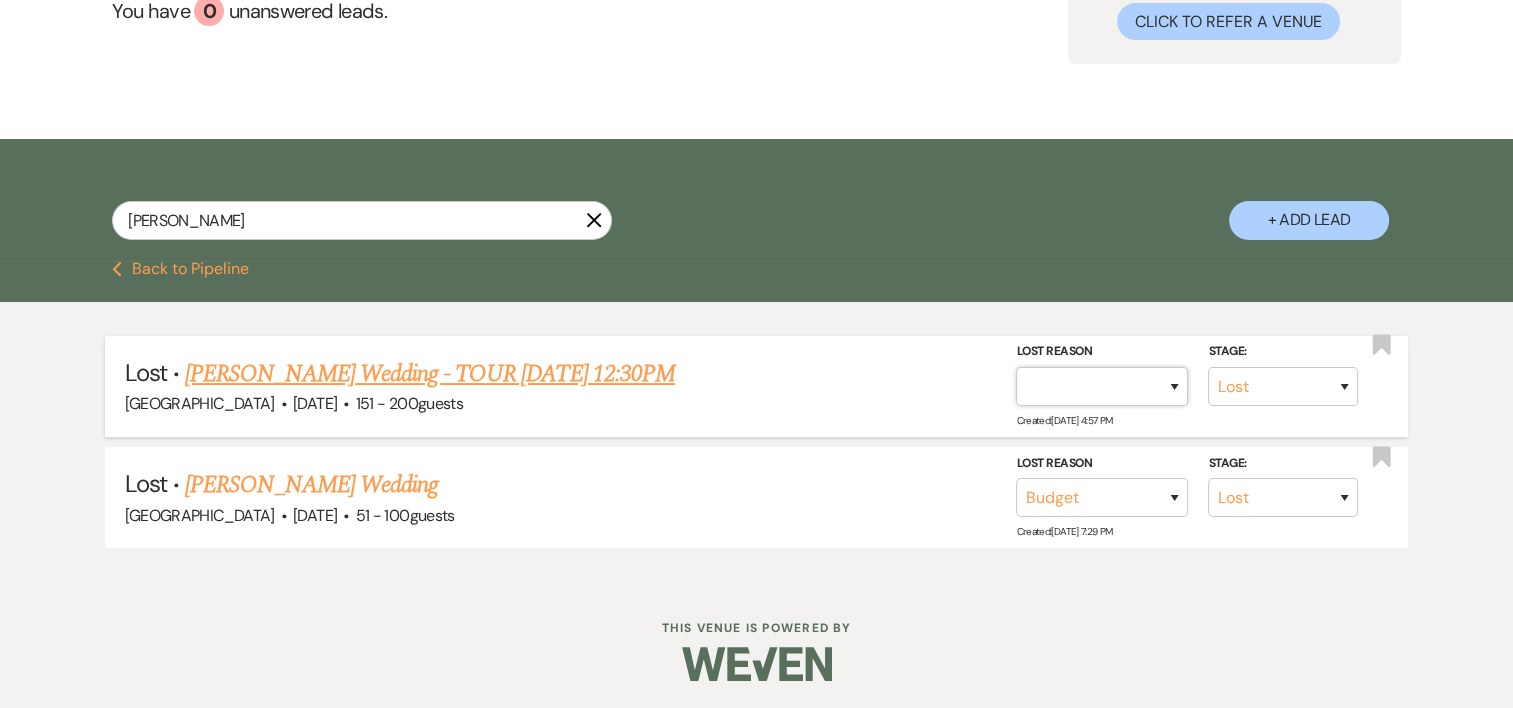 click on "Booked Elsewhere Budget Date Unavailable No Response Not a Good Match Capacity Cancelled Duplicate (hidden) Spam (hidden) Other (hidden) Other" at bounding box center [1102, 386] 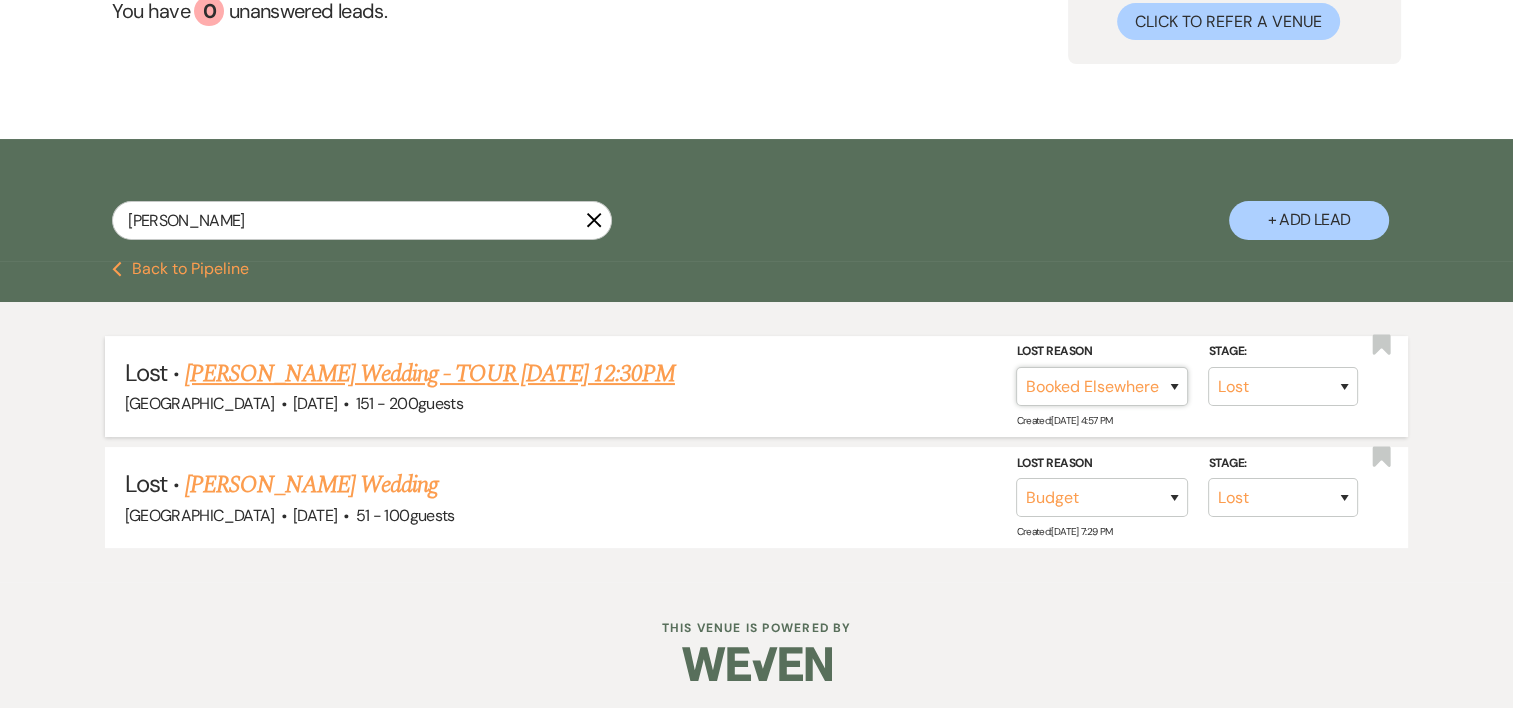 click on "Booked Elsewhere Budget Date Unavailable No Response Not a Good Match Capacity Cancelled Duplicate (hidden) Spam (hidden) Other (hidden) Other" at bounding box center [1102, 386] 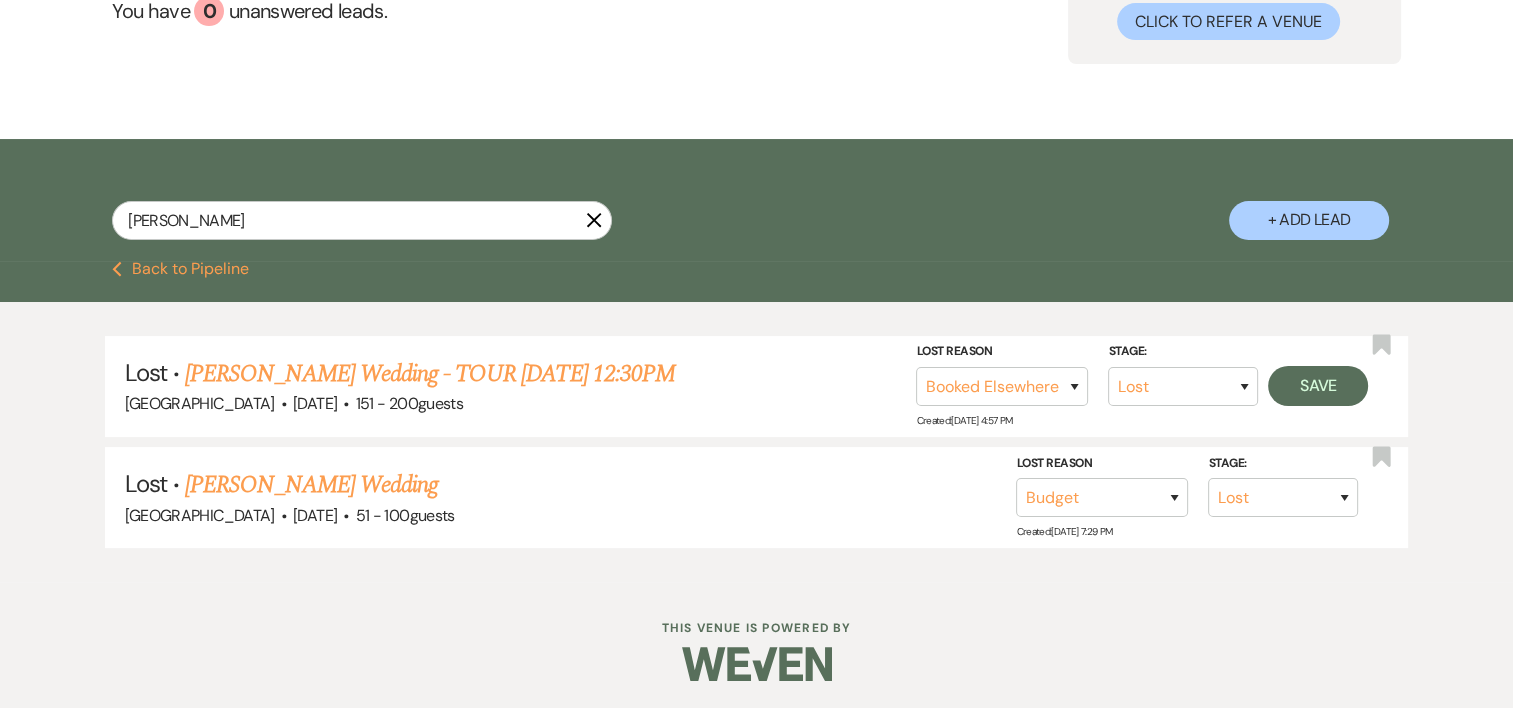 click on "Welcome,  Deanna ! You have   0   unanswered lead s . Love   ?
Share the love & earn a free month.     Click to Refer a Venue" at bounding box center (756, -14) 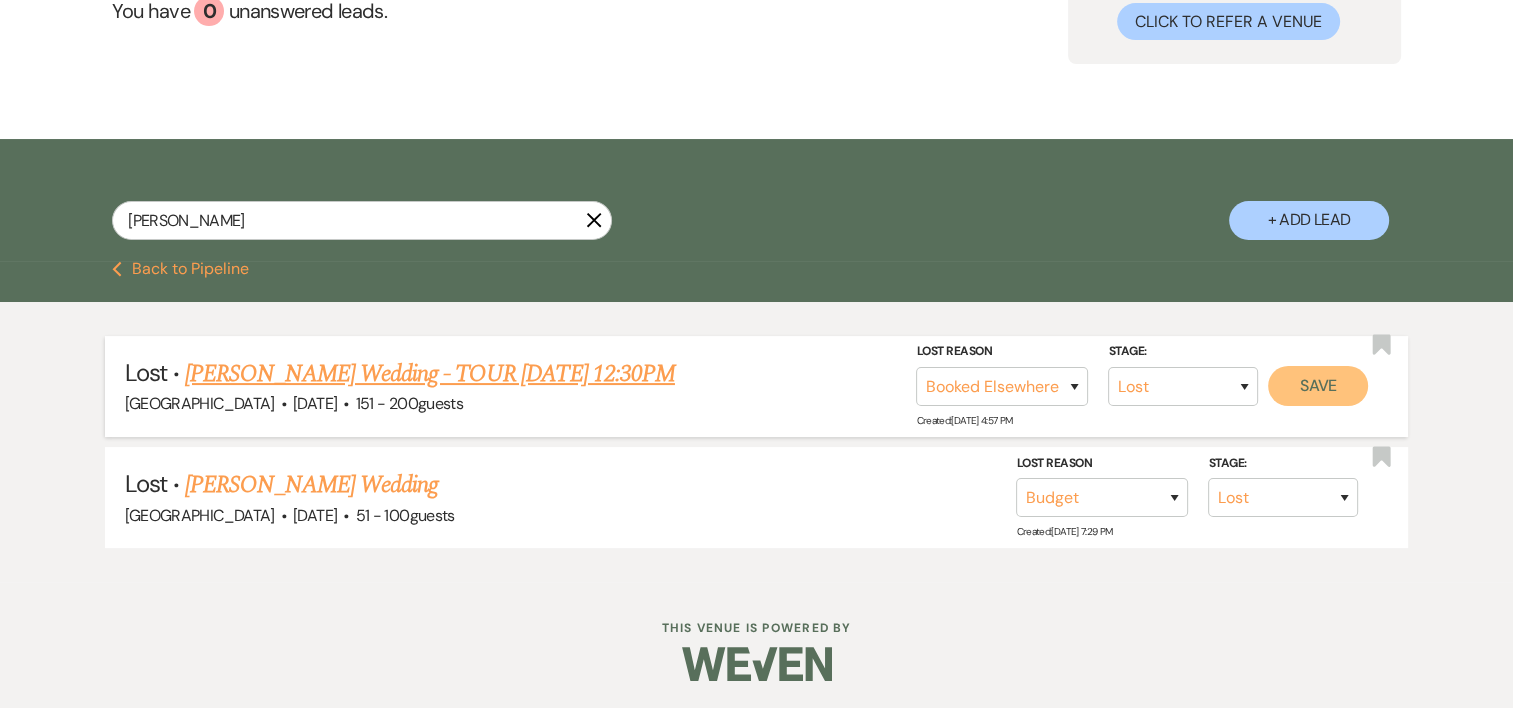 click on "Save" at bounding box center (1318, 386) 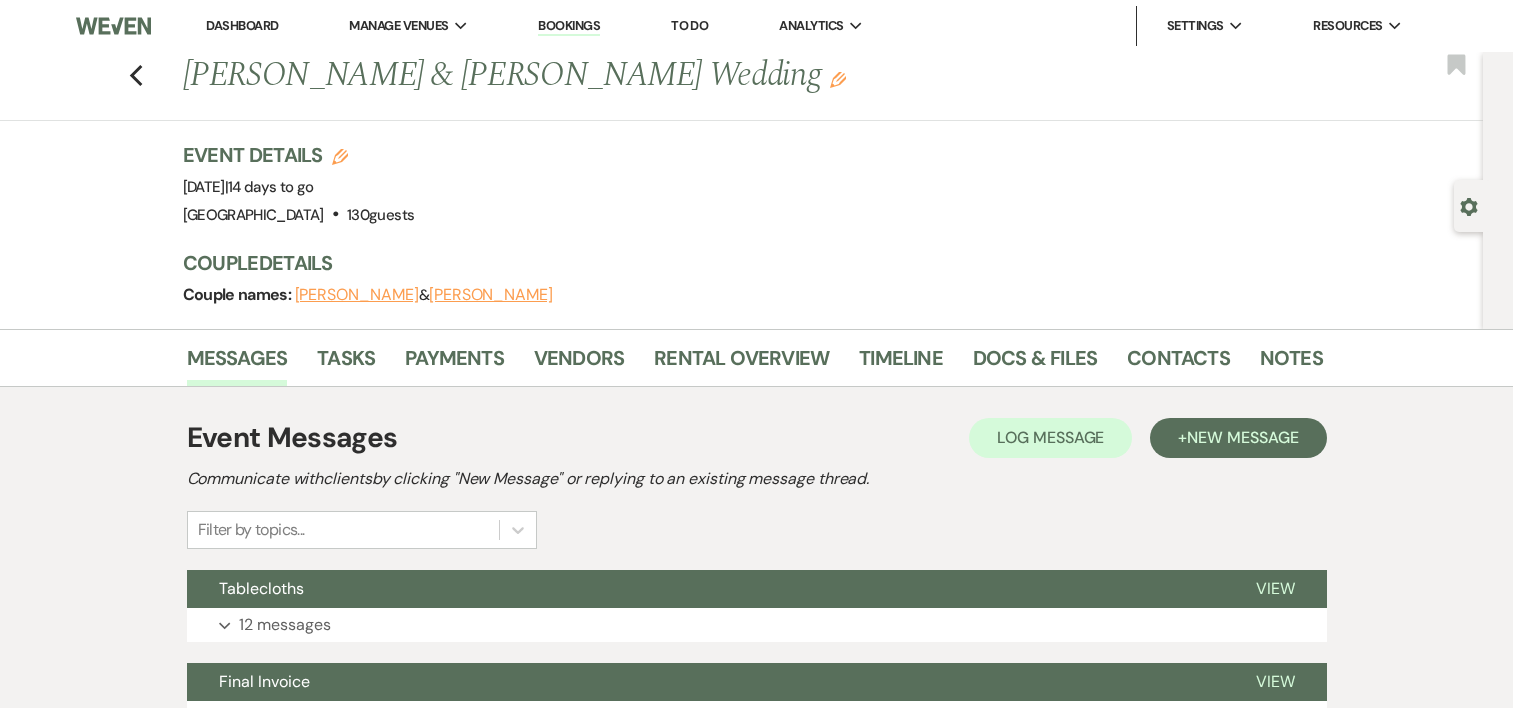 scroll, scrollTop: 0, scrollLeft: 0, axis: both 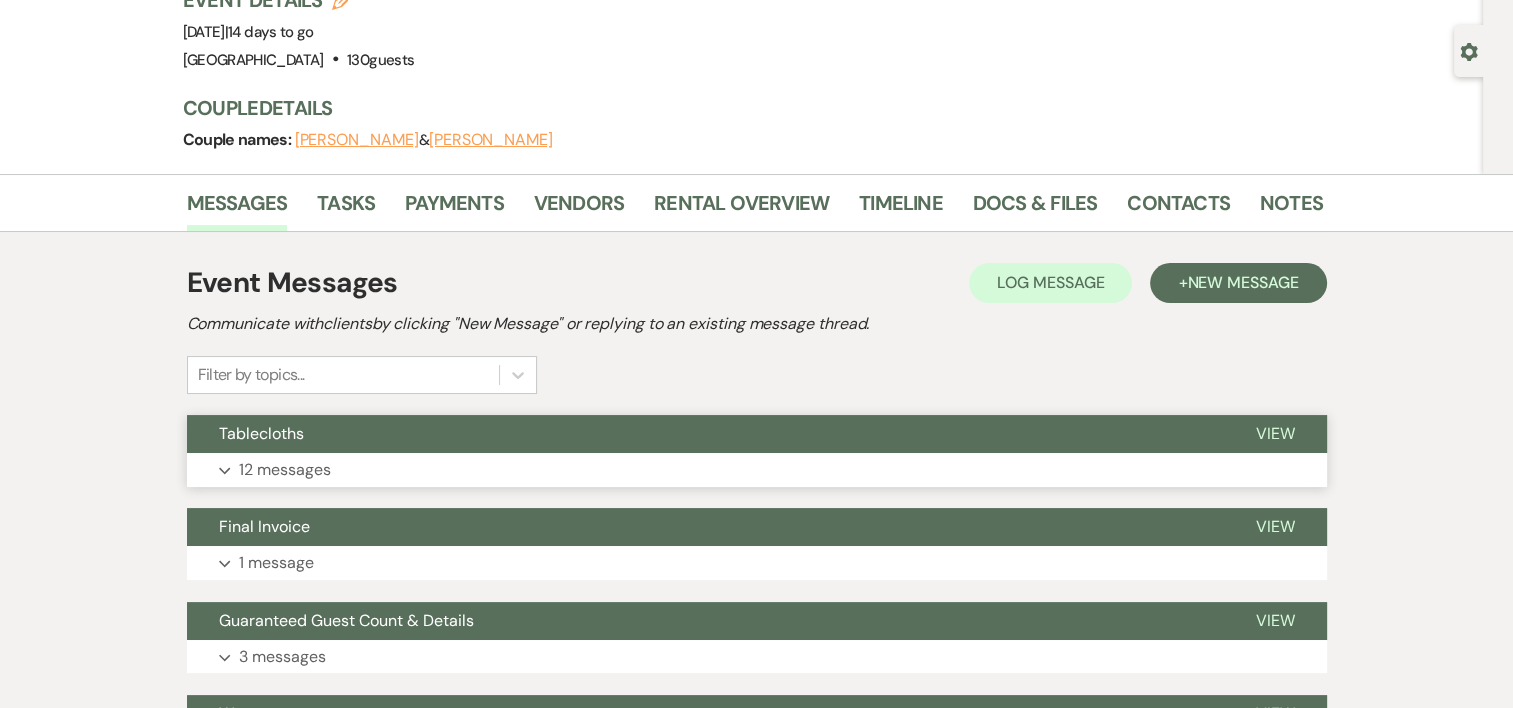 click on "Tablecloths" at bounding box center (705, 434) 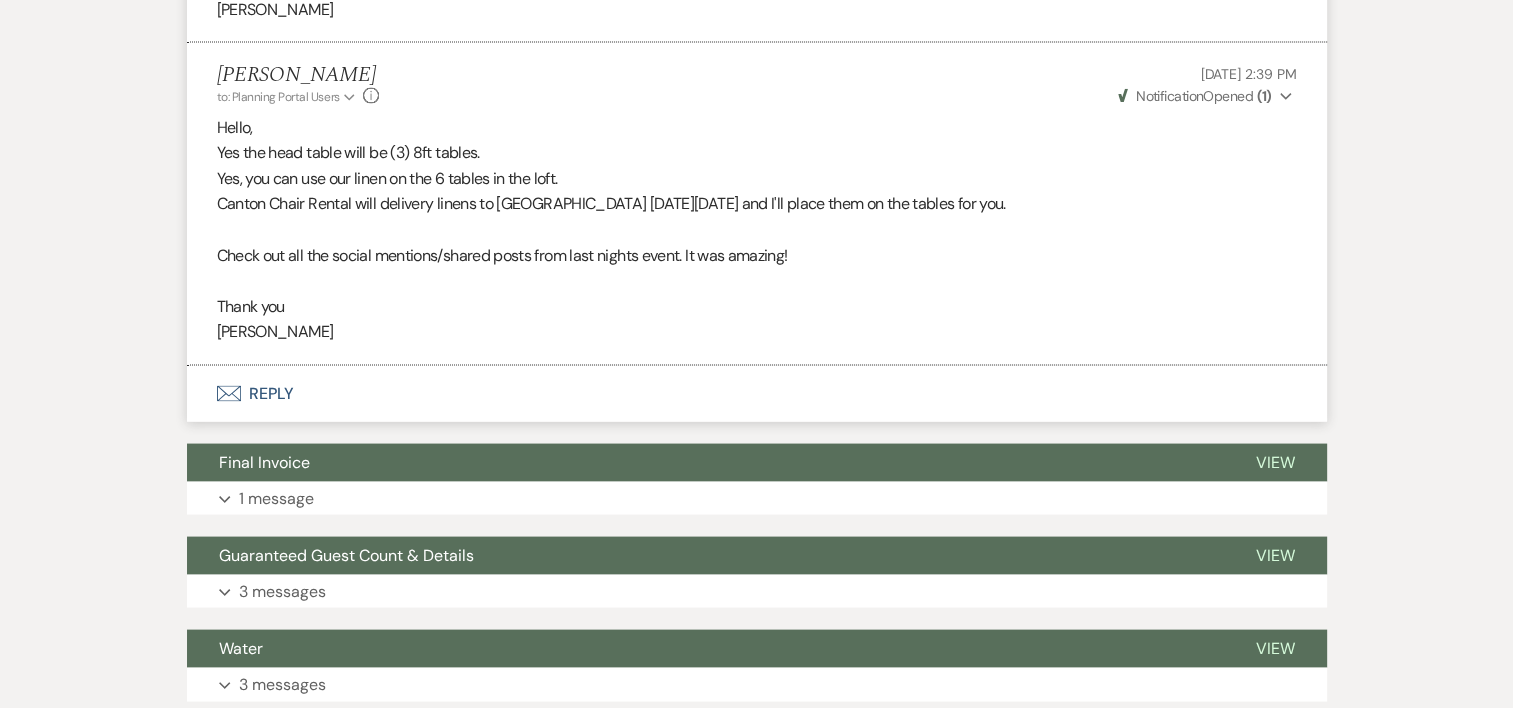 scroll, scrollTop: 3894, scrollLeft: 0, axis: vertical 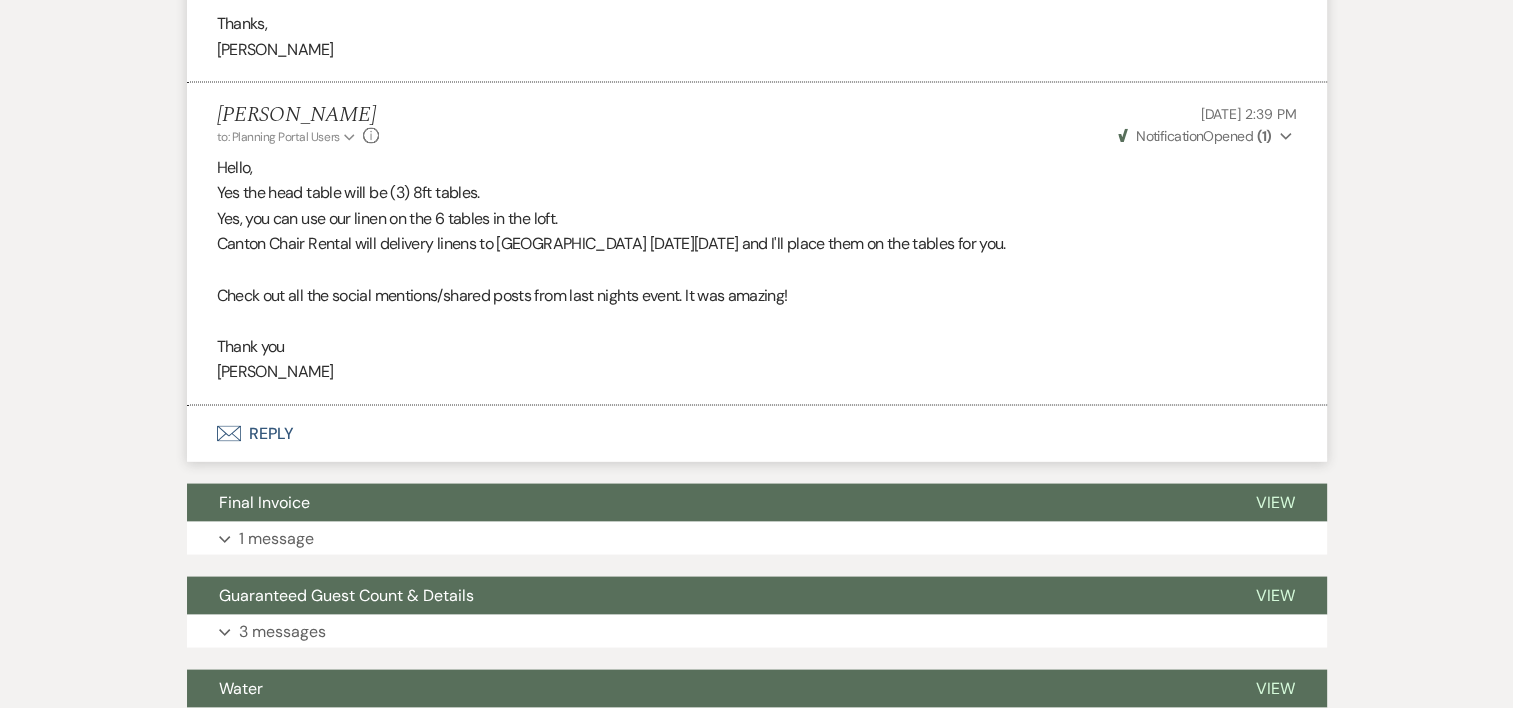 click on "Envelope Reply" at bounding box center (757, 434) 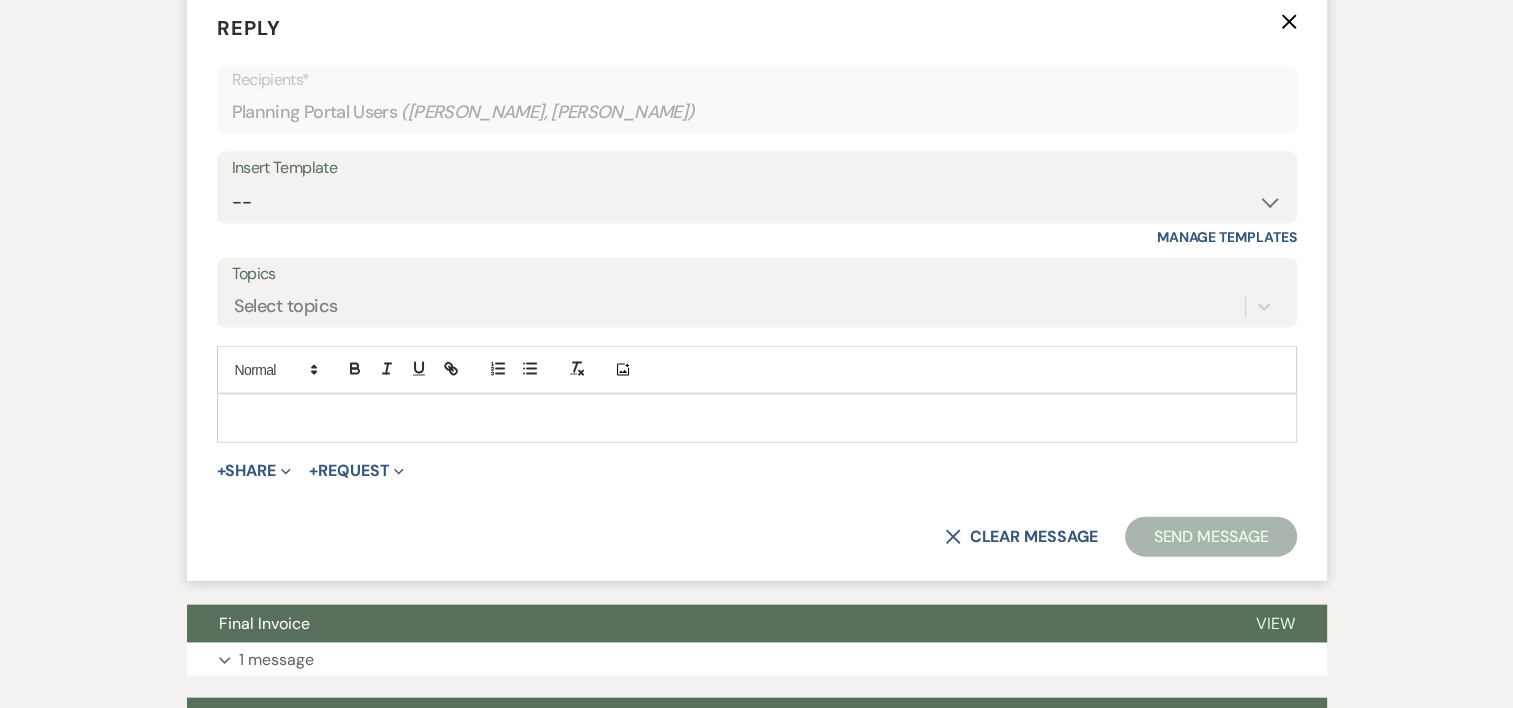 scroll, scrollTop: 4309, scrollLeft: 0, axis: vertical 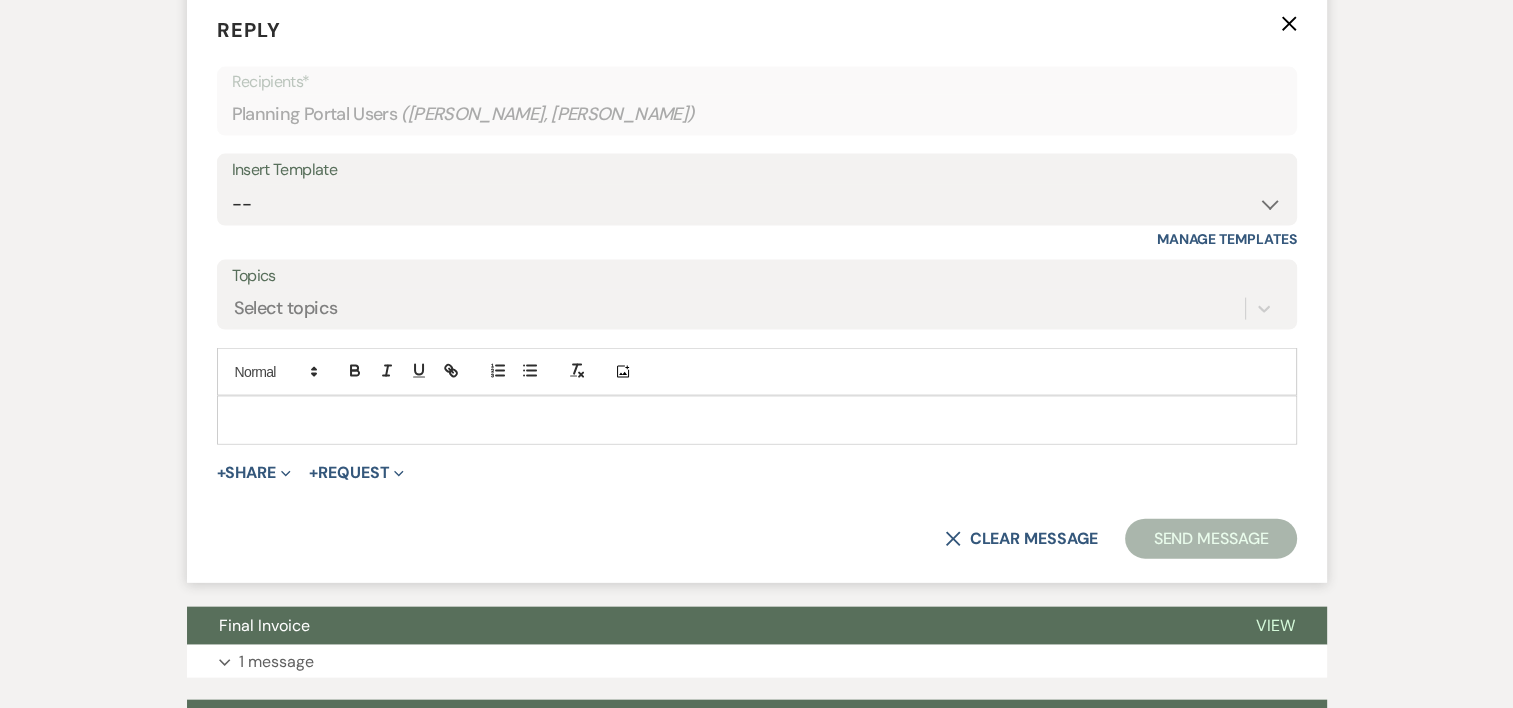 click at bounding box center (757, 420) 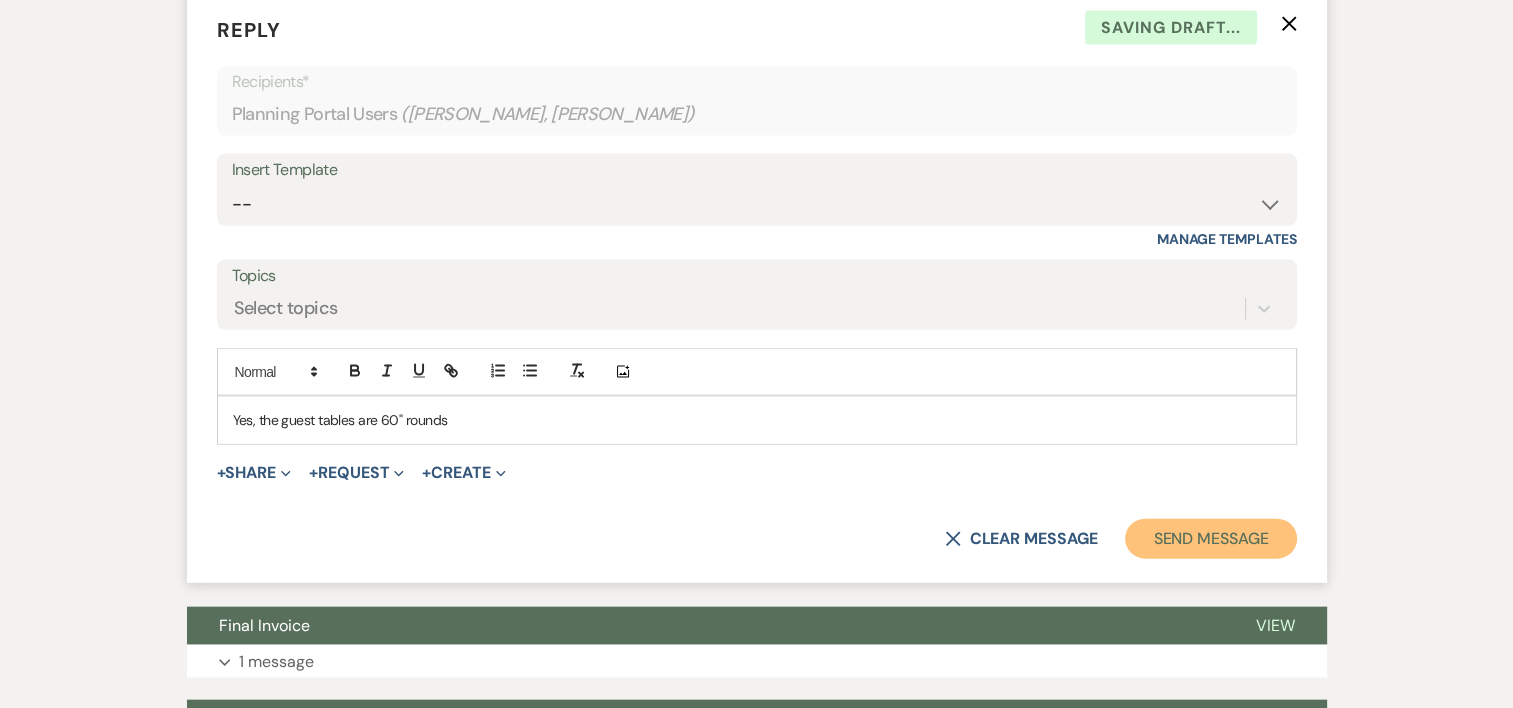click on "Send Message" at bounding box center [1210, 539] 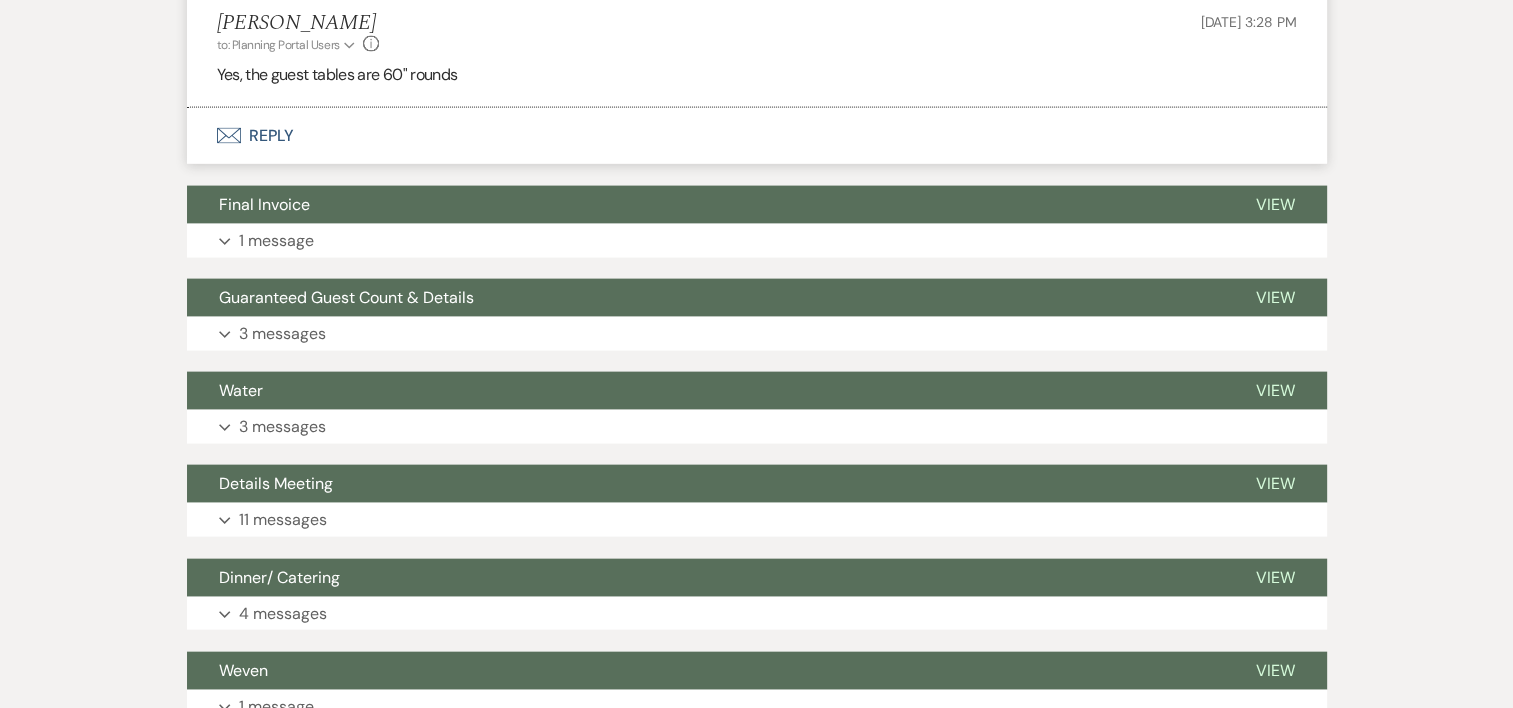 scroll, scrollTop: 4426, scrollLeft: 0, axis: vertical 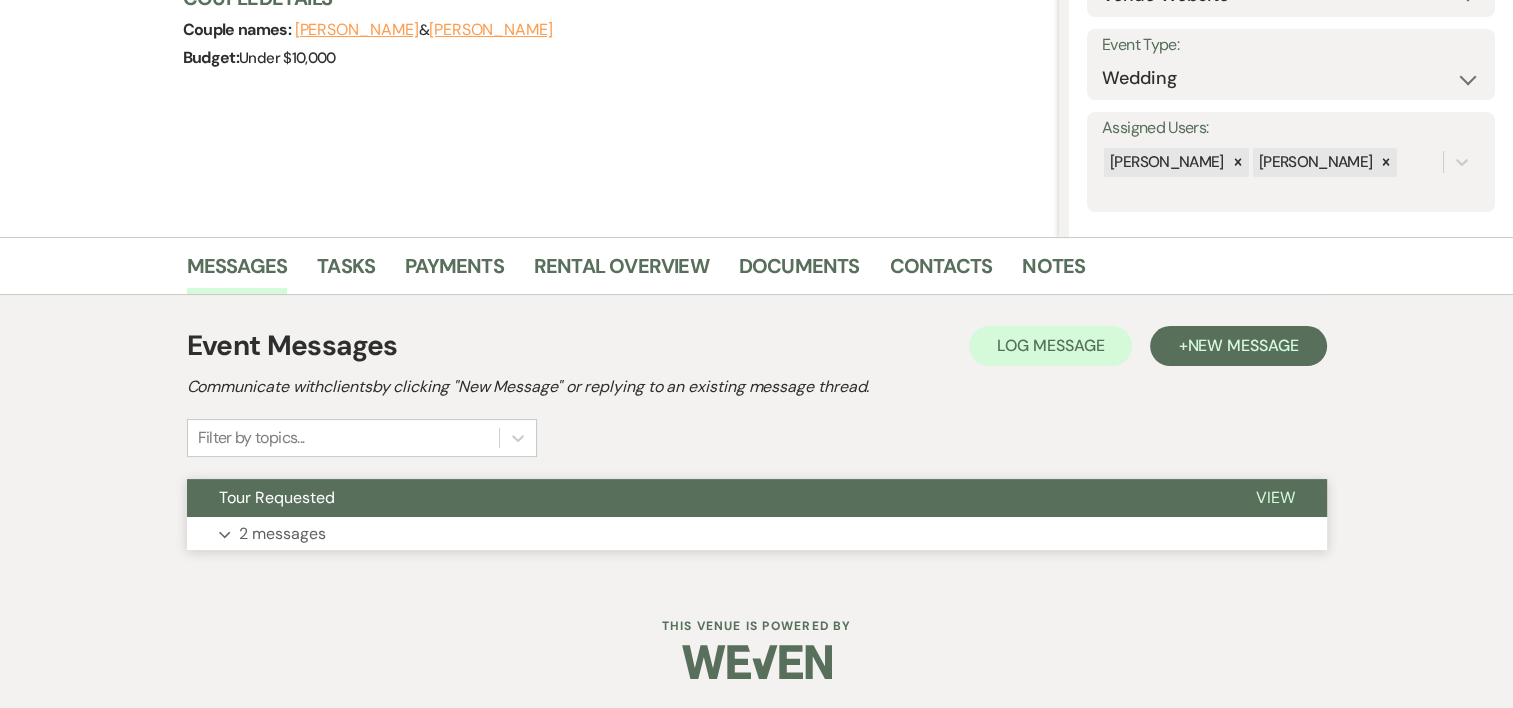 click on "2 messages" at bounding box center [282, 534] 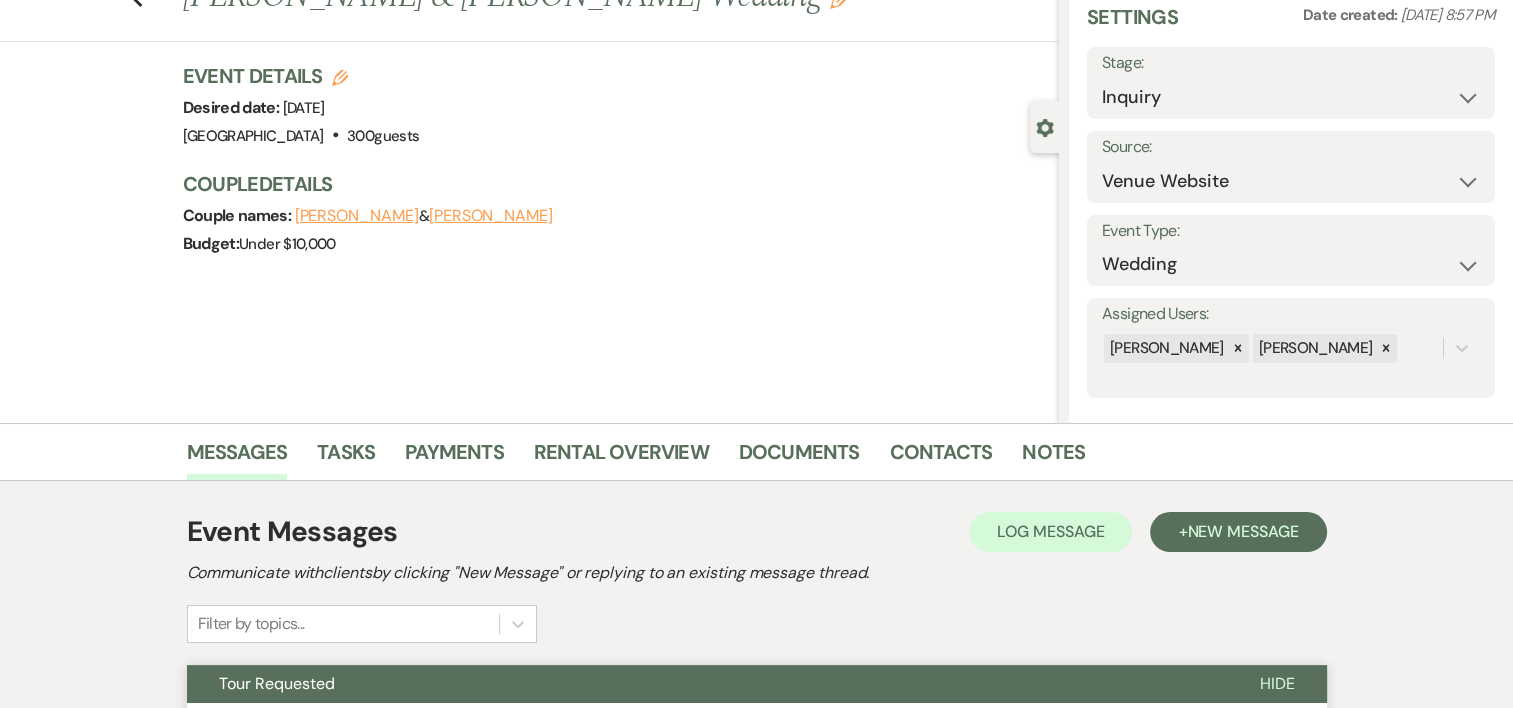 scroll, scrollTop: 74, scrollLeft: 0, axis: vertical 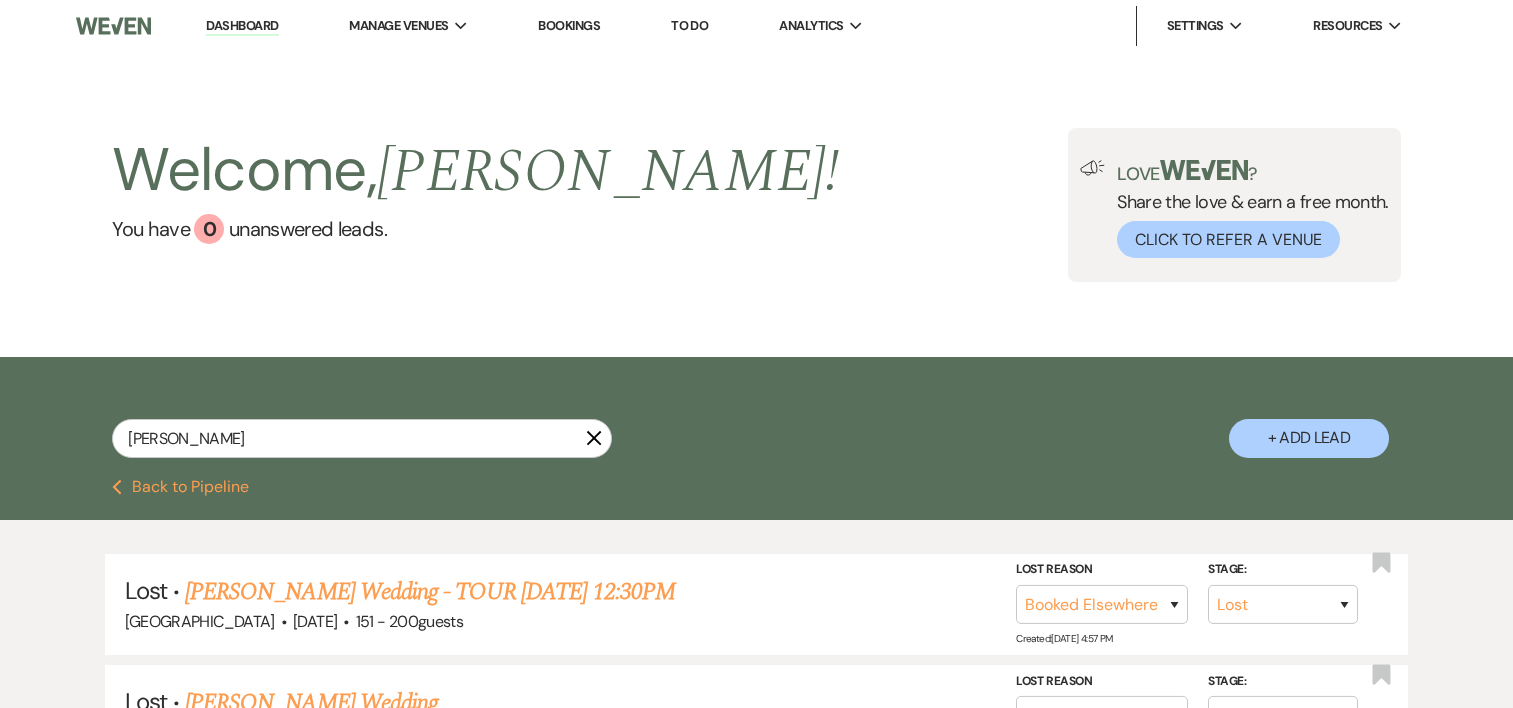 select on "8" 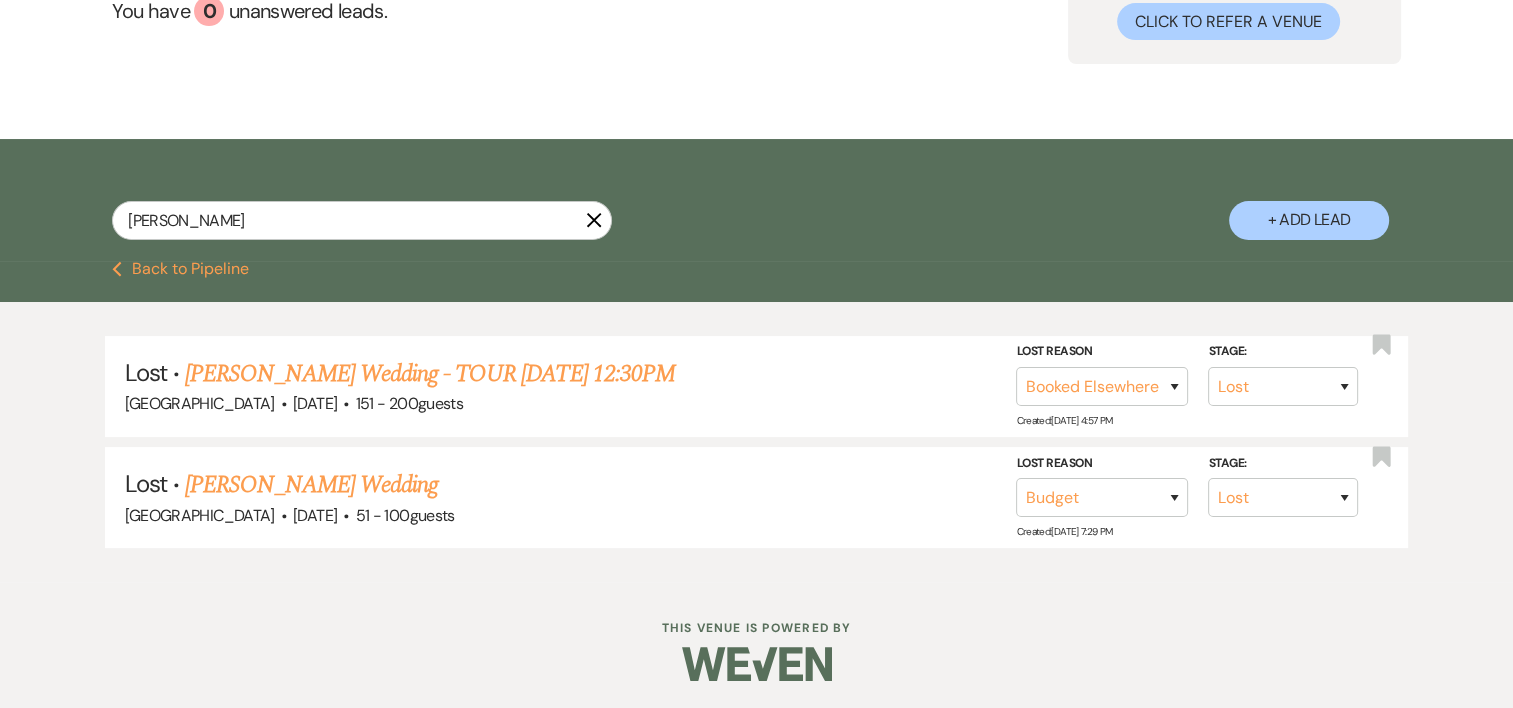 scroll, scrollTop: 0, scrollLeft: 0, axis: both 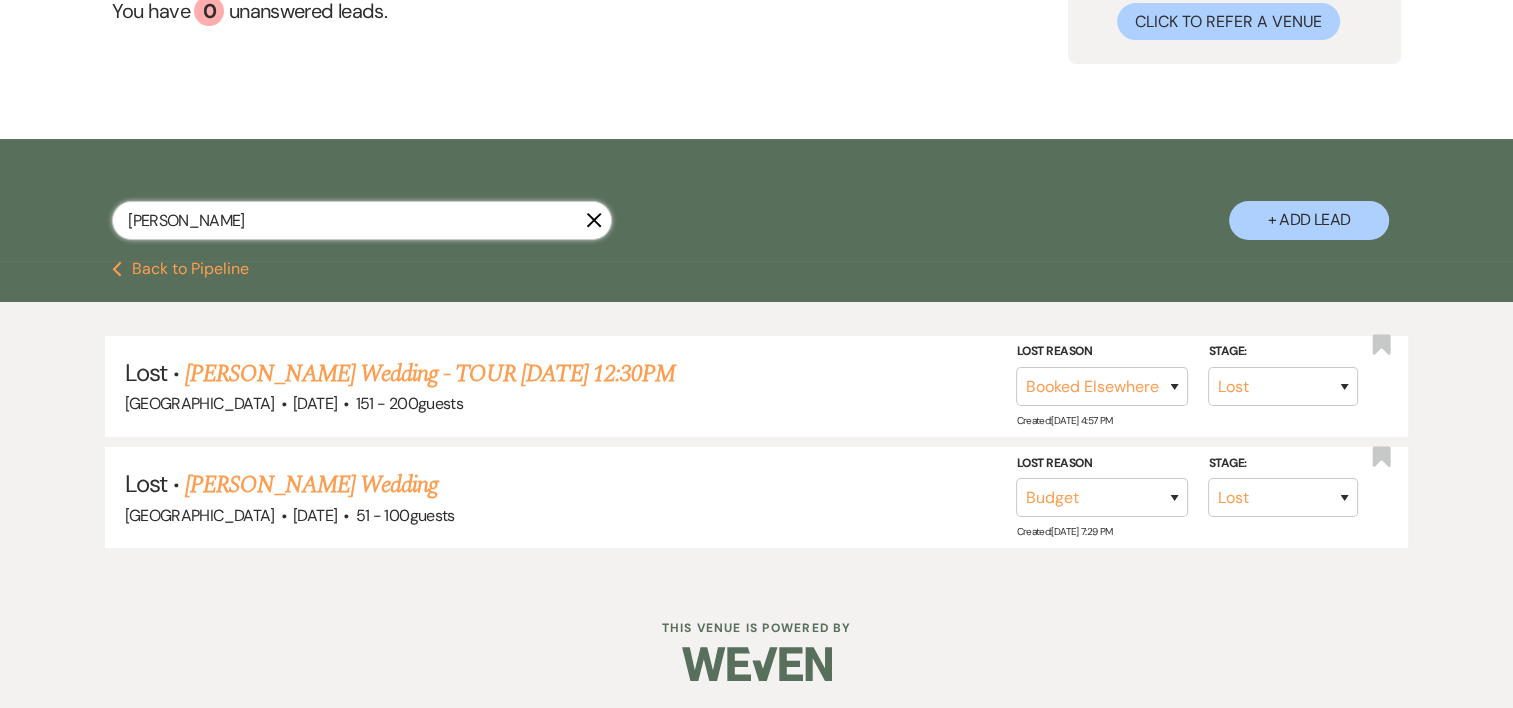 click on "renee" at bounding box center (362, 220) 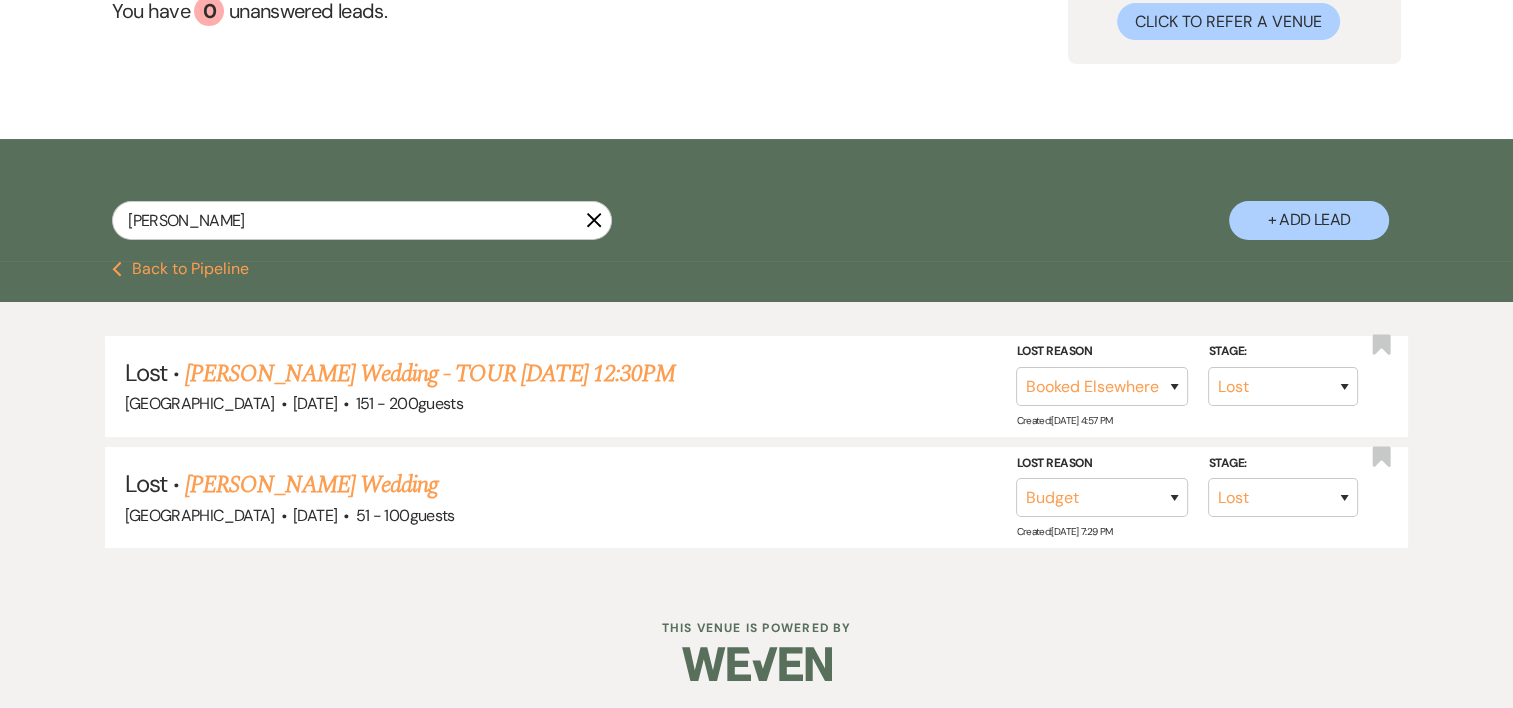 click on "X" 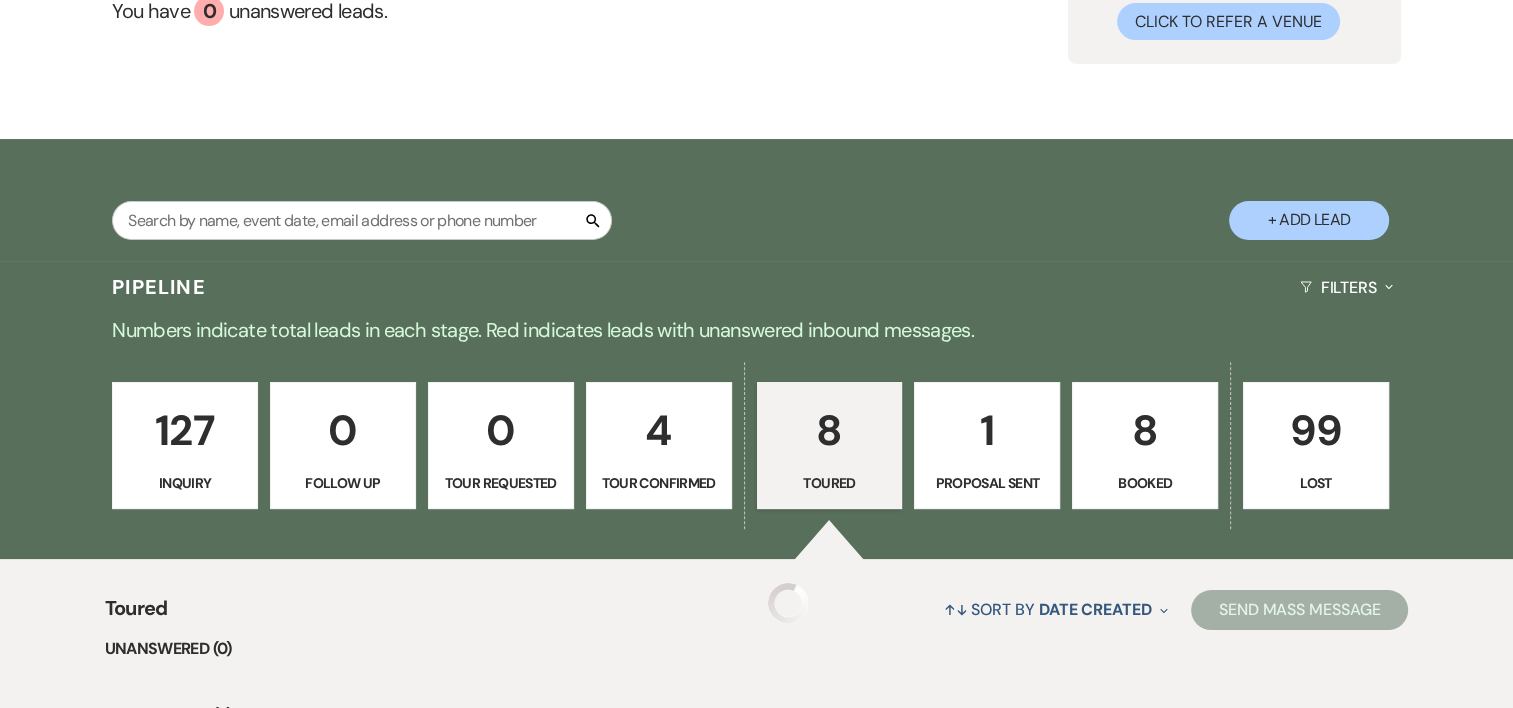 scroll, scrollTop: 412, scrollLeft: 0, axis: vertical 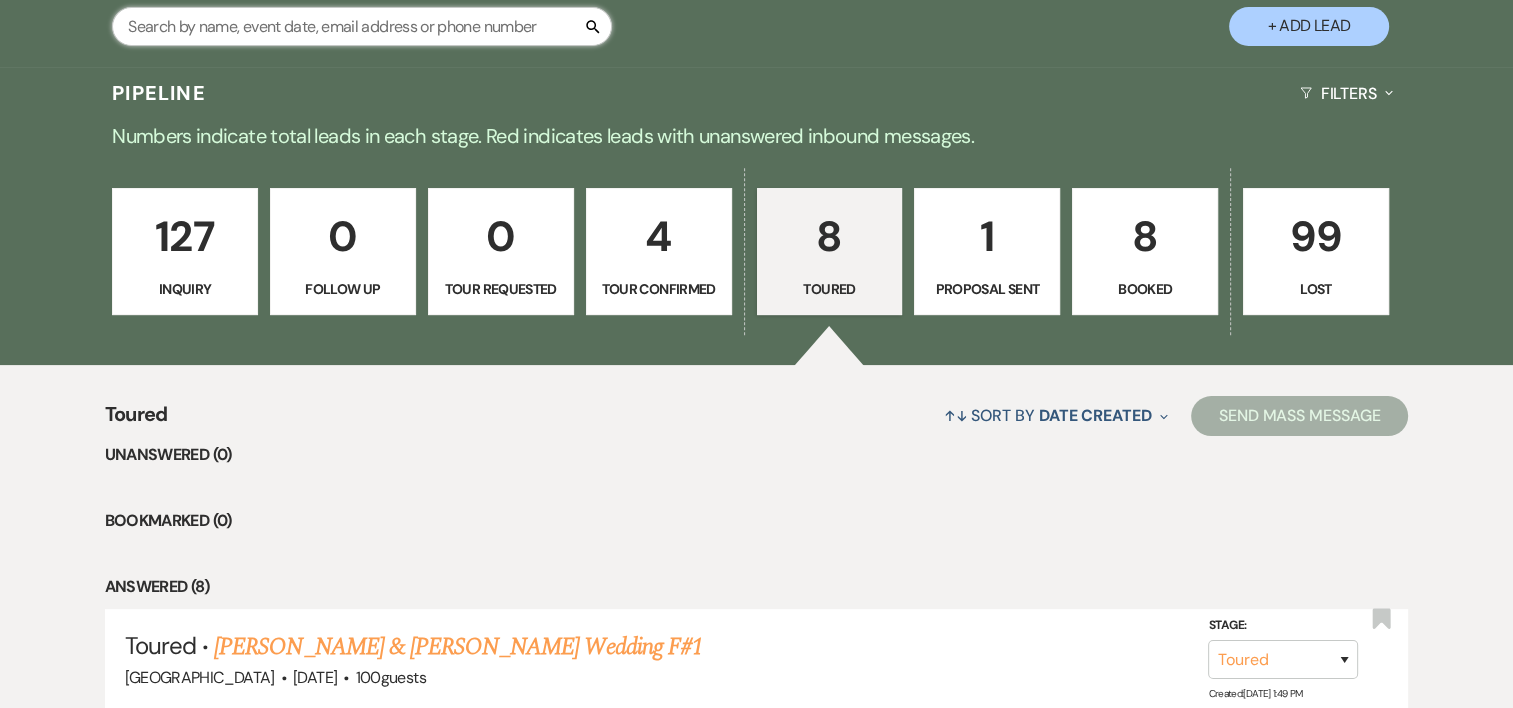 click at bounding box center [362, 26] 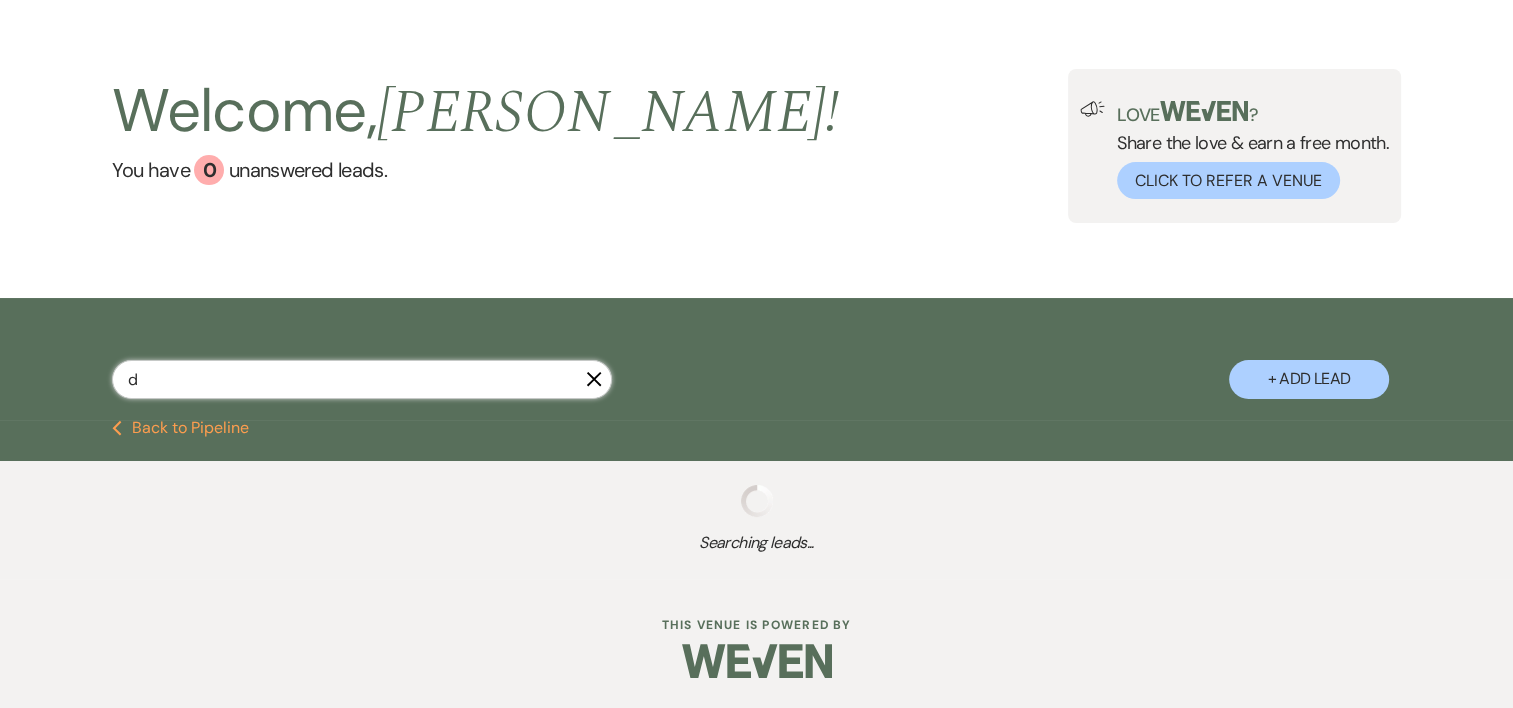 scroll, scrollTop: 58, scrollLeft: 0, axis: vertical 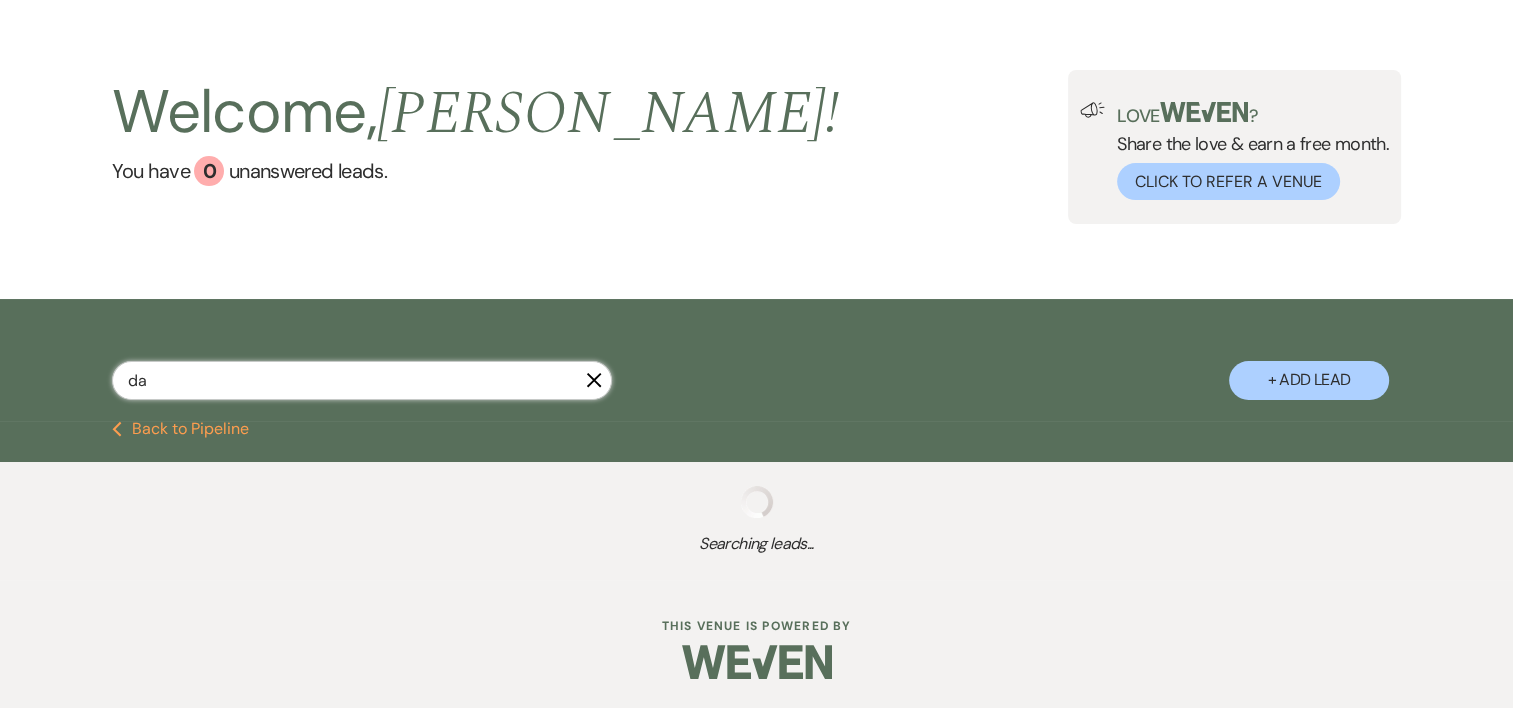 type on "dav" 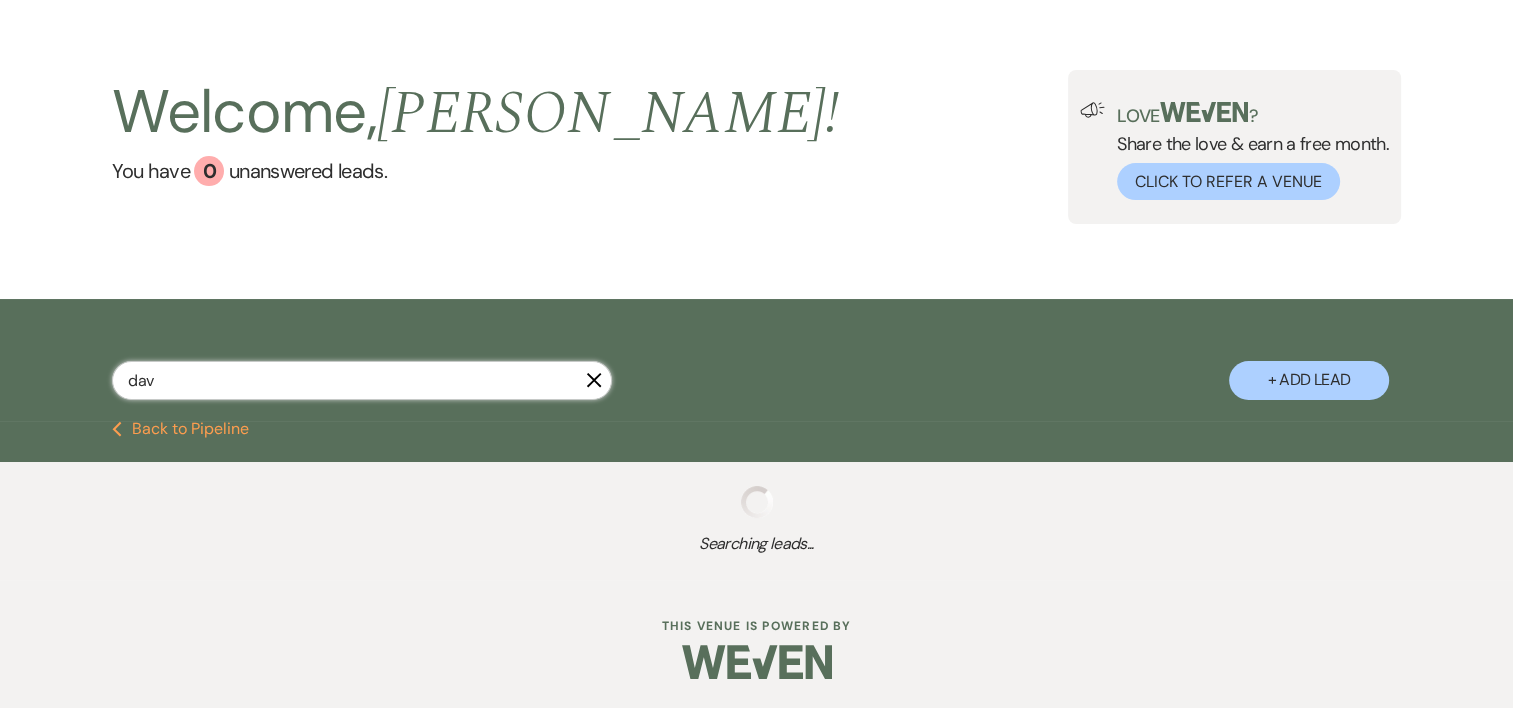 select on "4" 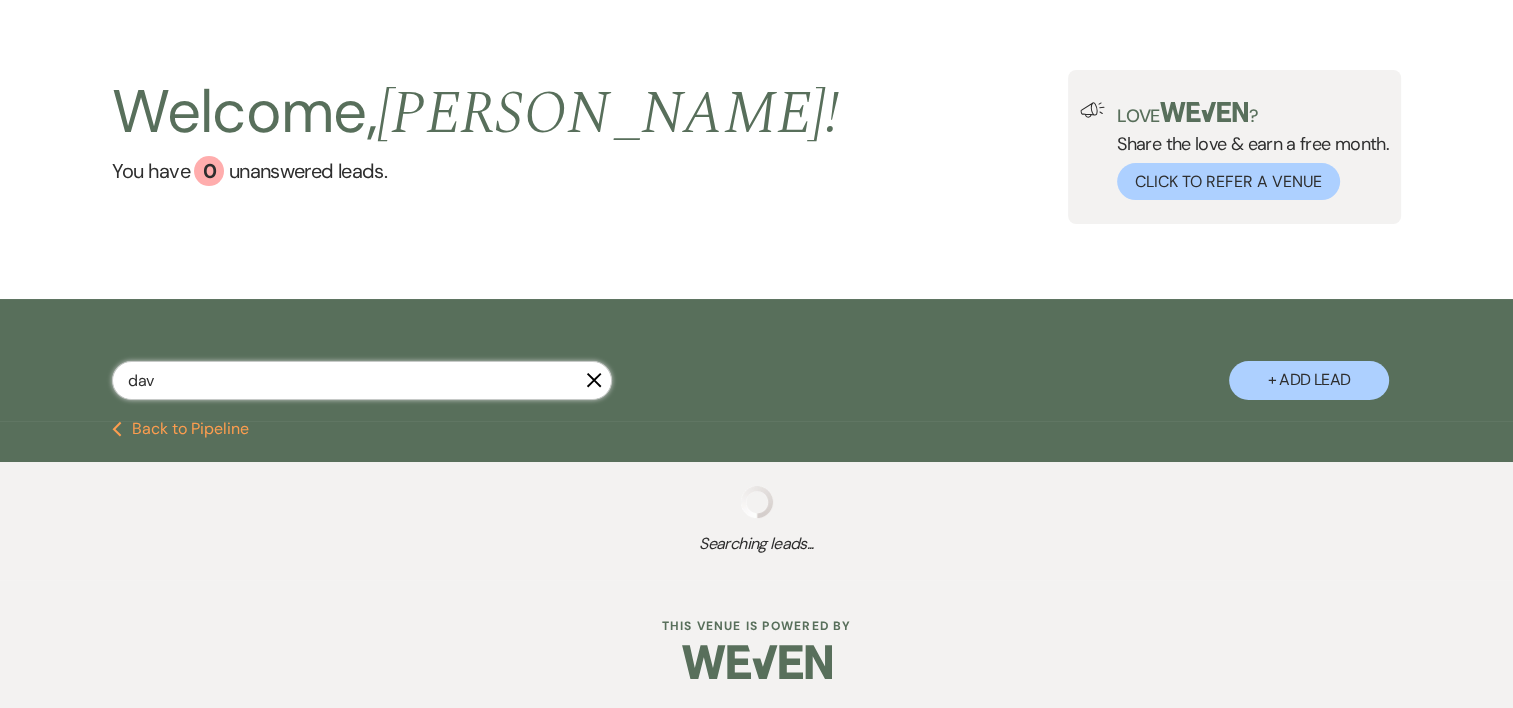 select on "8" 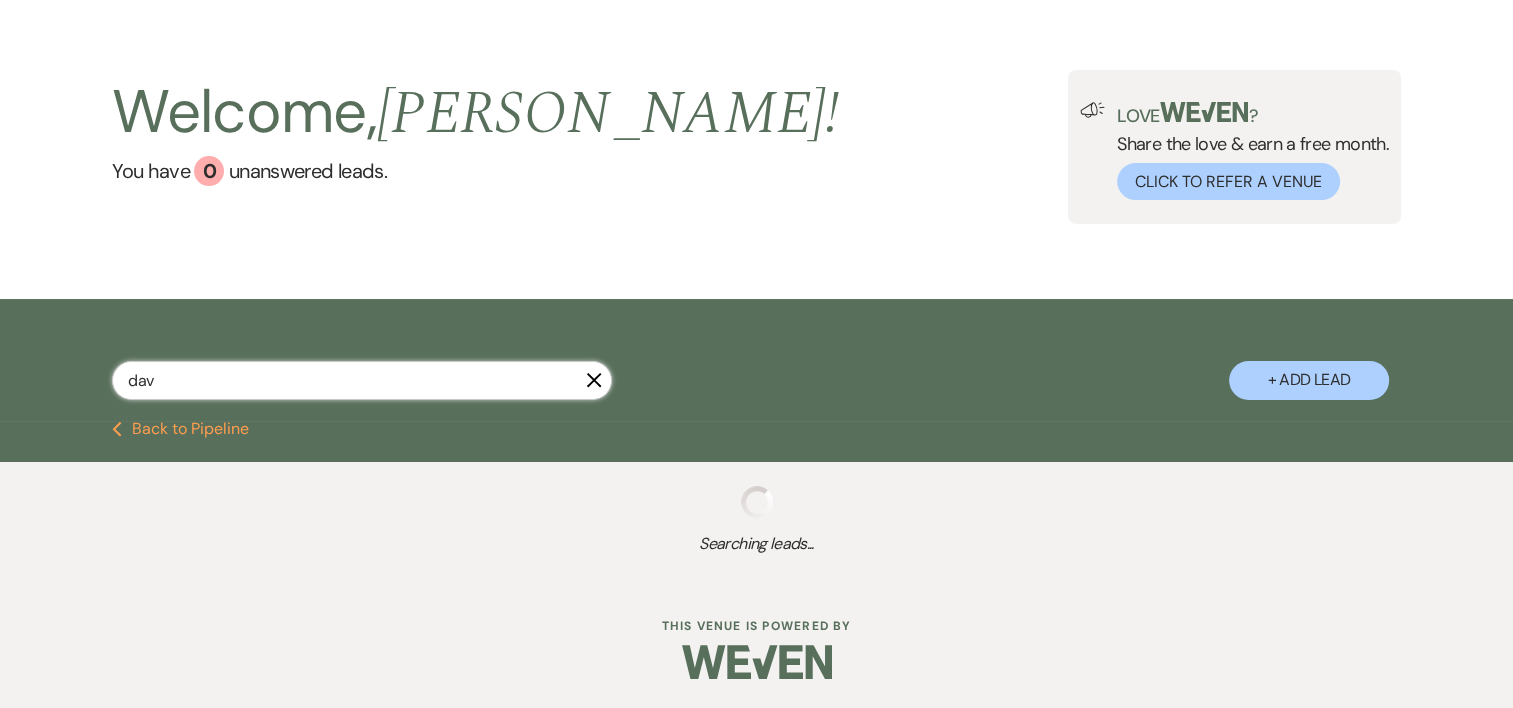 select on "4" 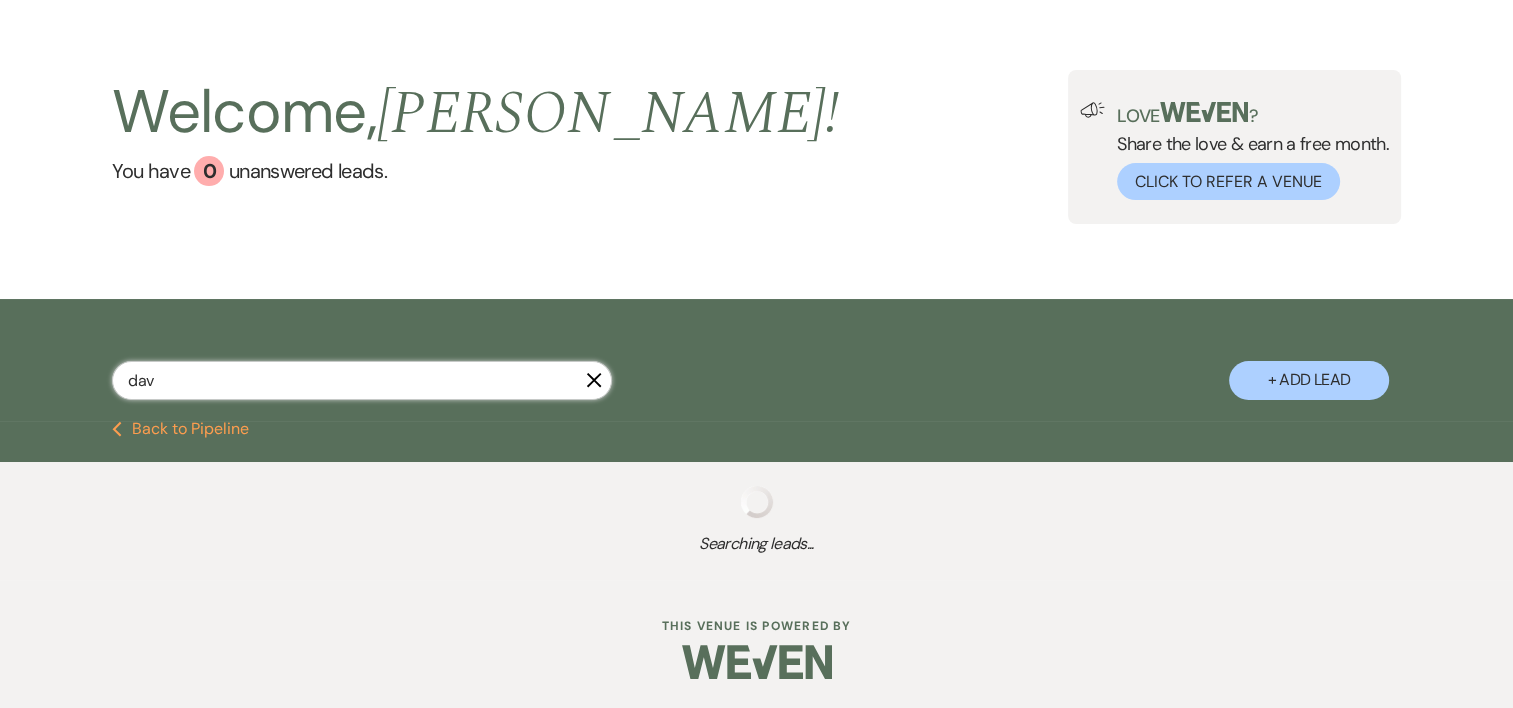 select on "4" 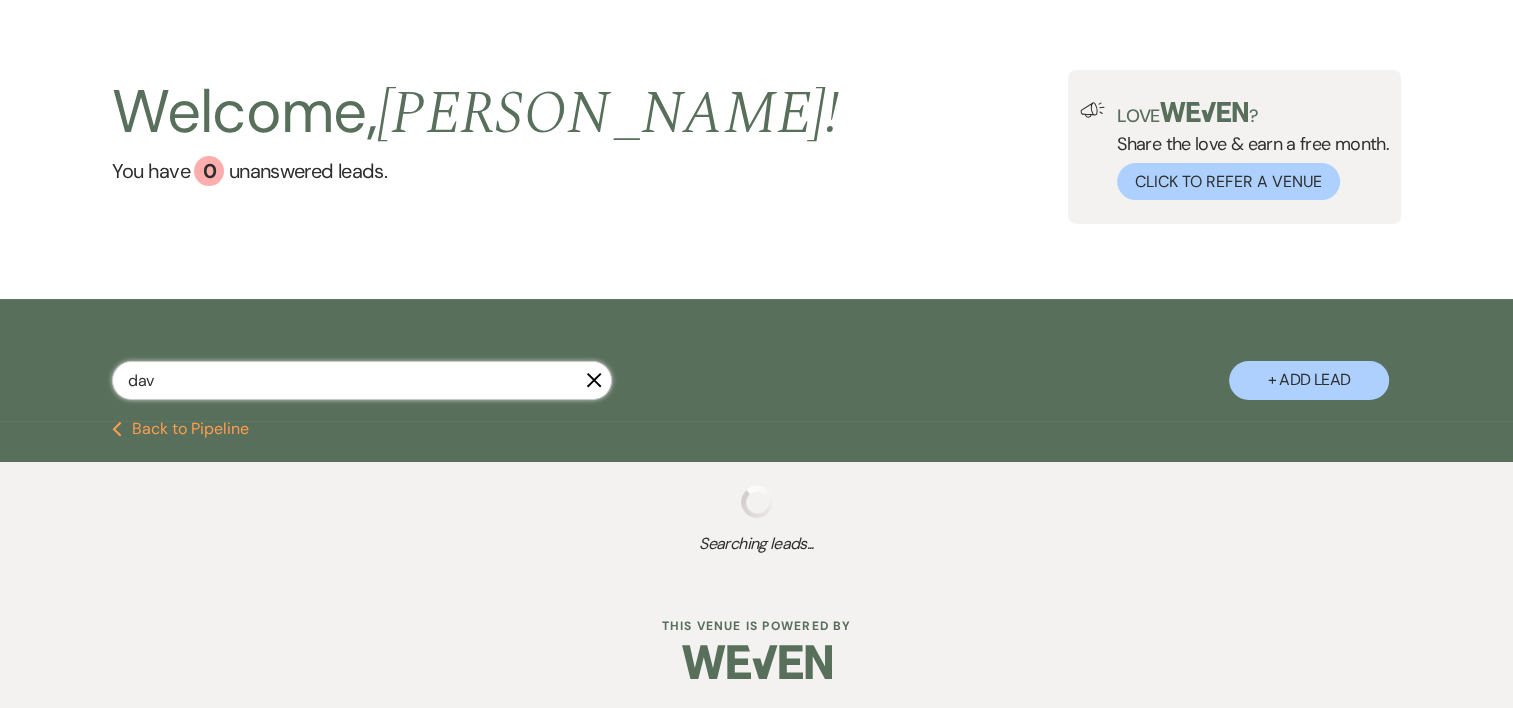 select on "8" 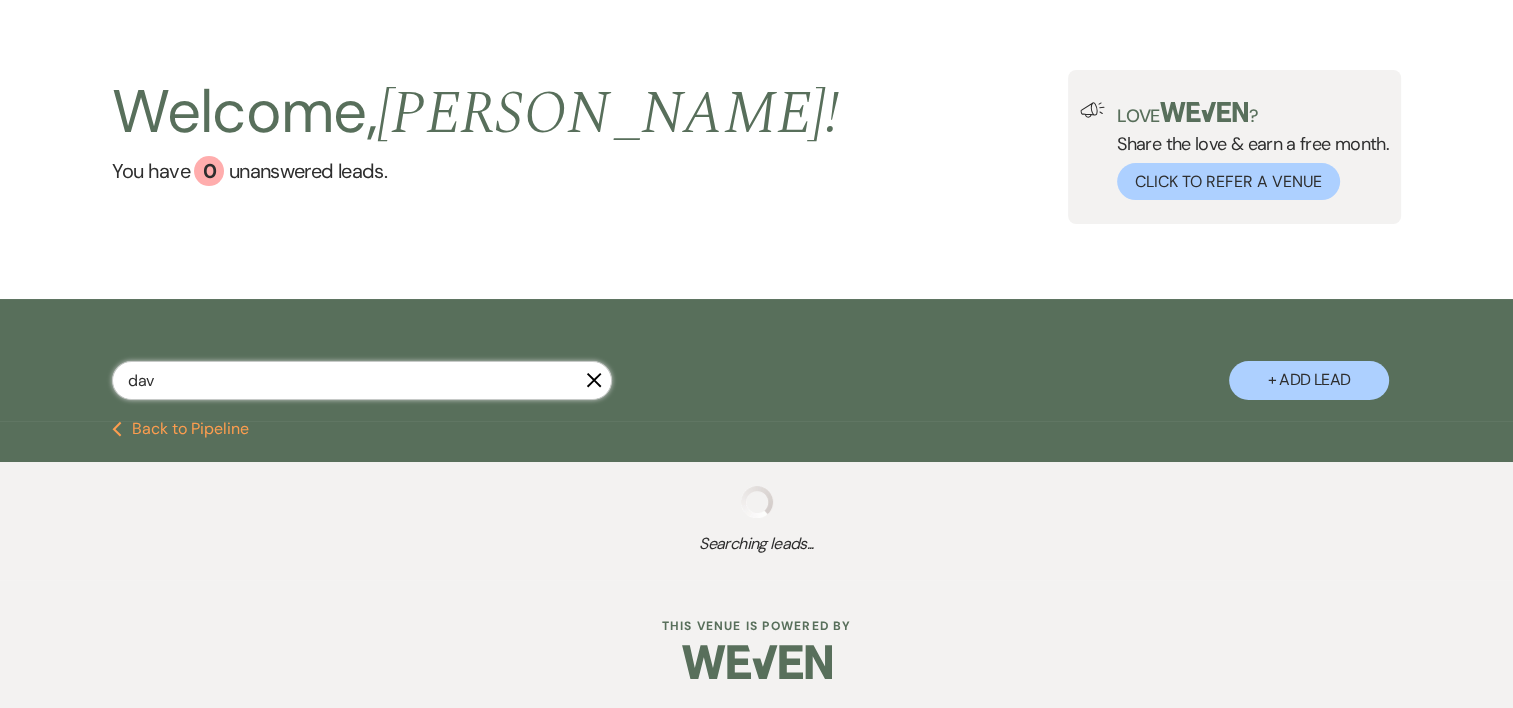select on "4" 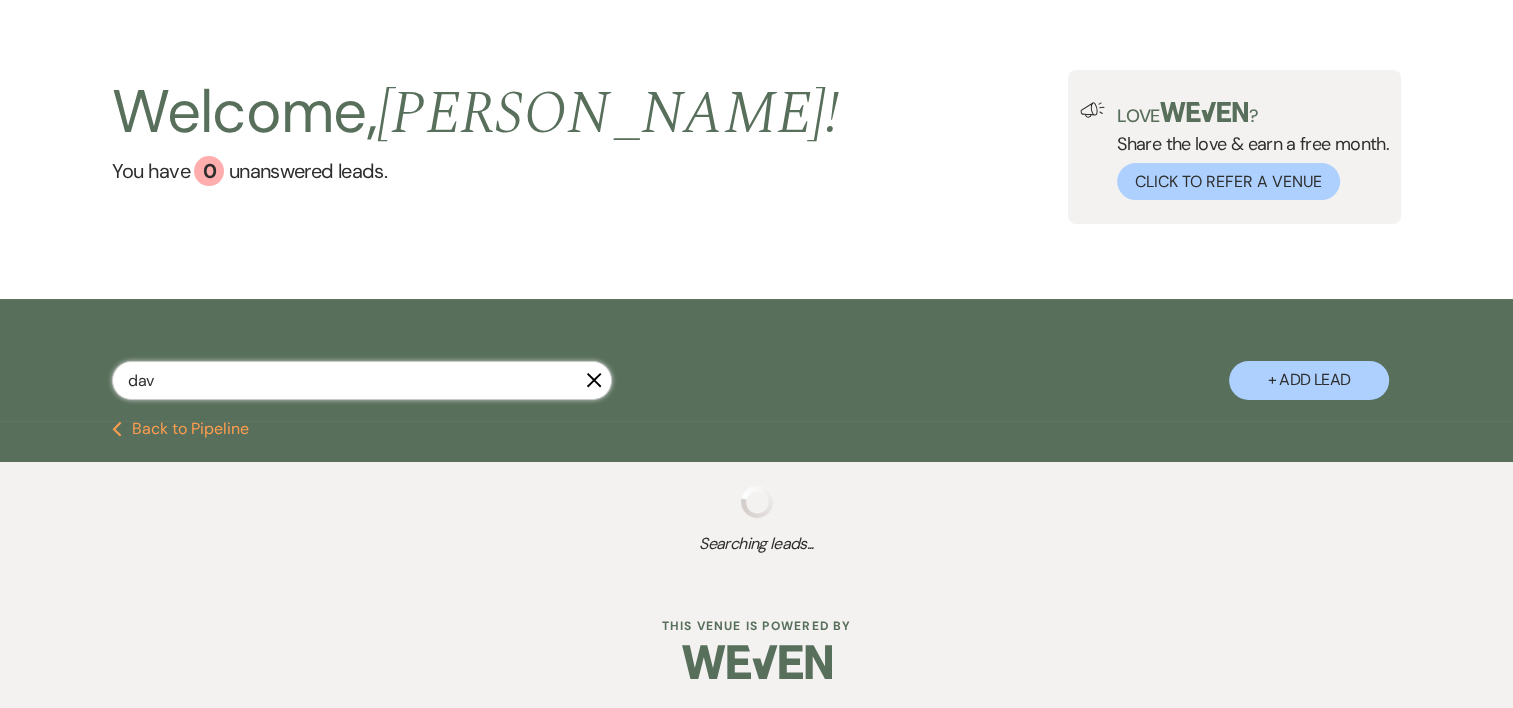 select on "8" 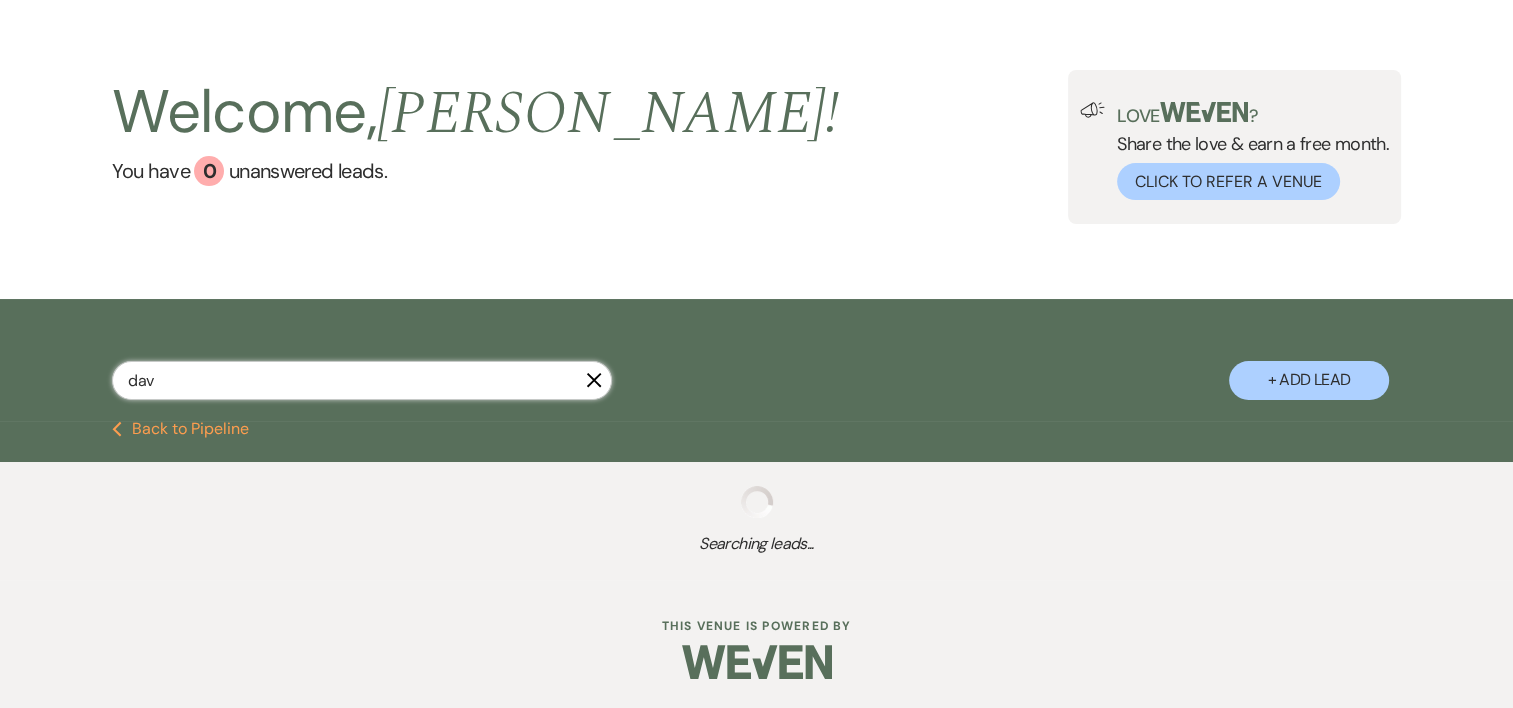 select on "6" 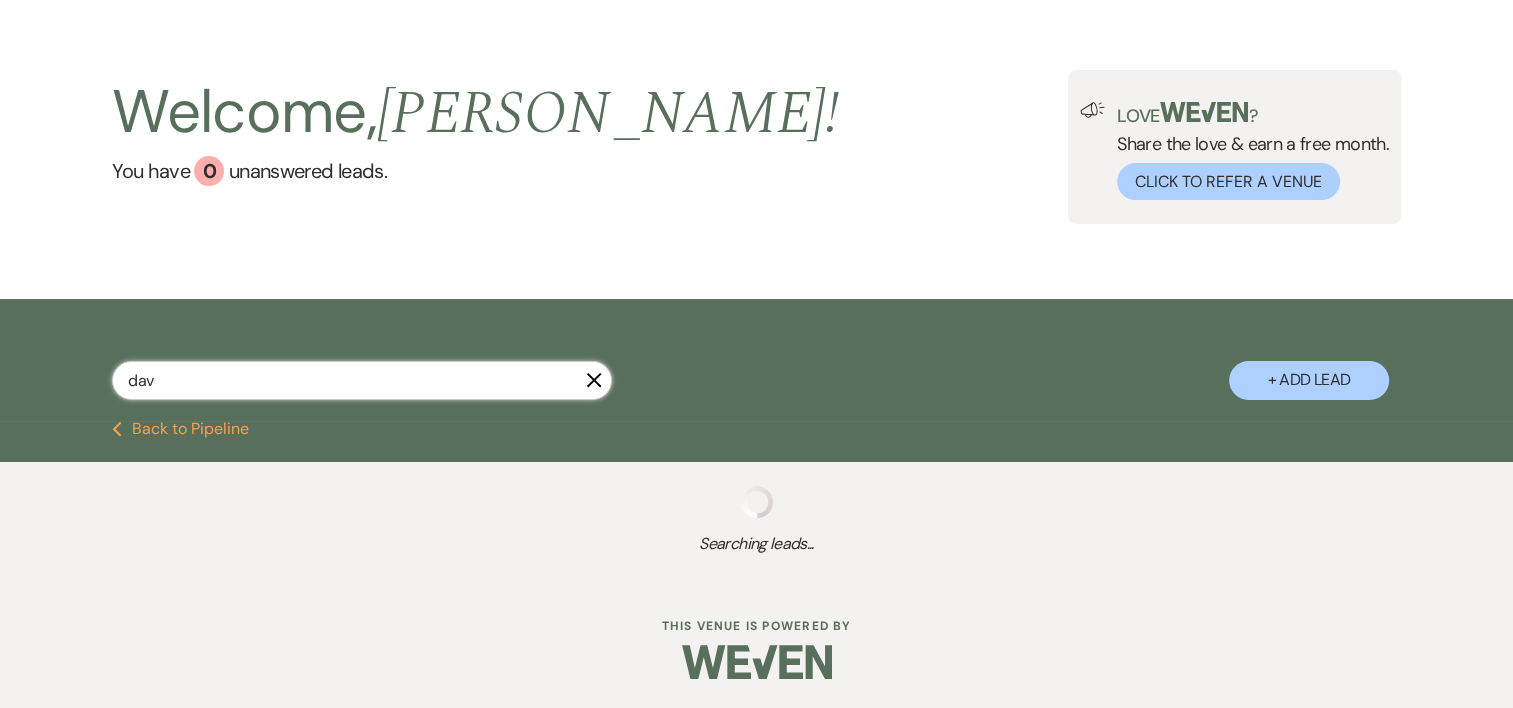 select on "8" 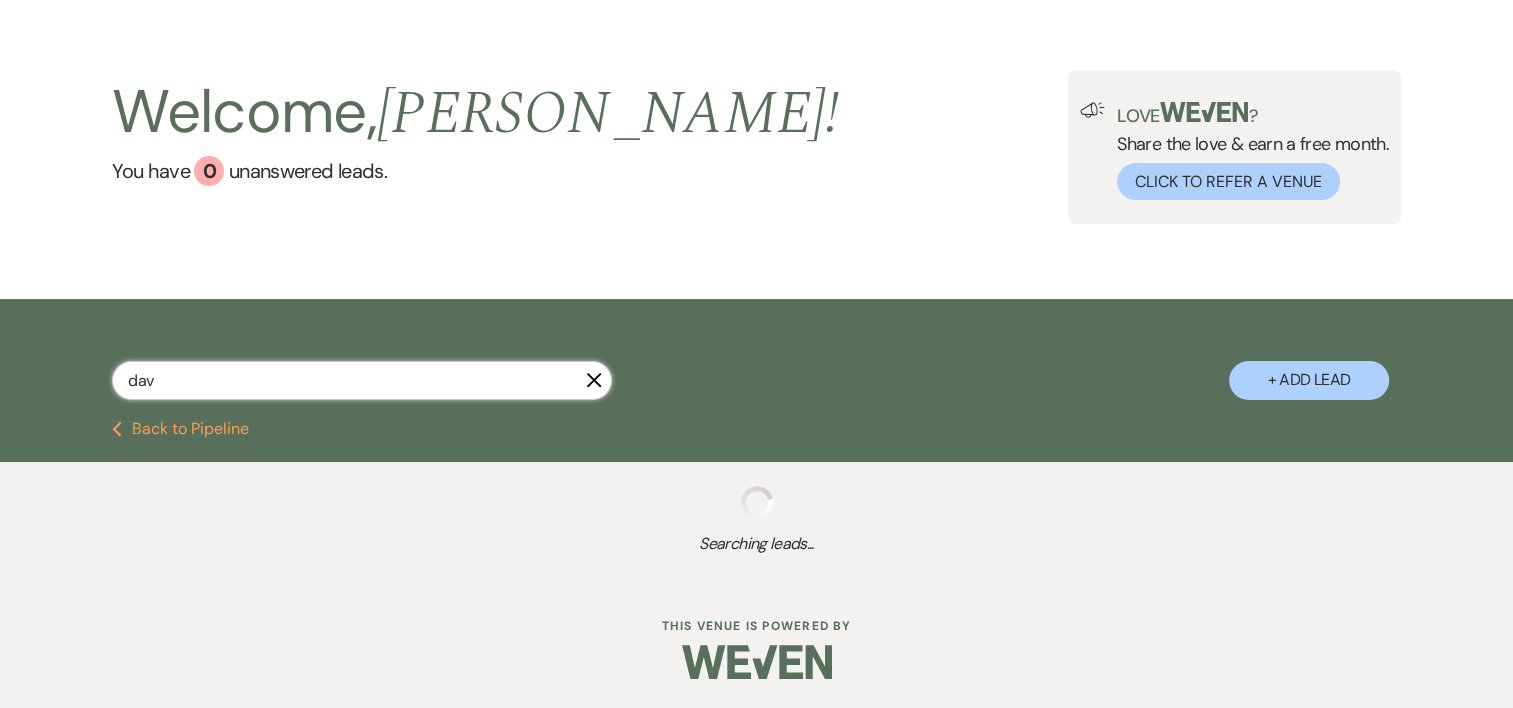 select on "7" 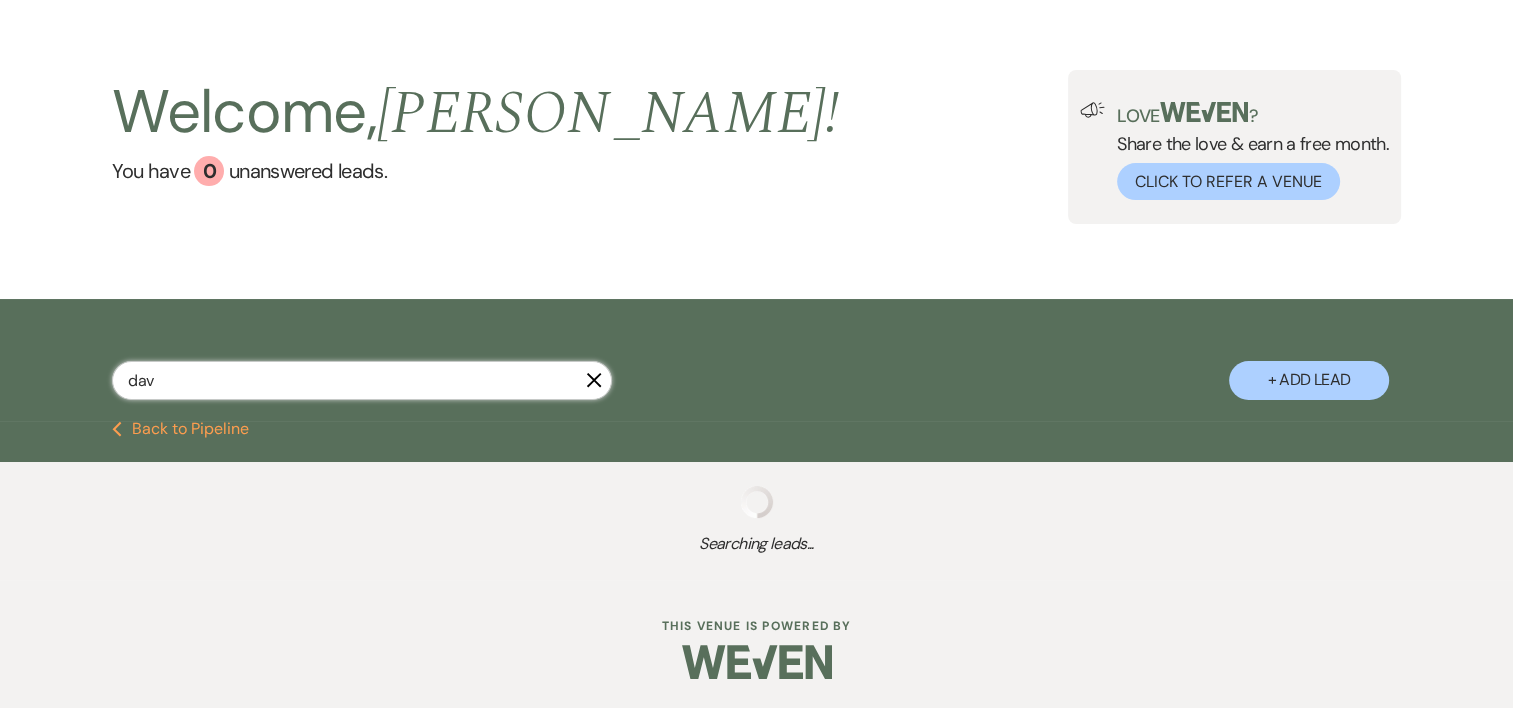 select on "4" 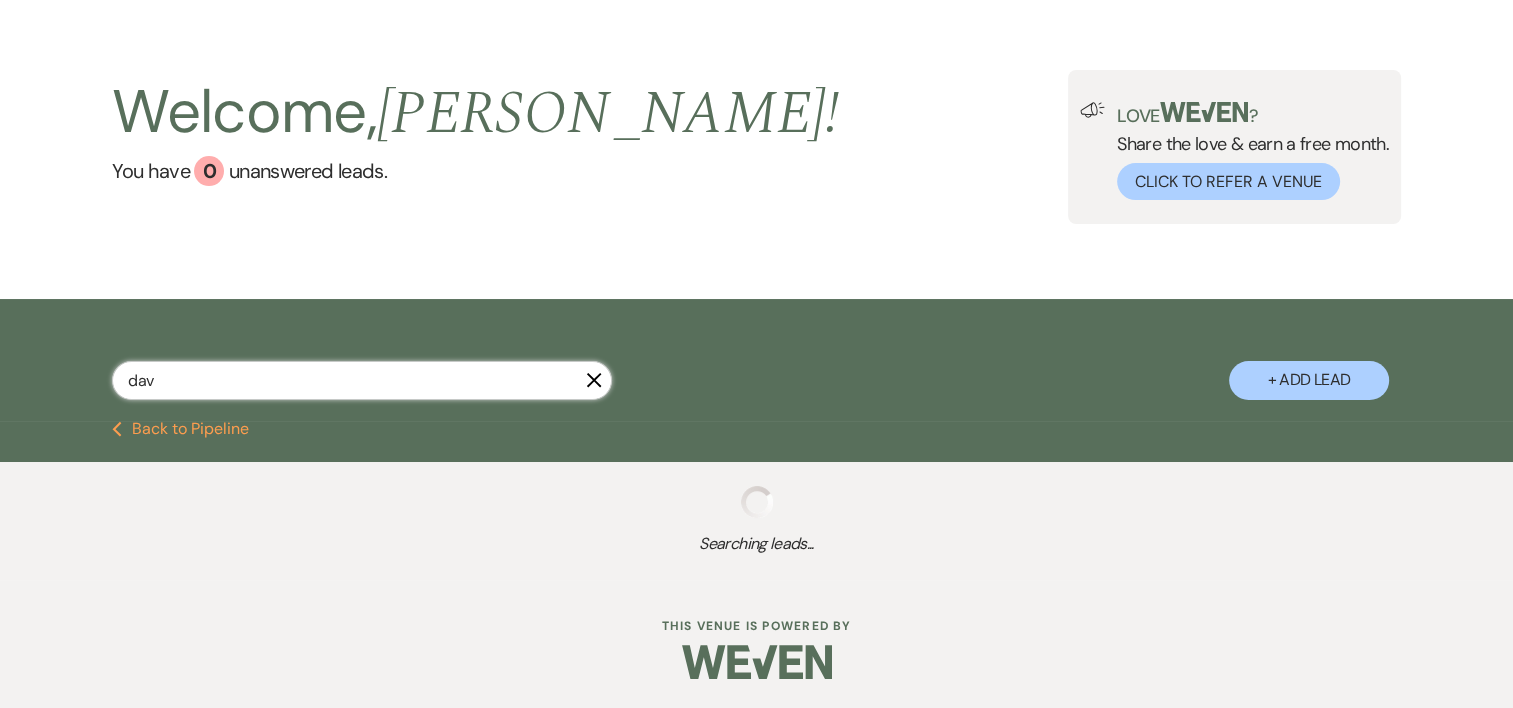 select on "8" 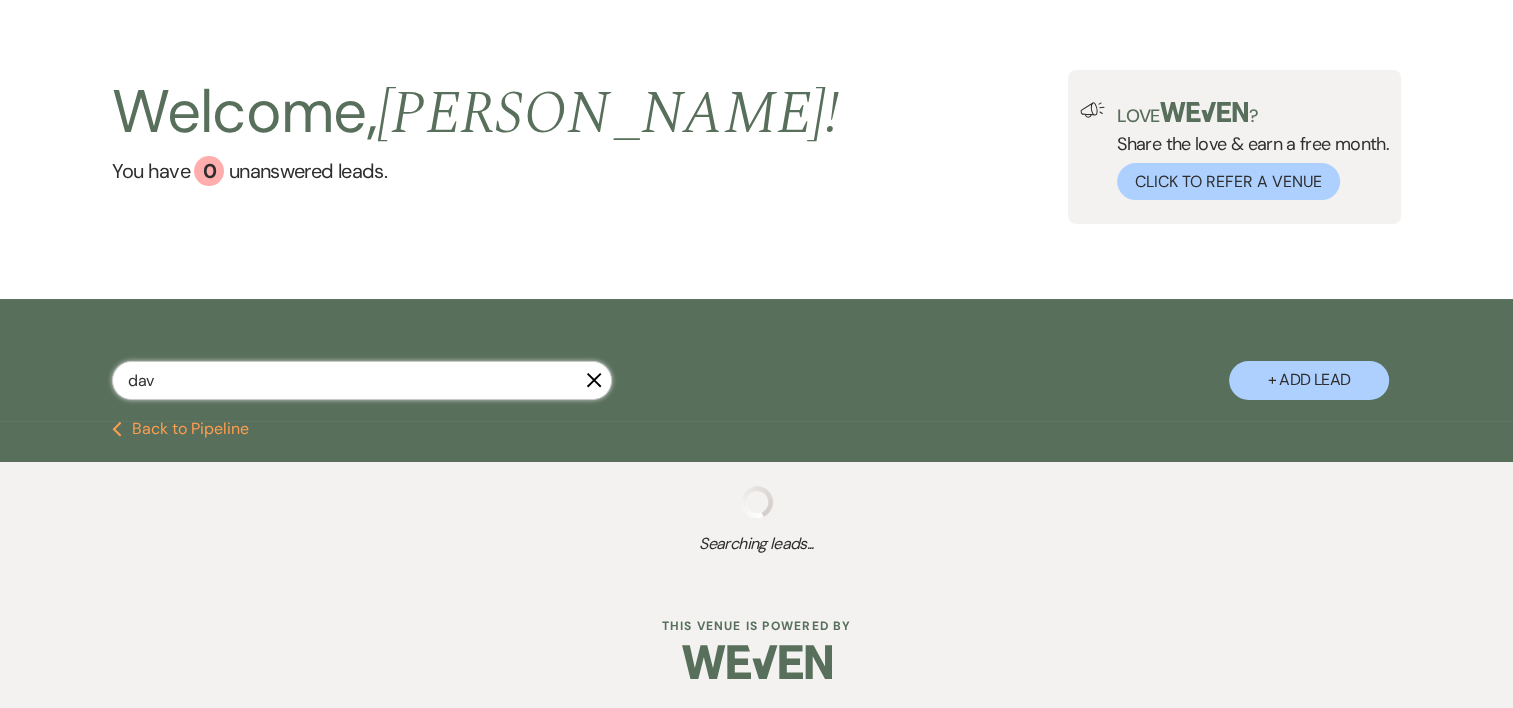 select on "7" 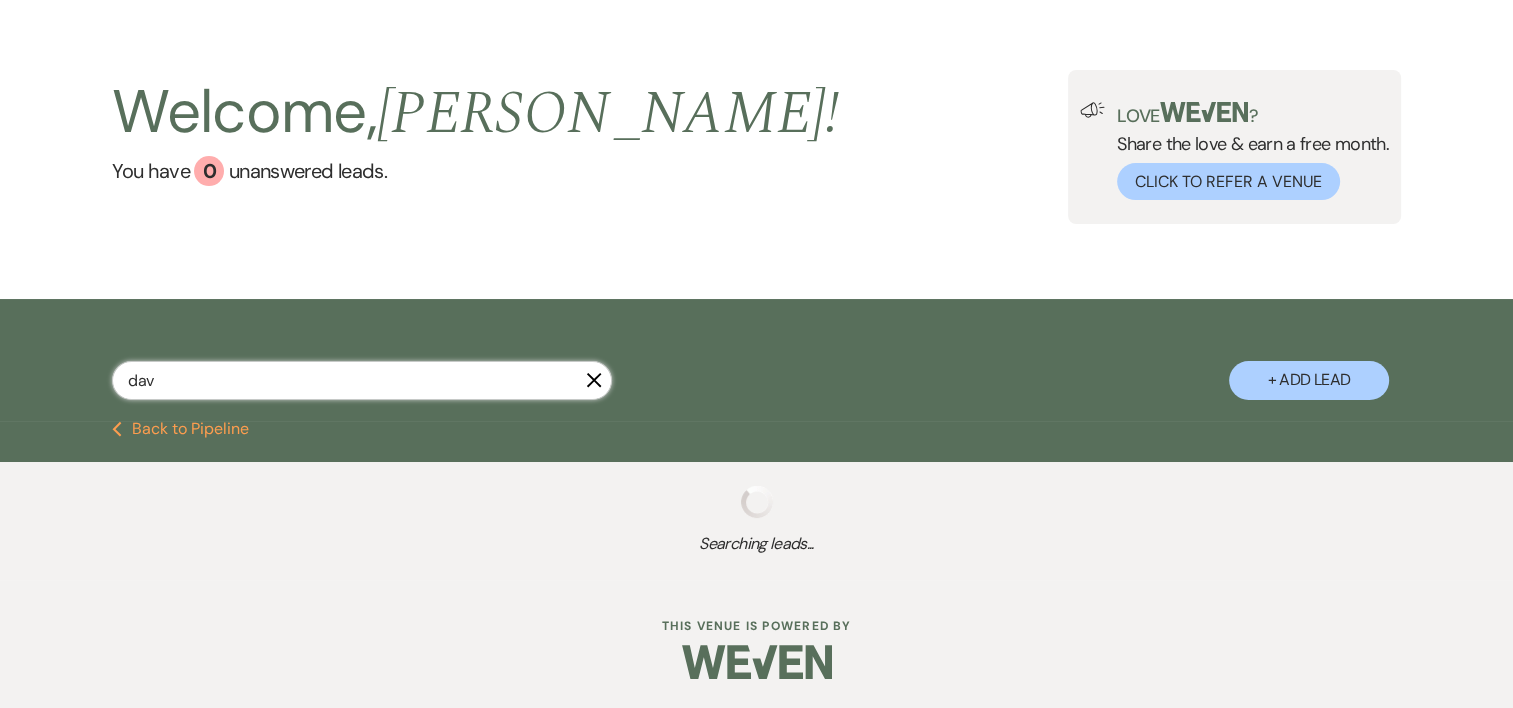 select on "5" 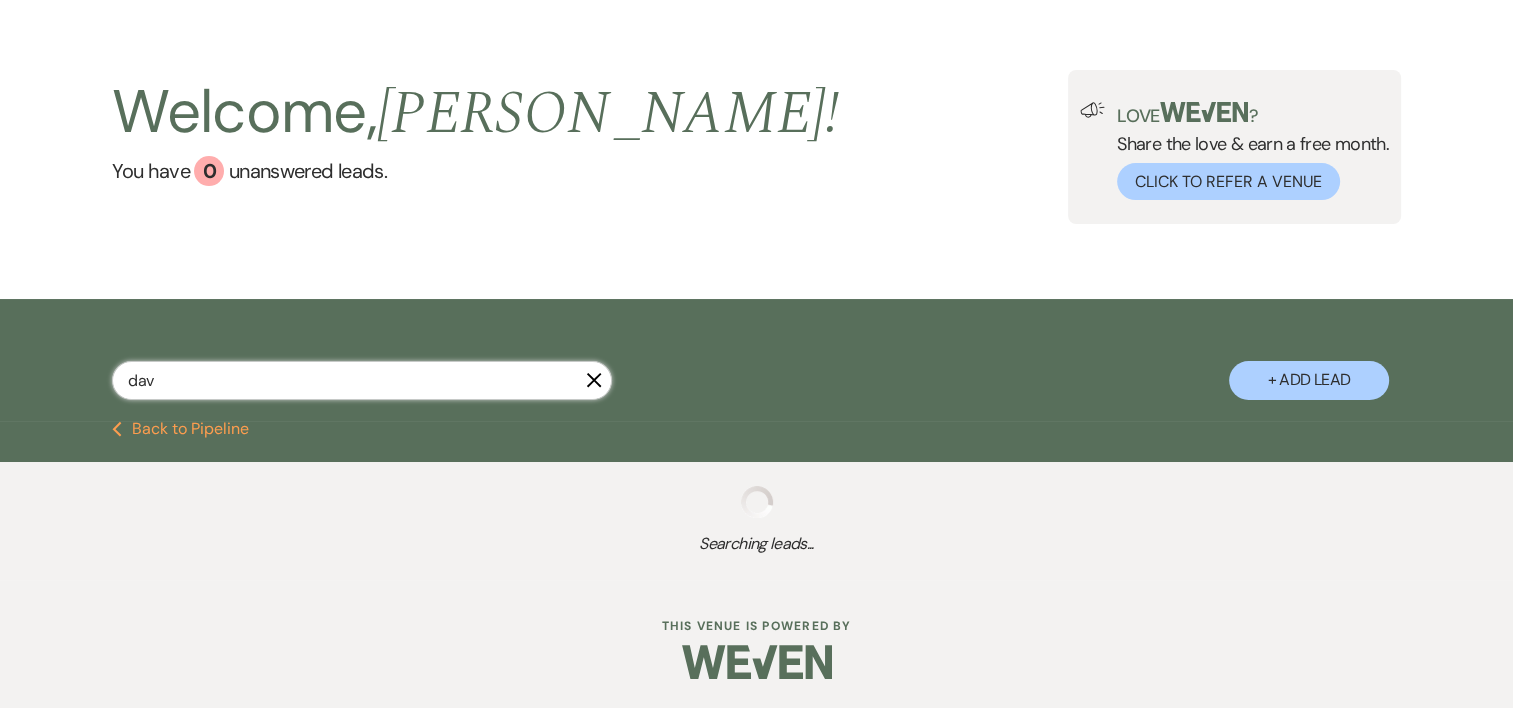 select on "5" 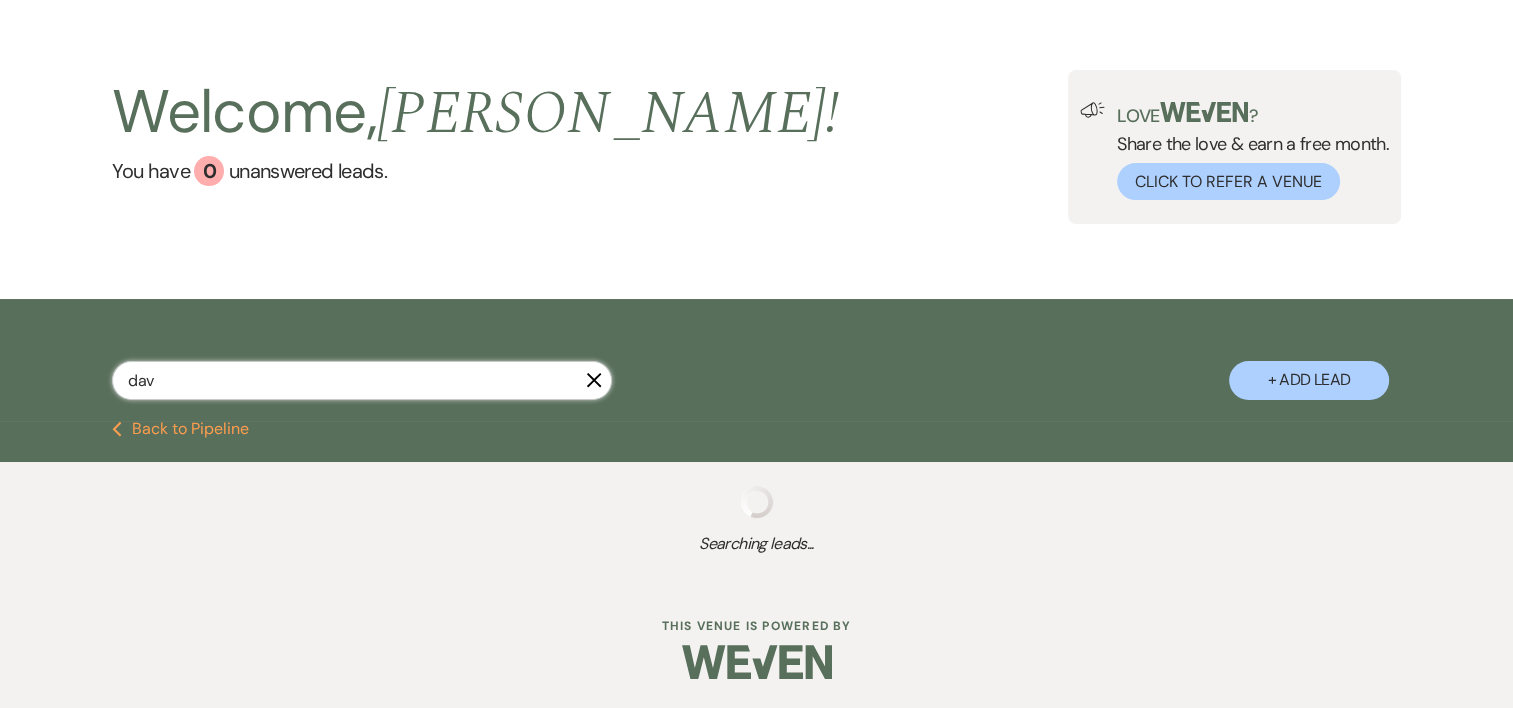 select on "5" 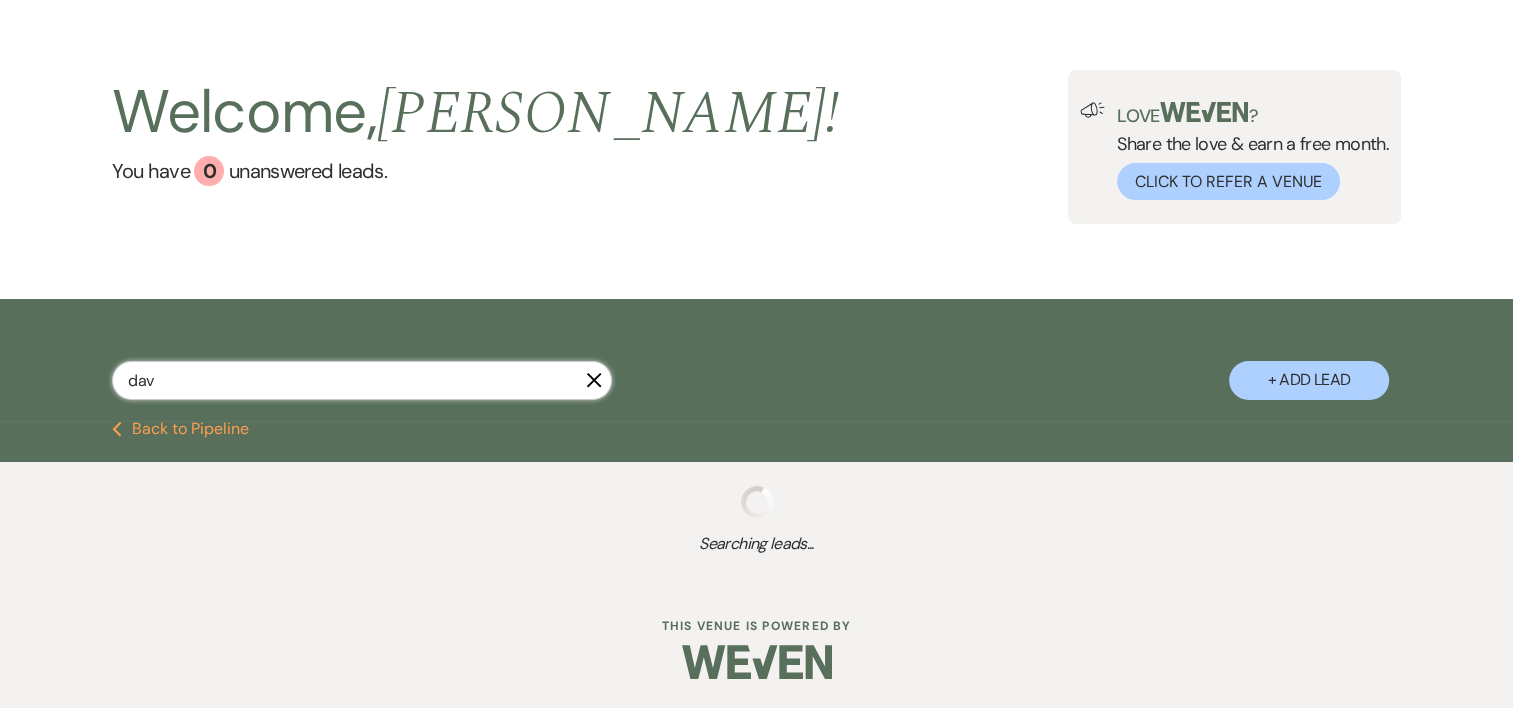 select on "5" 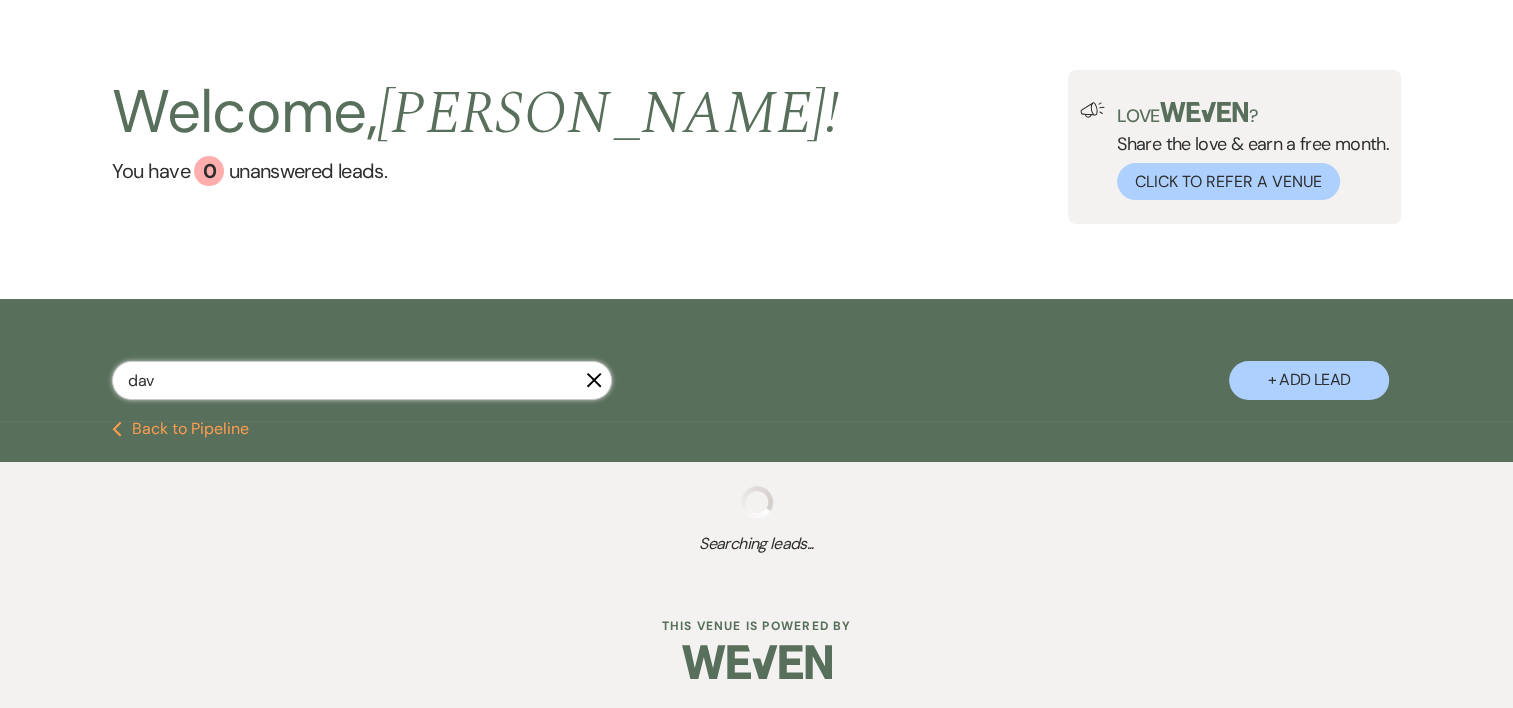 select on "6" 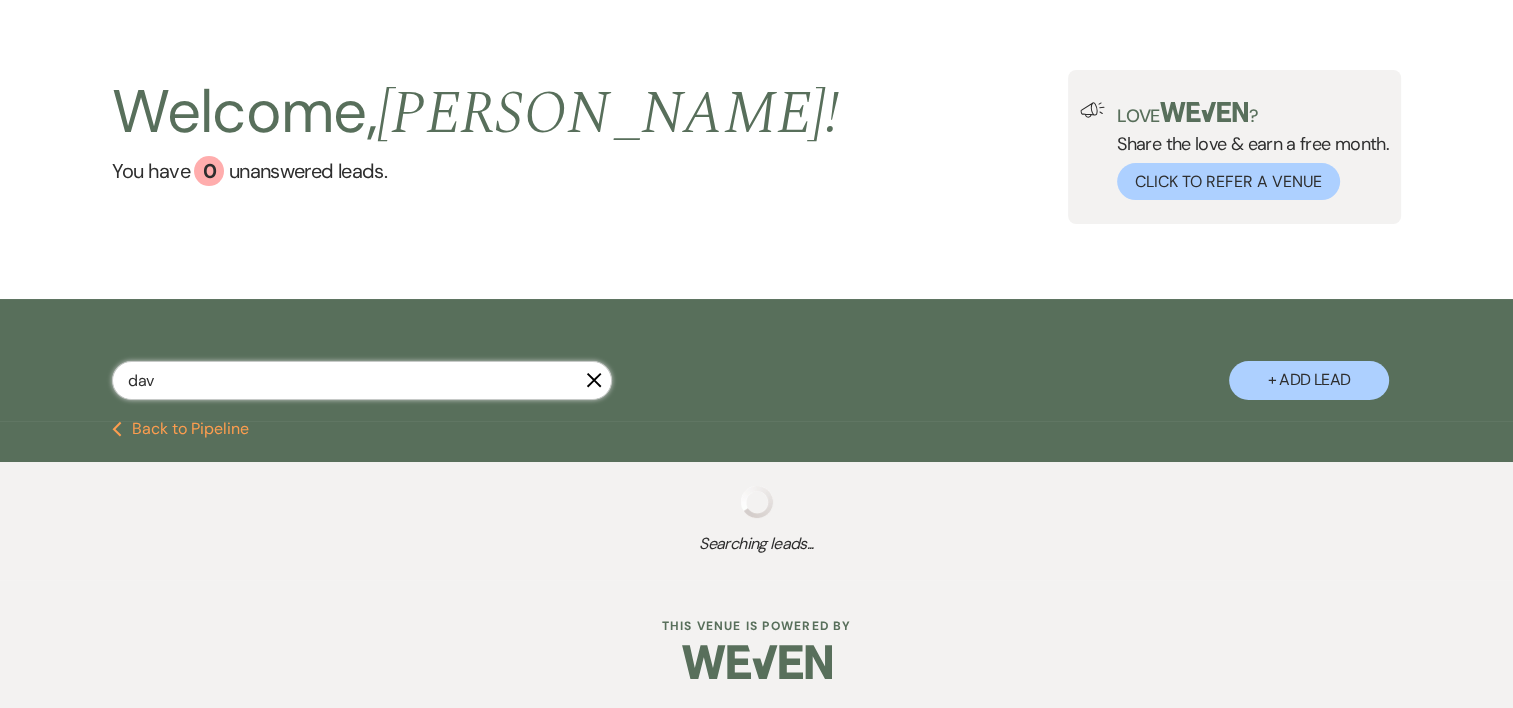 select on "8" 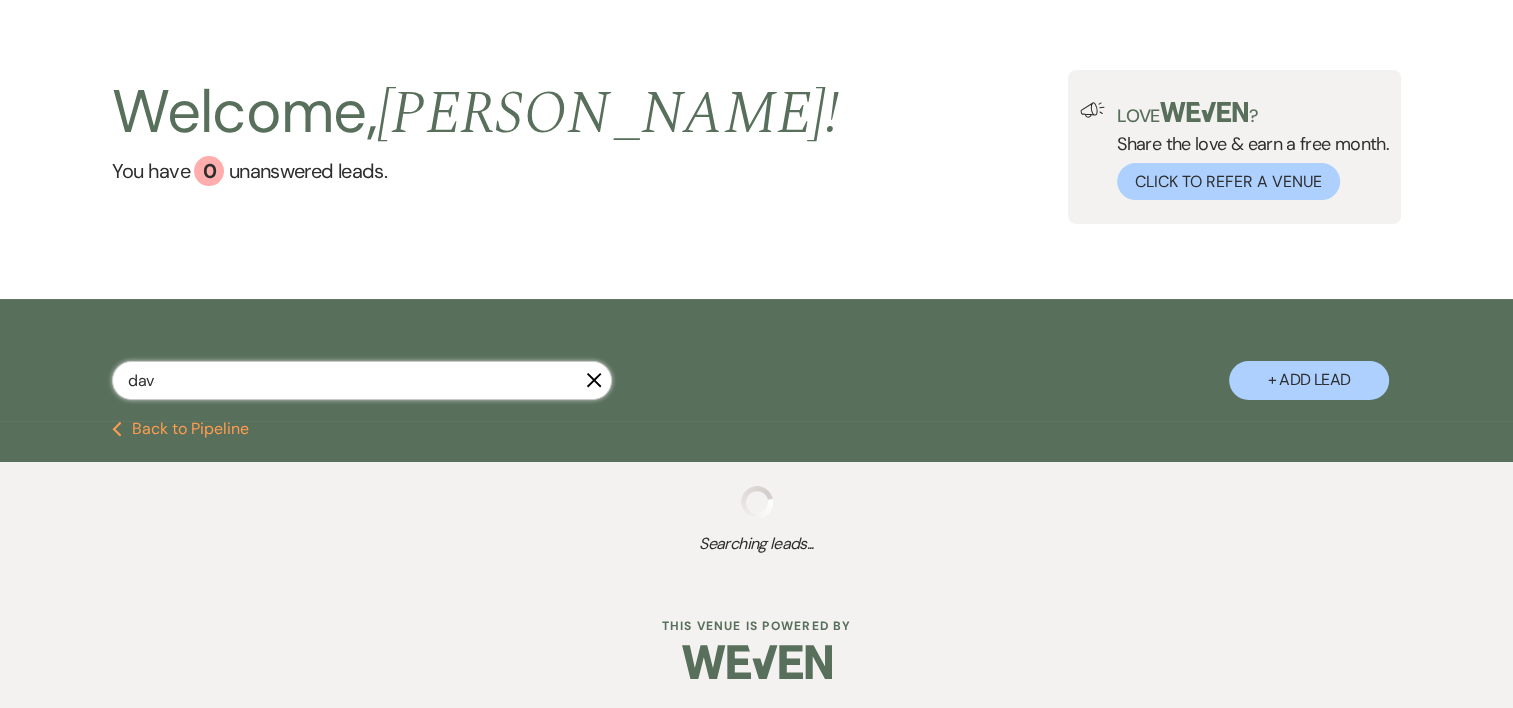 select on "4" 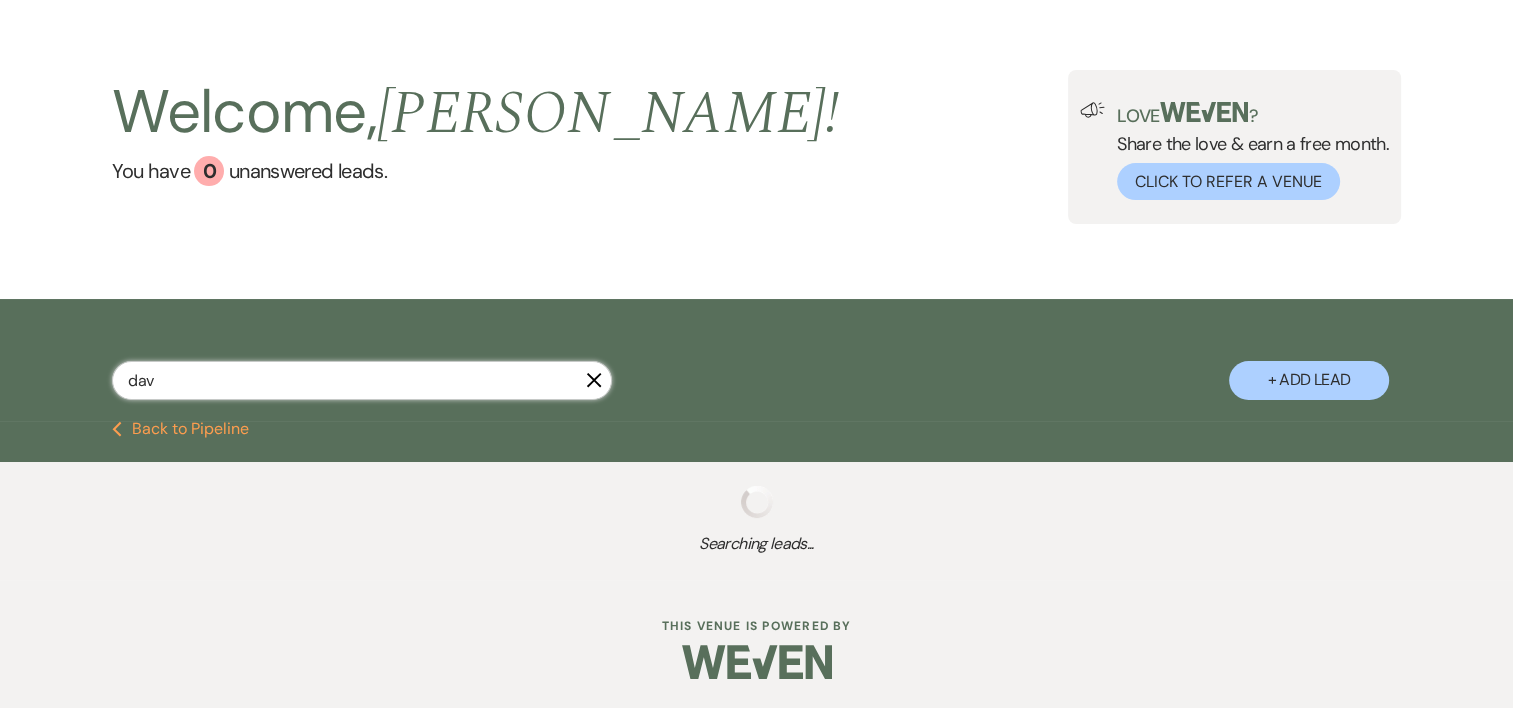 select on "8" 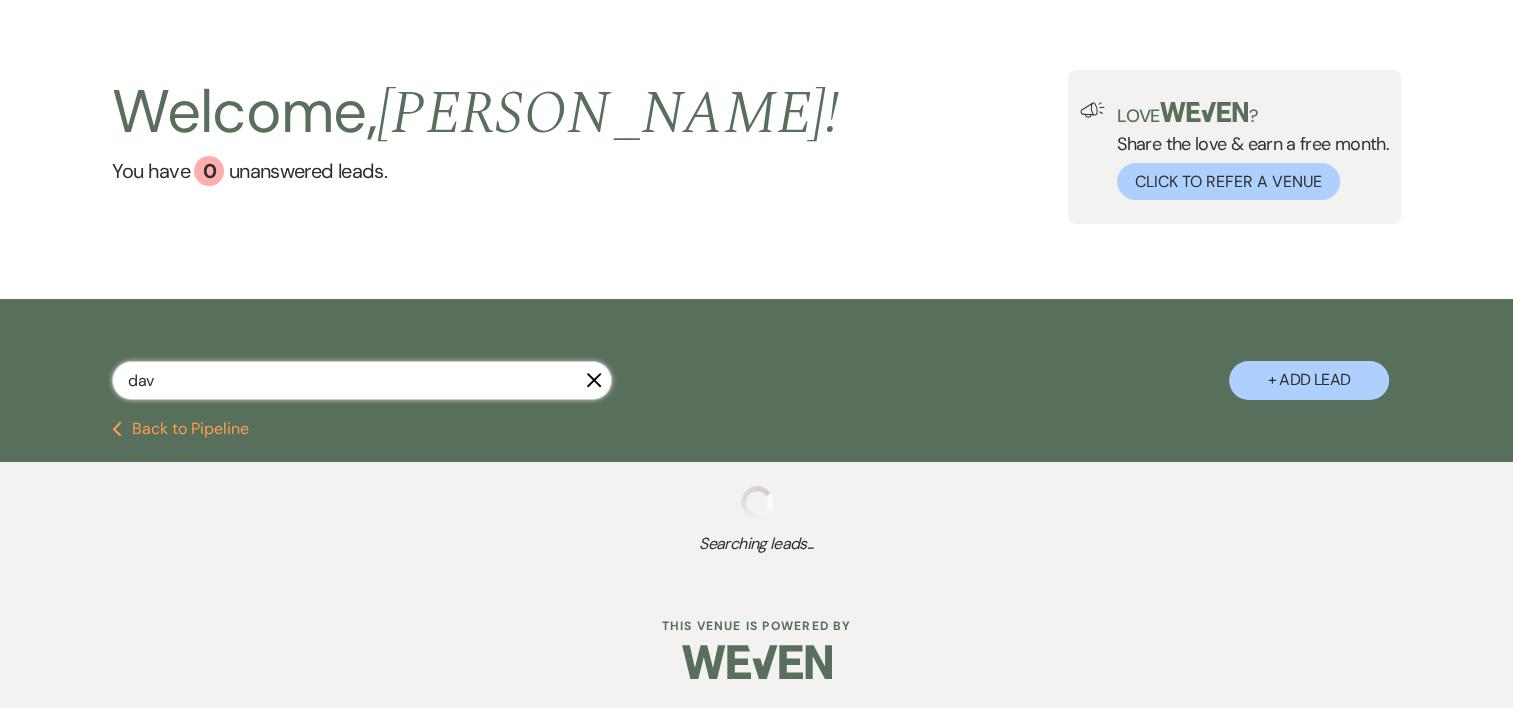 select on "1" 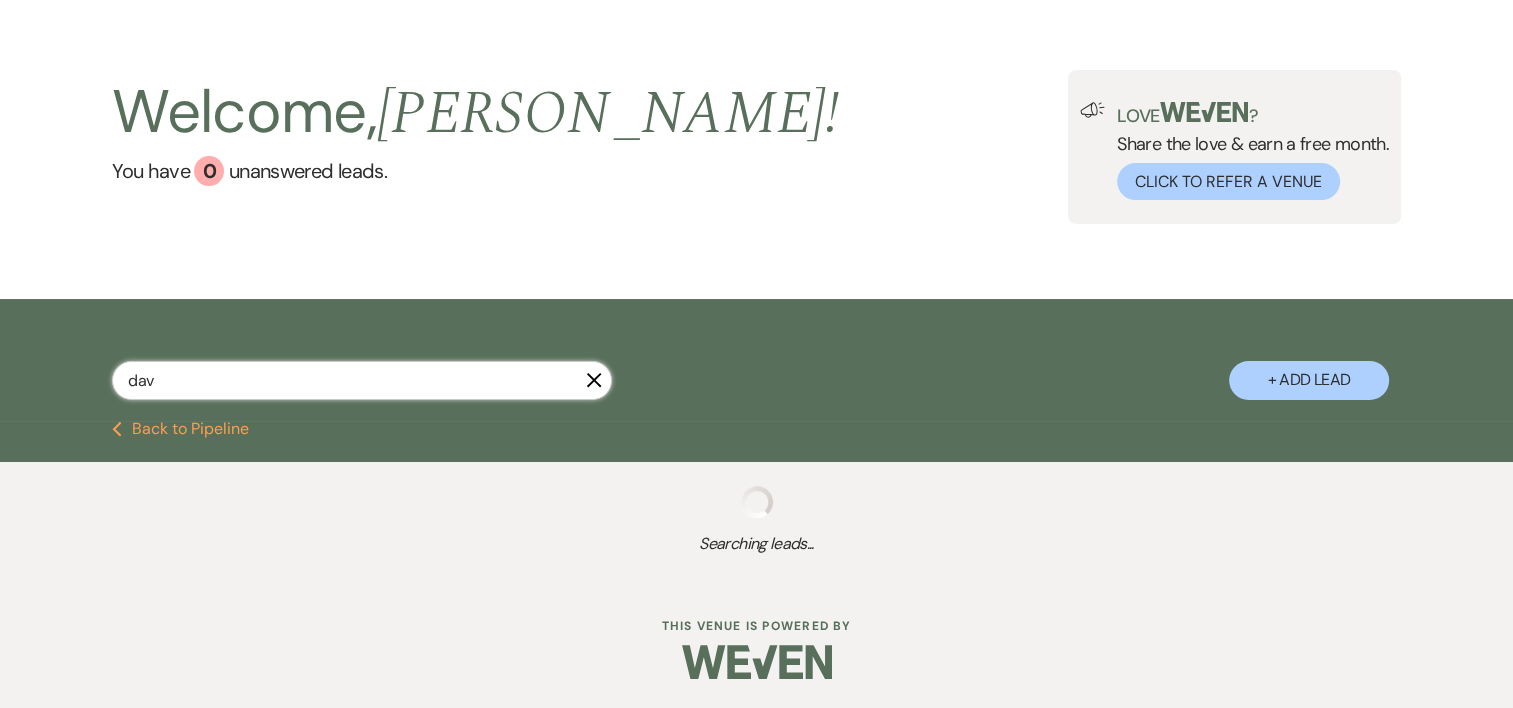 select on "5" 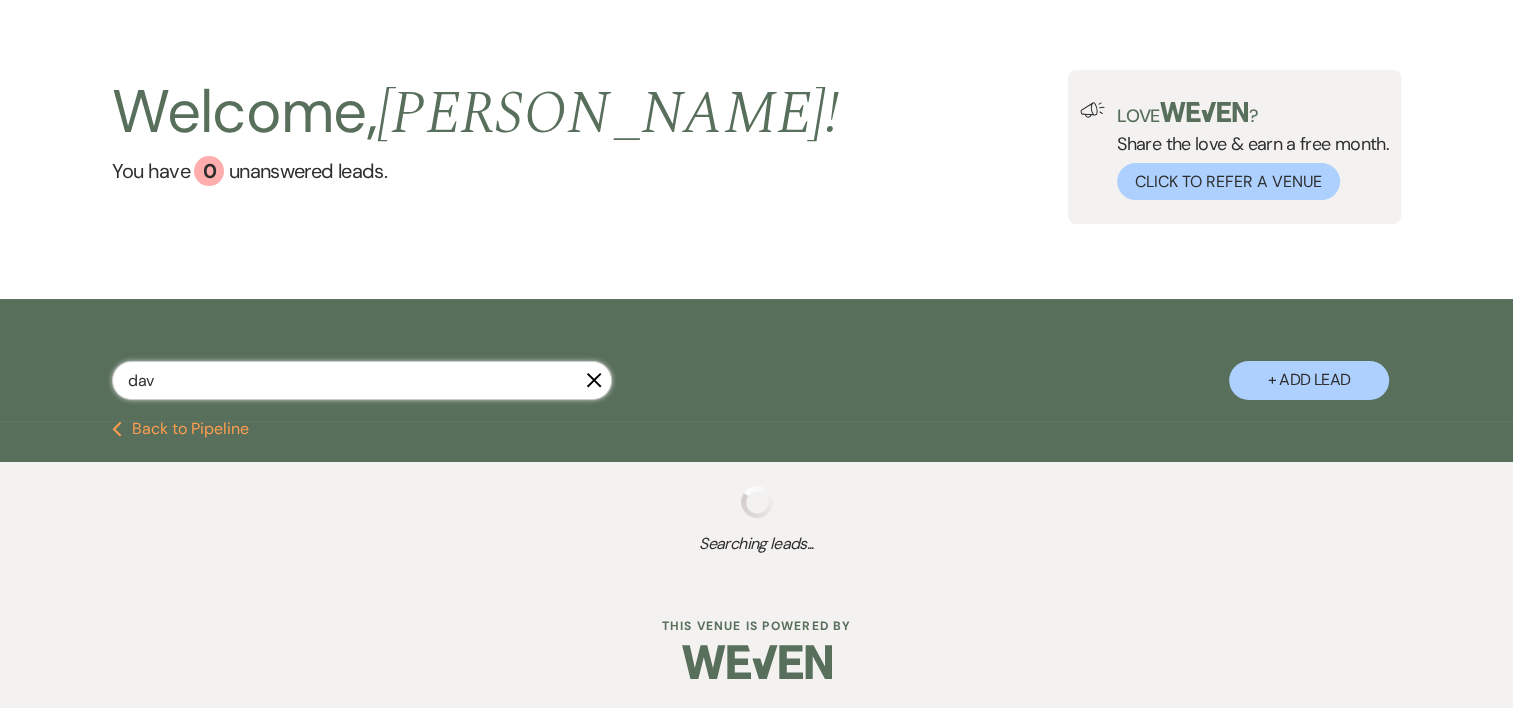 select on "5" 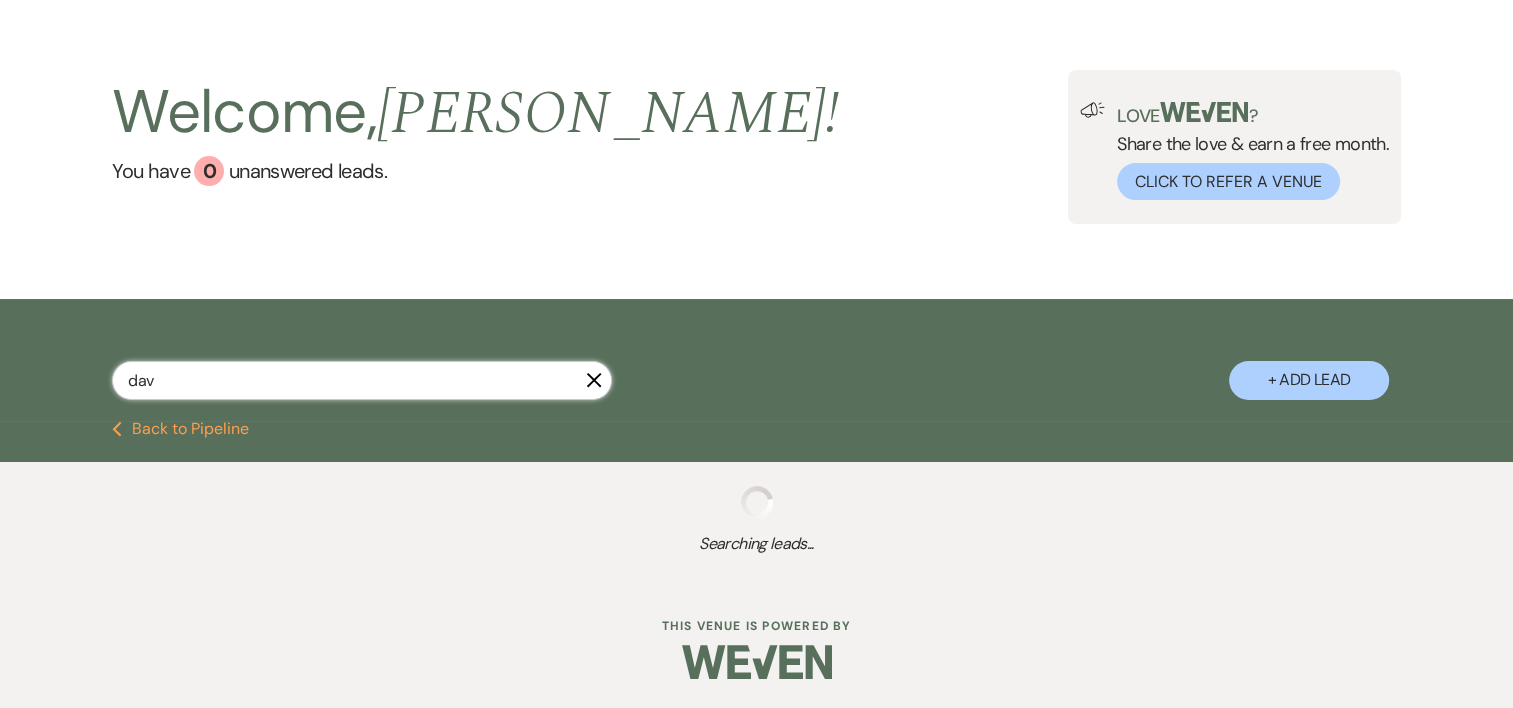 select on "8" 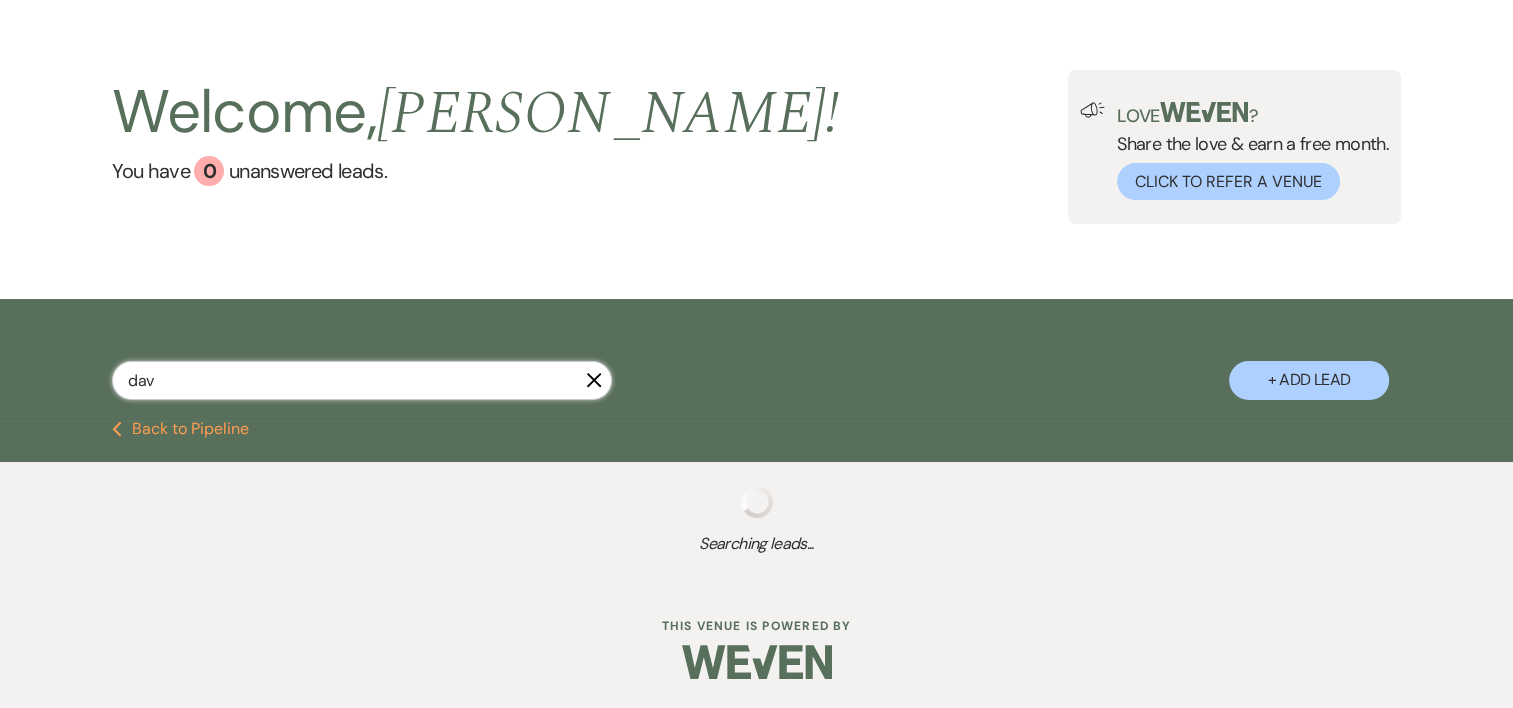 select on "6" 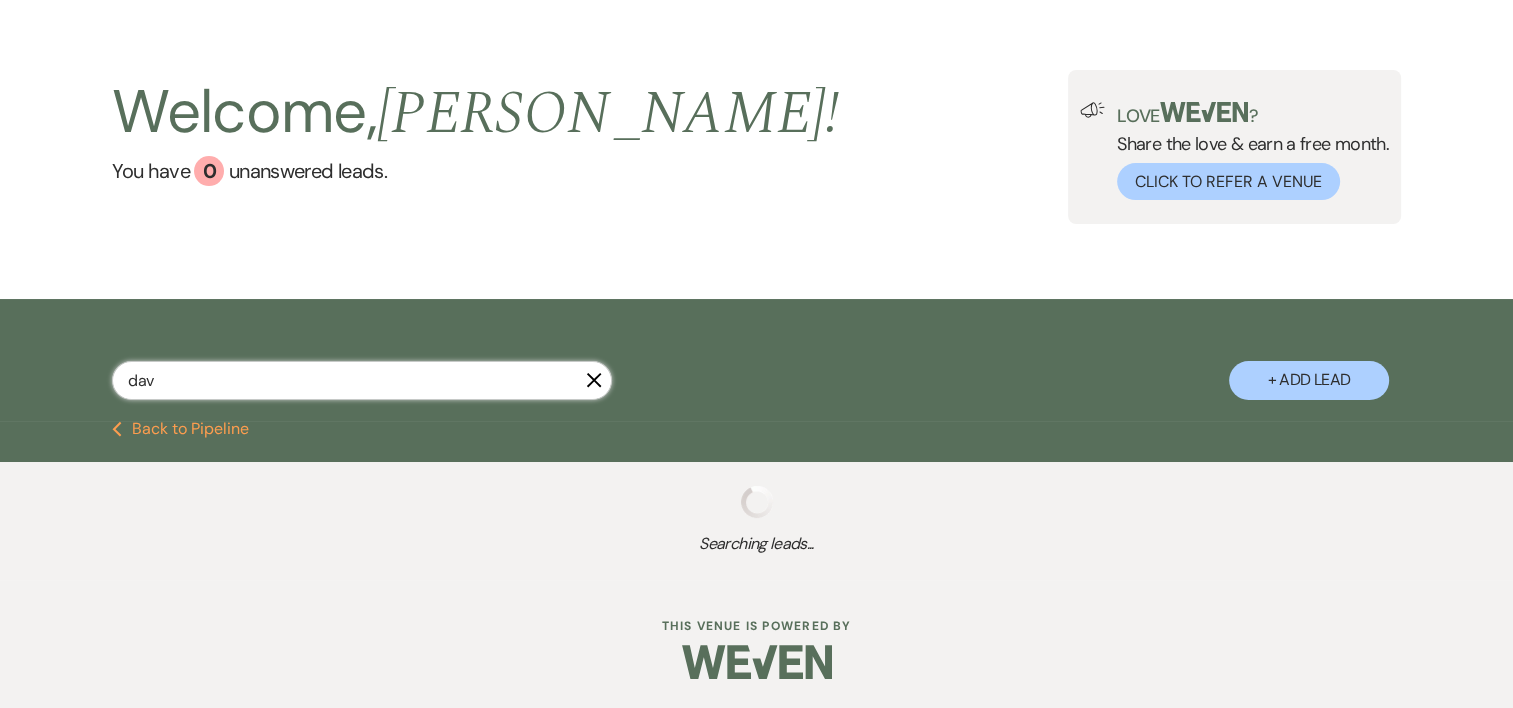 select on "8" 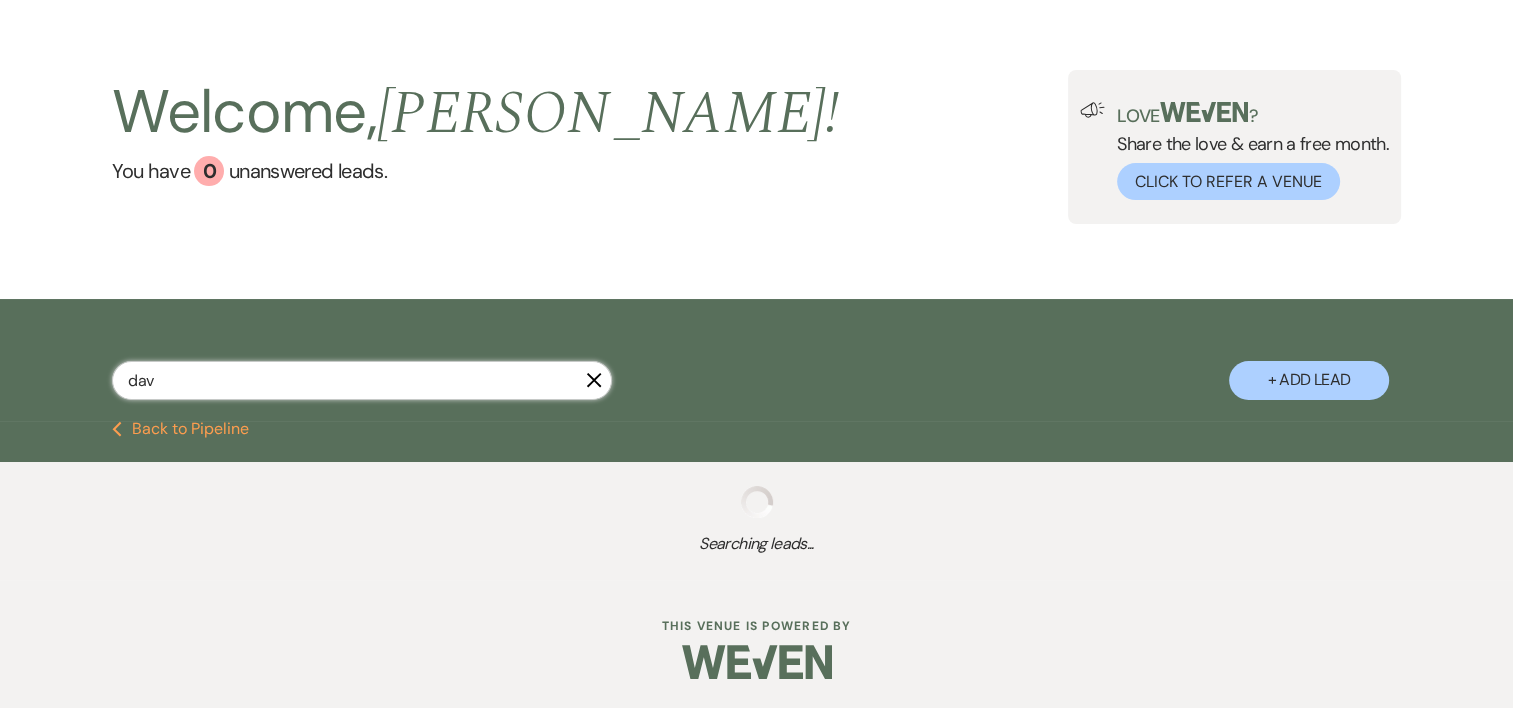 select on "5" 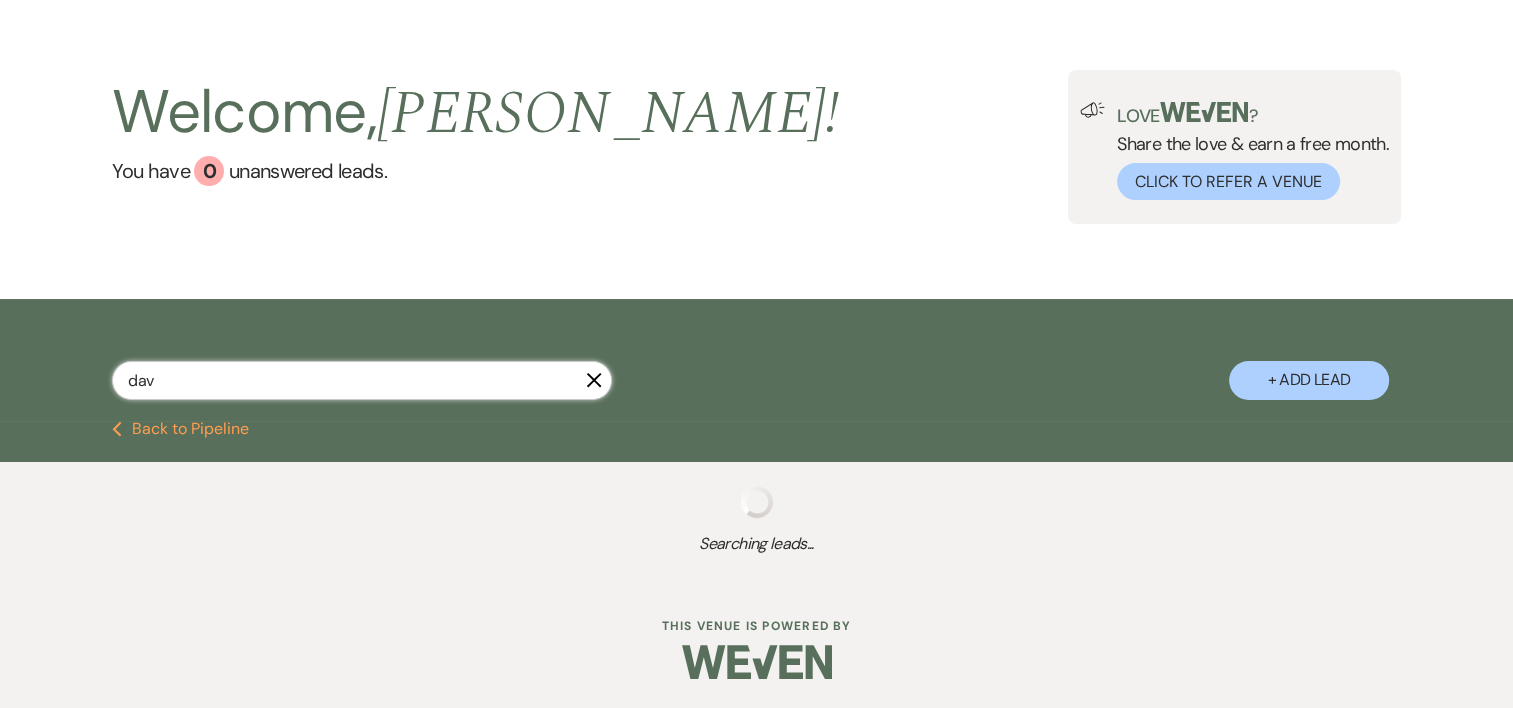 select on "8" 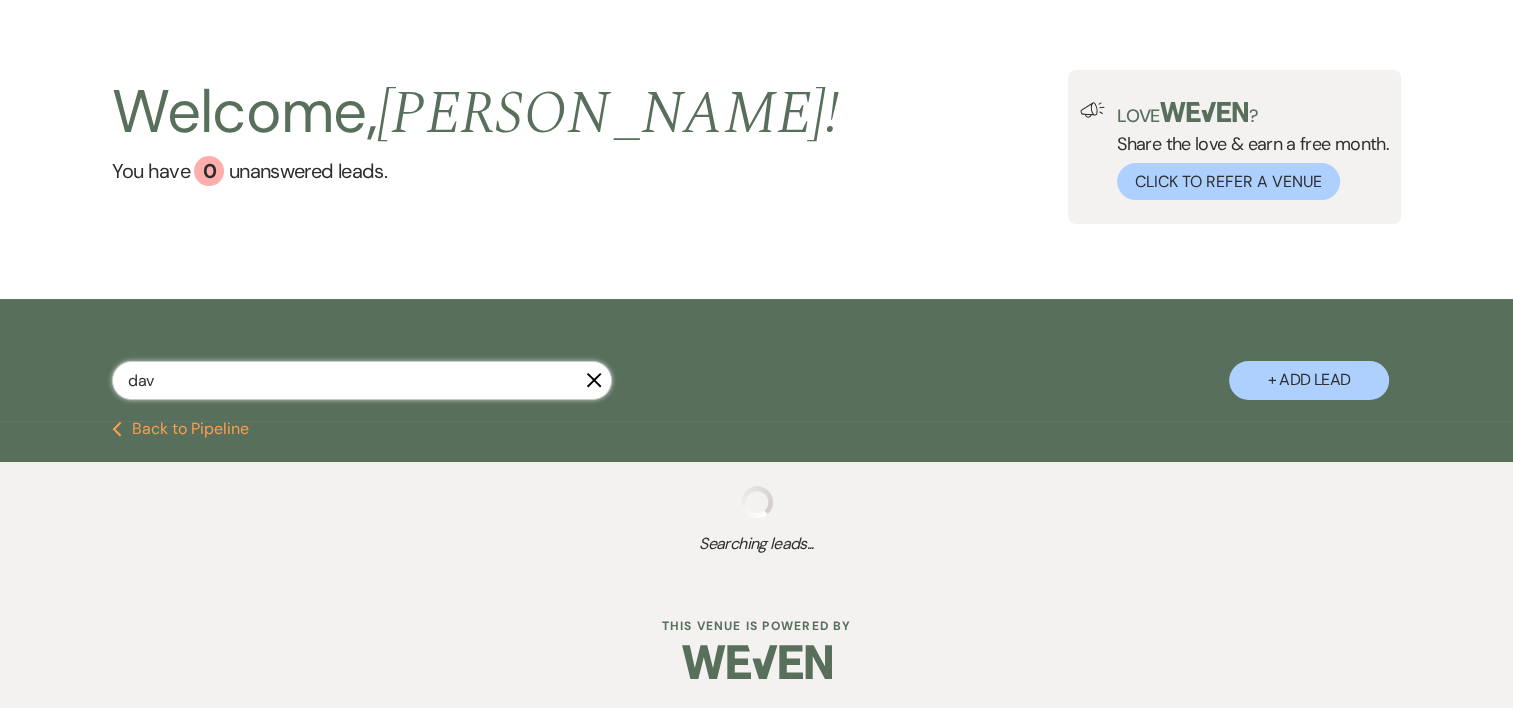 select on "1" 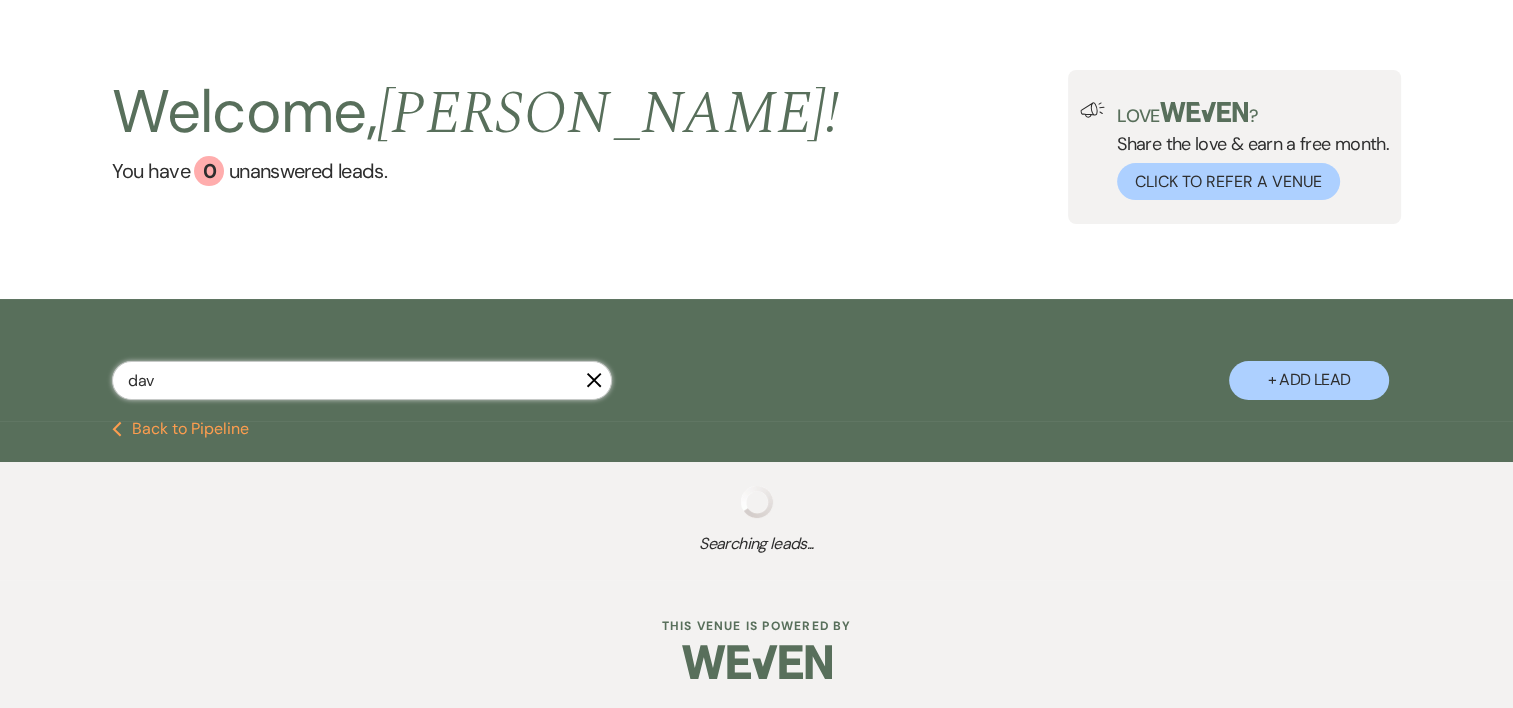 select on "8" 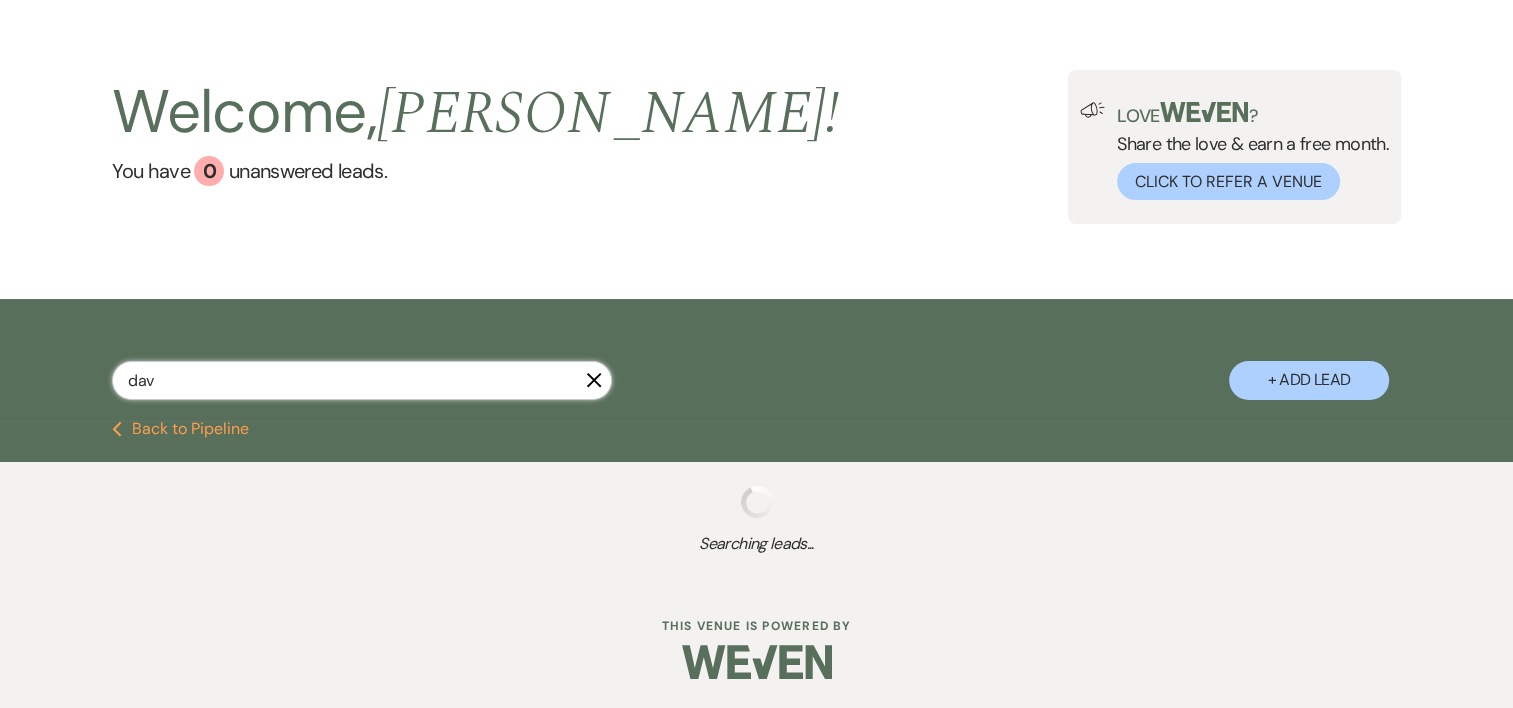 select on "1" 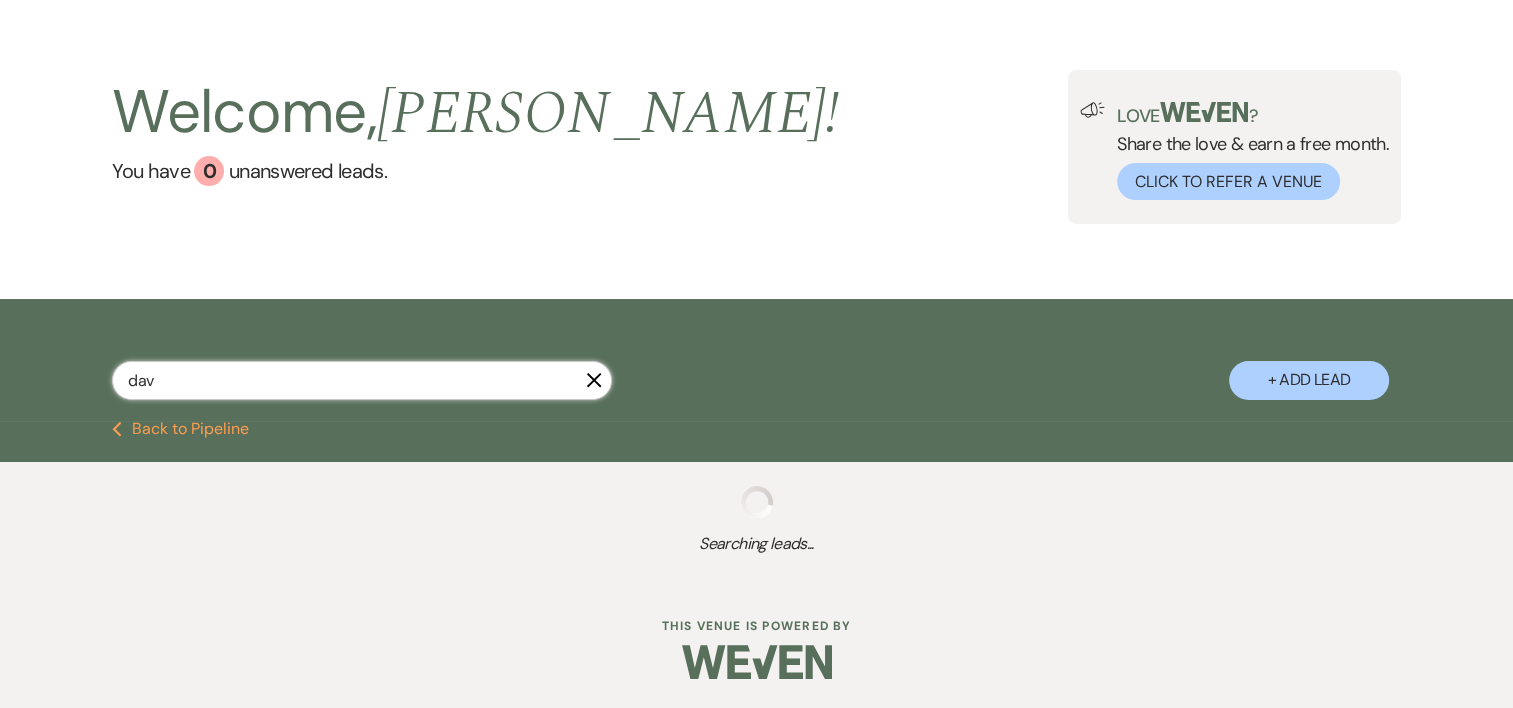 select on "8" 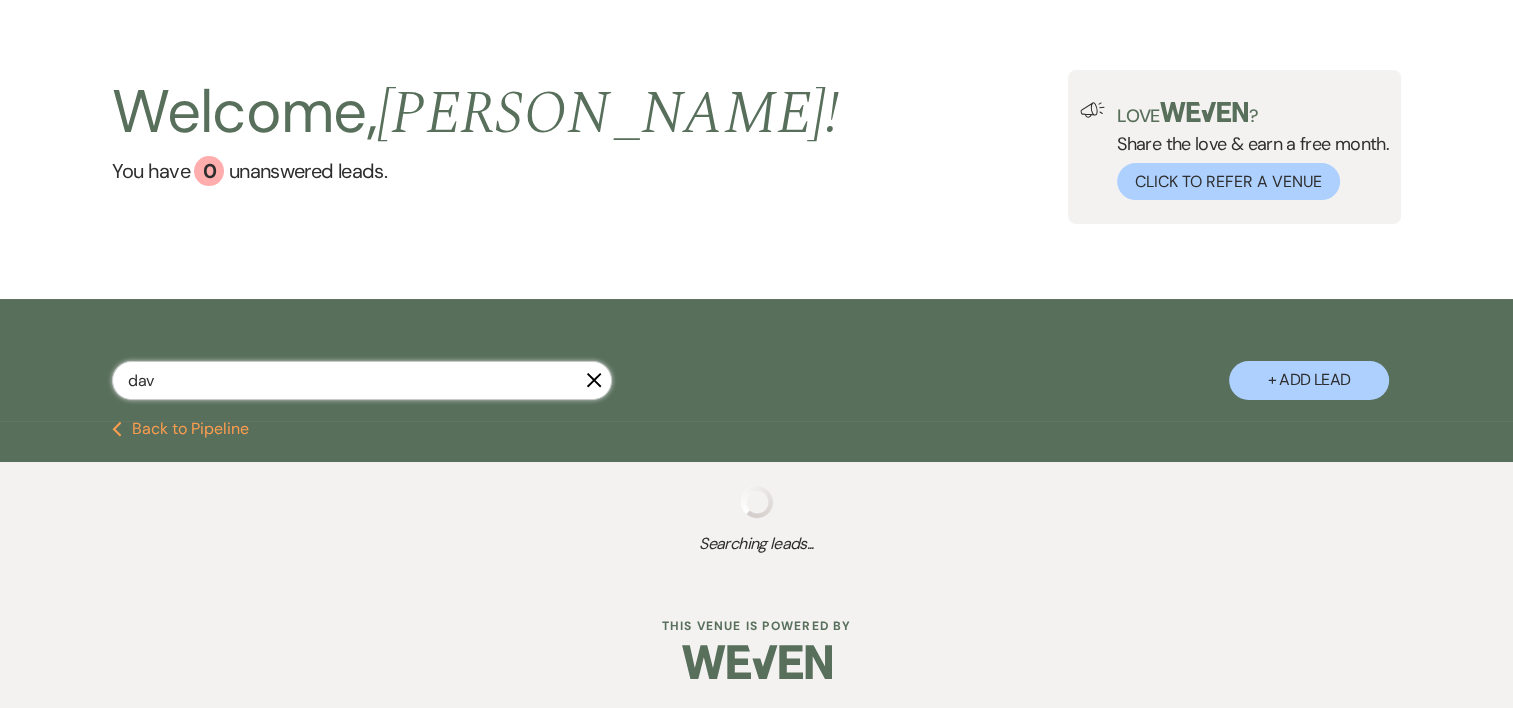 select on "1" 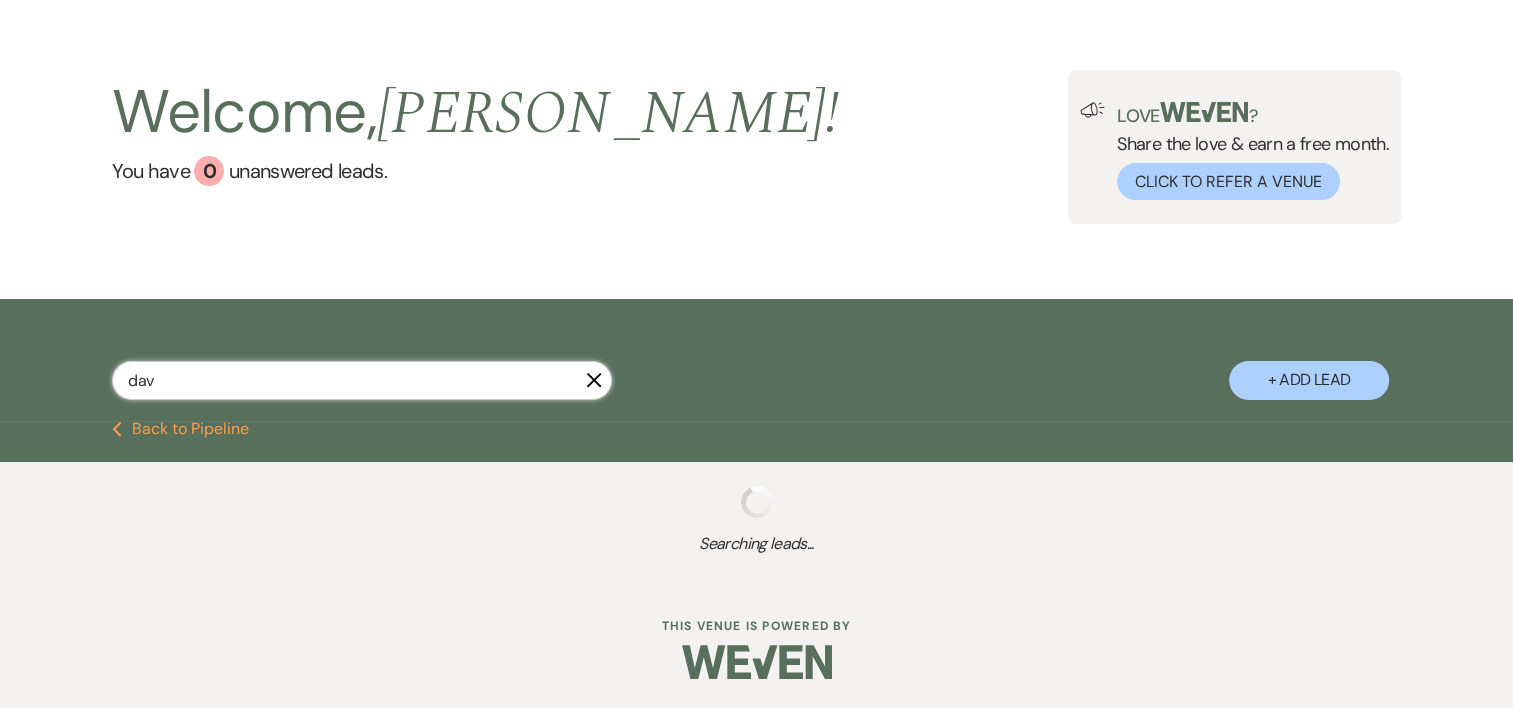select on "8" 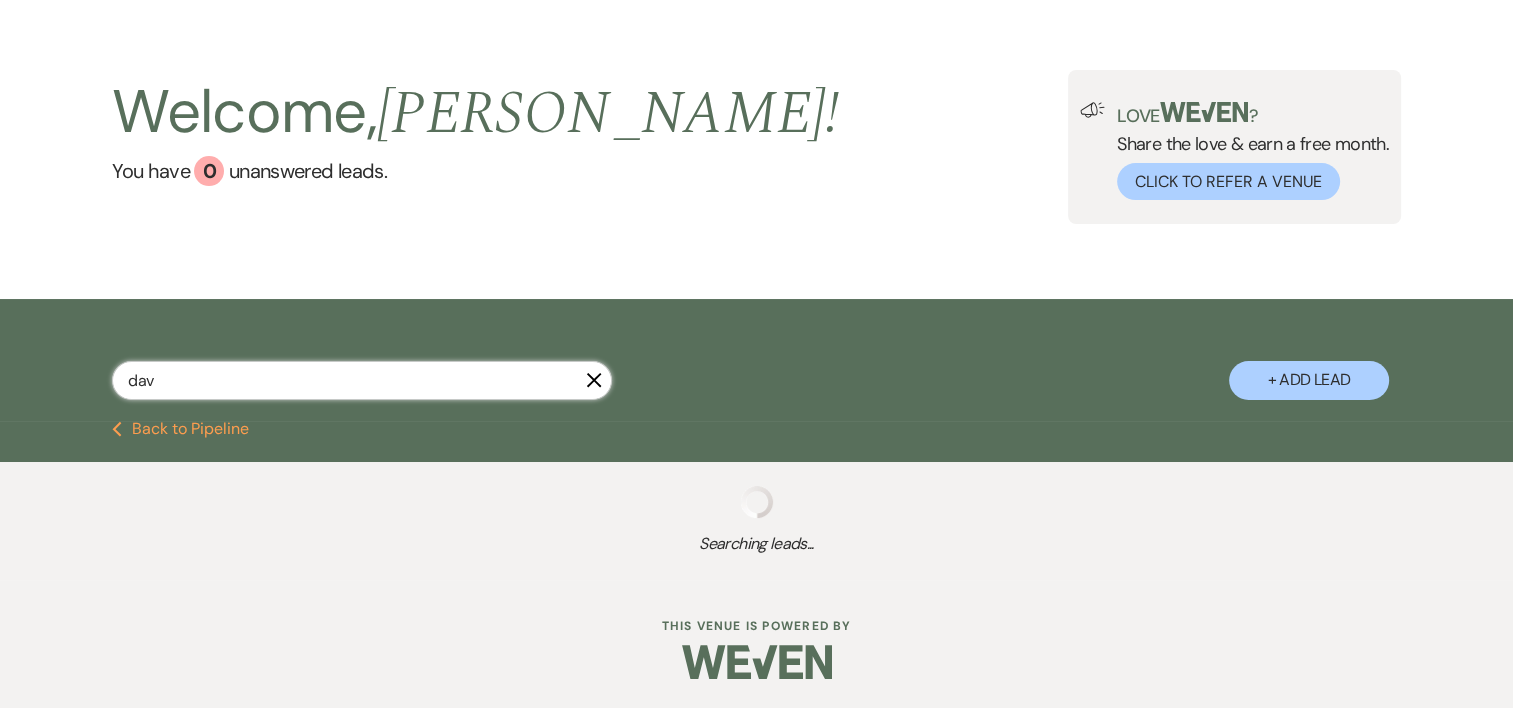 select on "1" 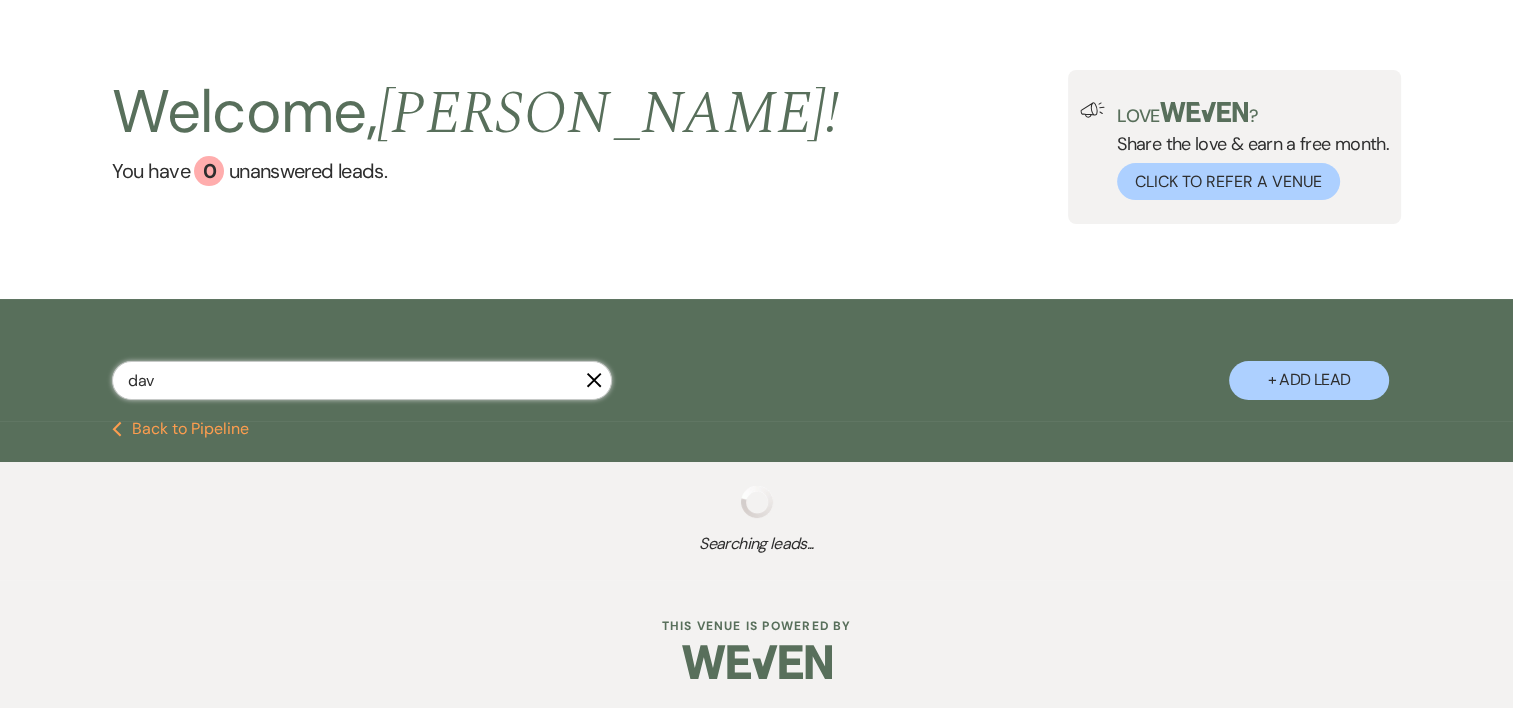 select on "8" 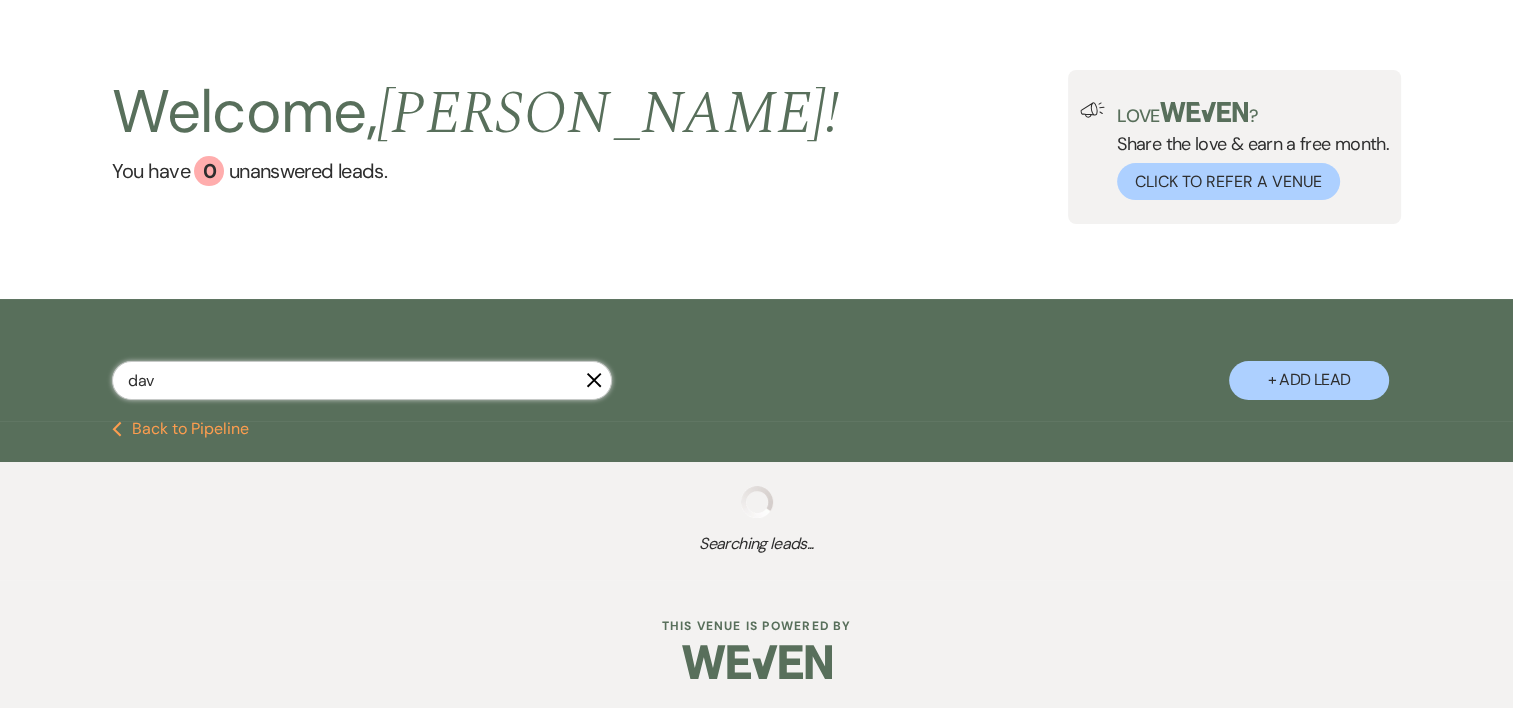 select on "5" 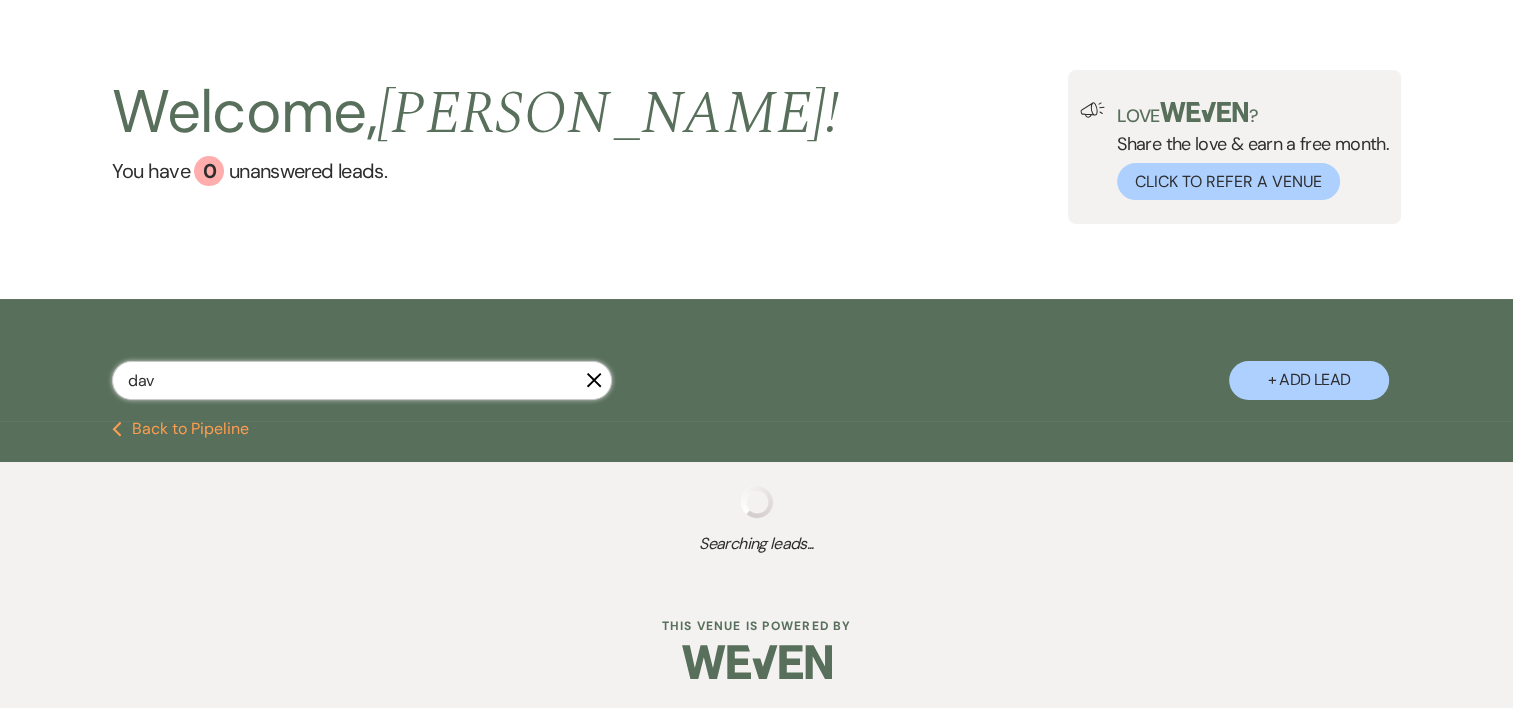 select on "8" 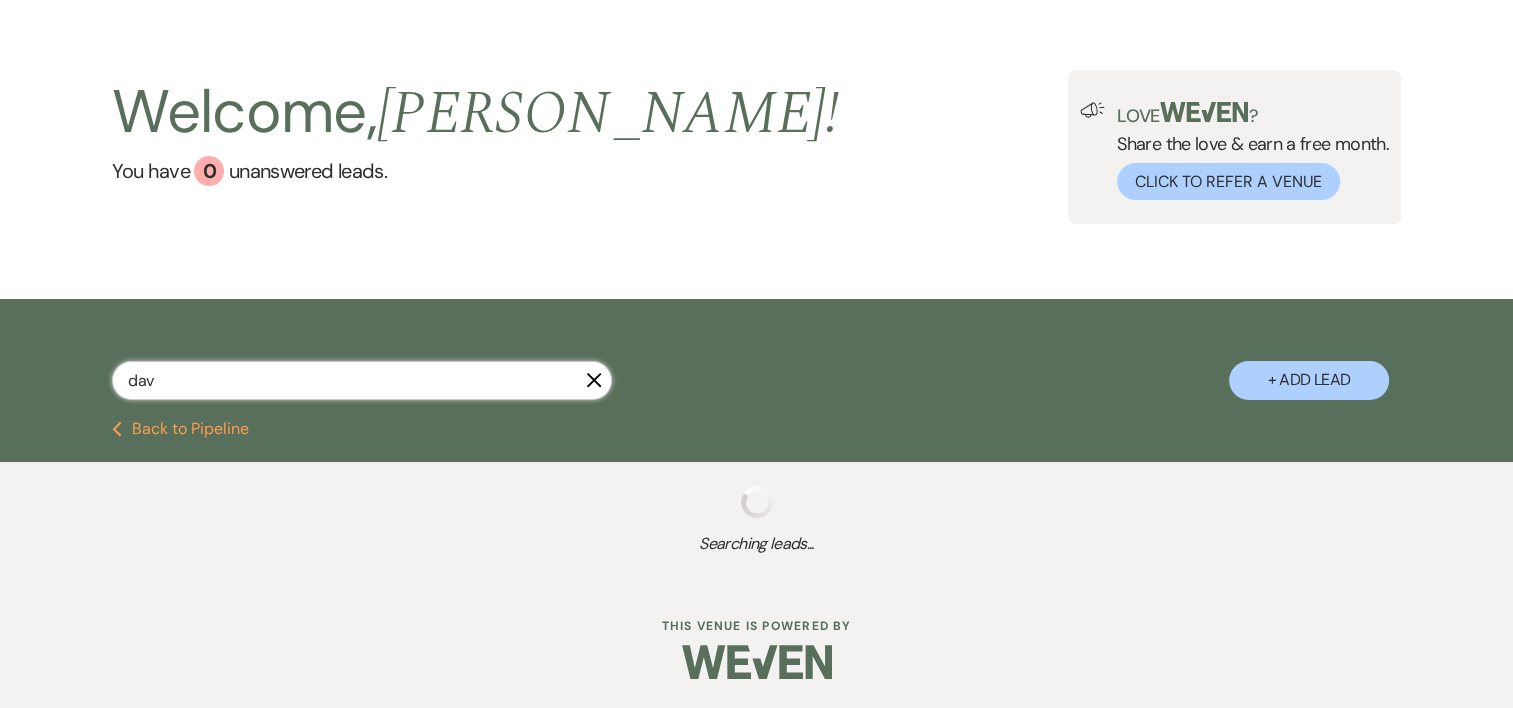 select on "6" 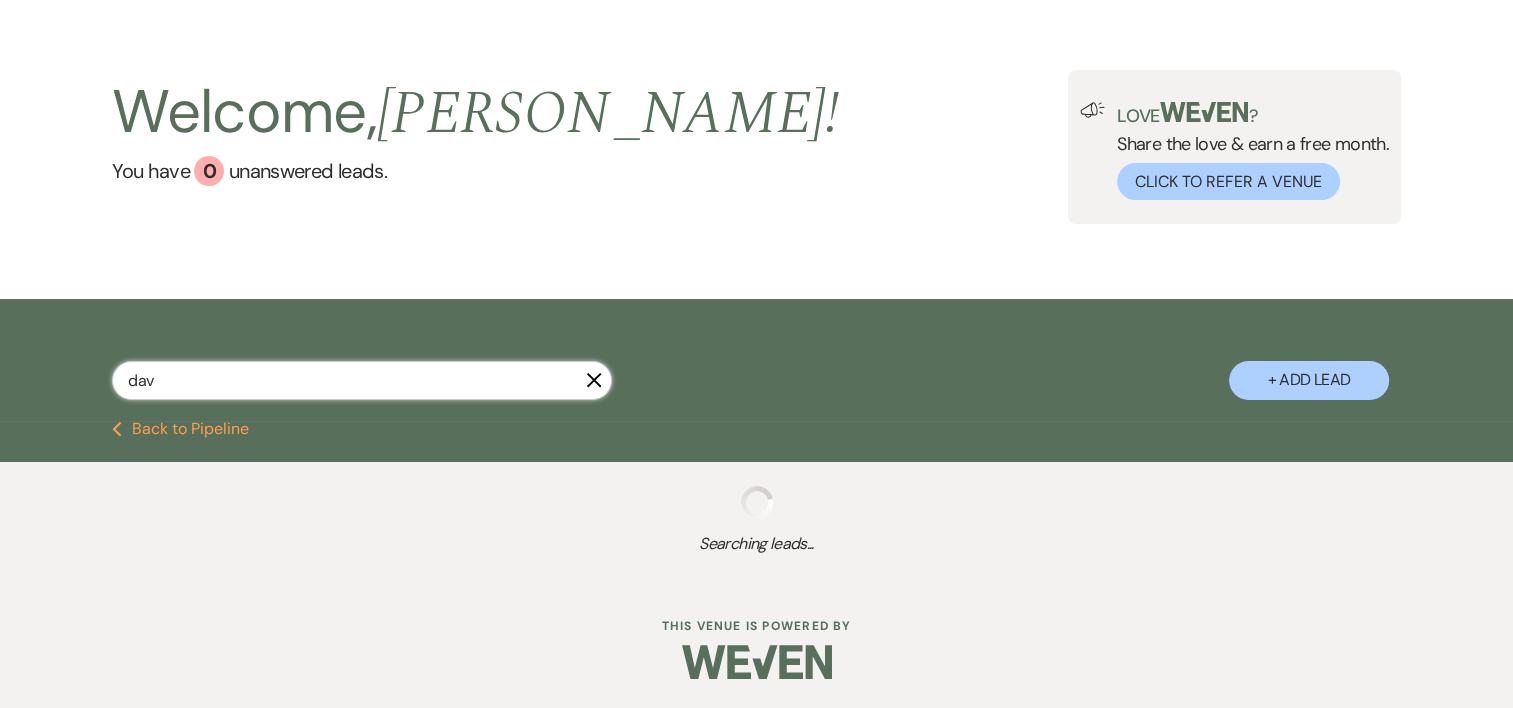 select on "8" 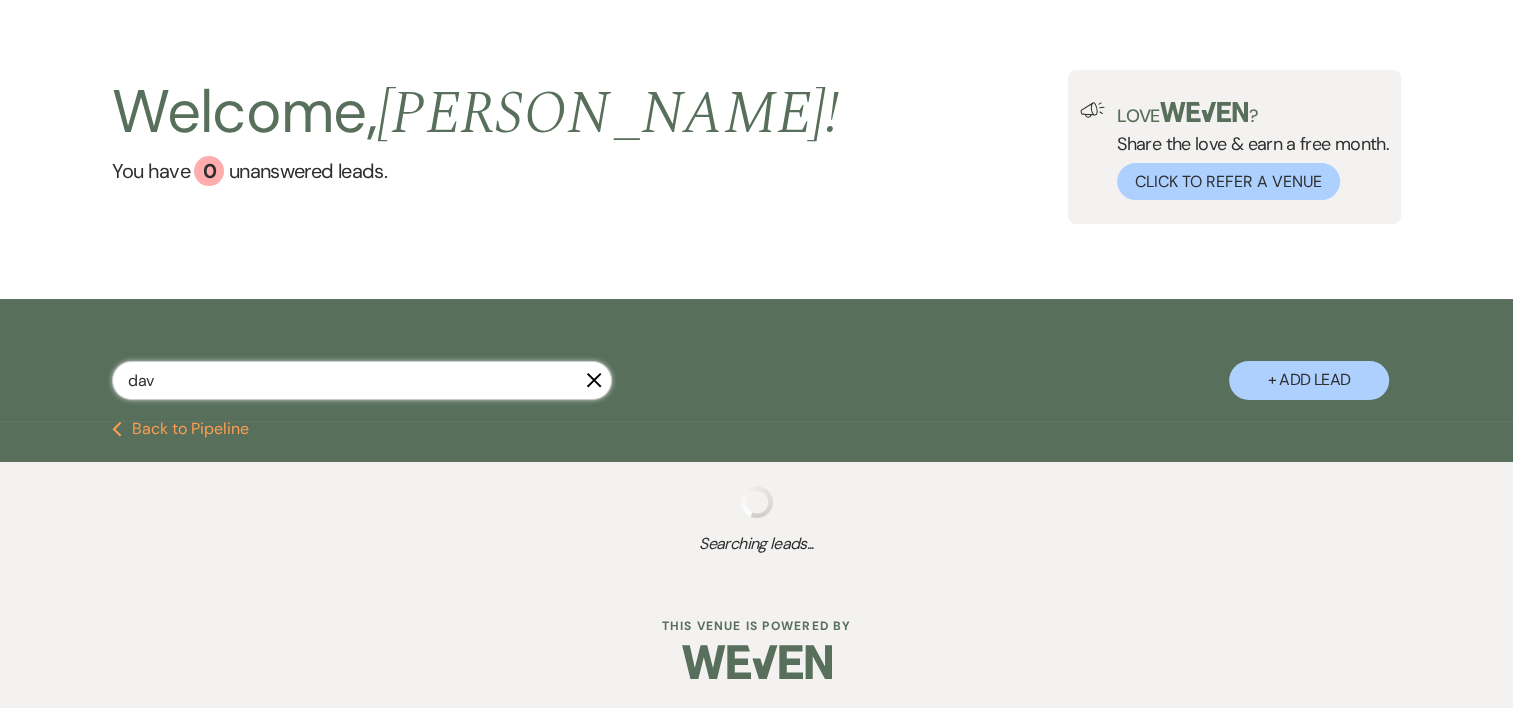 select on "7" 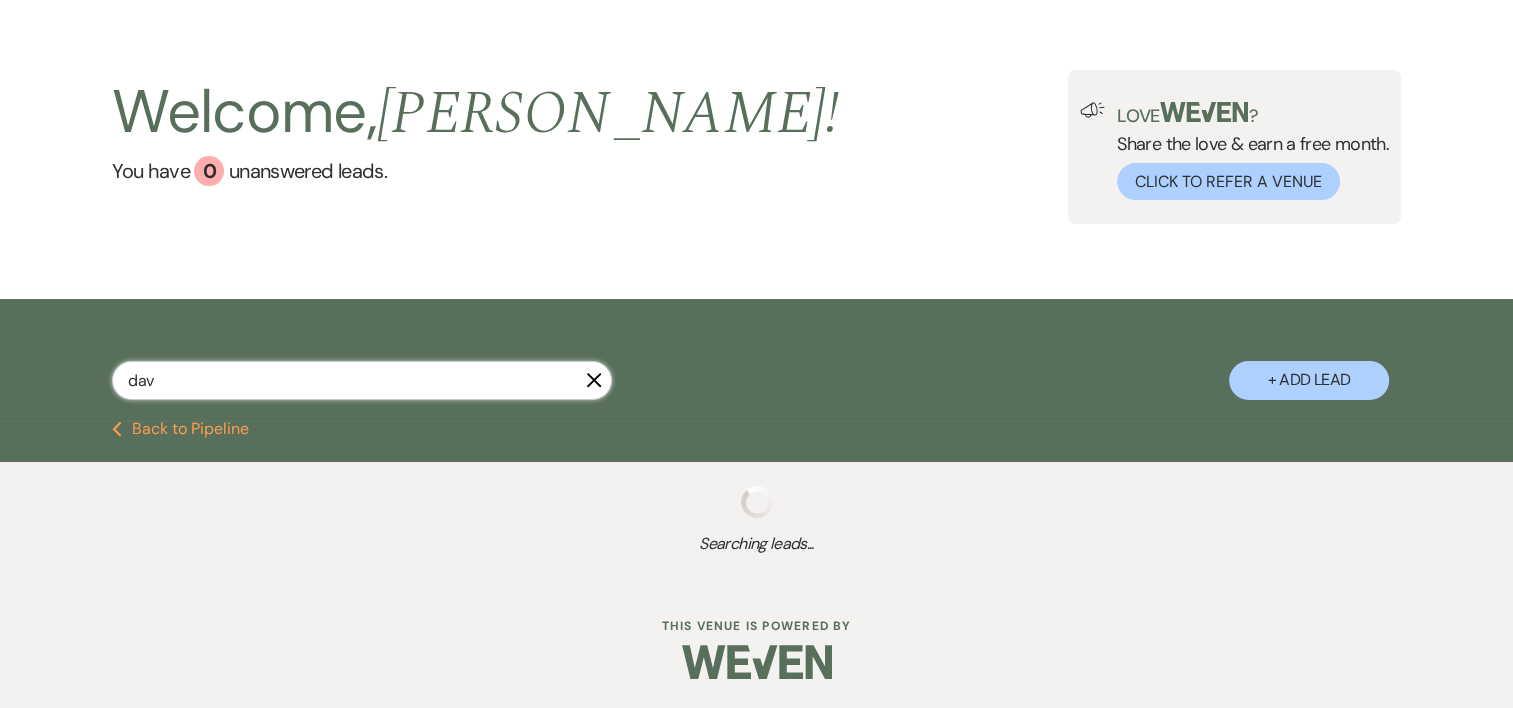 select on "8" 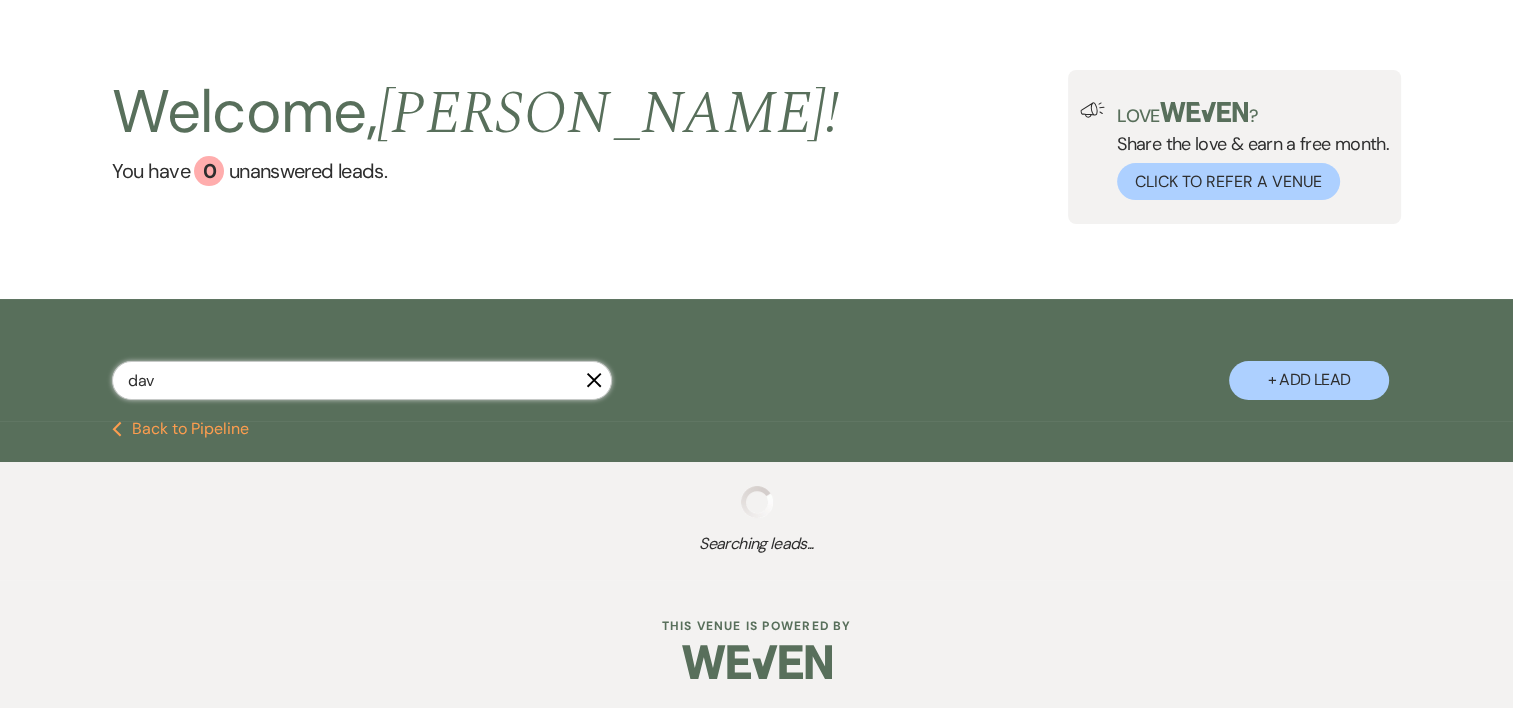 select on "1" 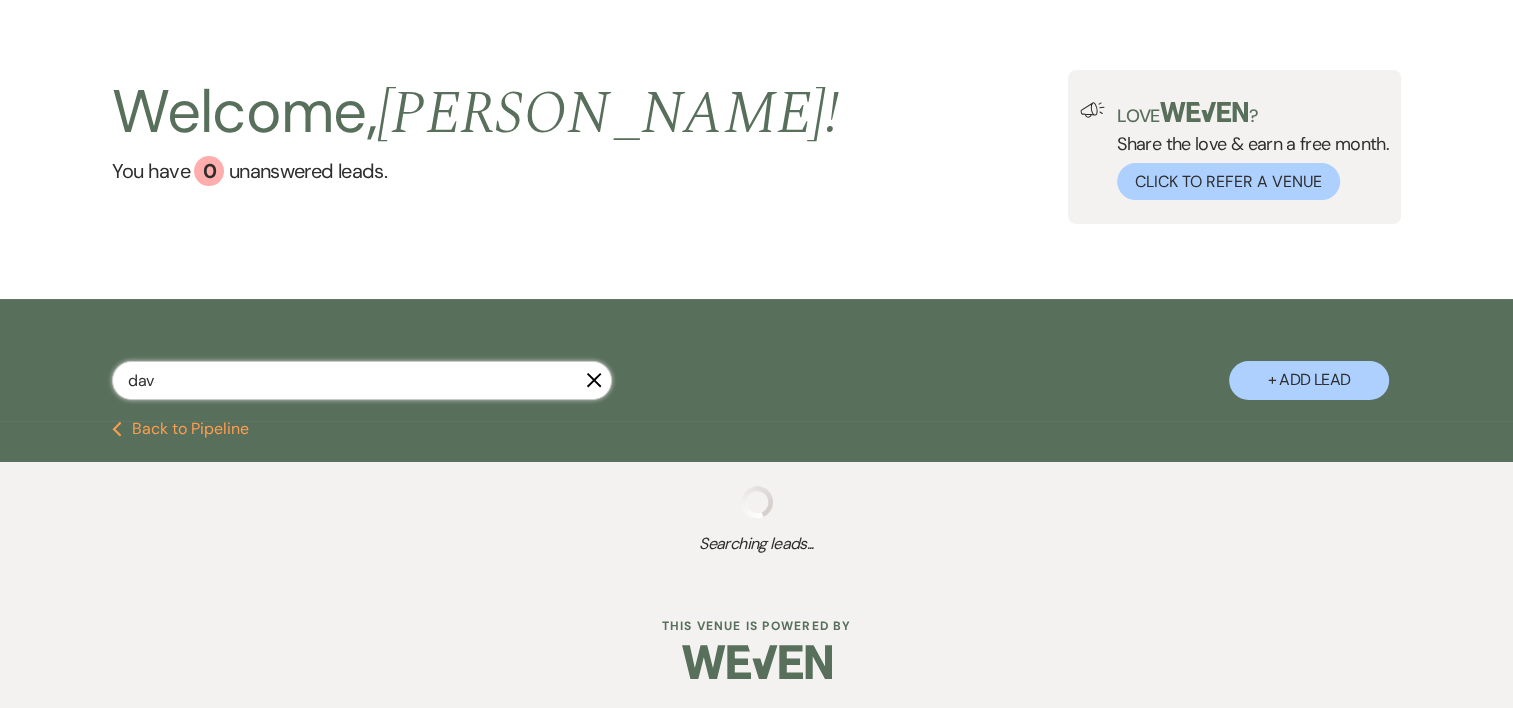 select on "8" 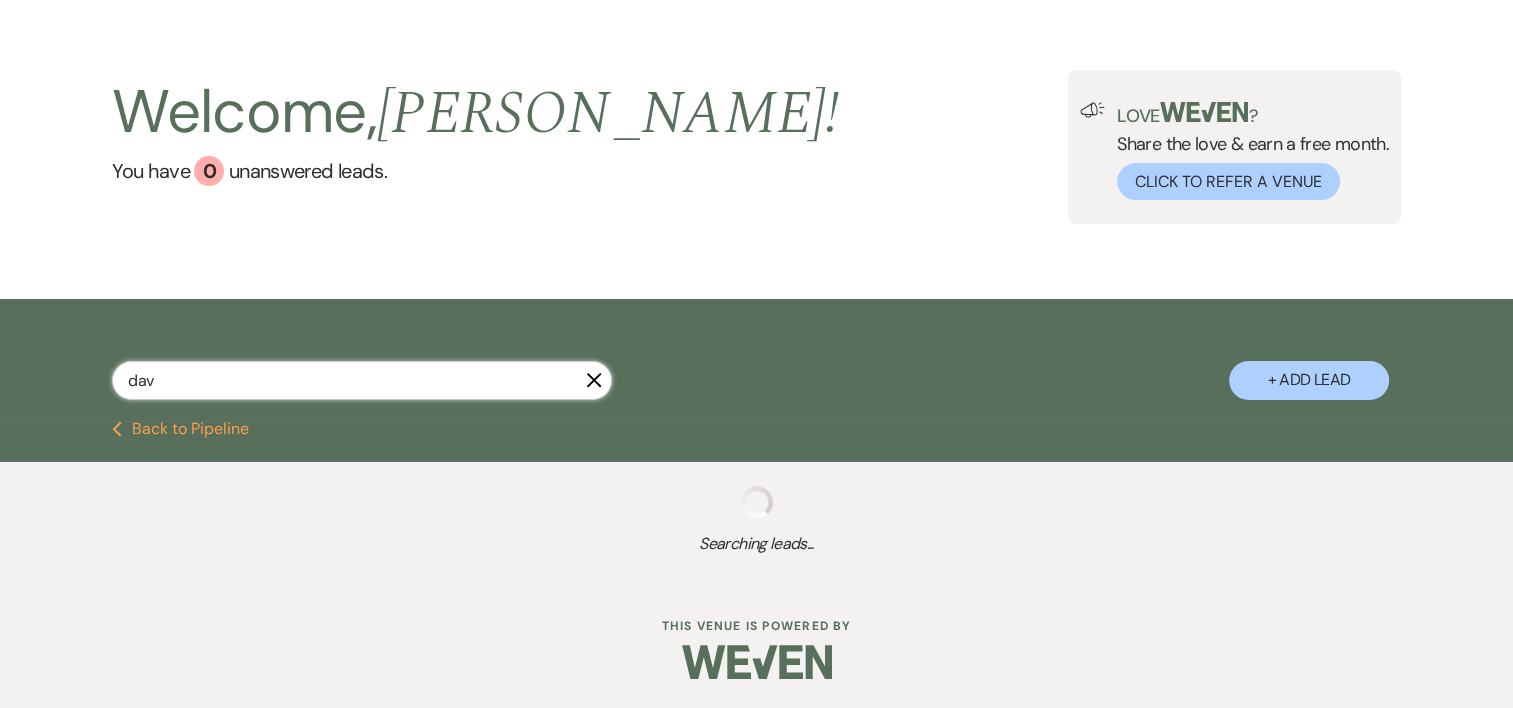 select on "7" 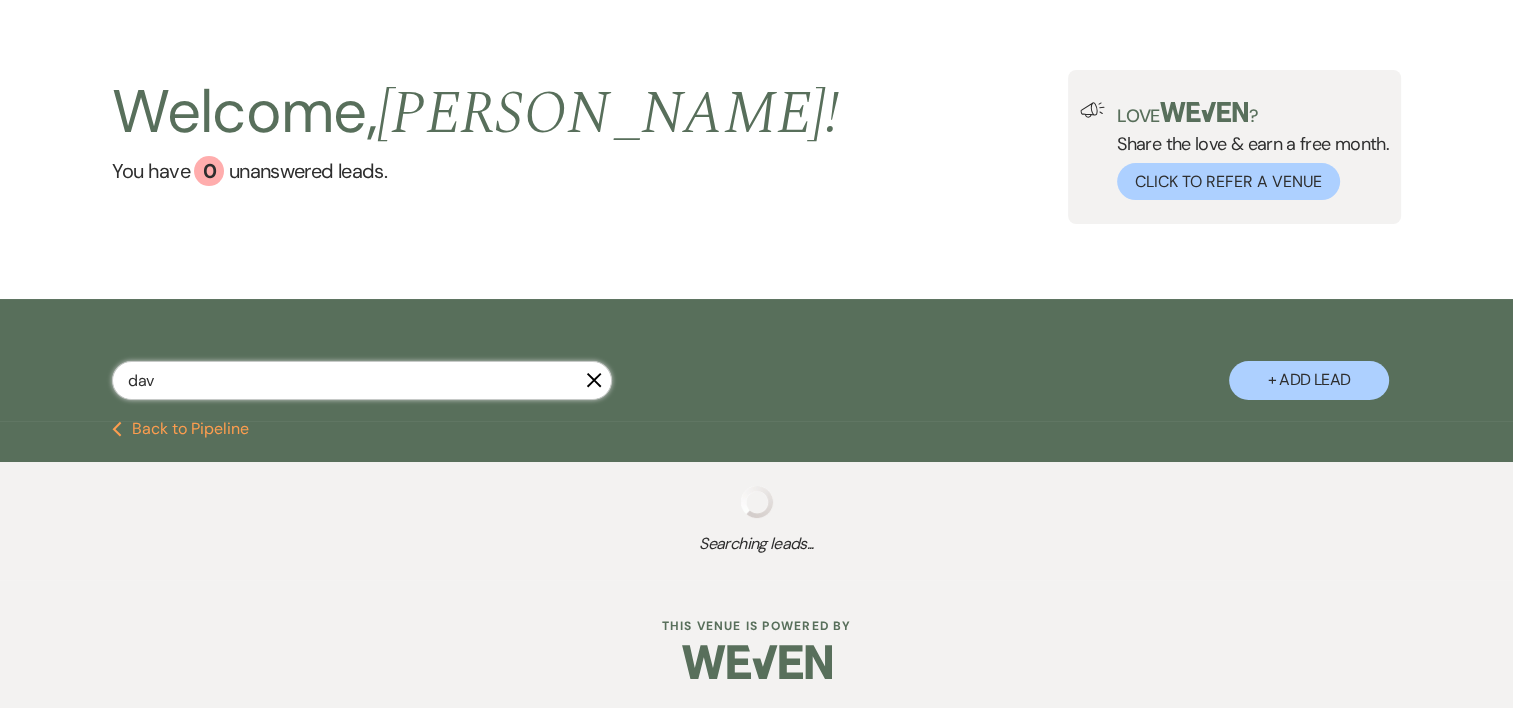 select on "8" 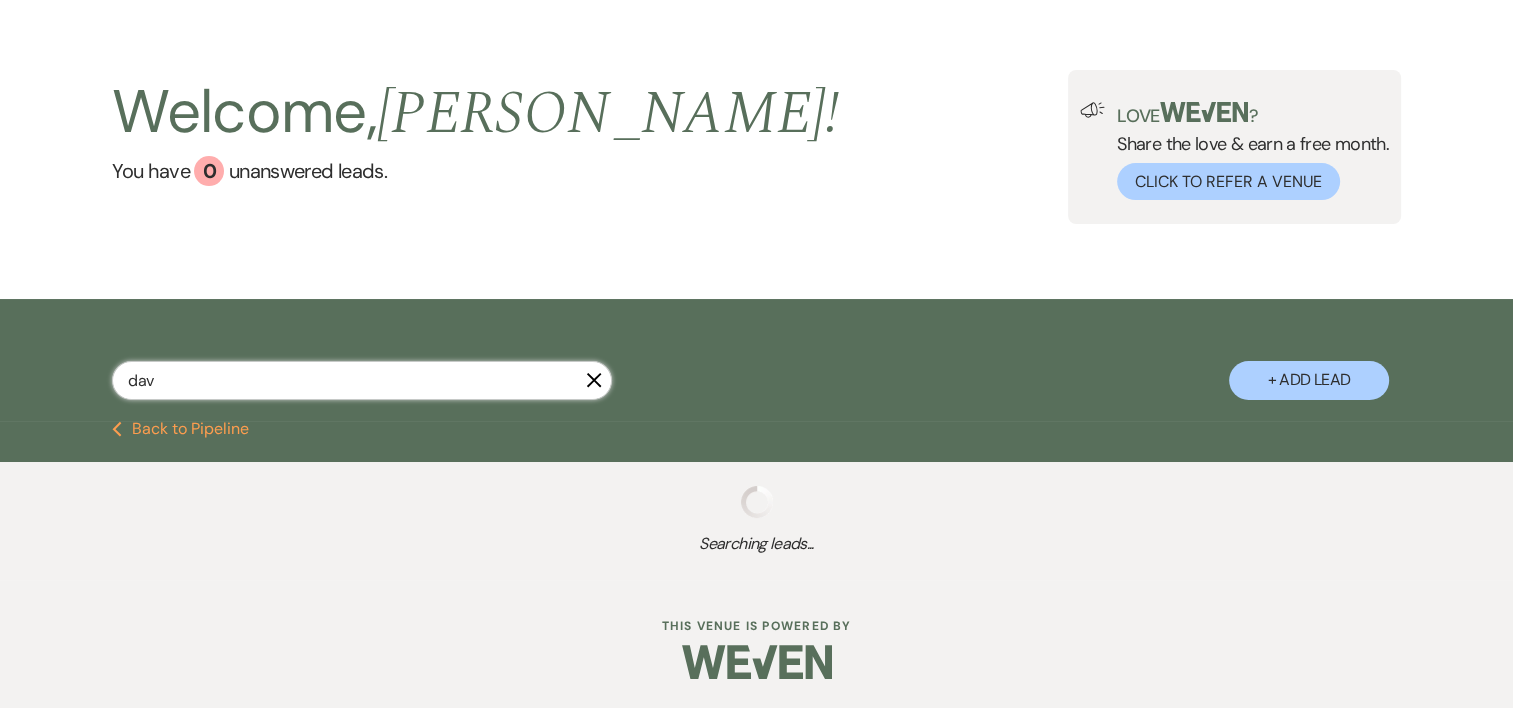 select on "6" 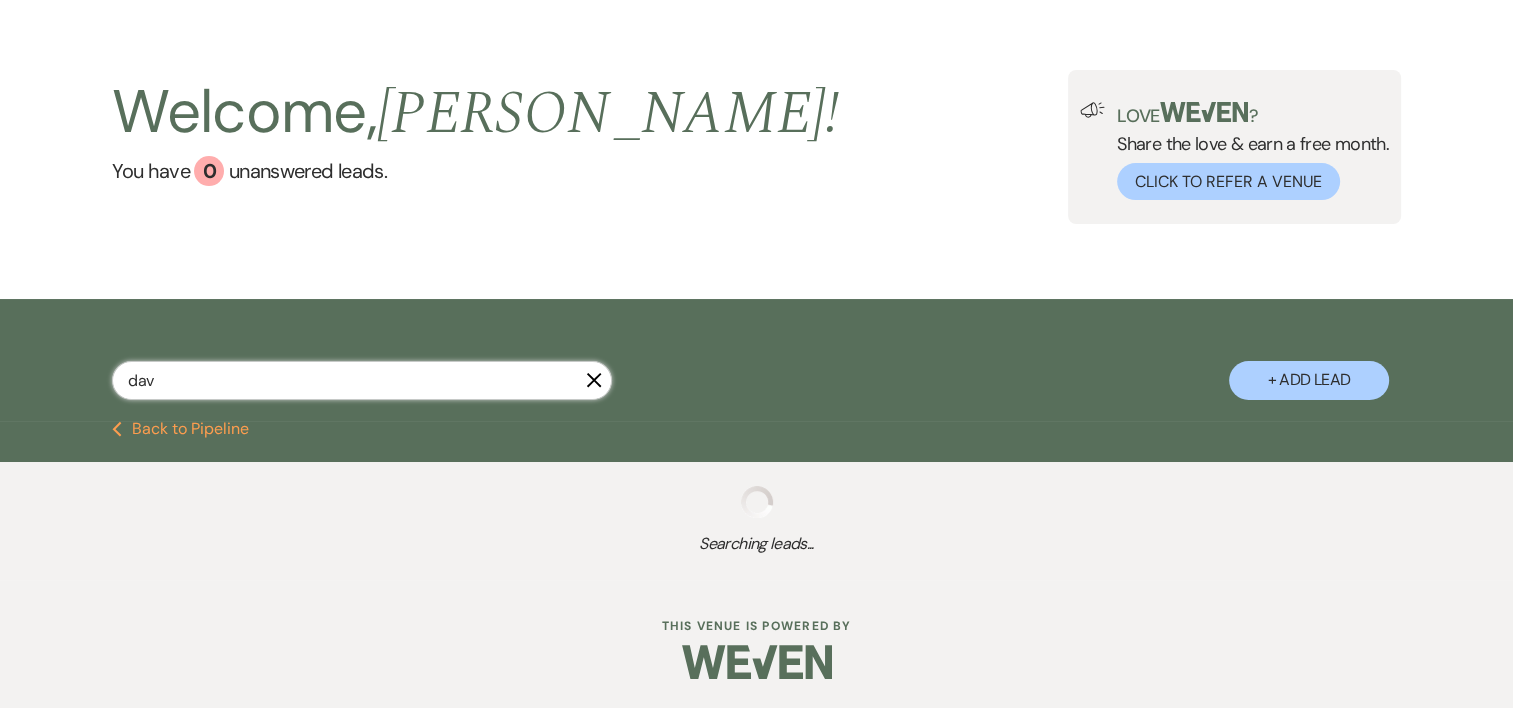 select on "8" 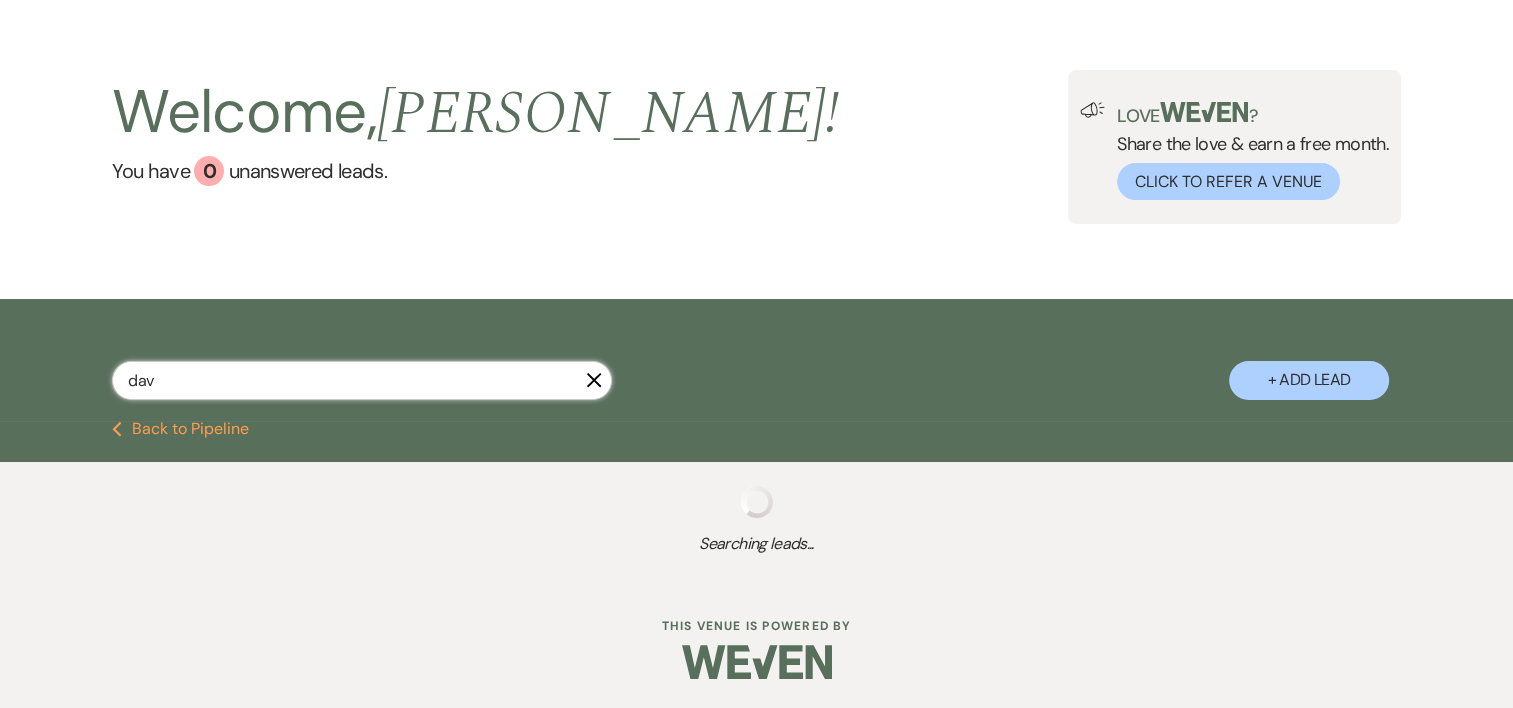 select on "5" 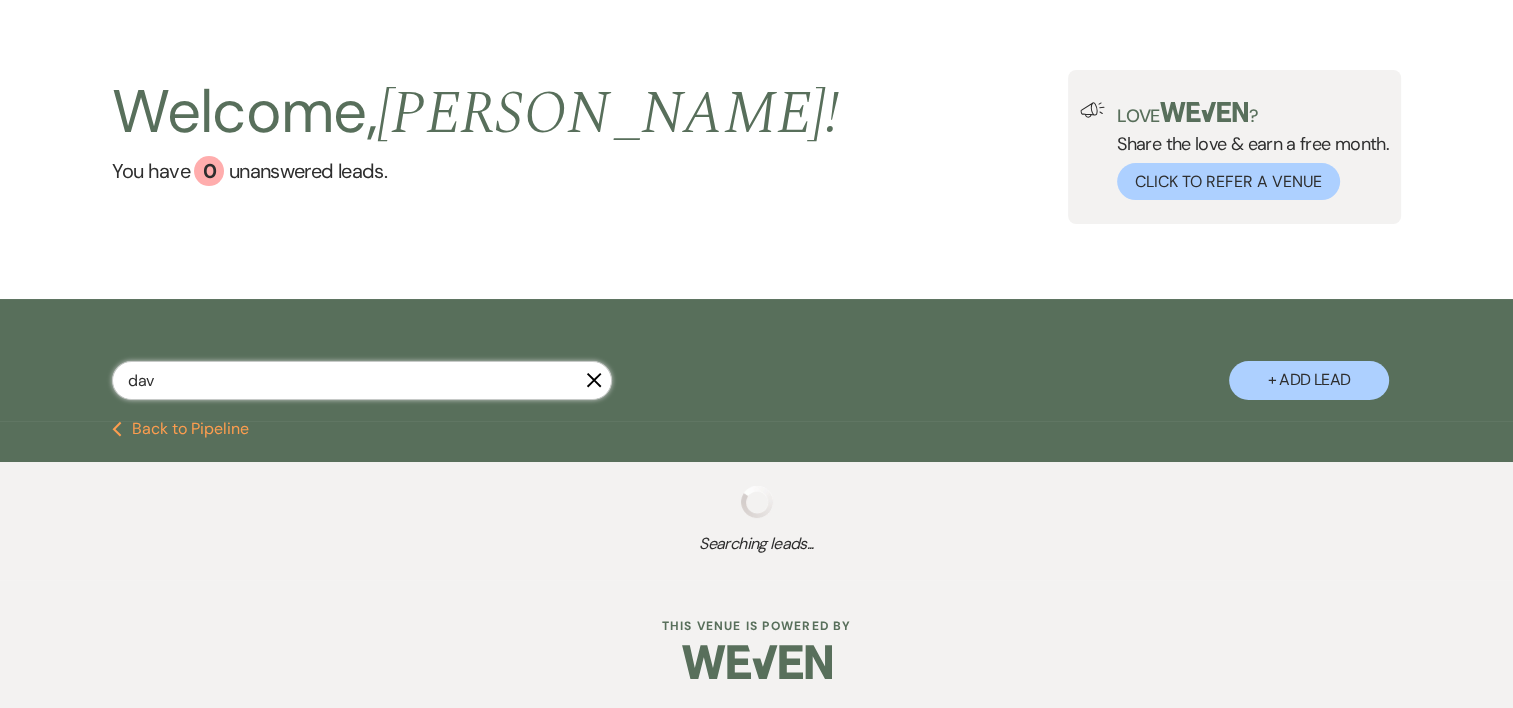 select on "8" 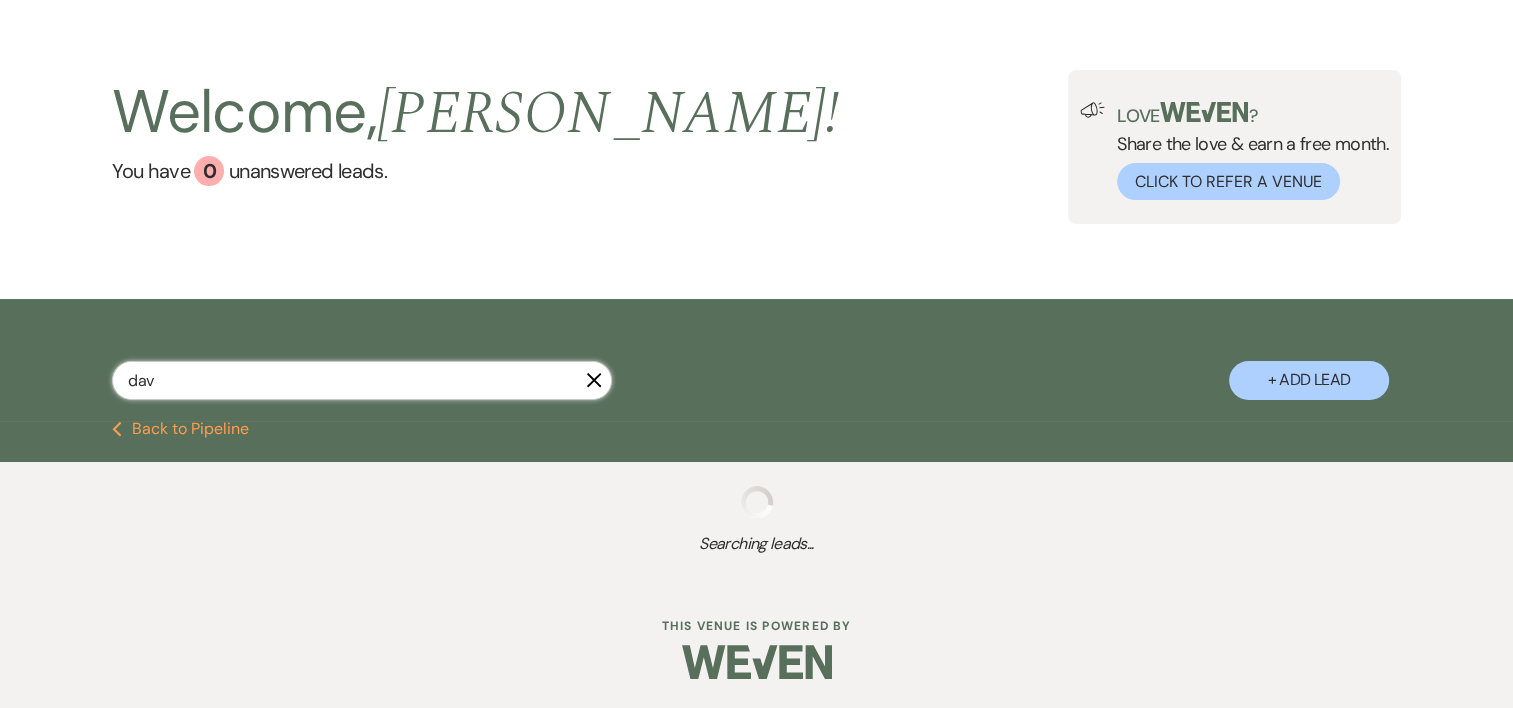 select on "5" 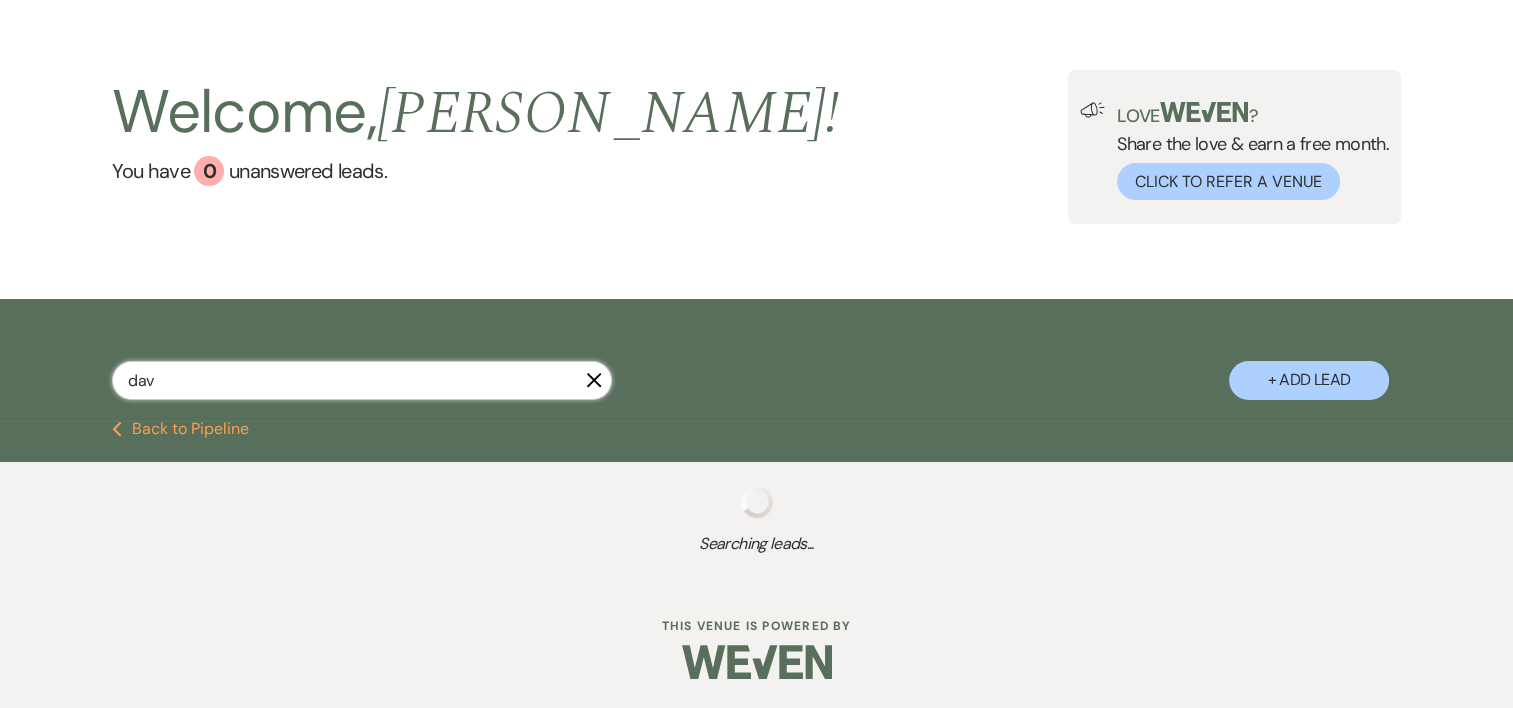 select on "8" 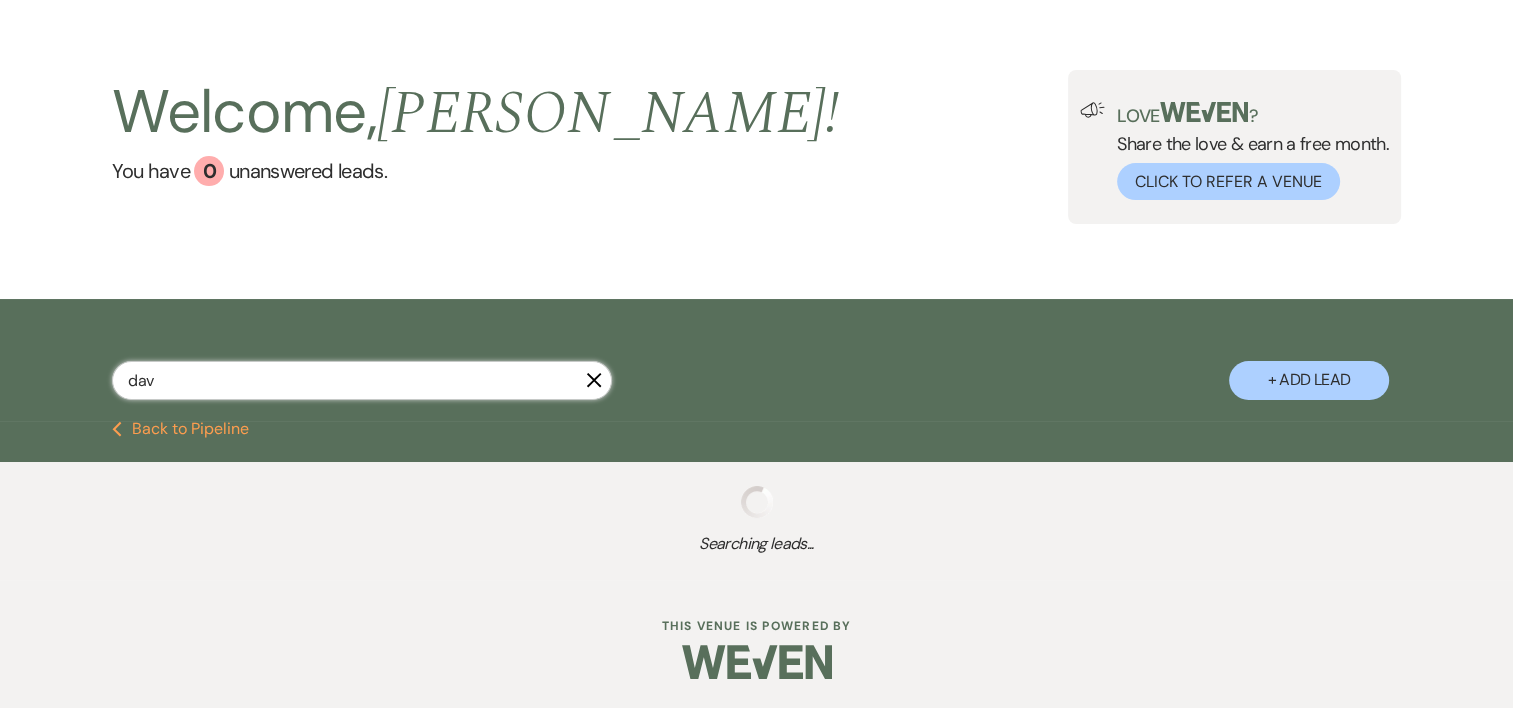 select on "5" 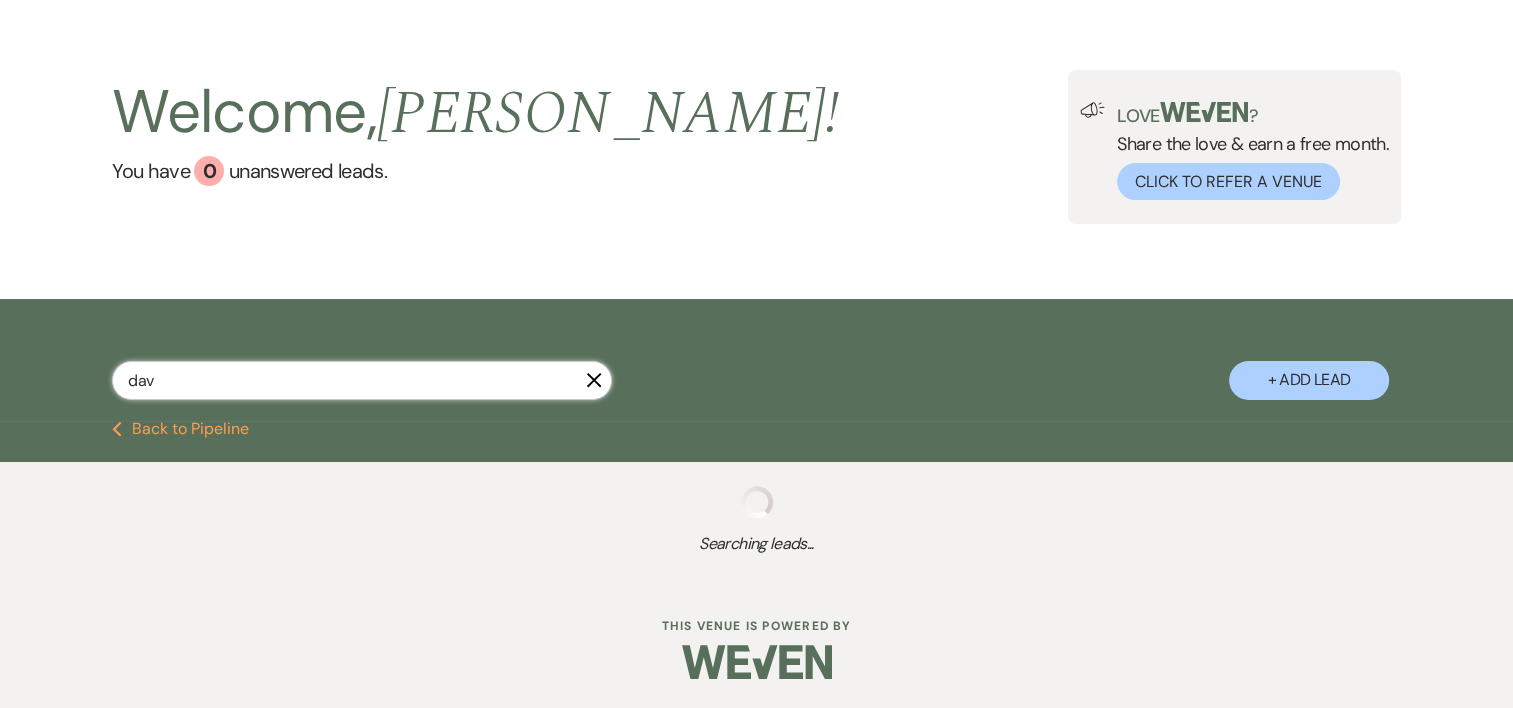 select on "8" 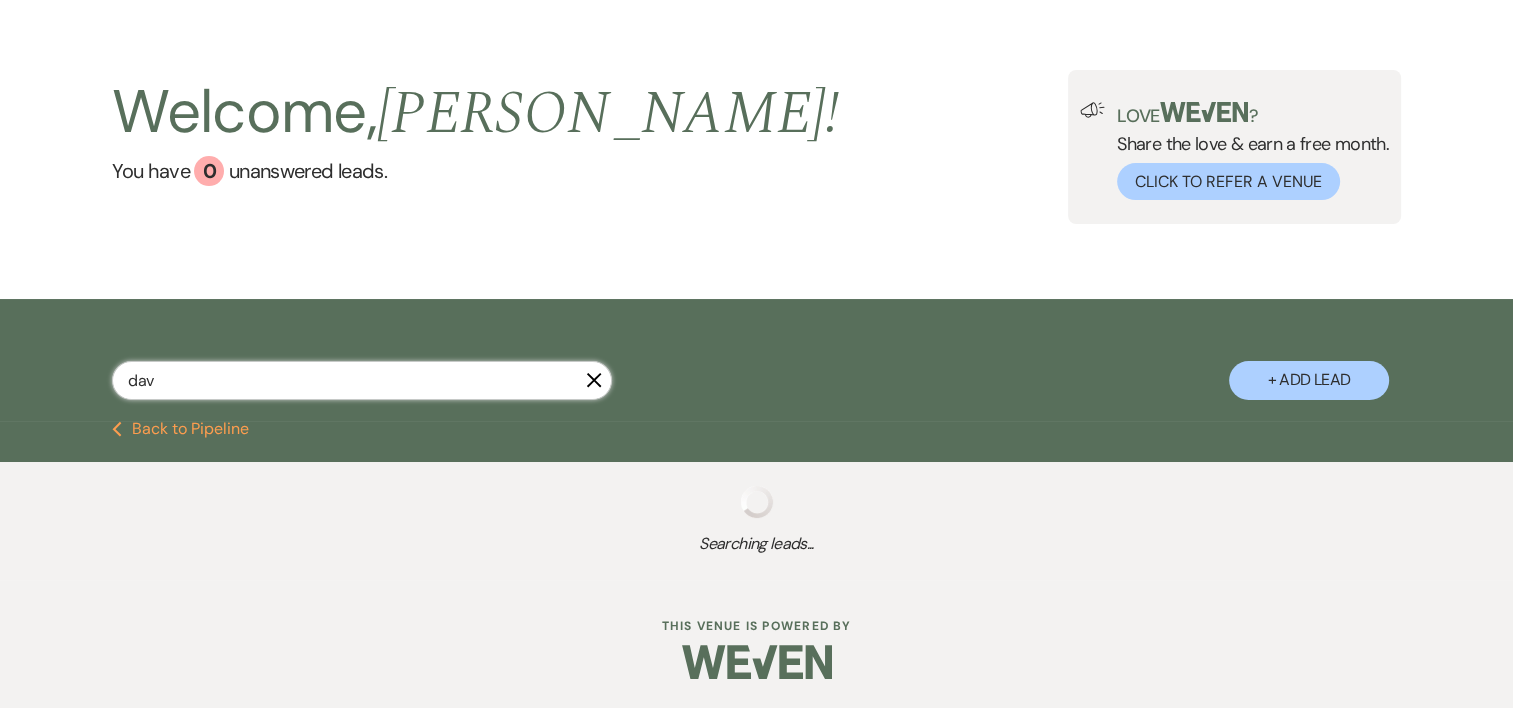 select on "1" 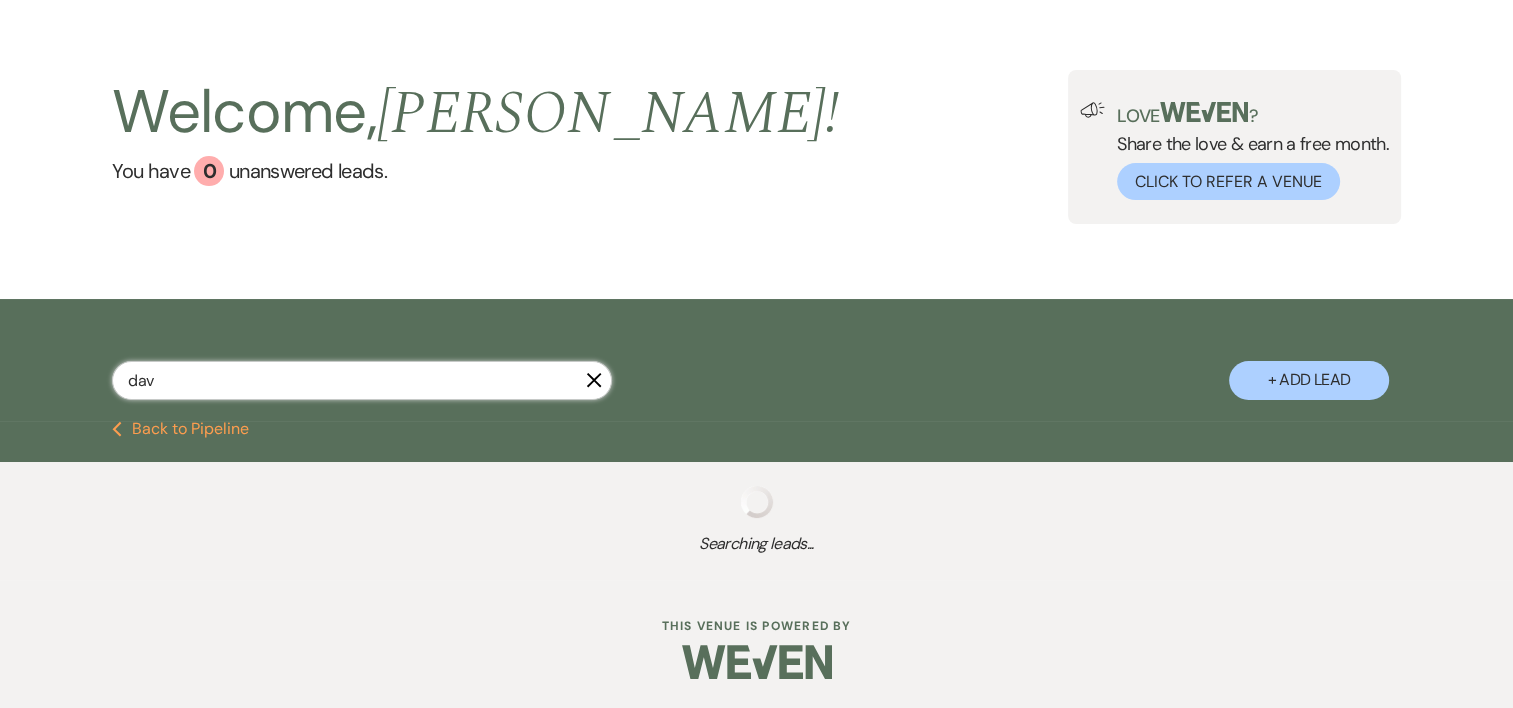 select on "8" 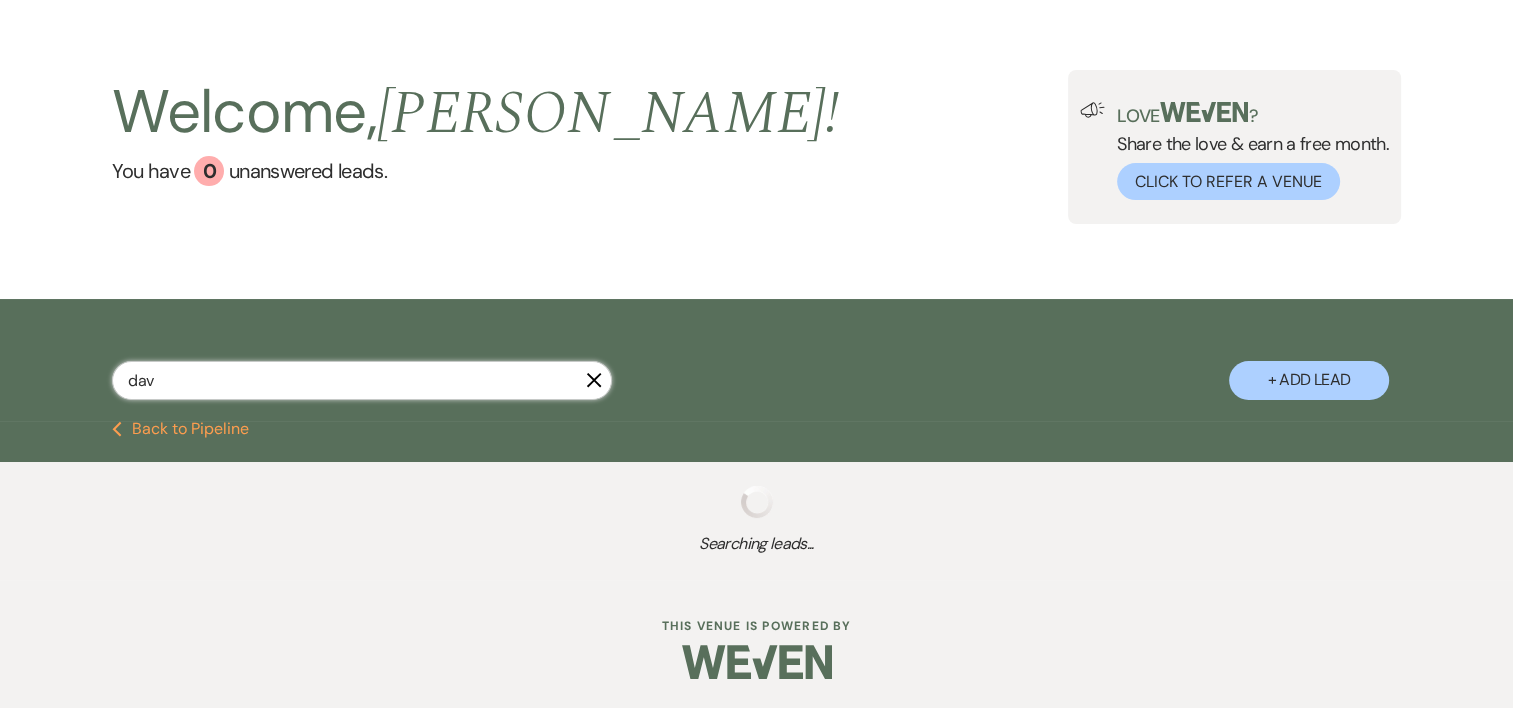 select on "5" 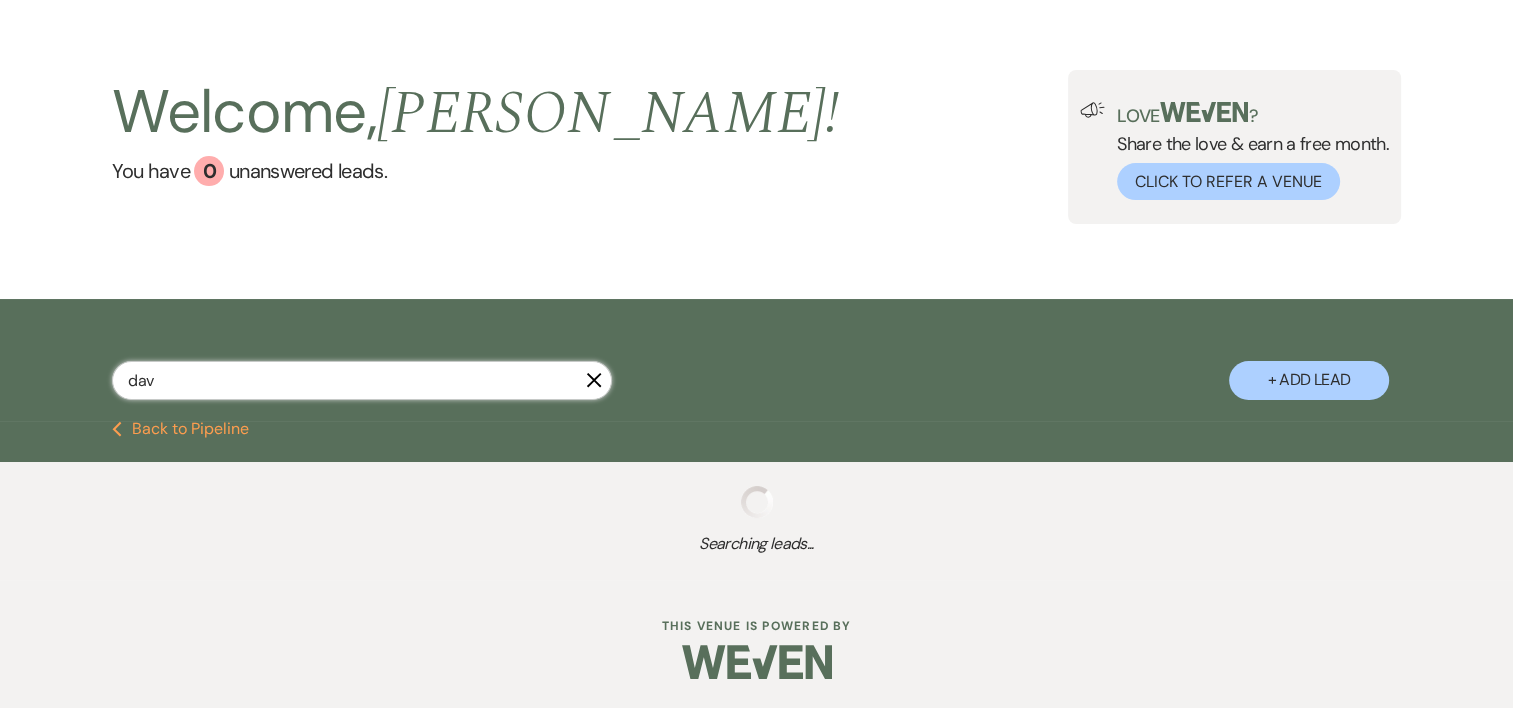 select on "8" 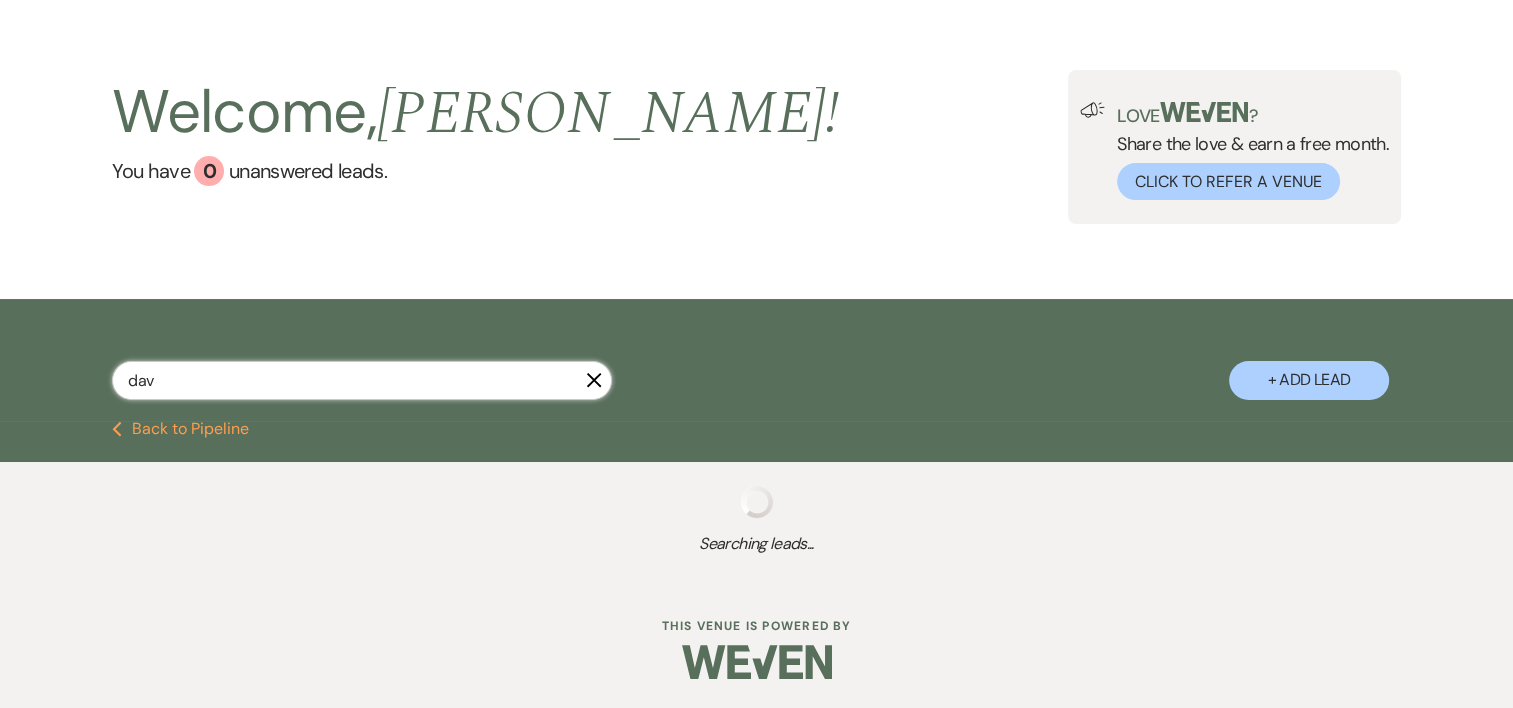 select on "1" 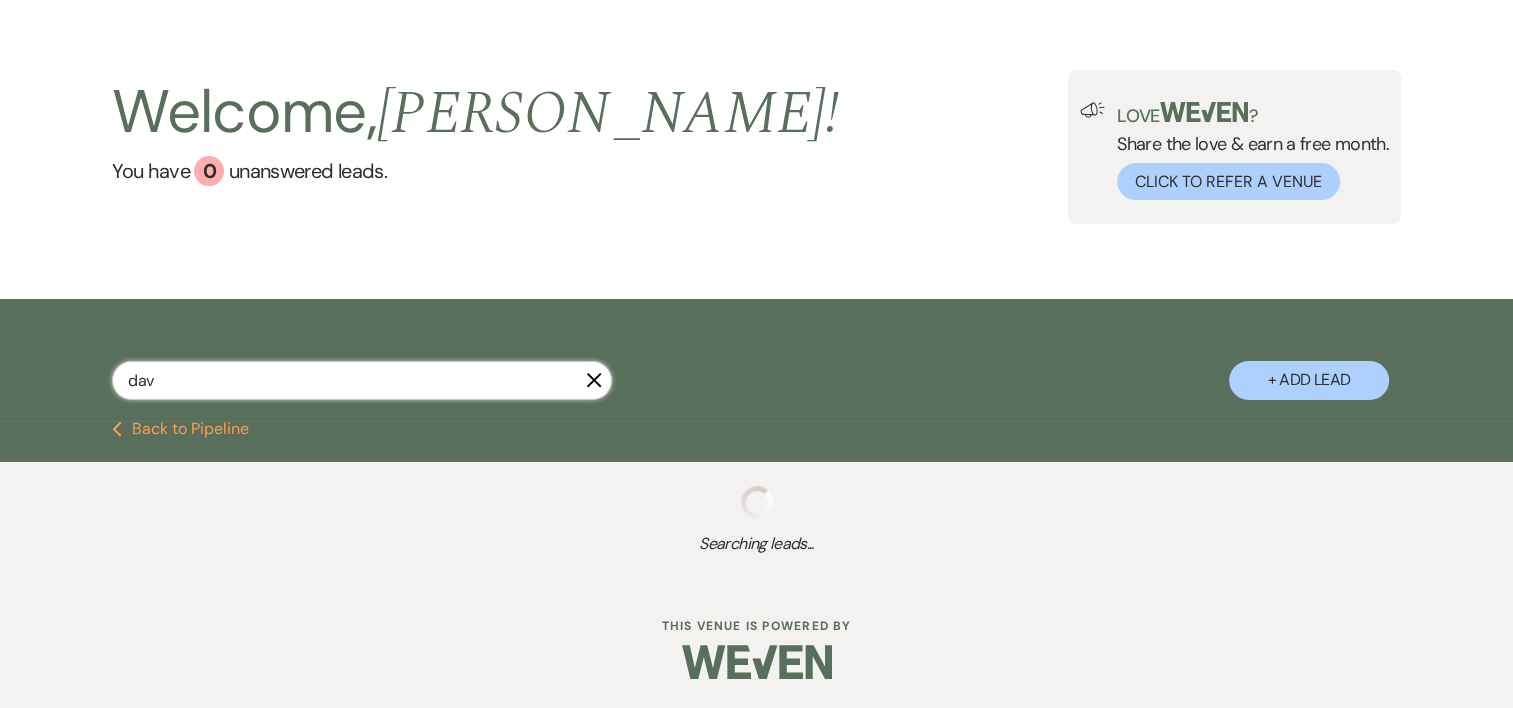 select on "8" 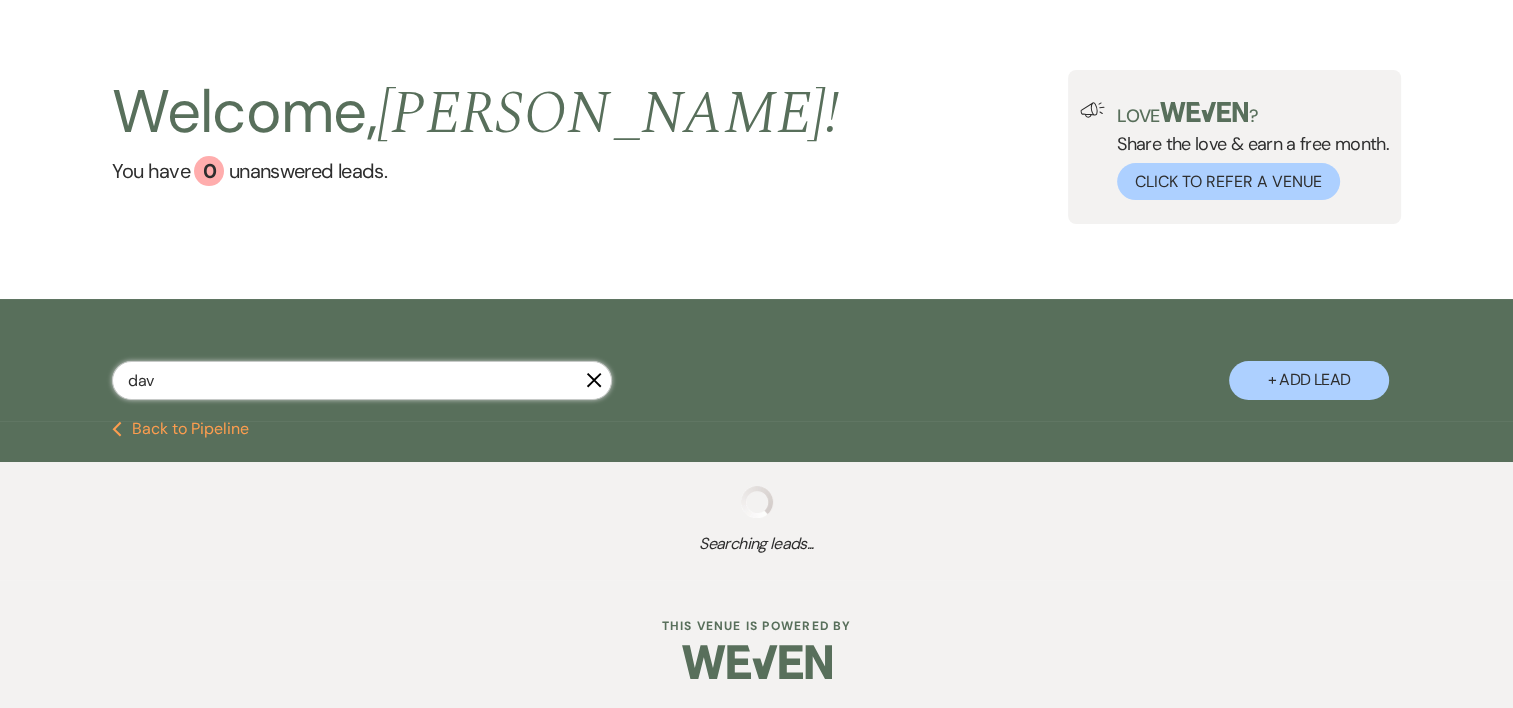 select on "1" 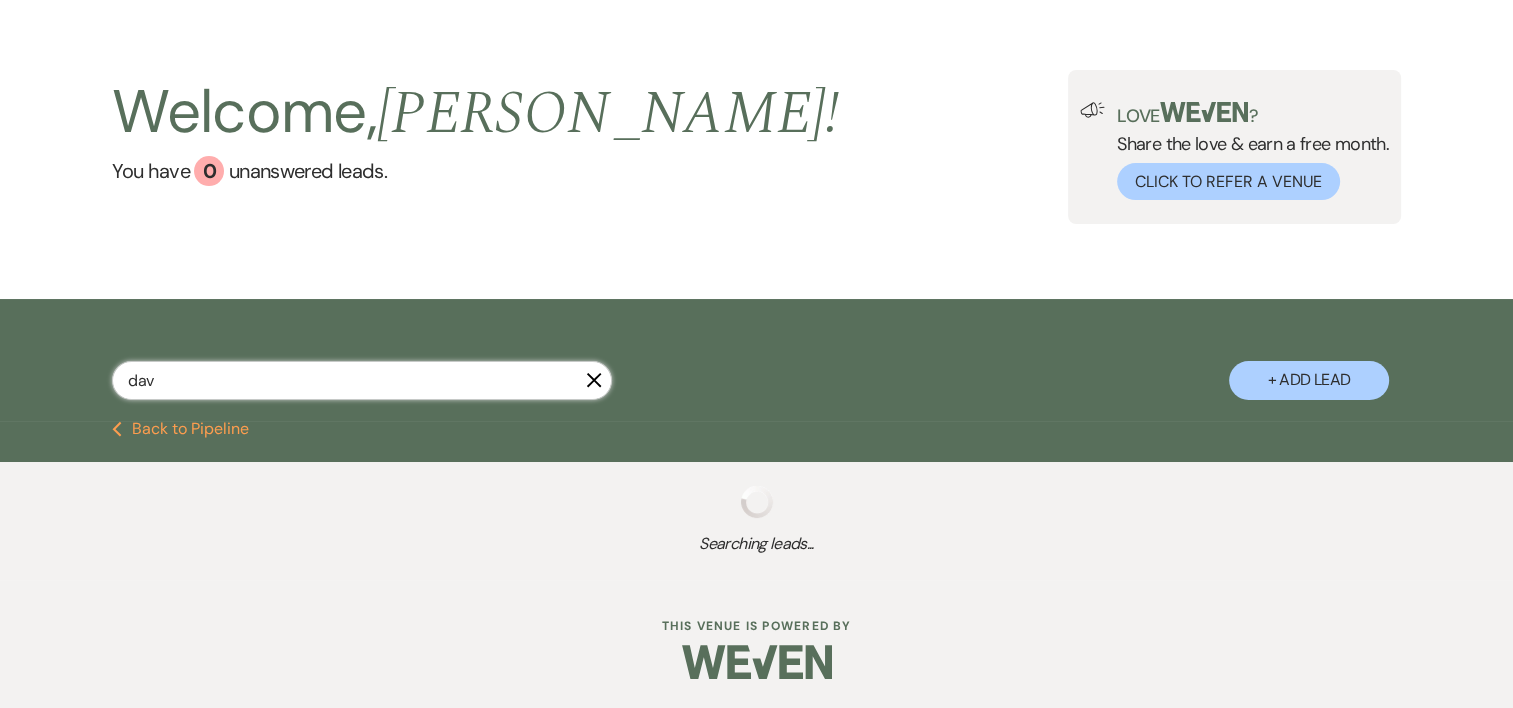 select on "8" 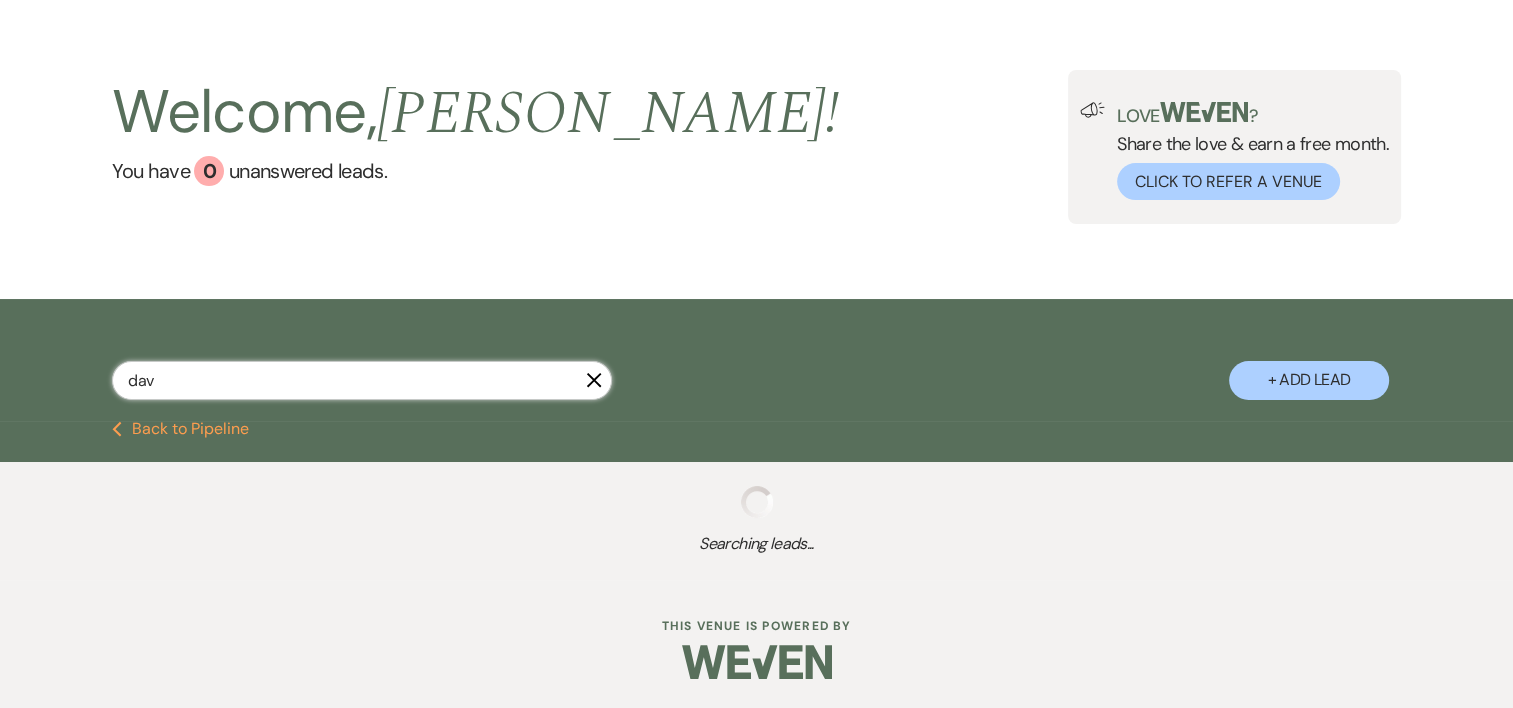 select on "5" 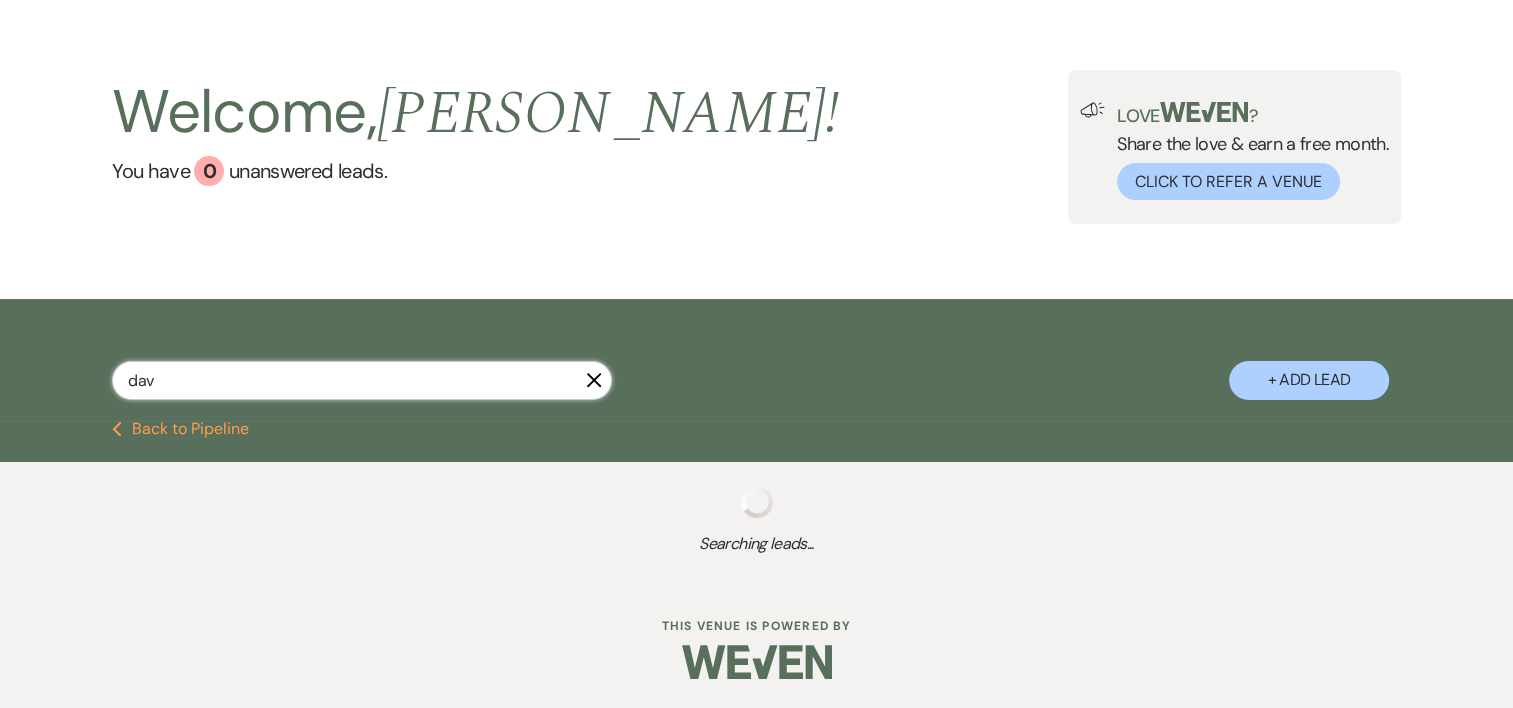 select on "8" 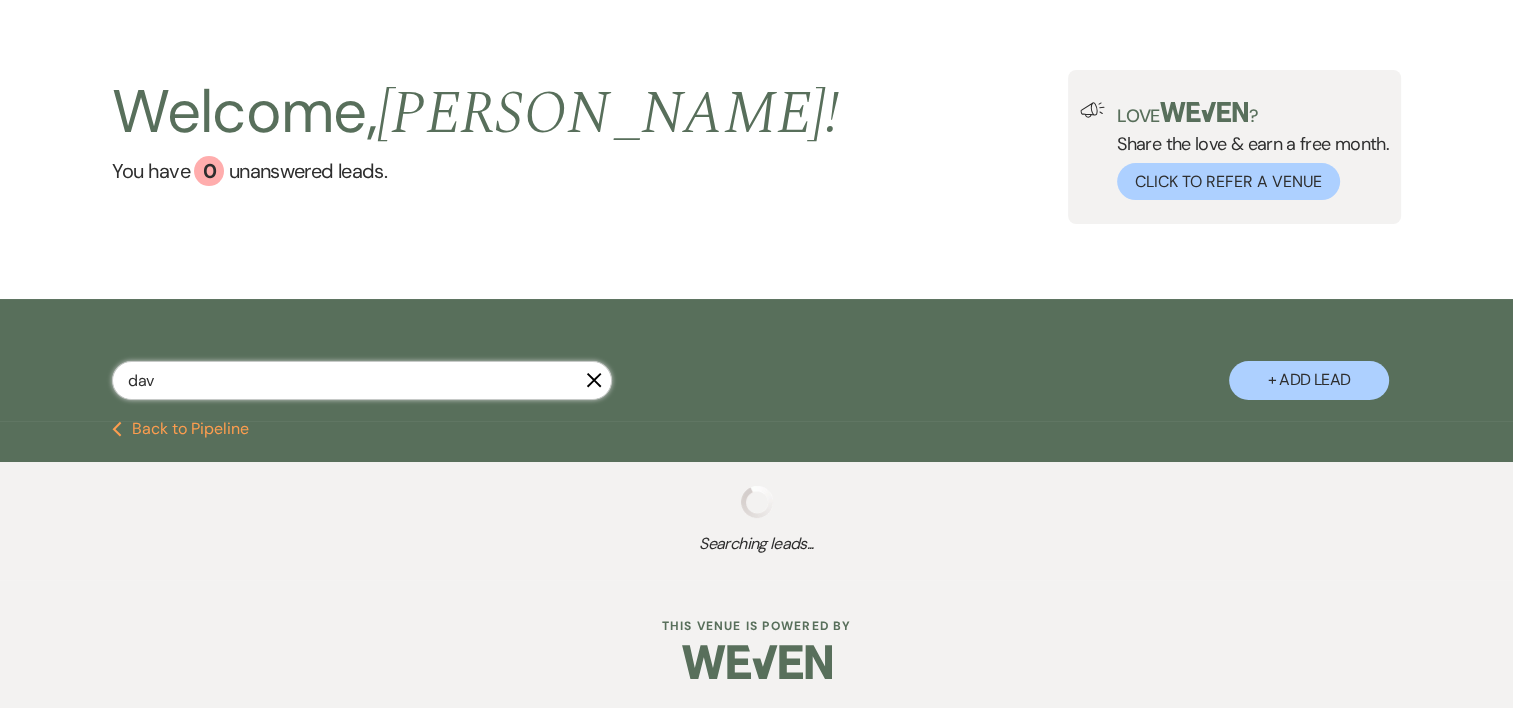 select on "1" 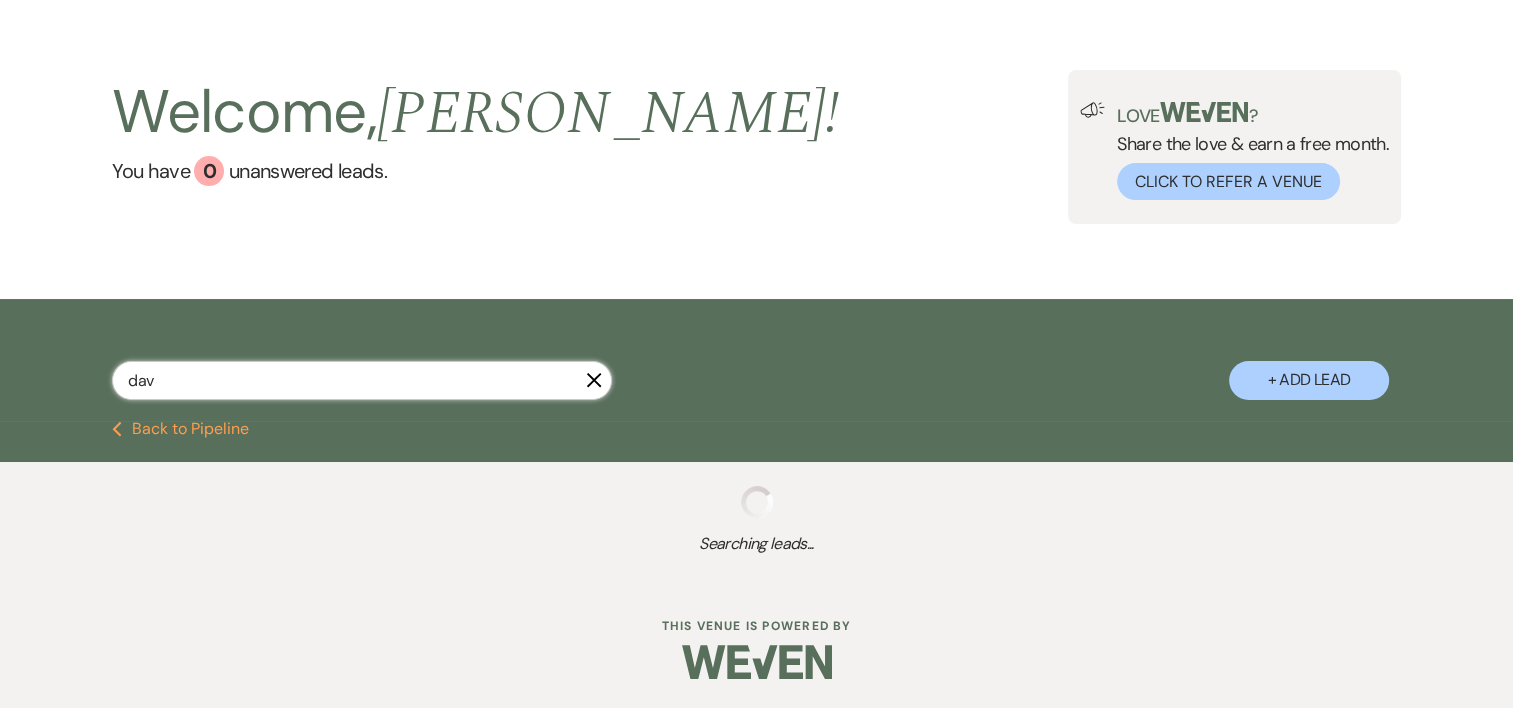 select on "8" 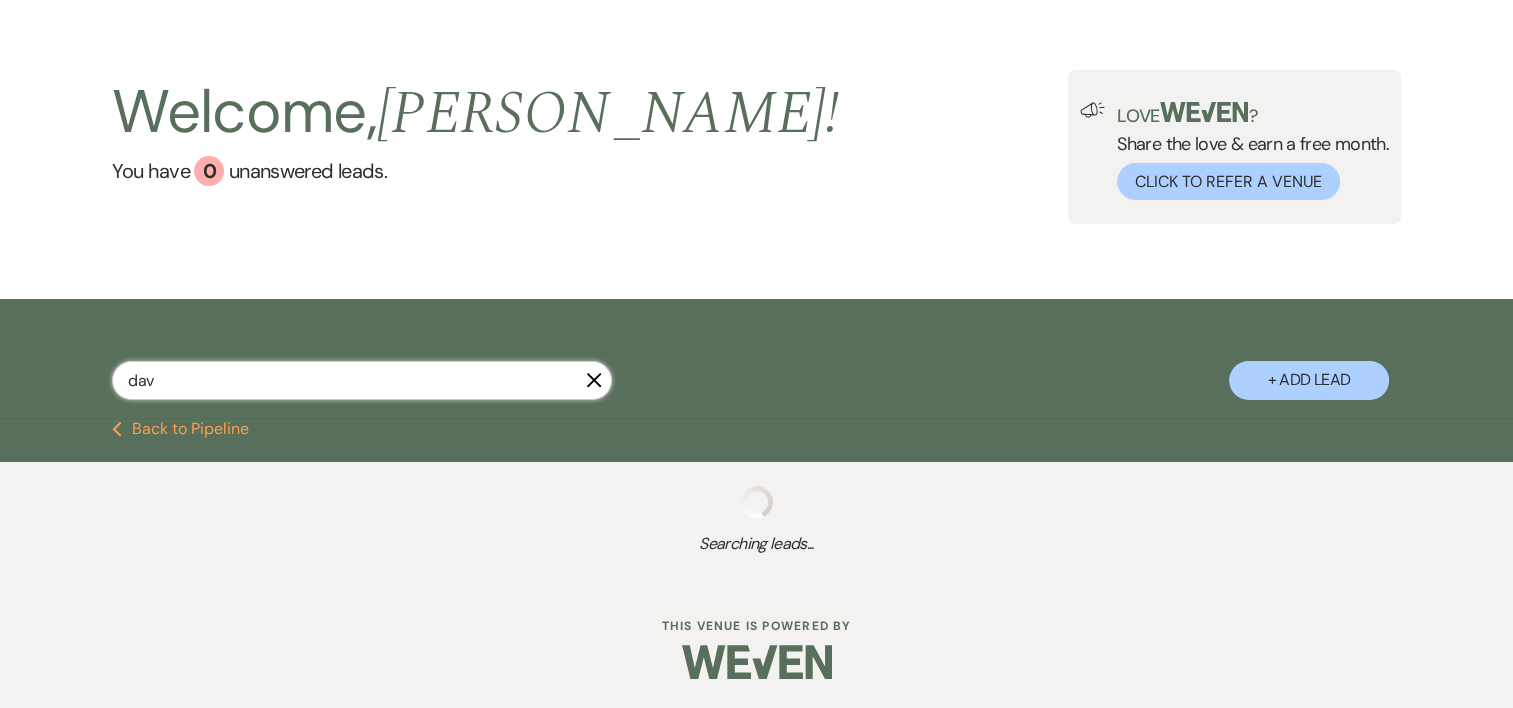 select on "8" 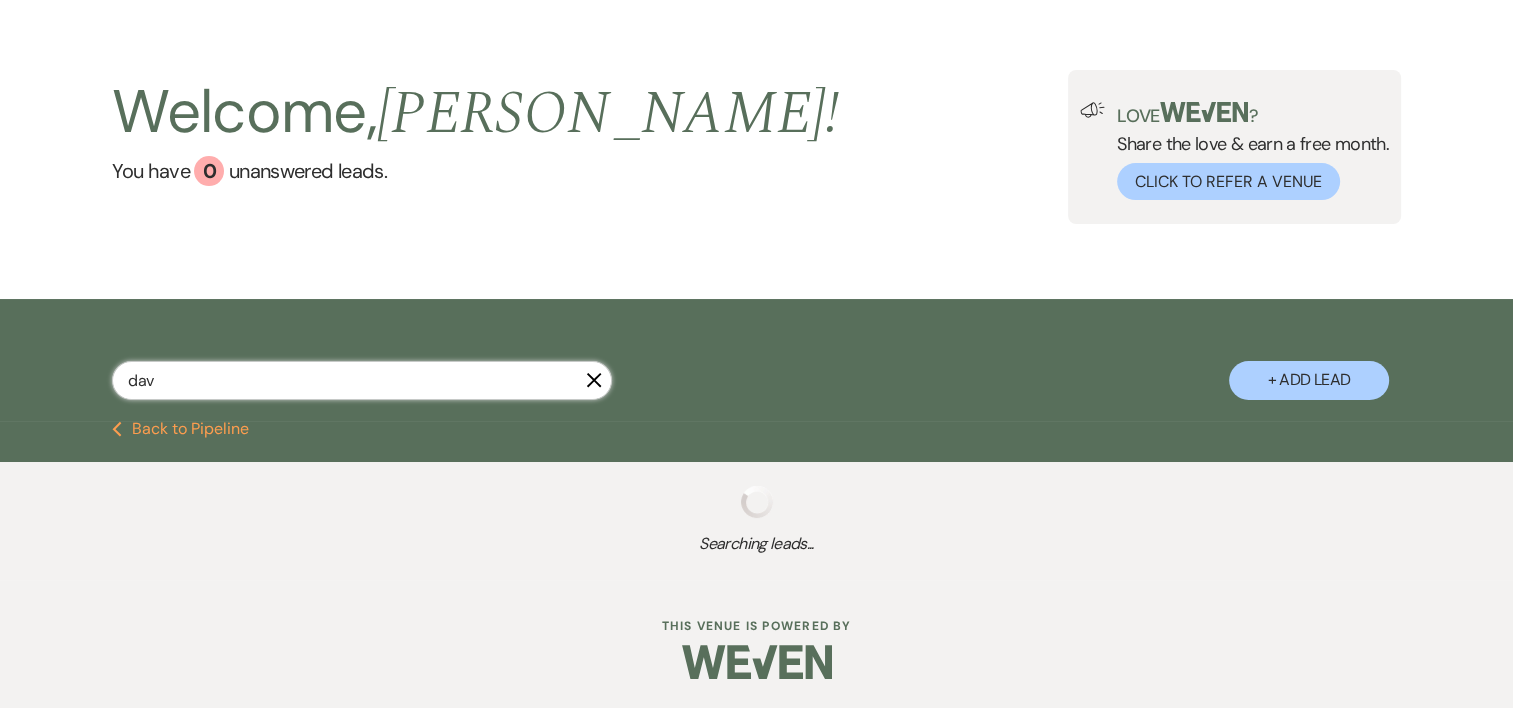 select on "4" 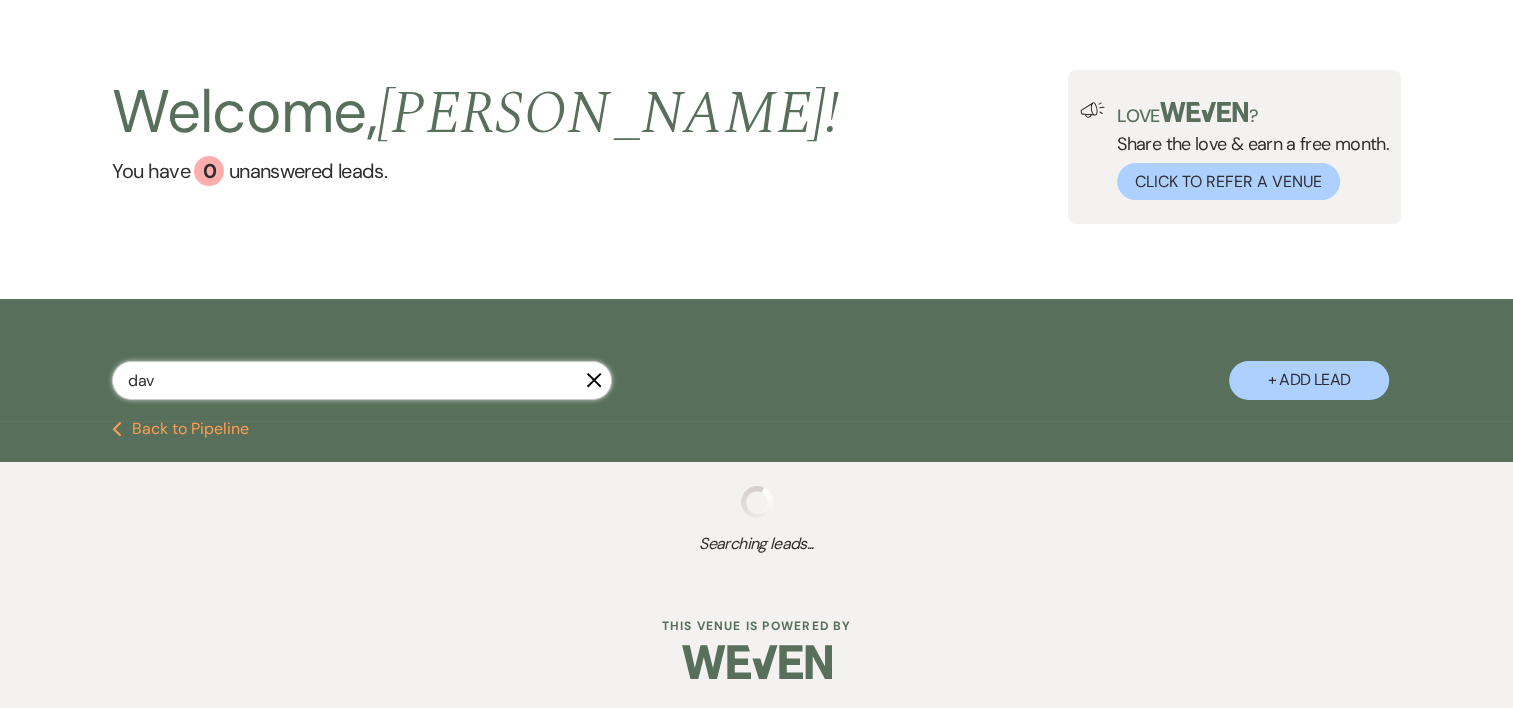 select on "8" 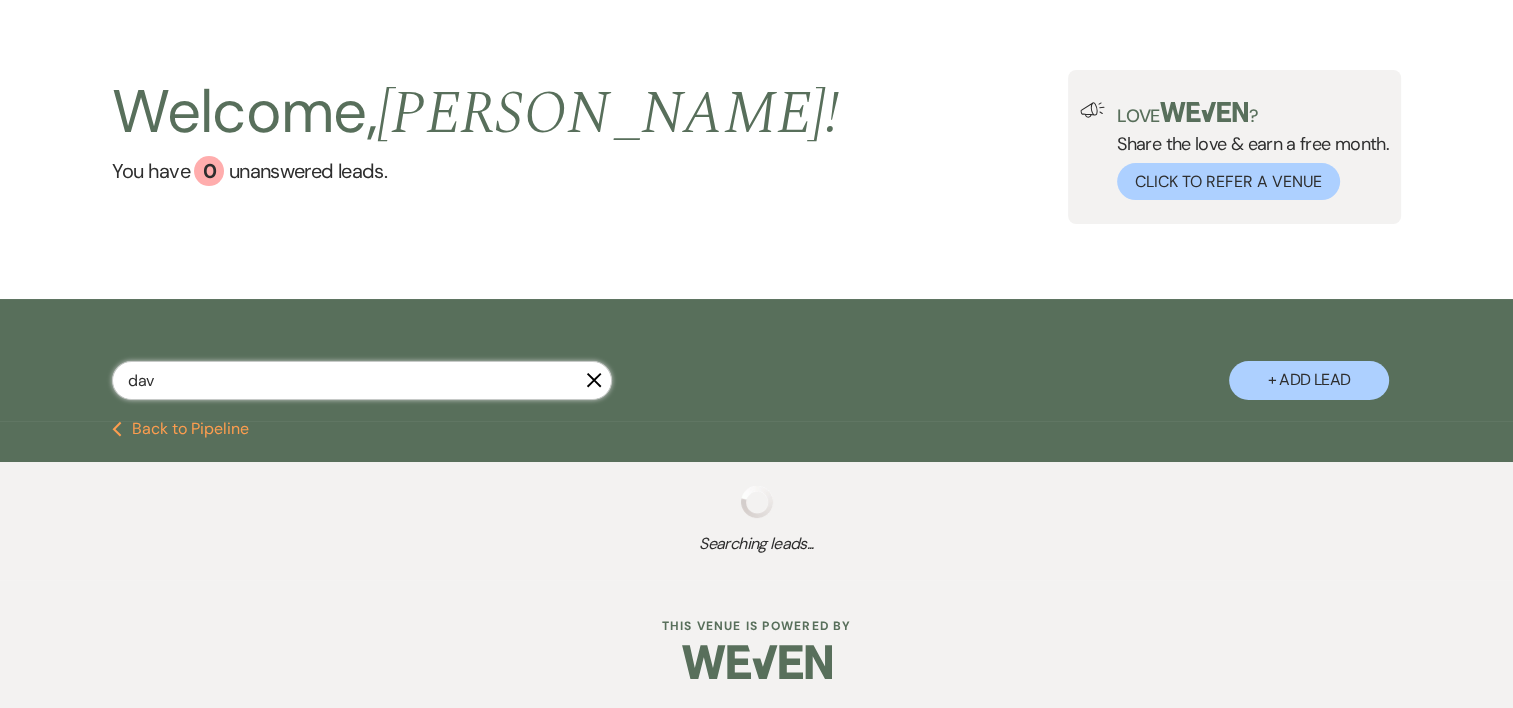 select on "5" 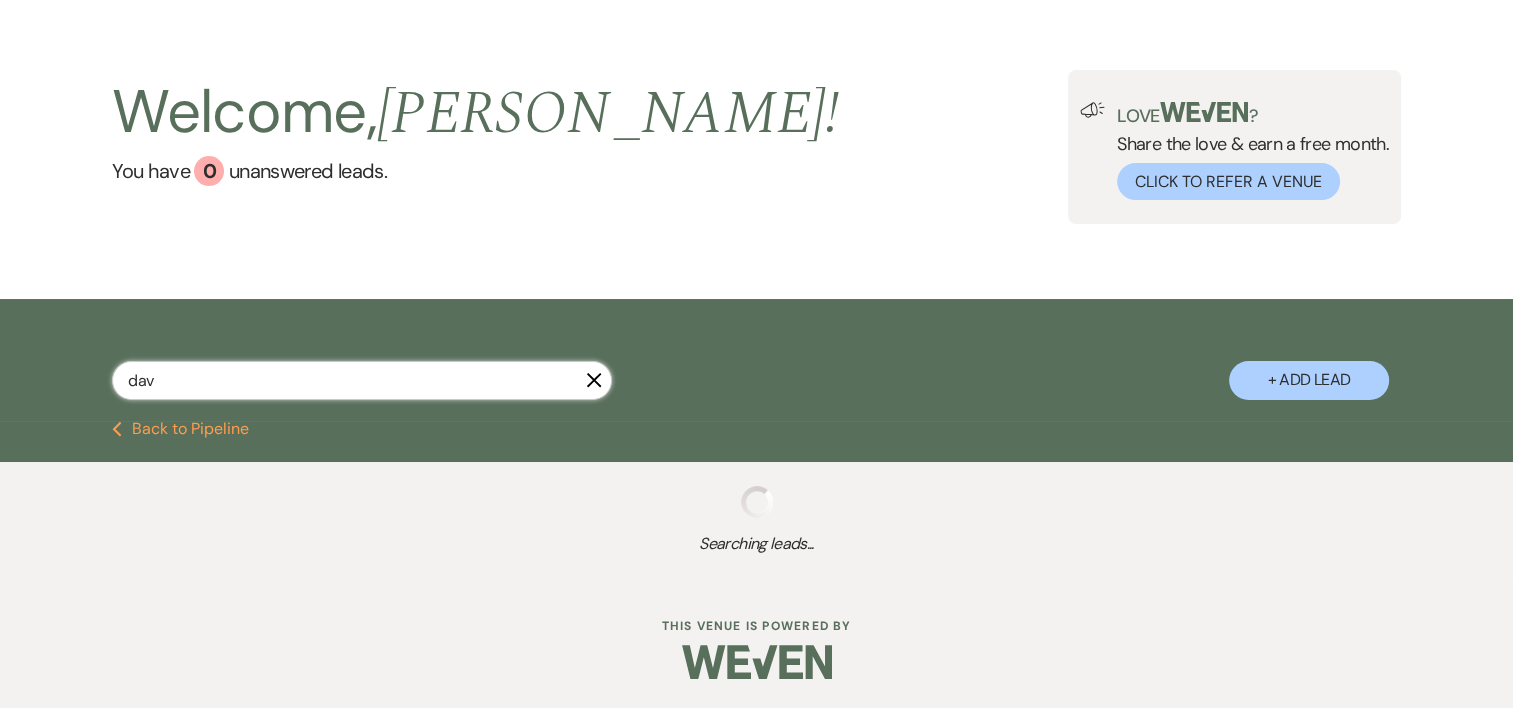 select on "8" 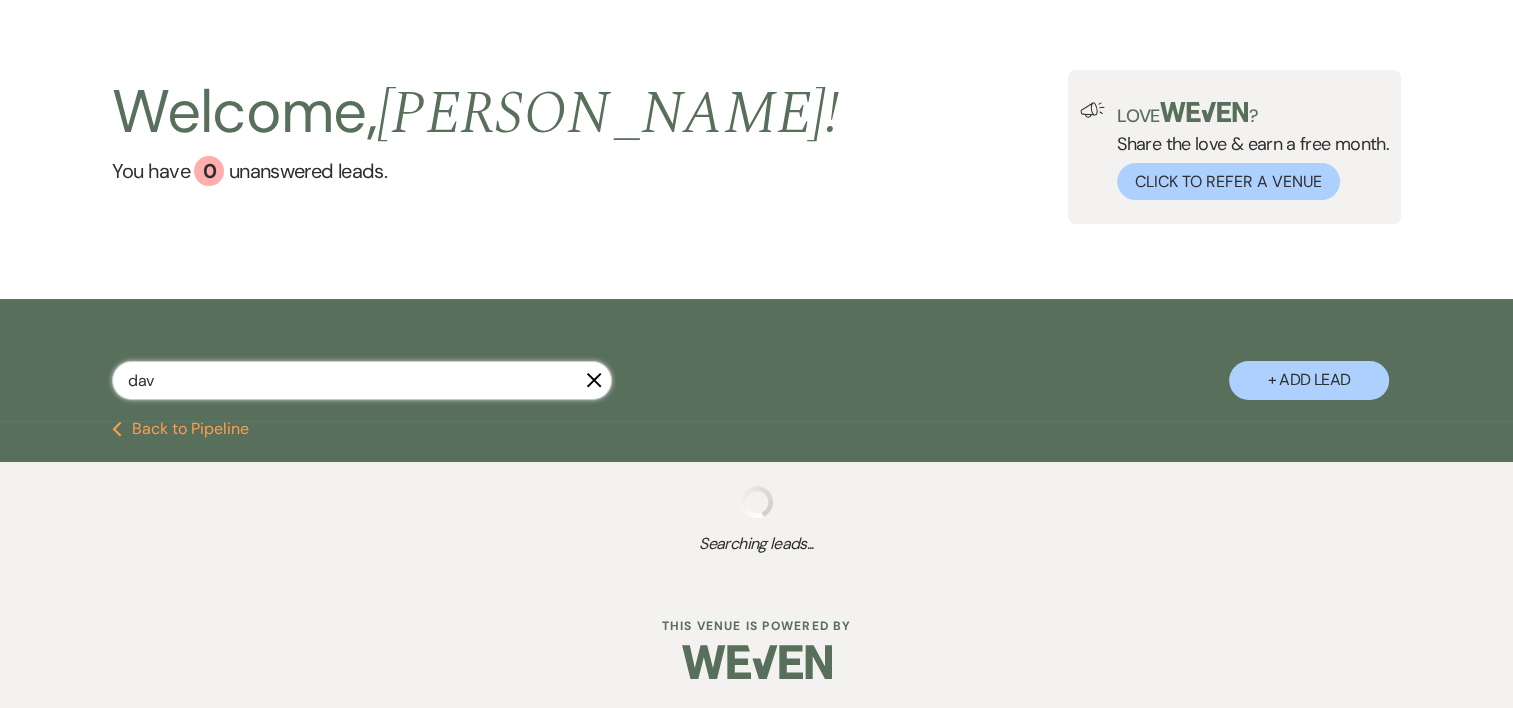 select on "5" 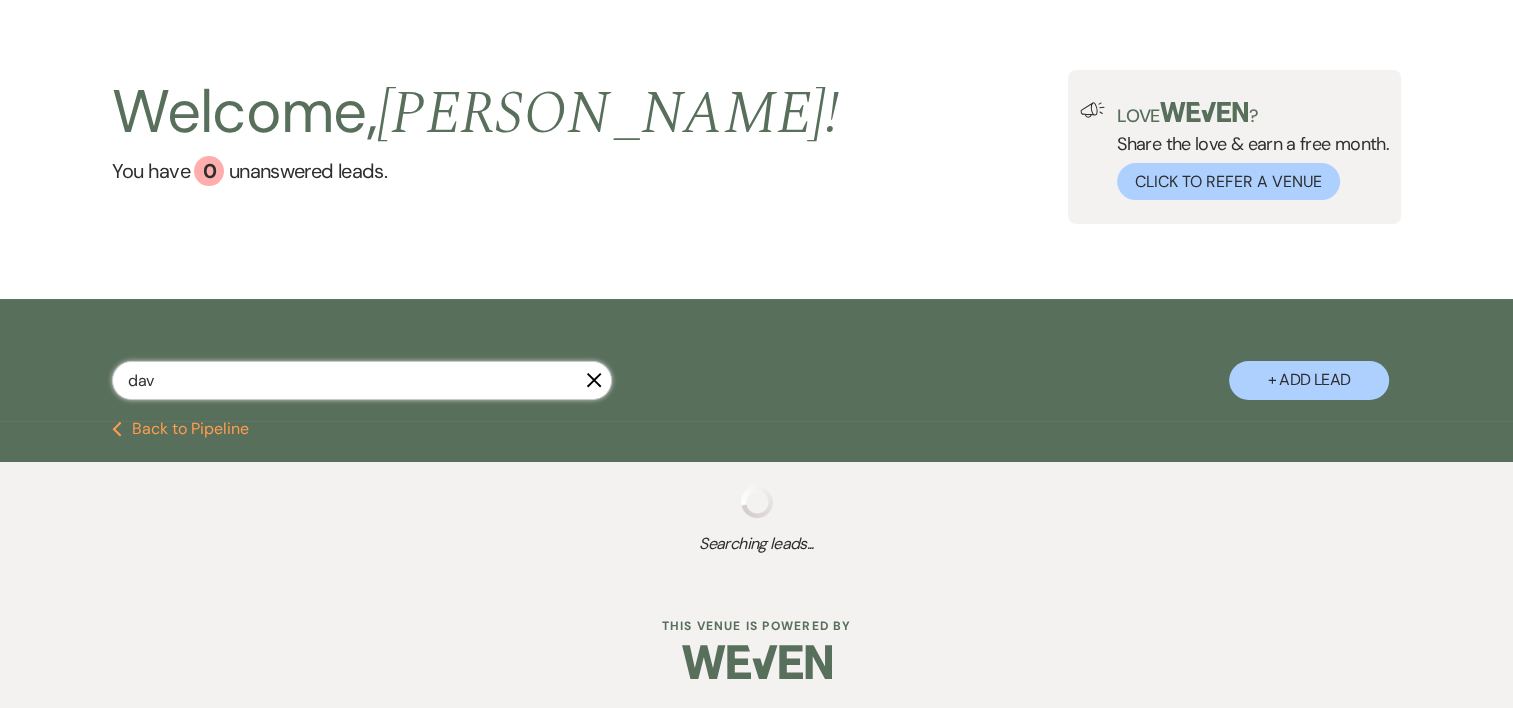 select on "8" 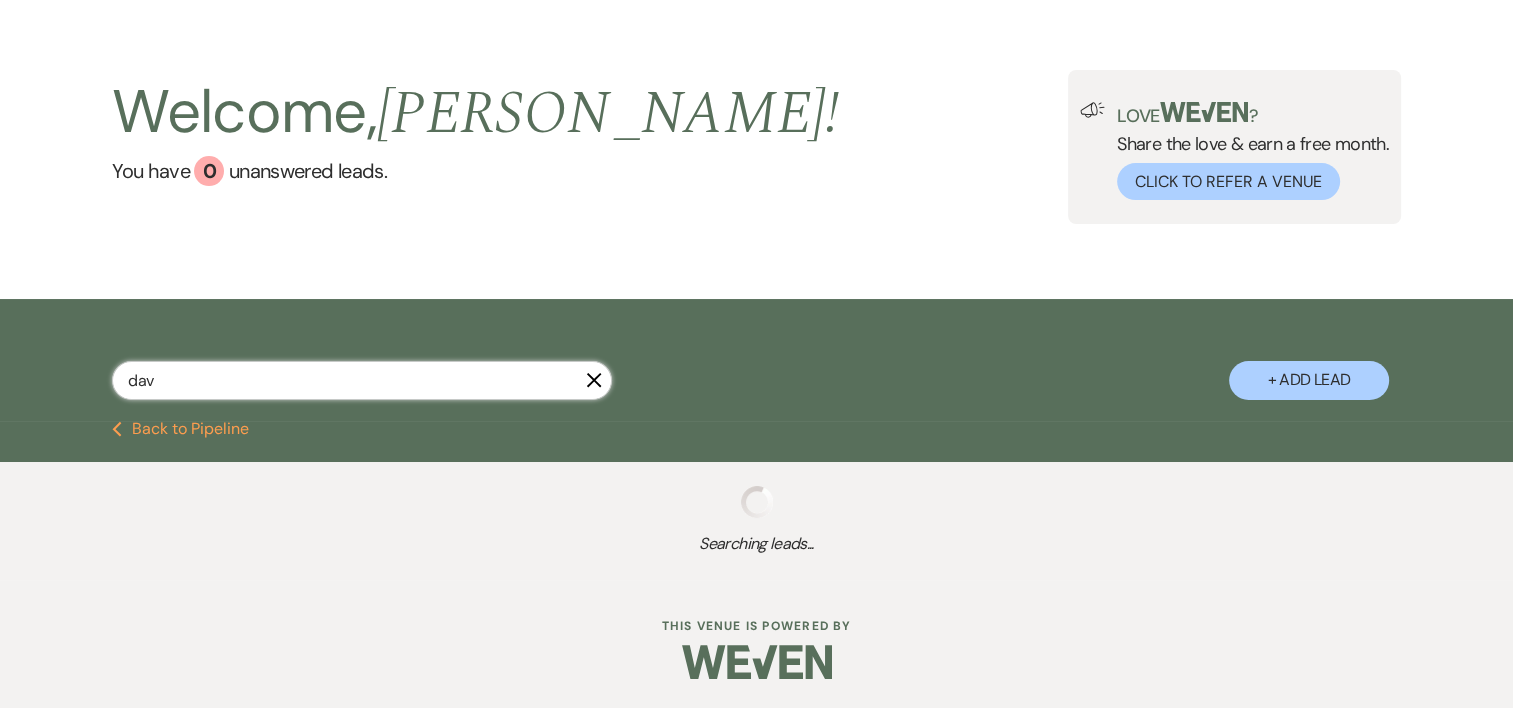 select on "5" 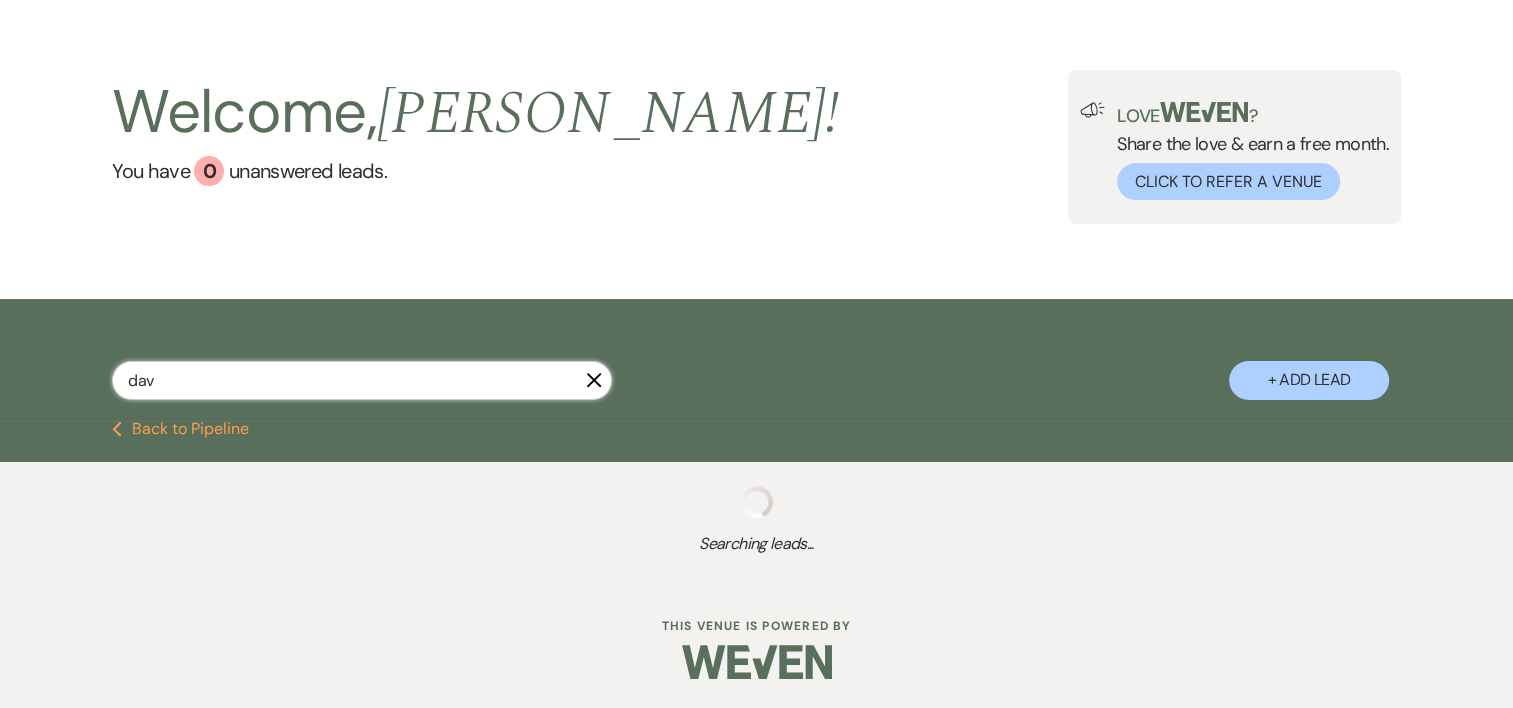 select on "8" 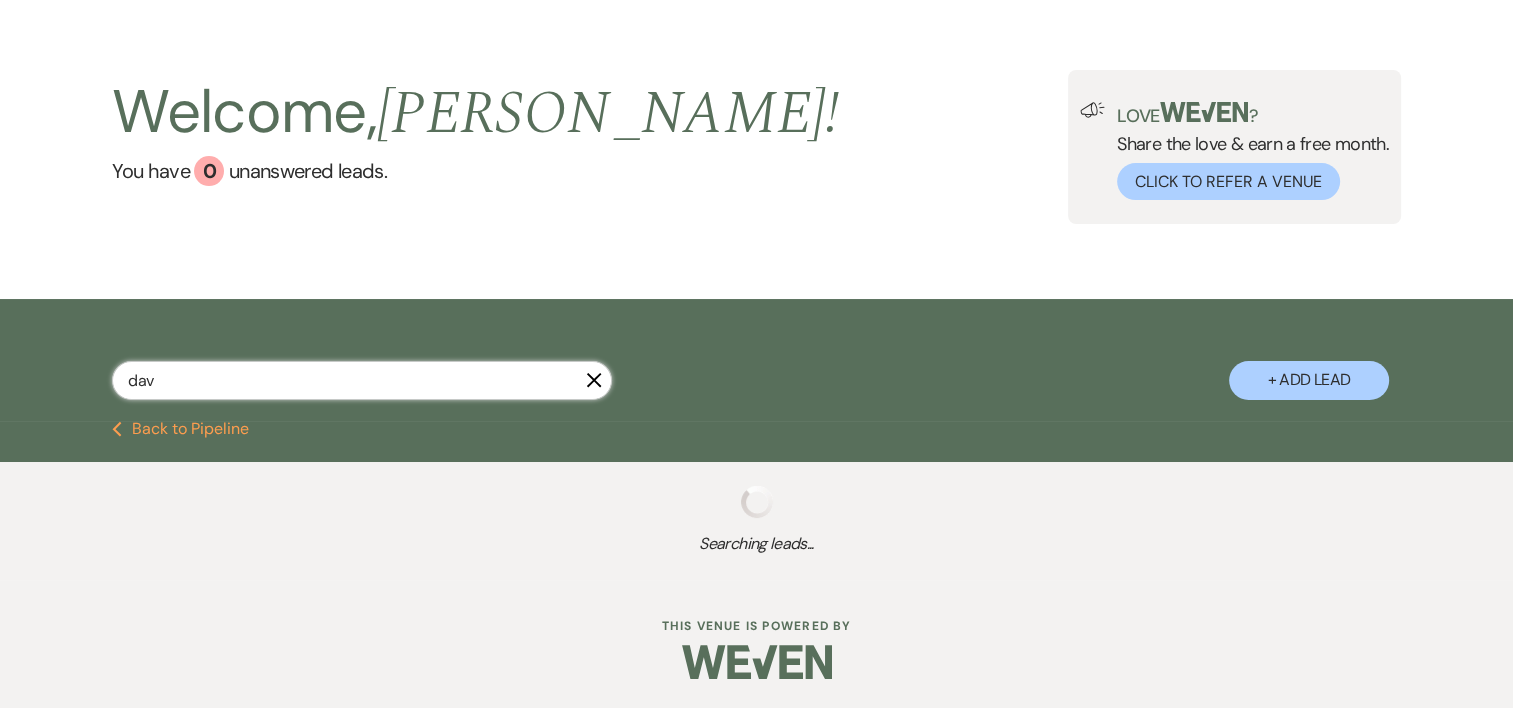 select on "1" 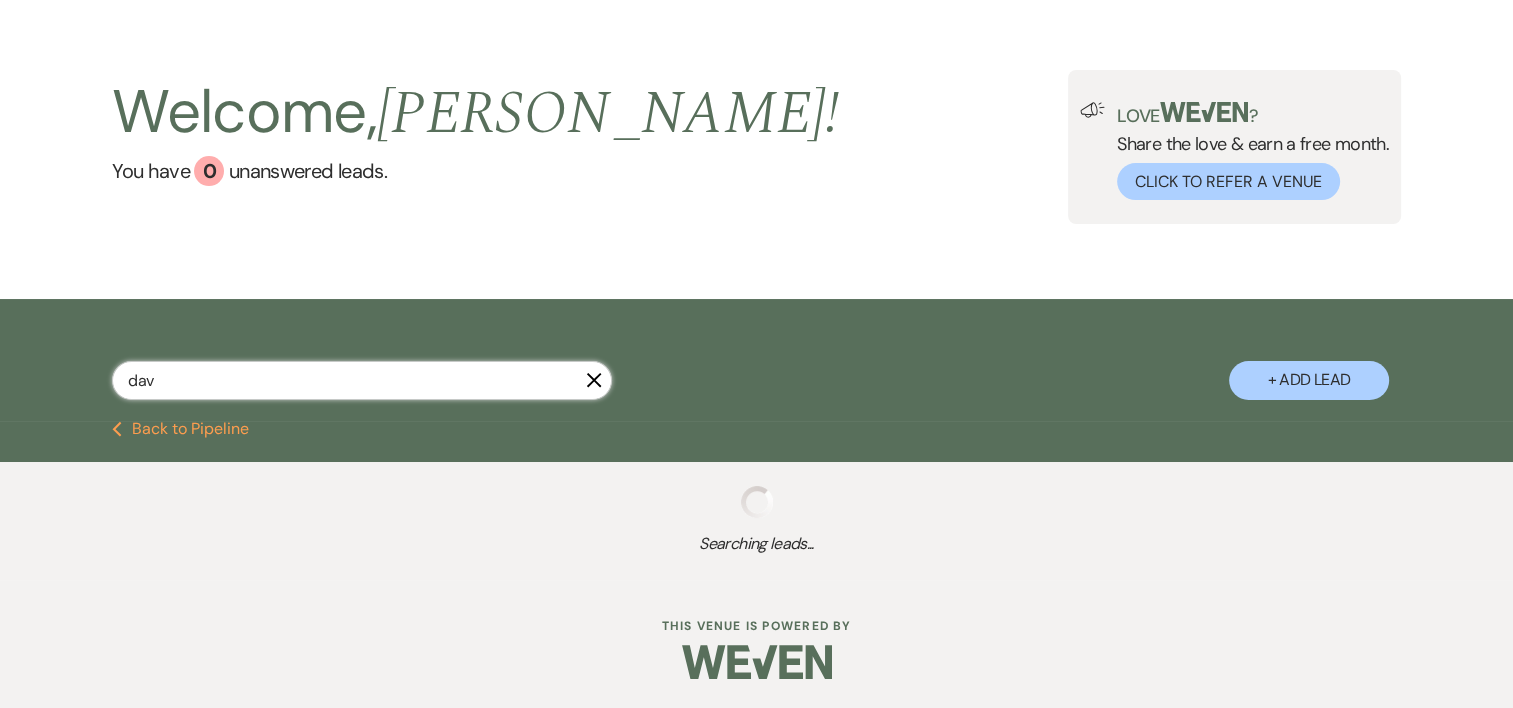 select on "8" 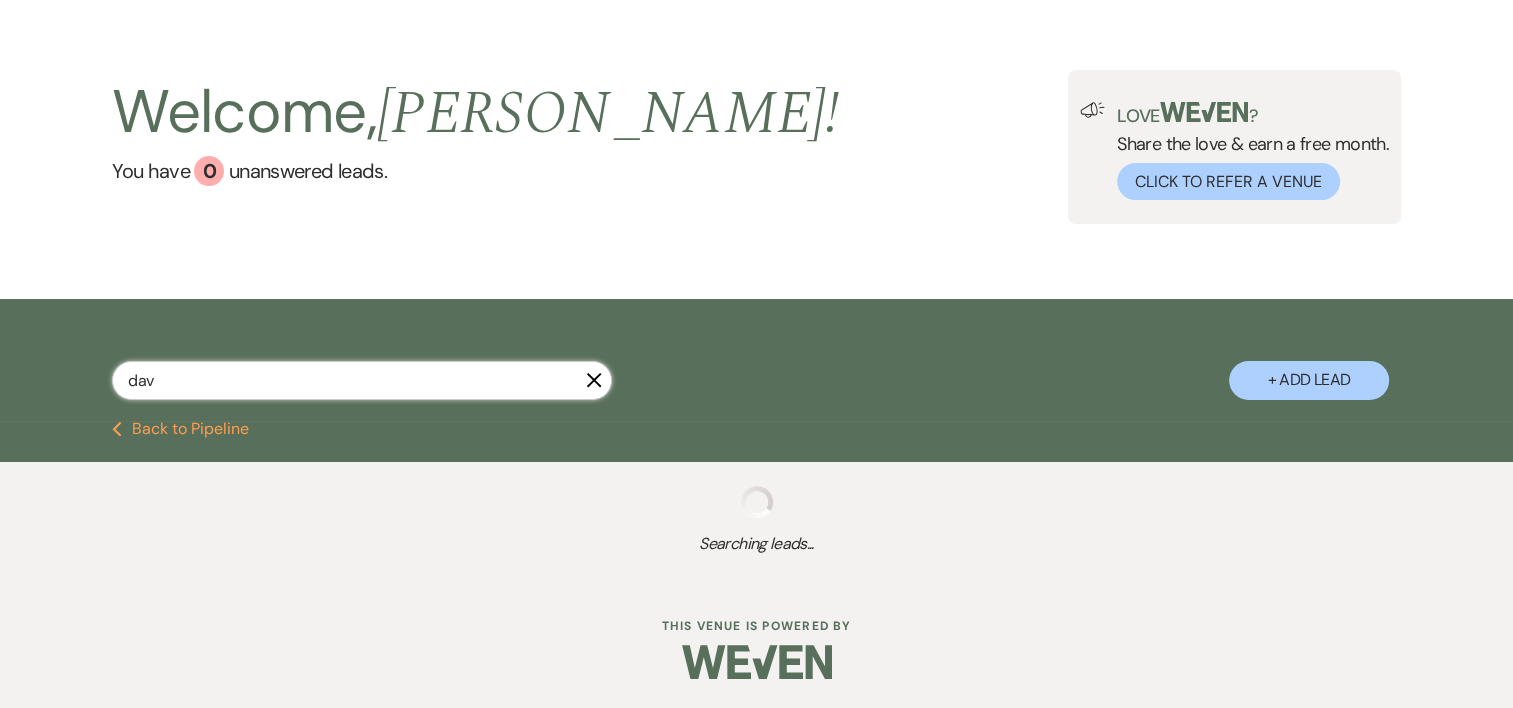 select on "5" 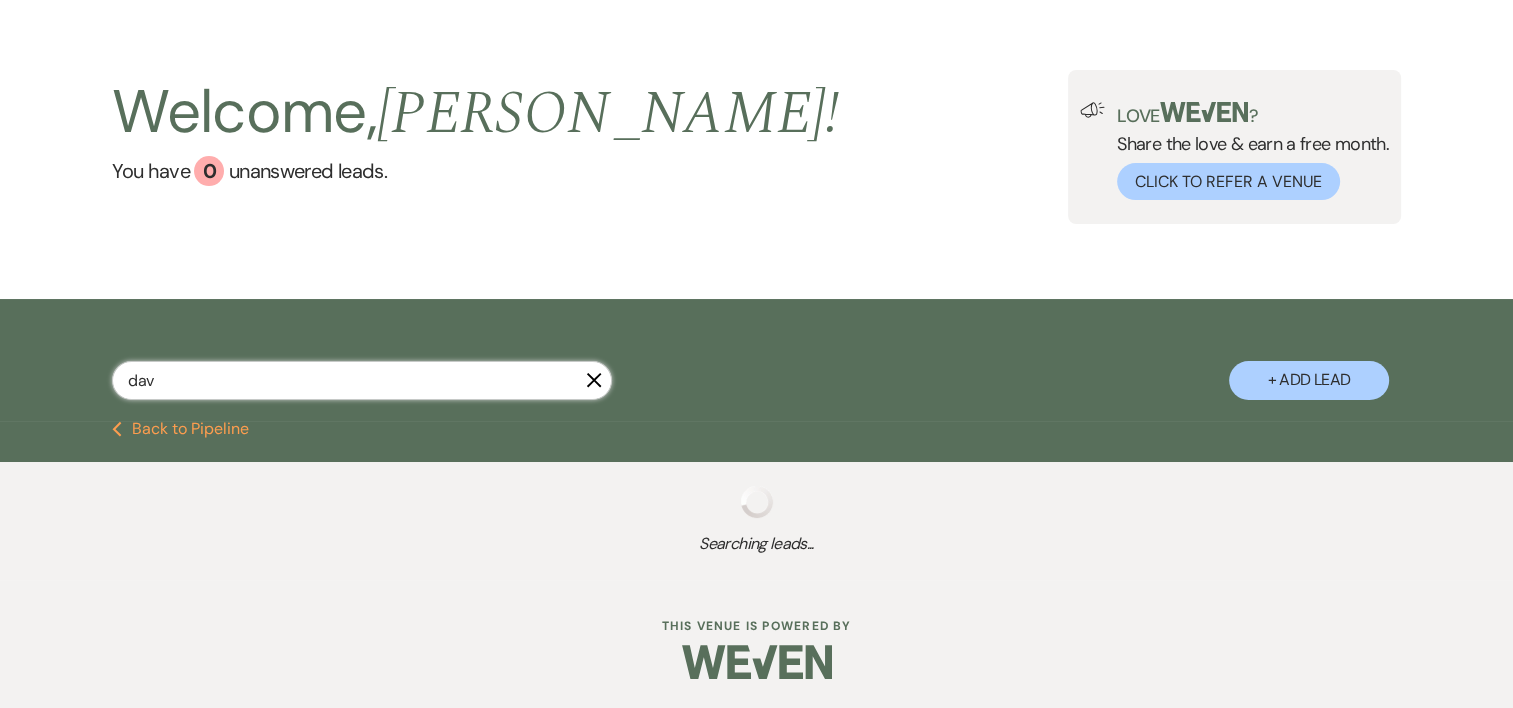 select on "8" 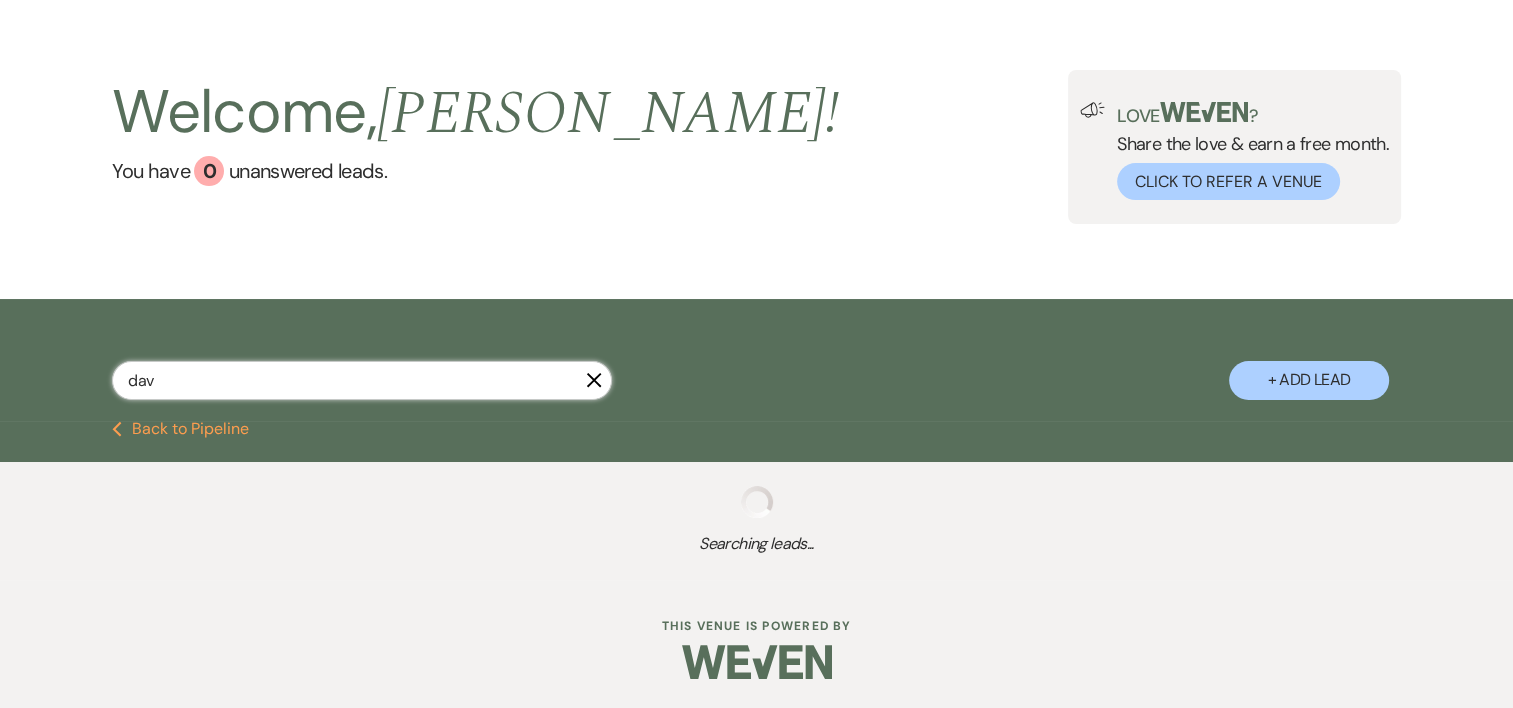 select on "5" 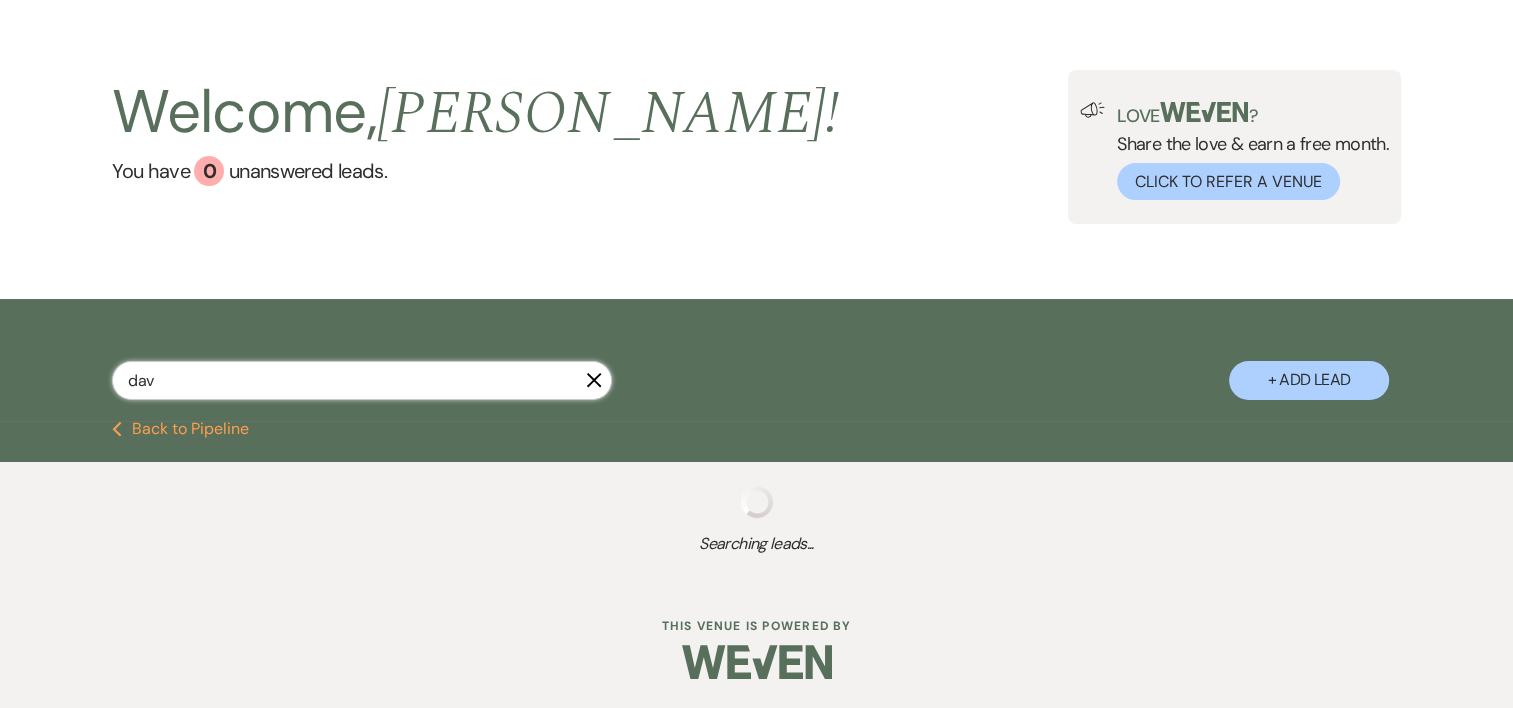 select on "8" 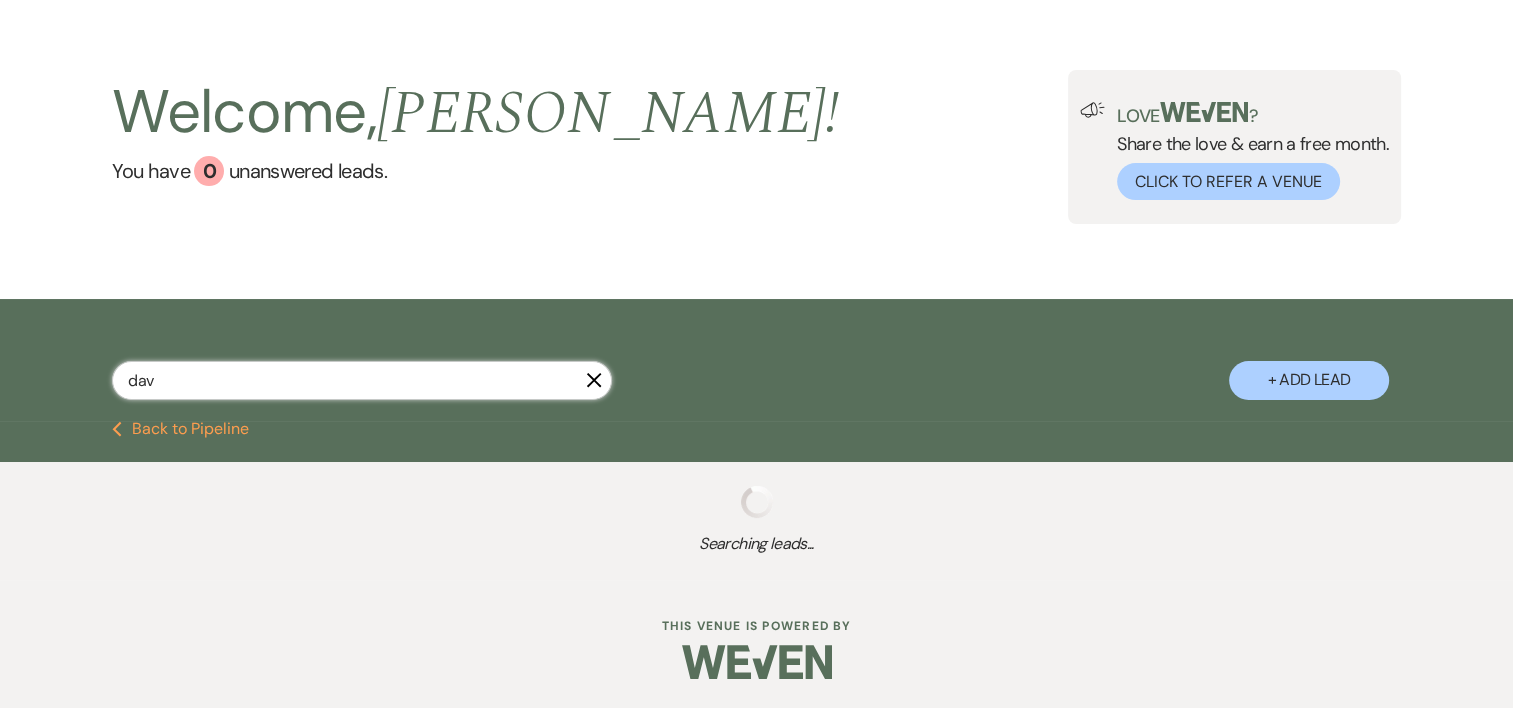 select on "1" 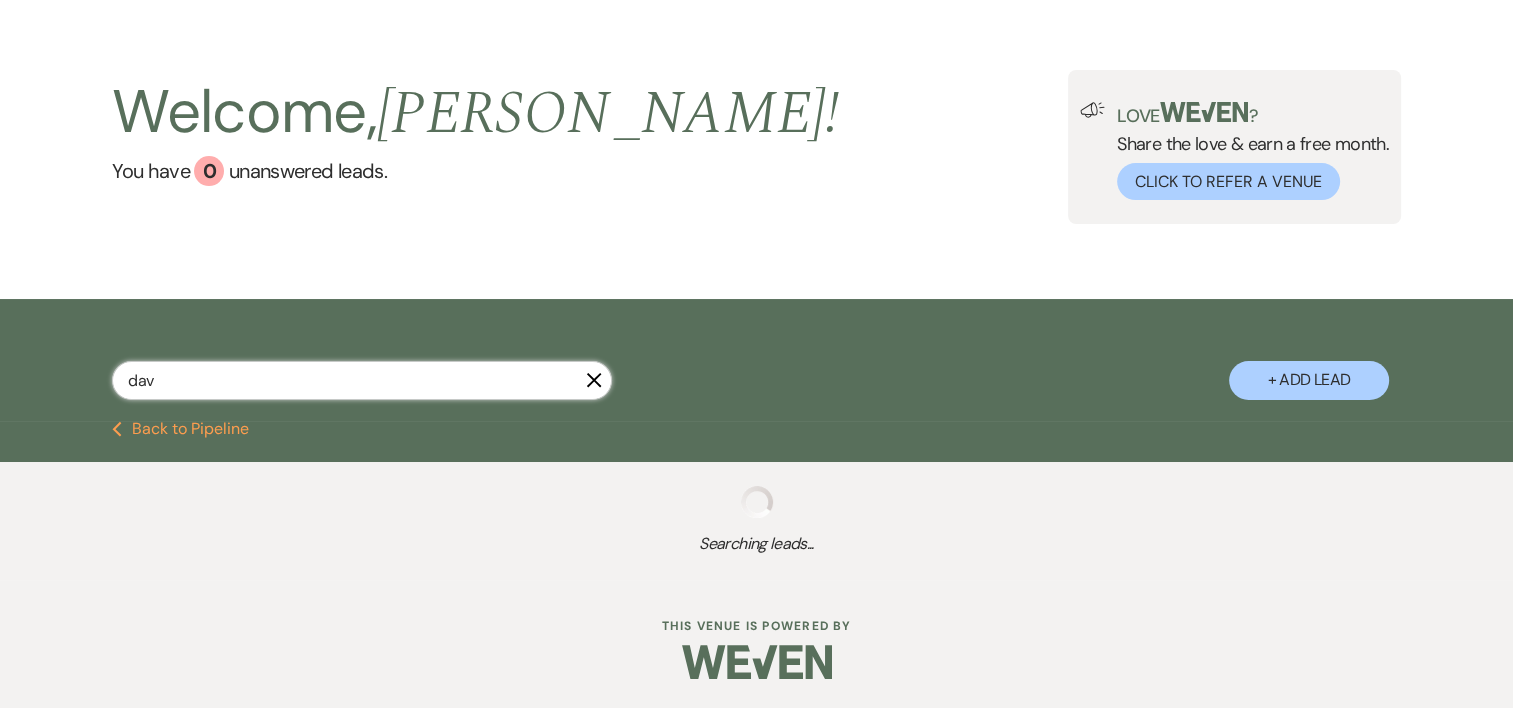 select on "8" 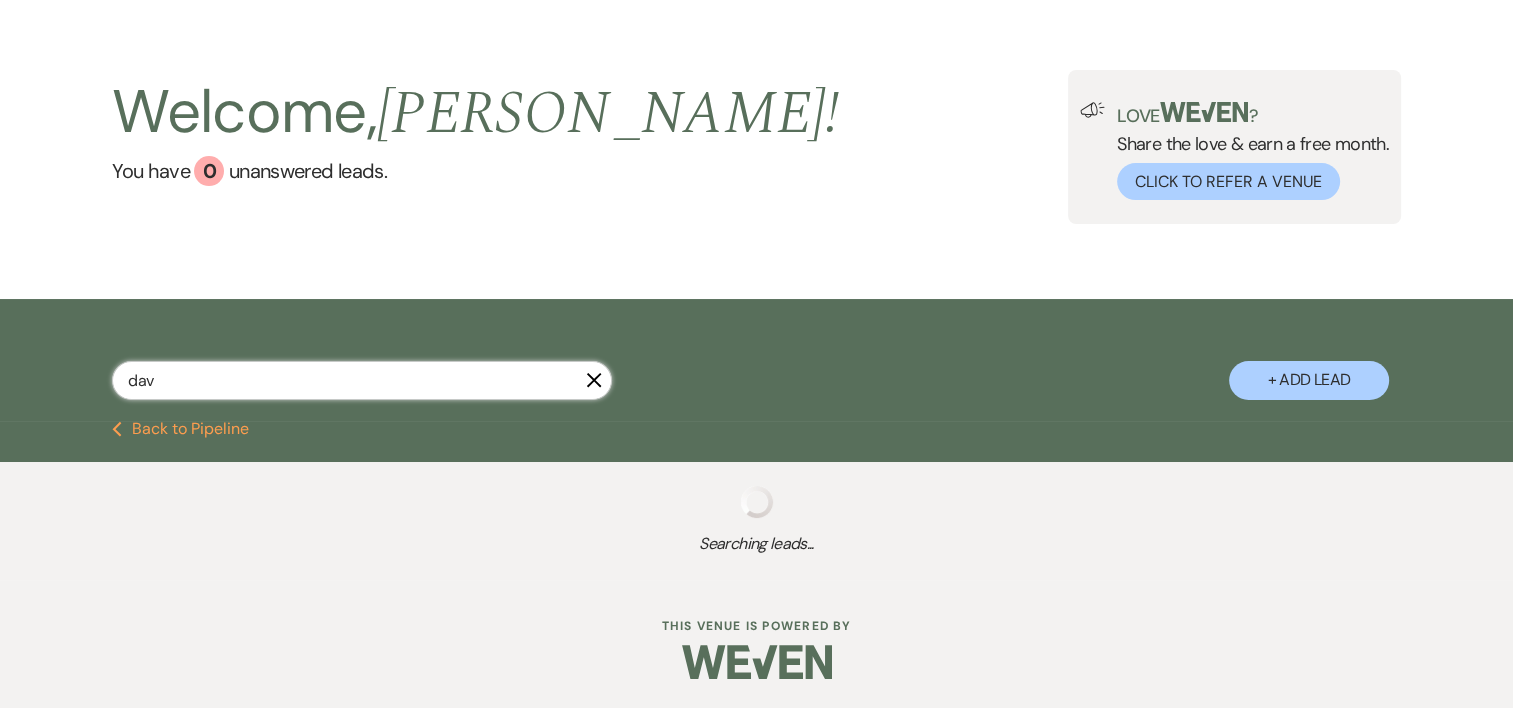 select on "5" 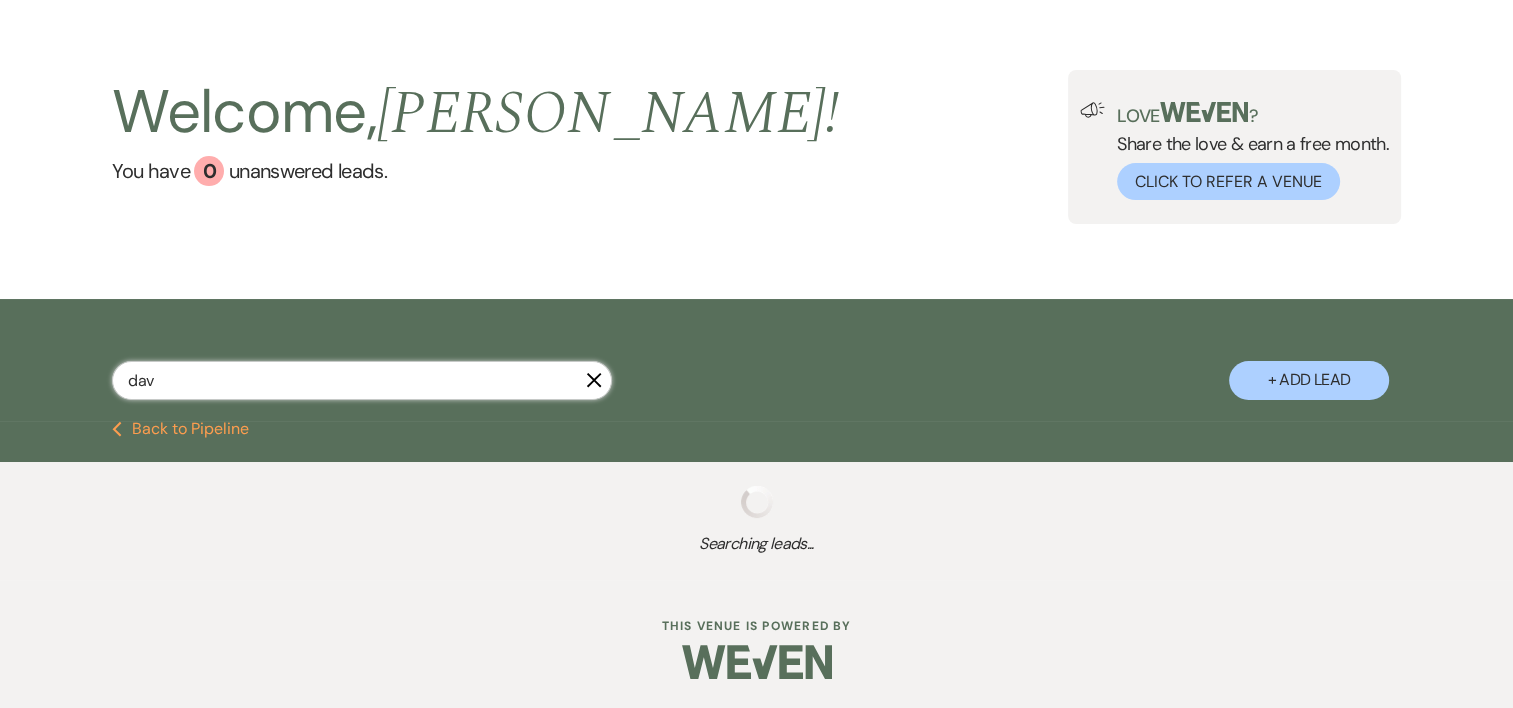 select on "8" 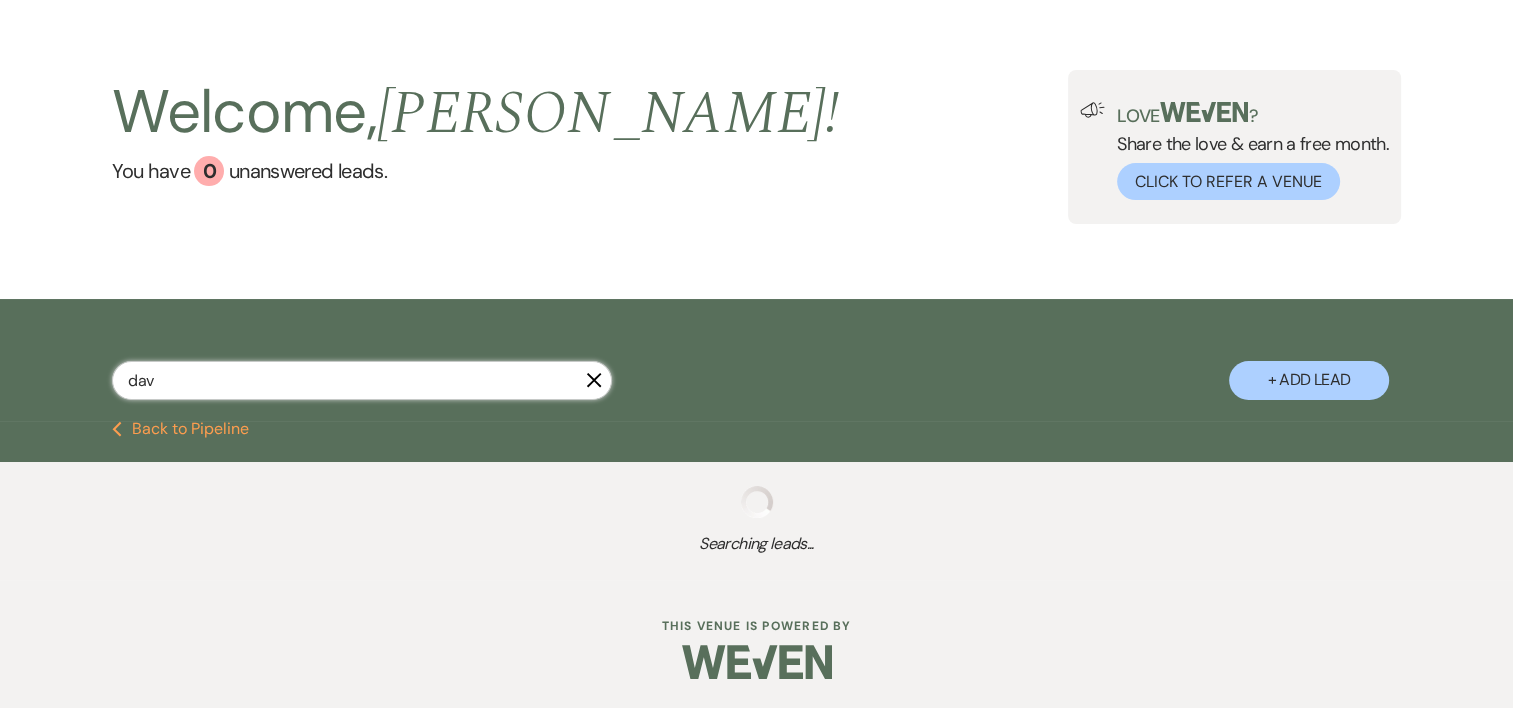 select on "5" 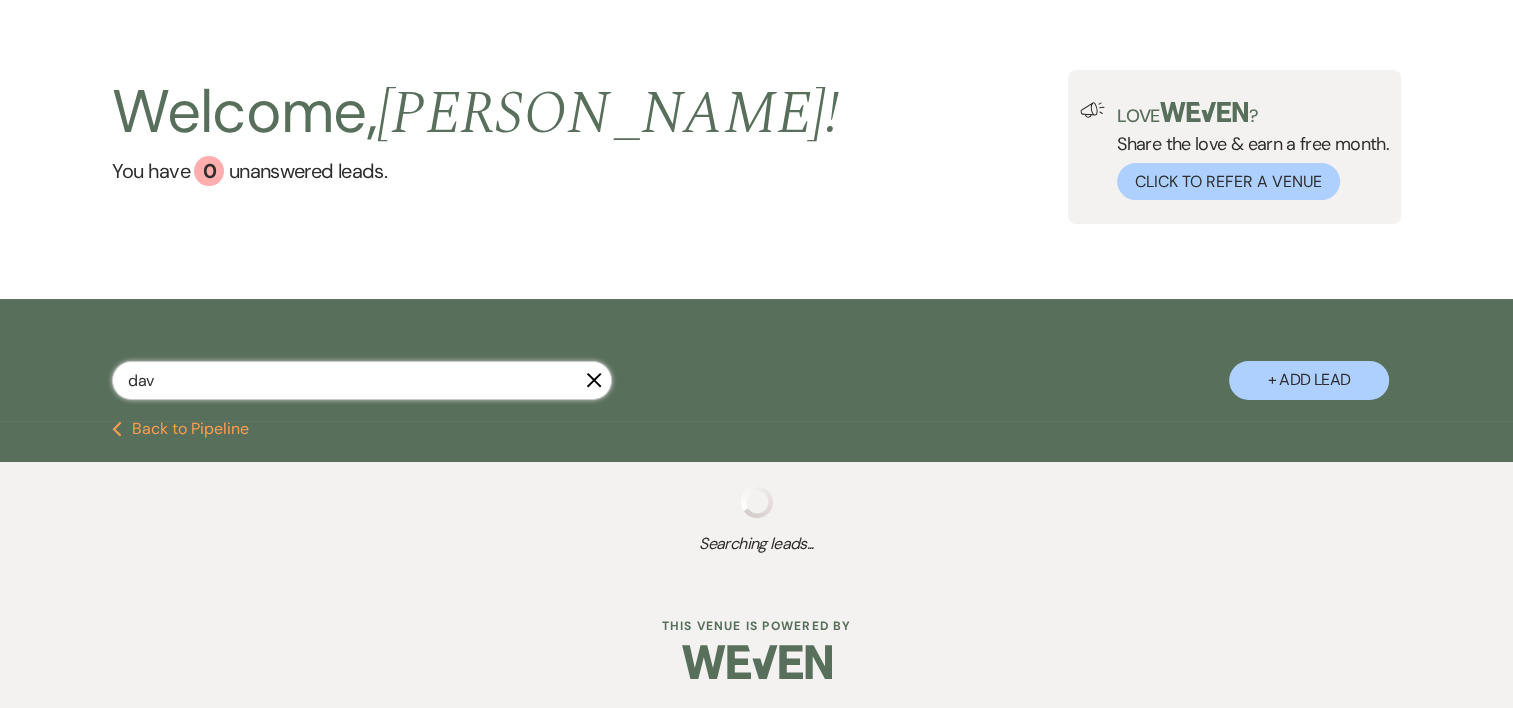 select on "8" 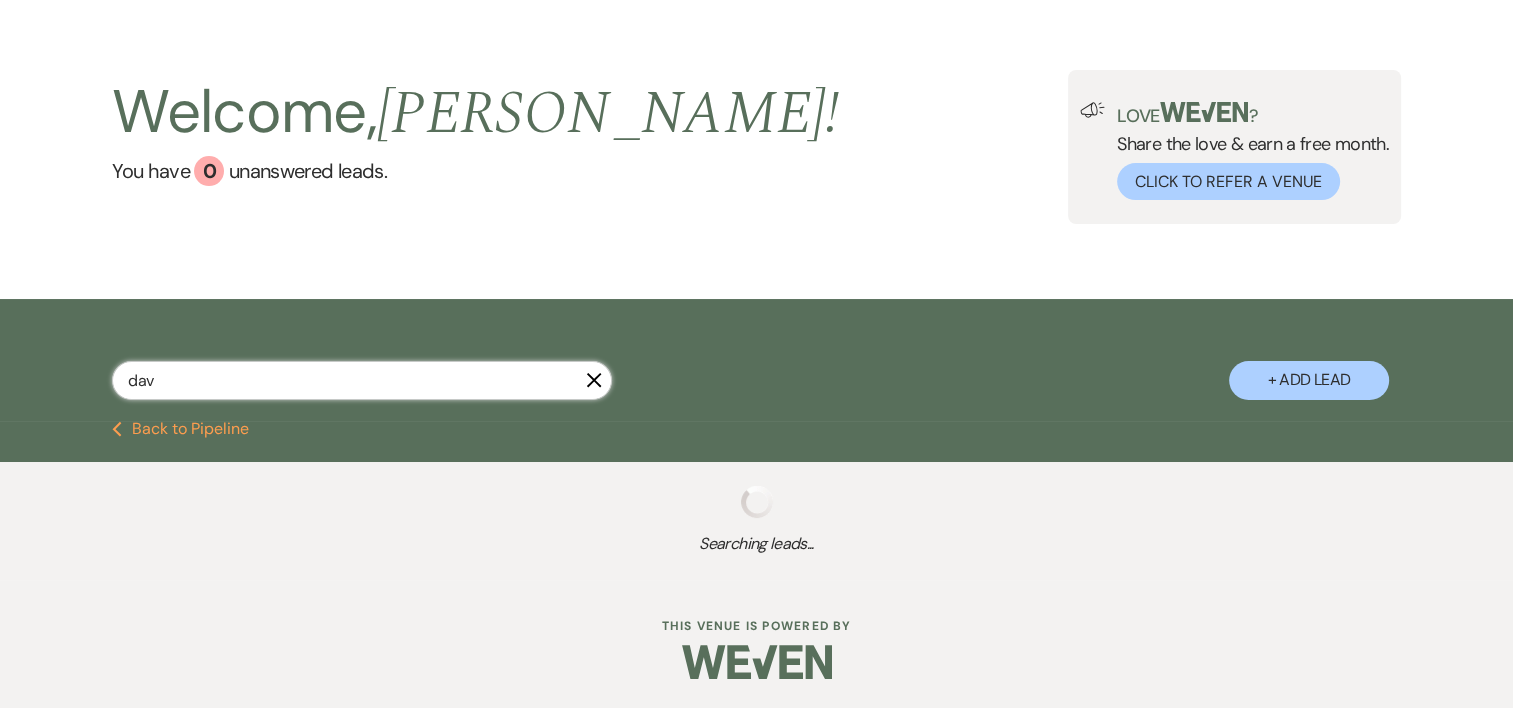 select on "5" 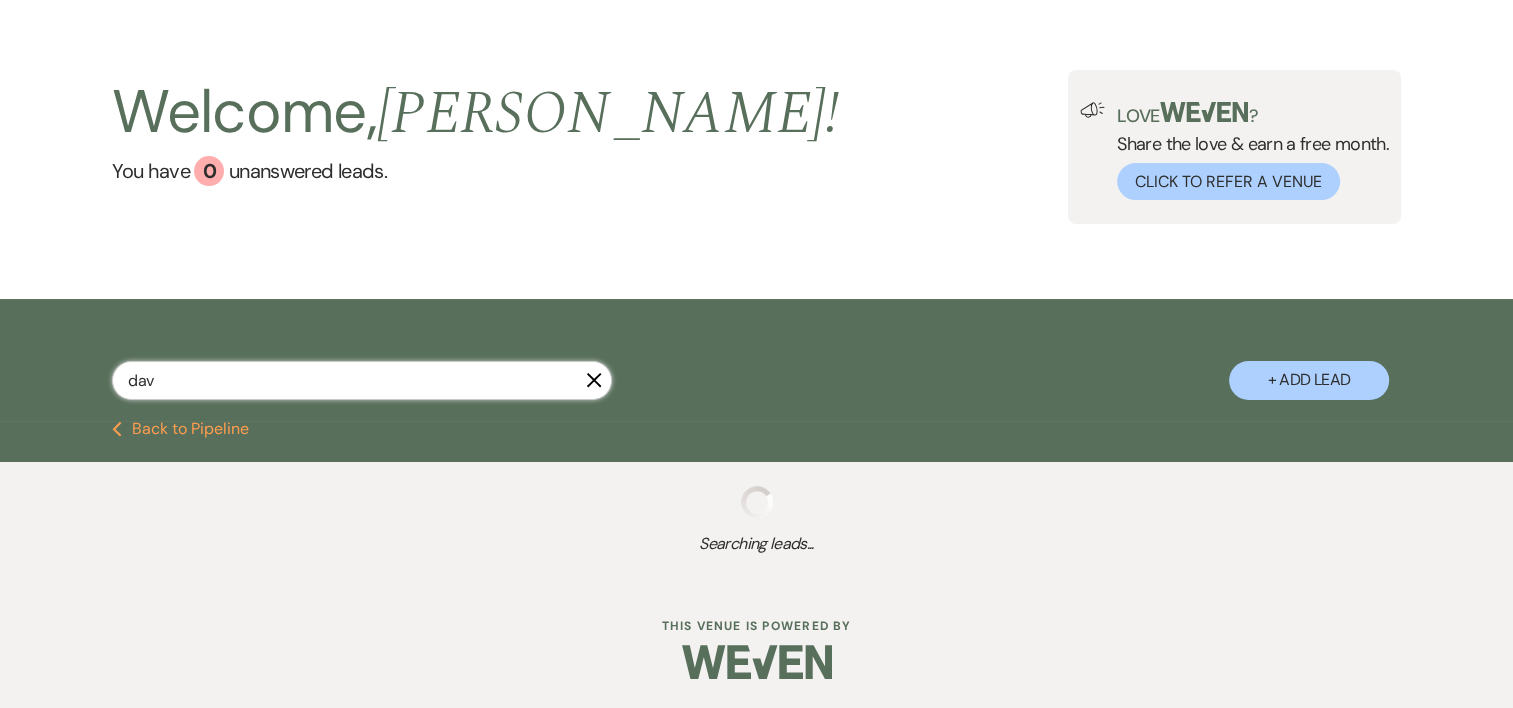 select on "8" 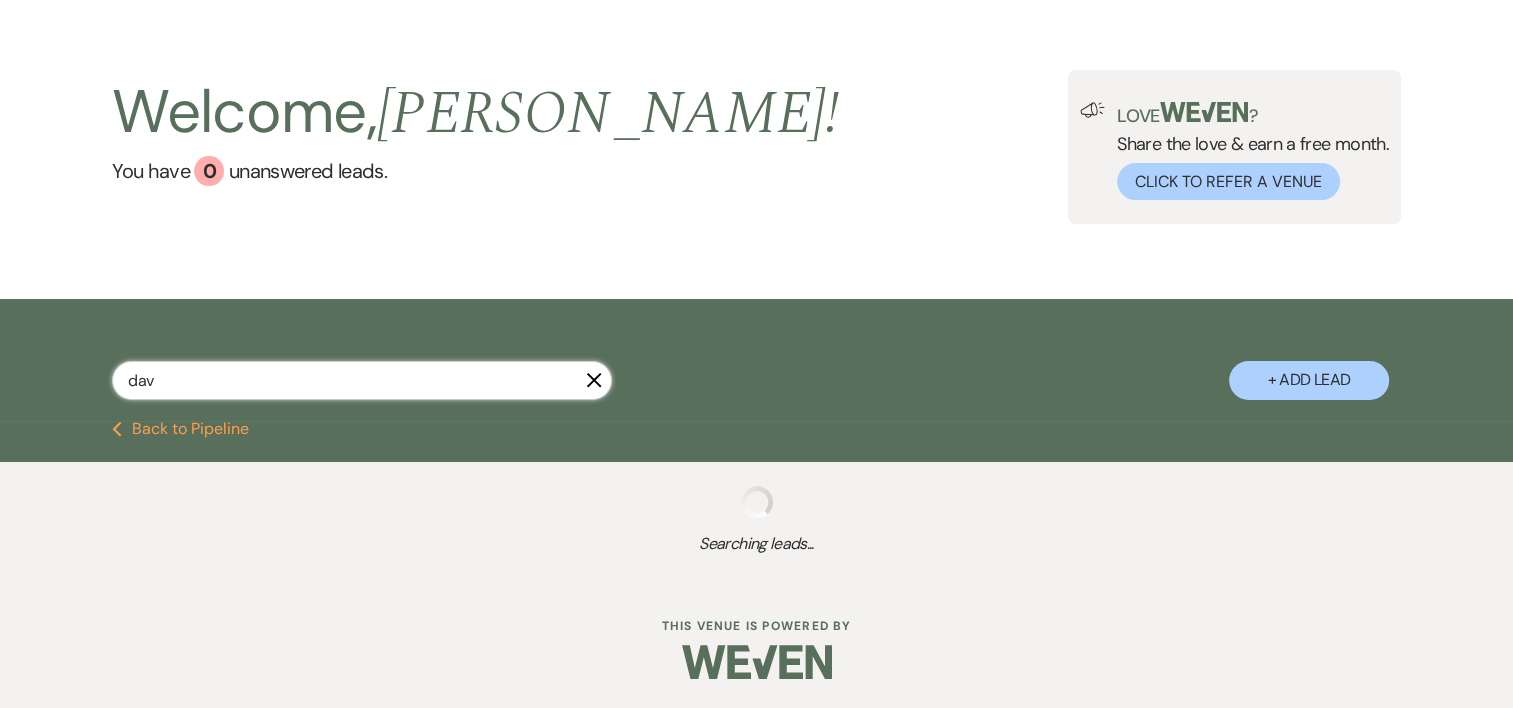 select on "1" 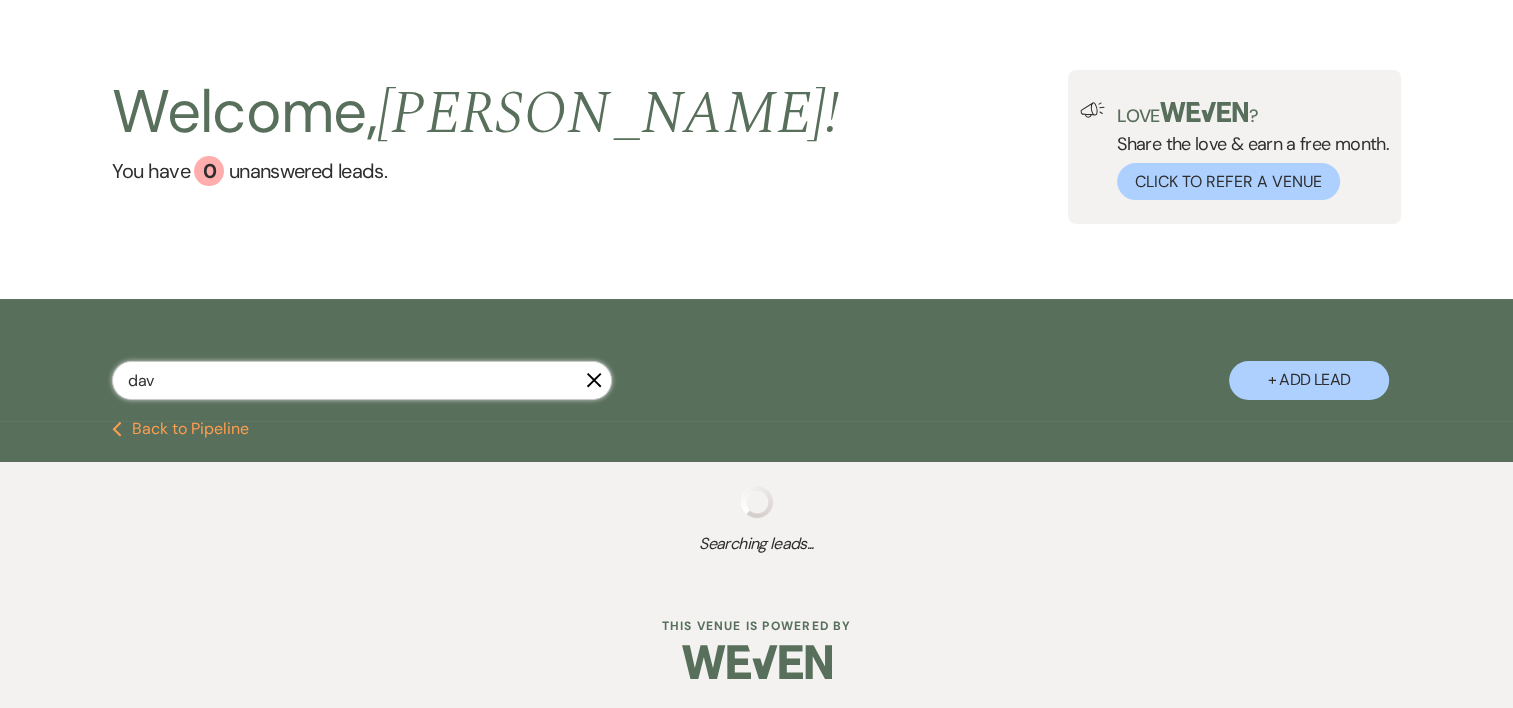 select on "8" 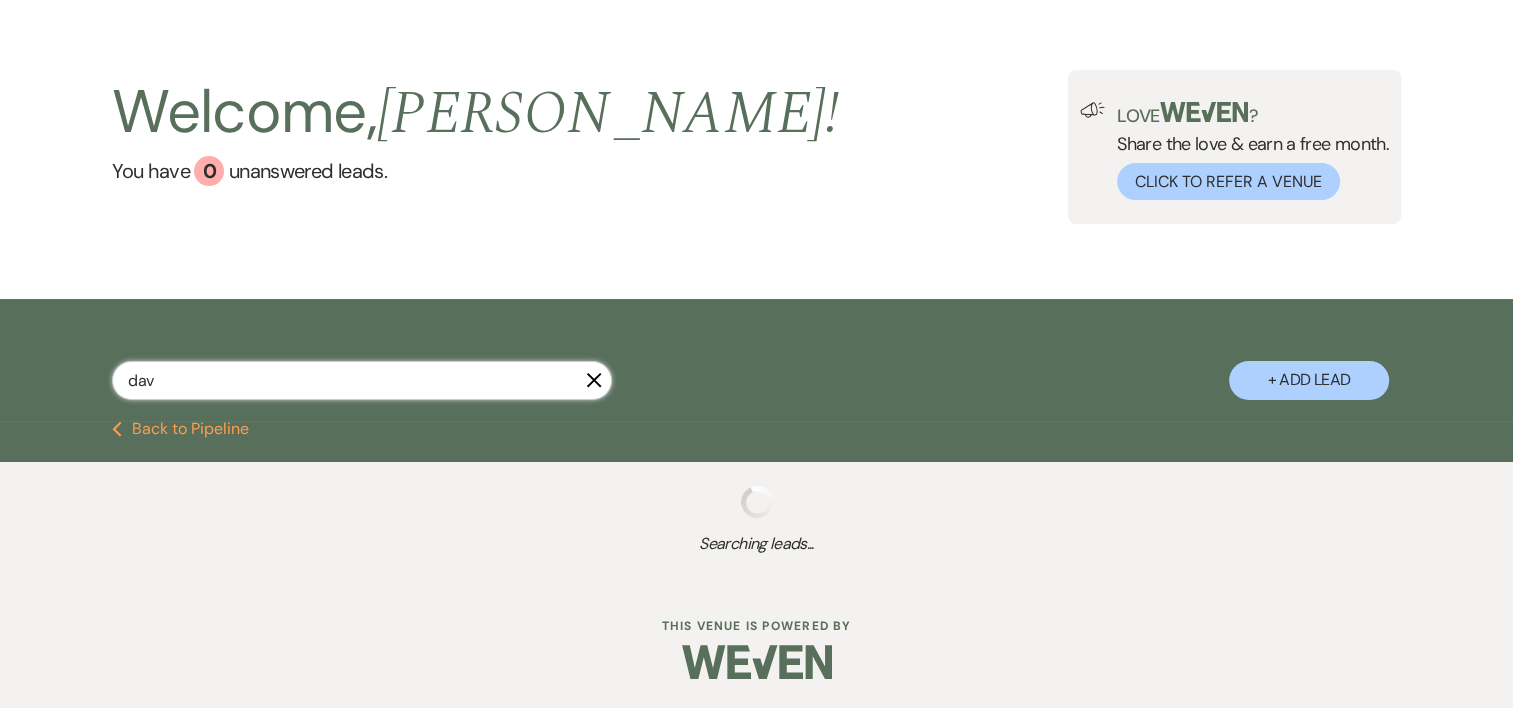 select on "3" 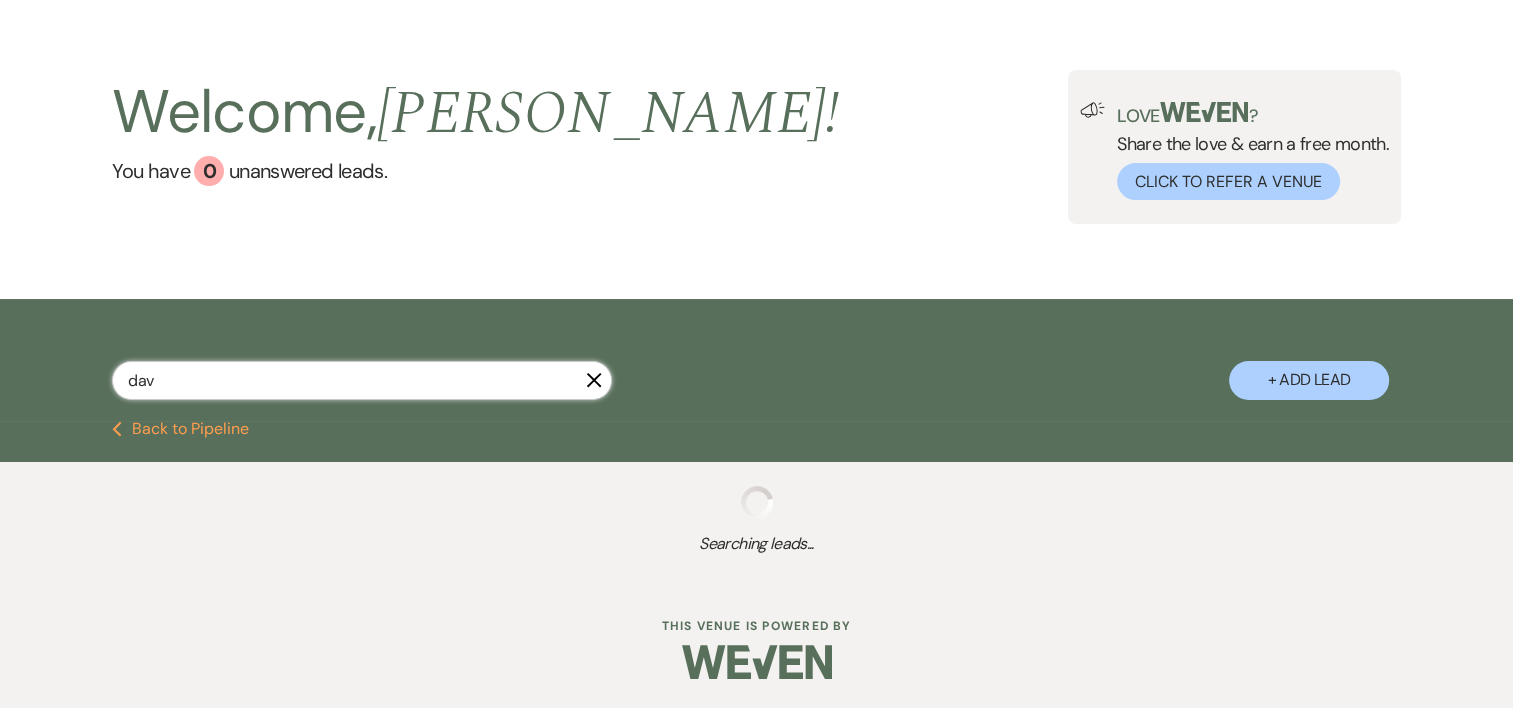 select on "8" 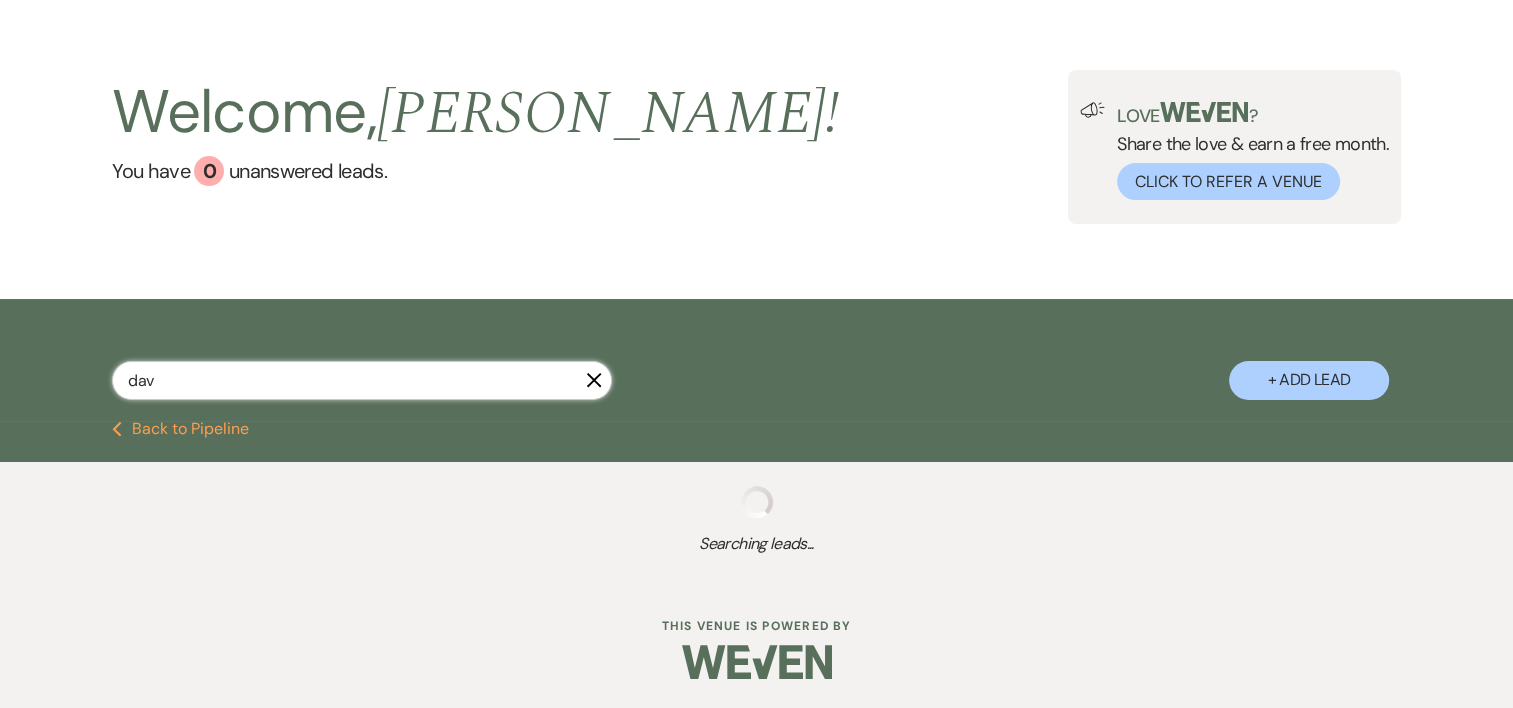 select on "5" 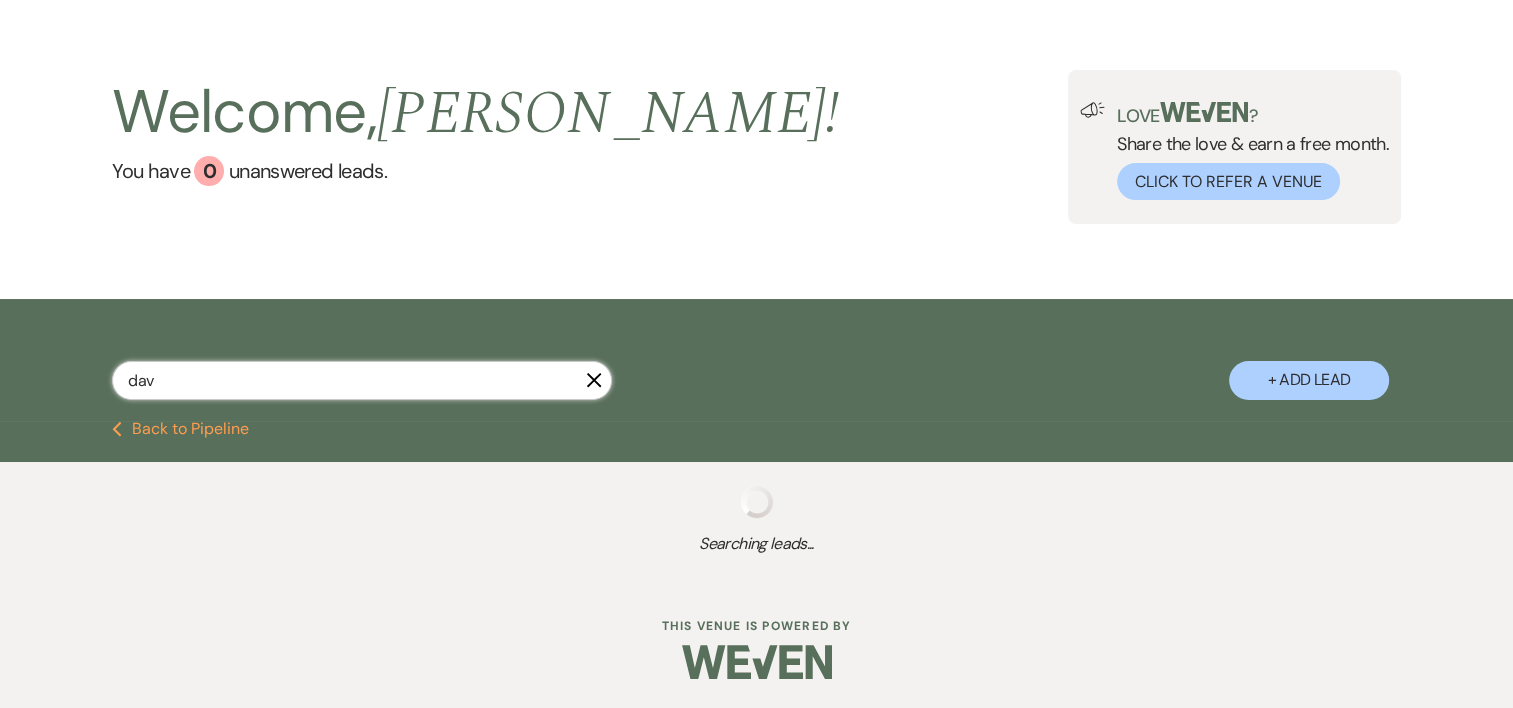 select on "8" 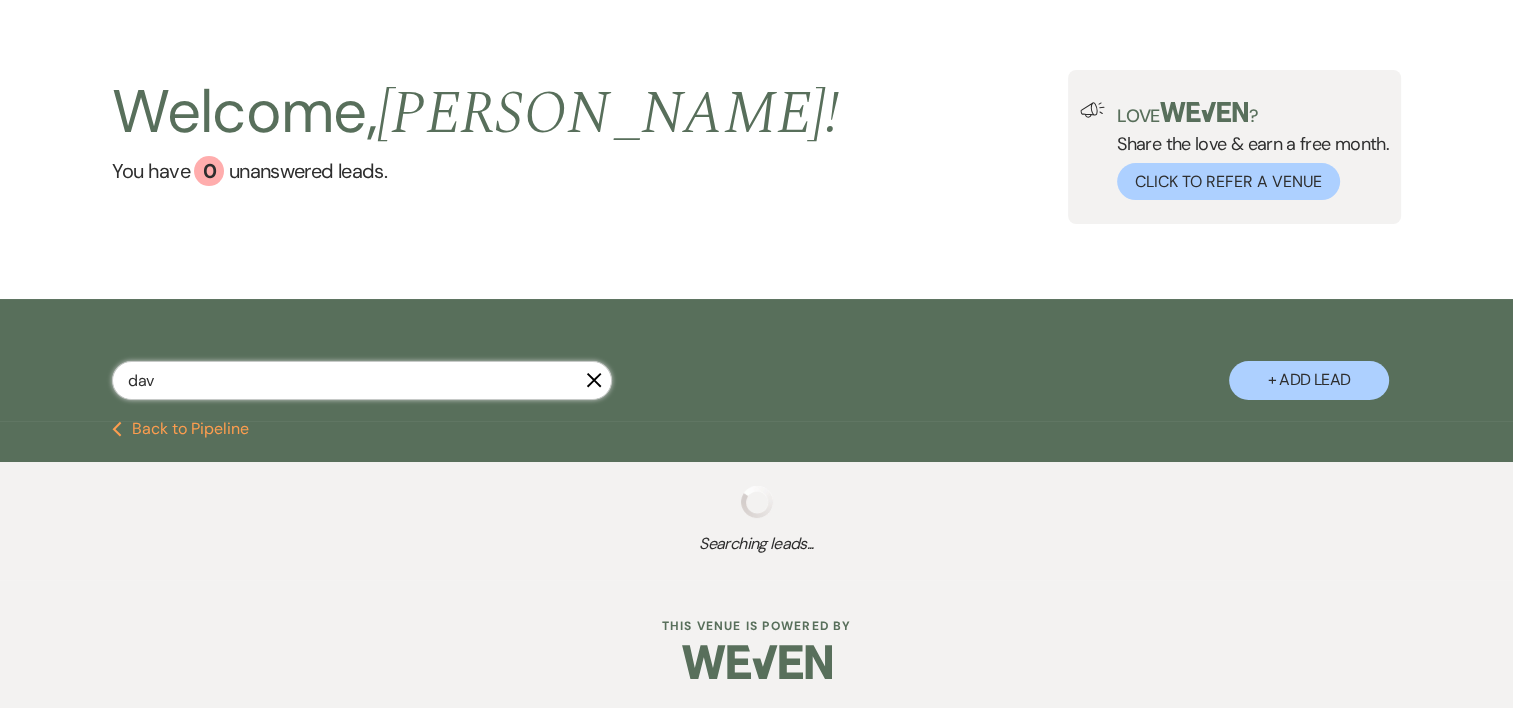 select on "5" 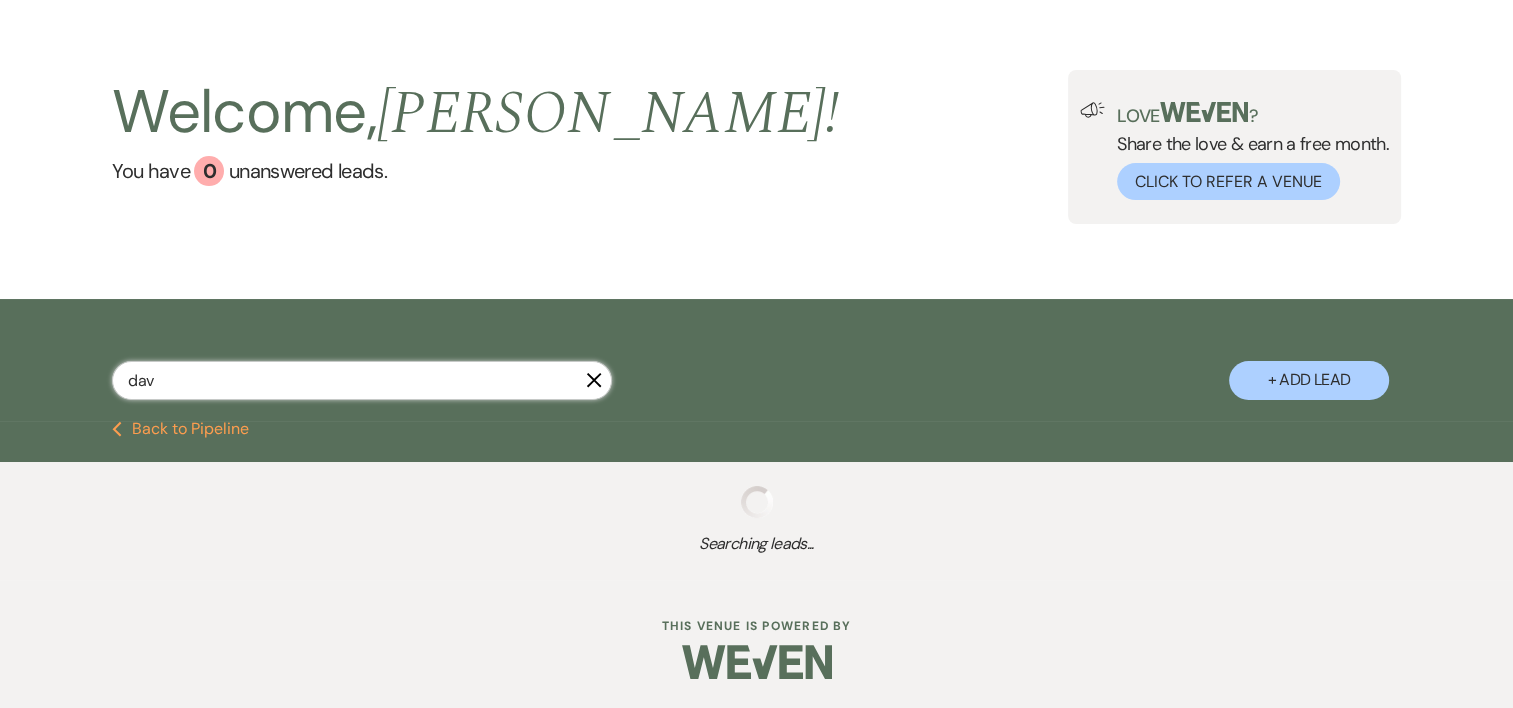 select on "8" 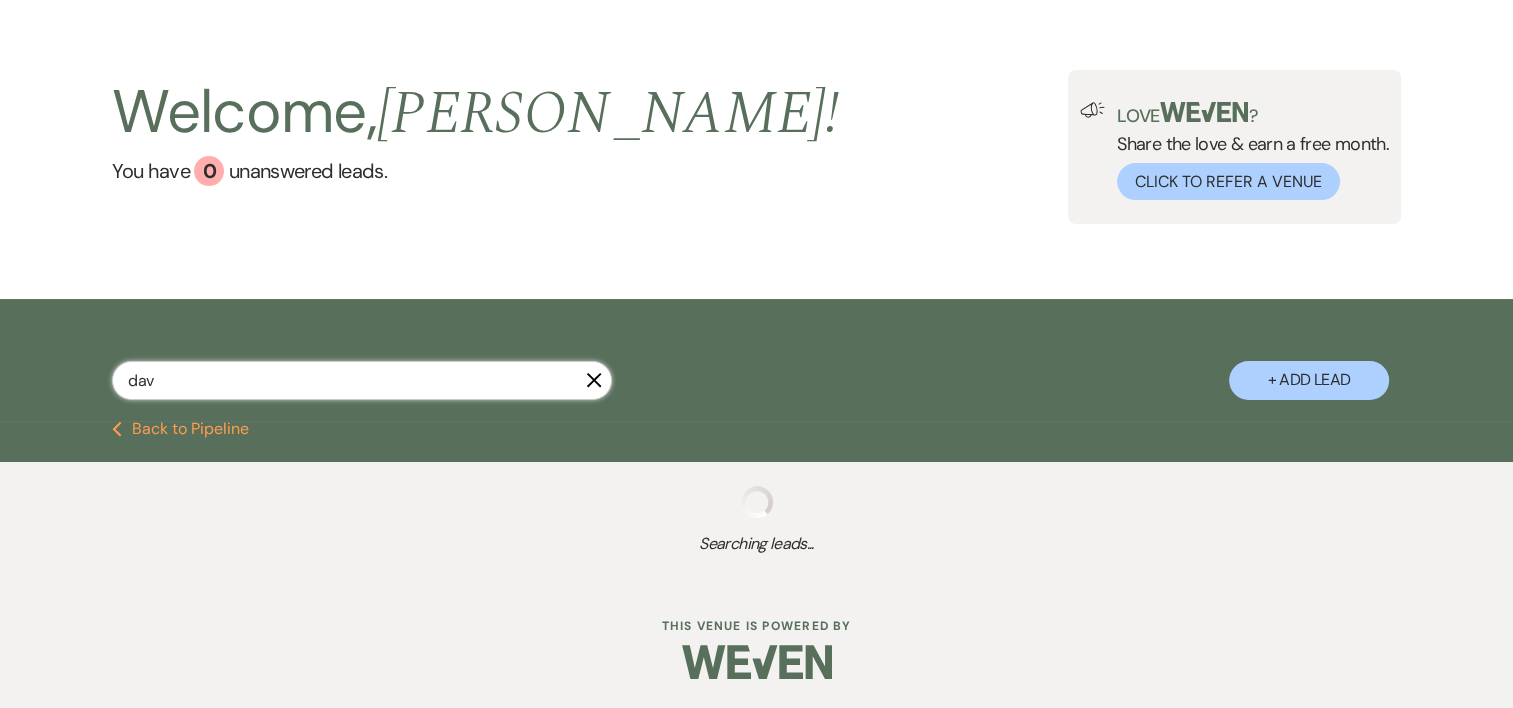 select on "2" 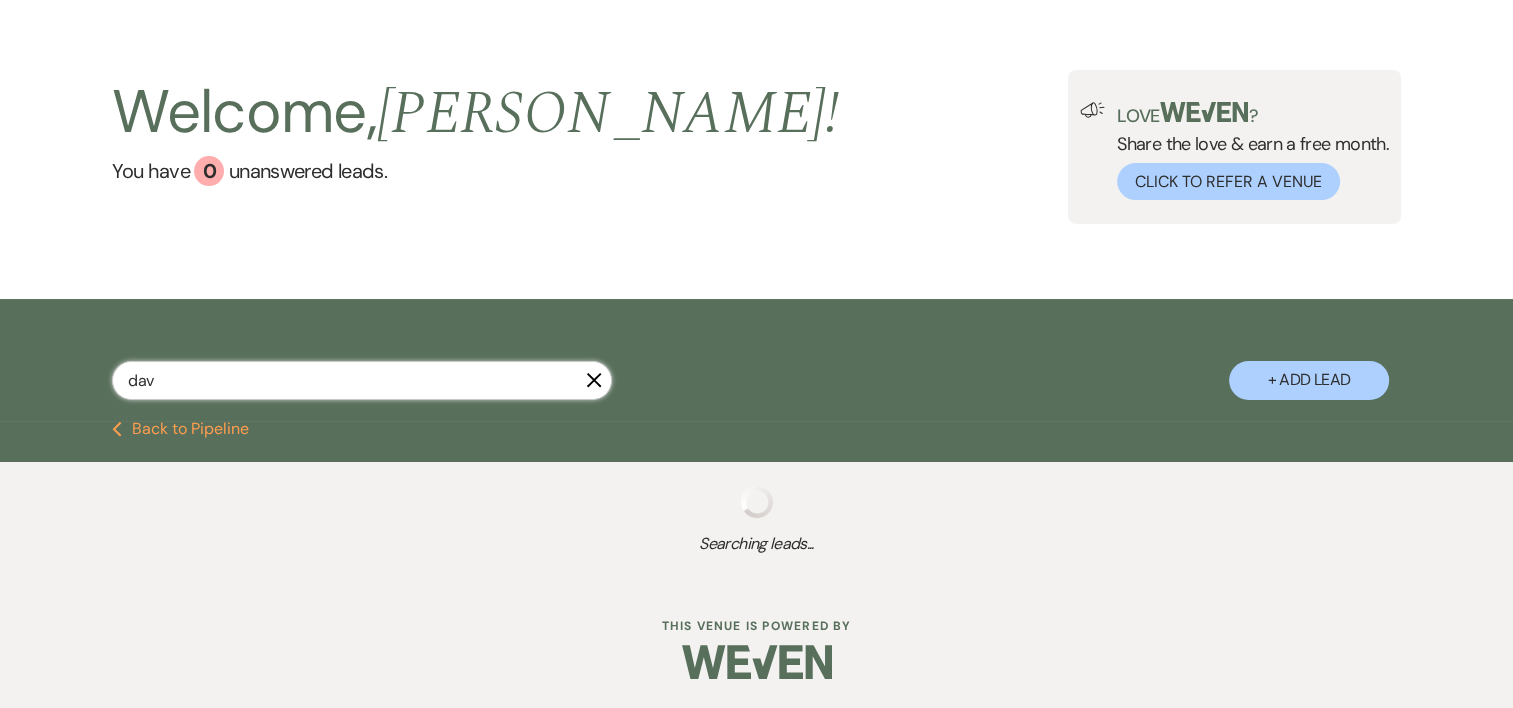 select on "8" 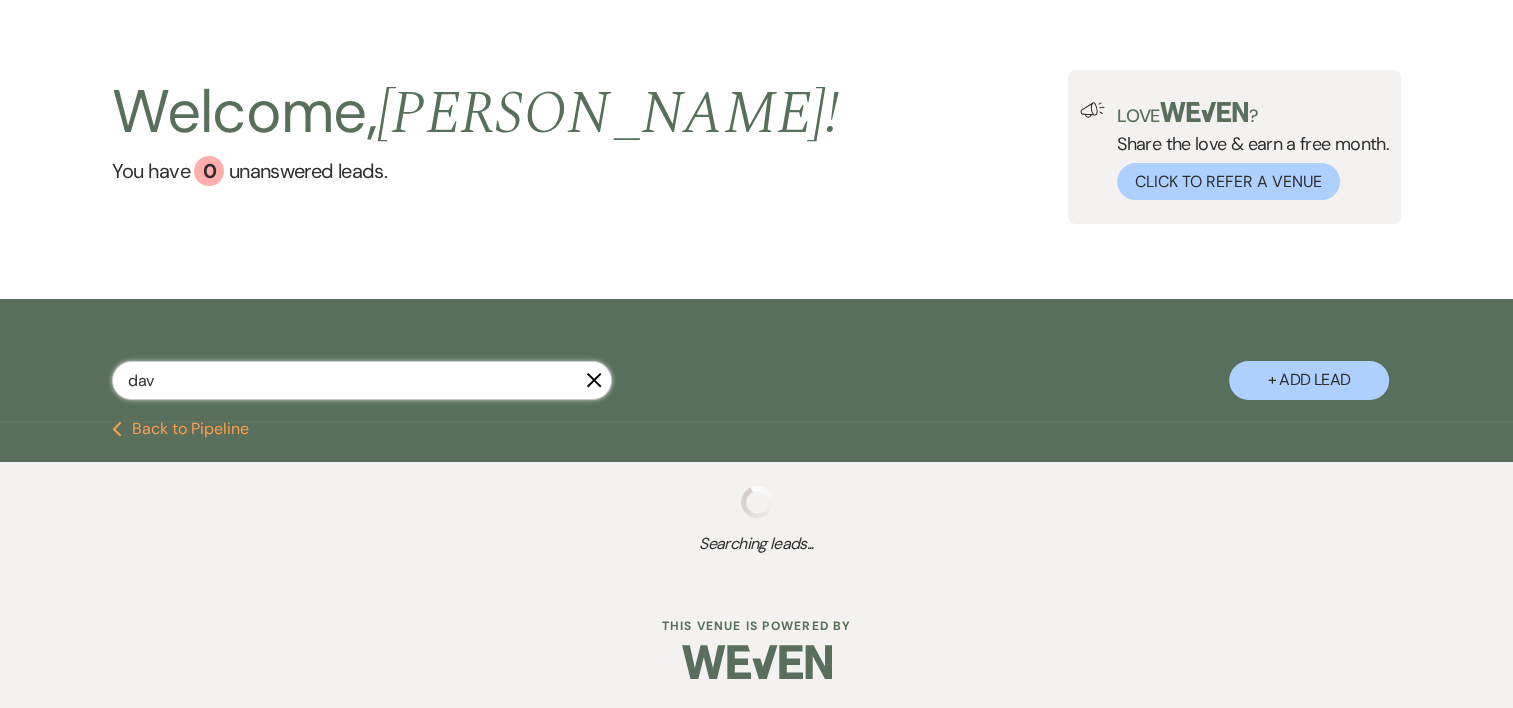 select on "5" 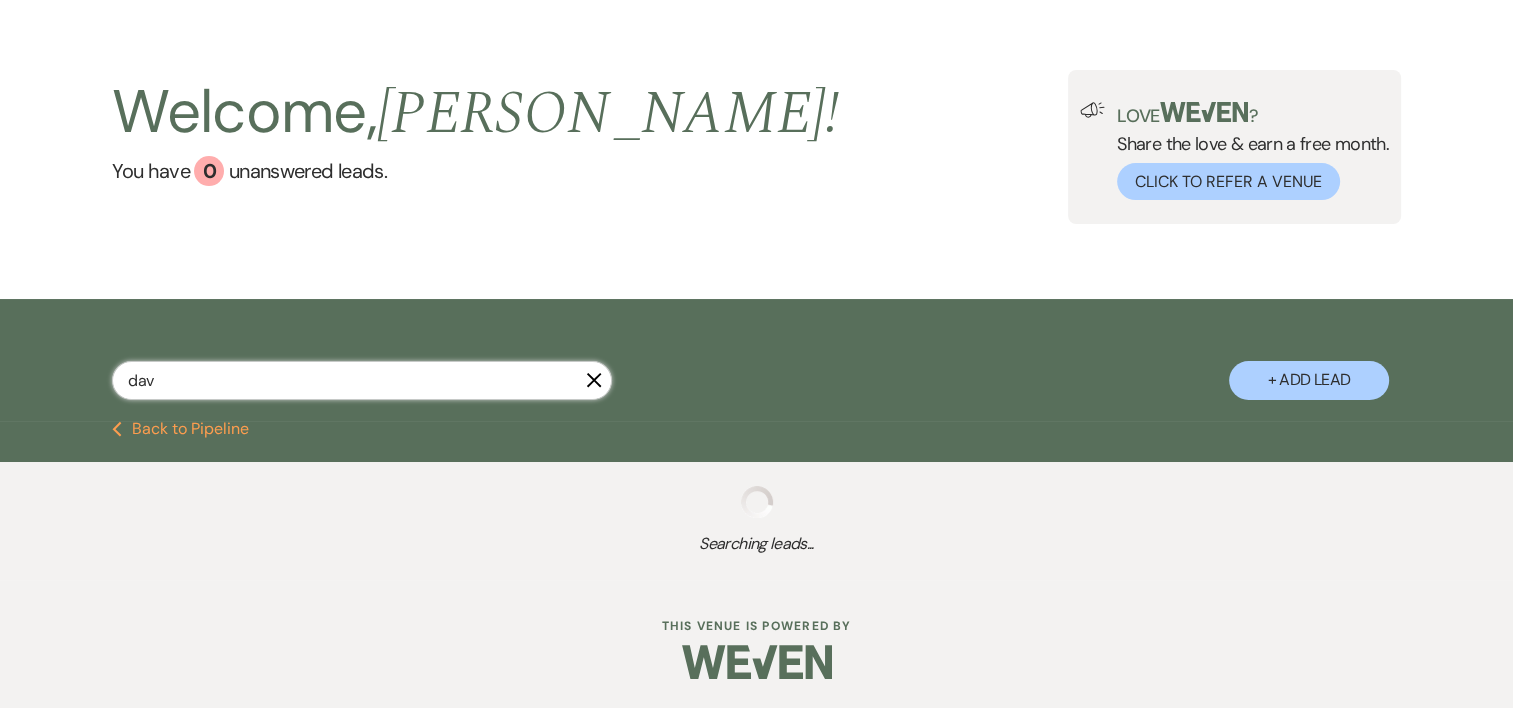 select on "8" 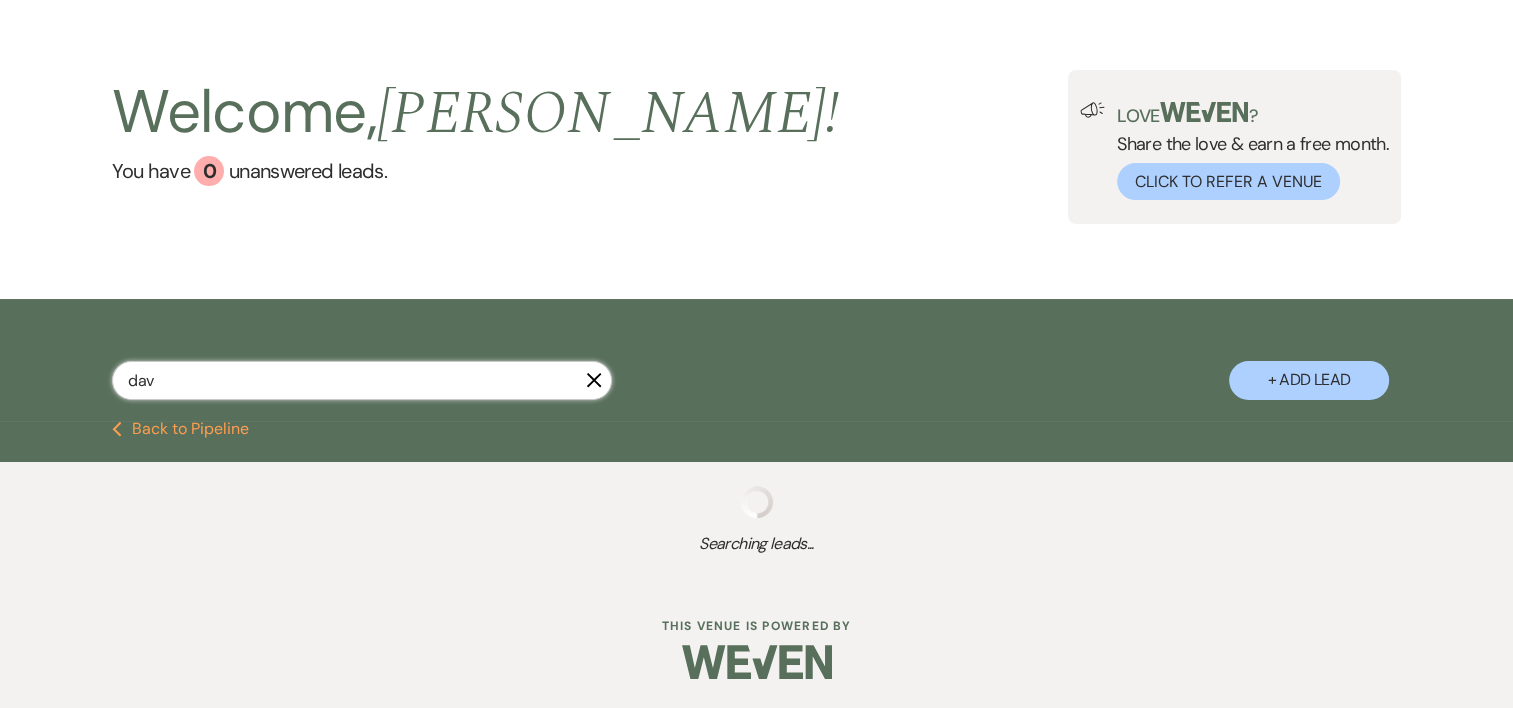 select on "5" 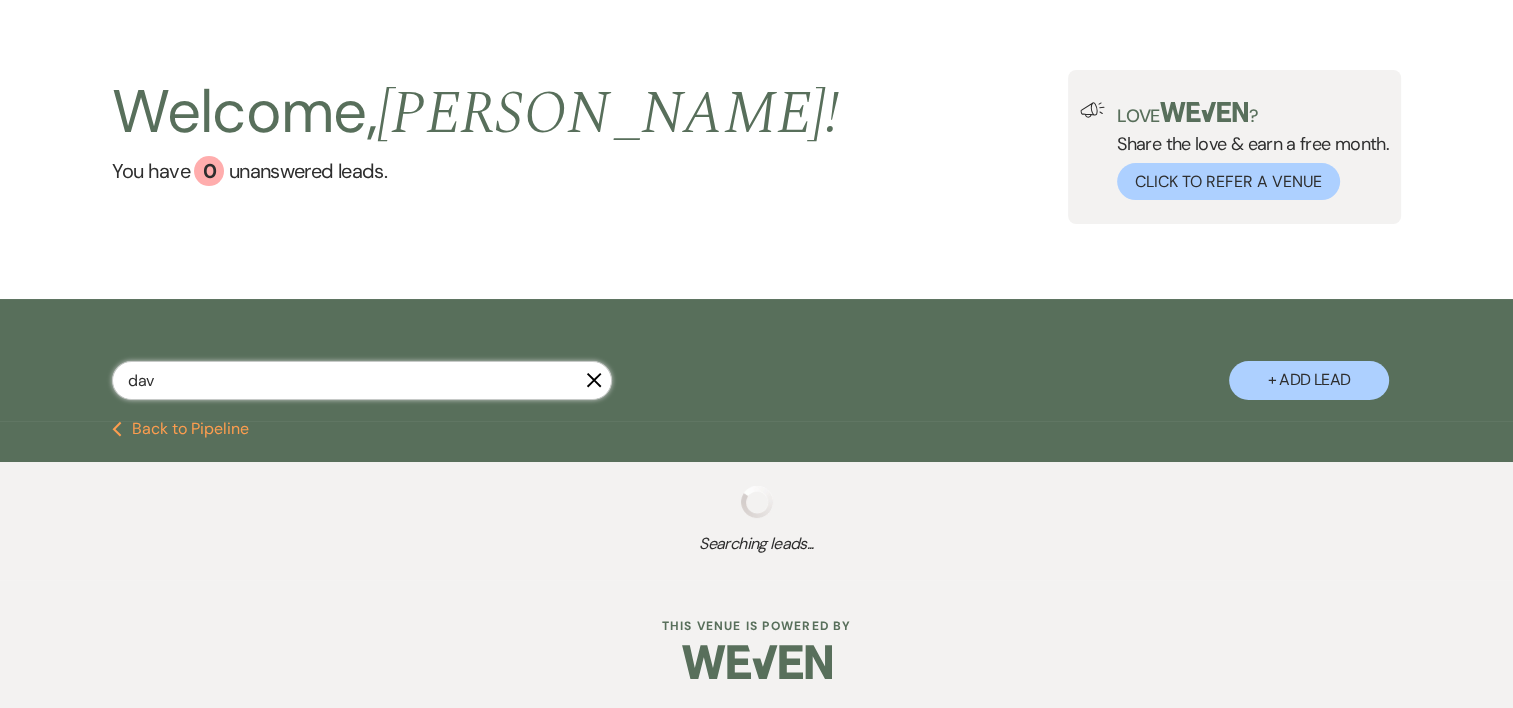select on "8" 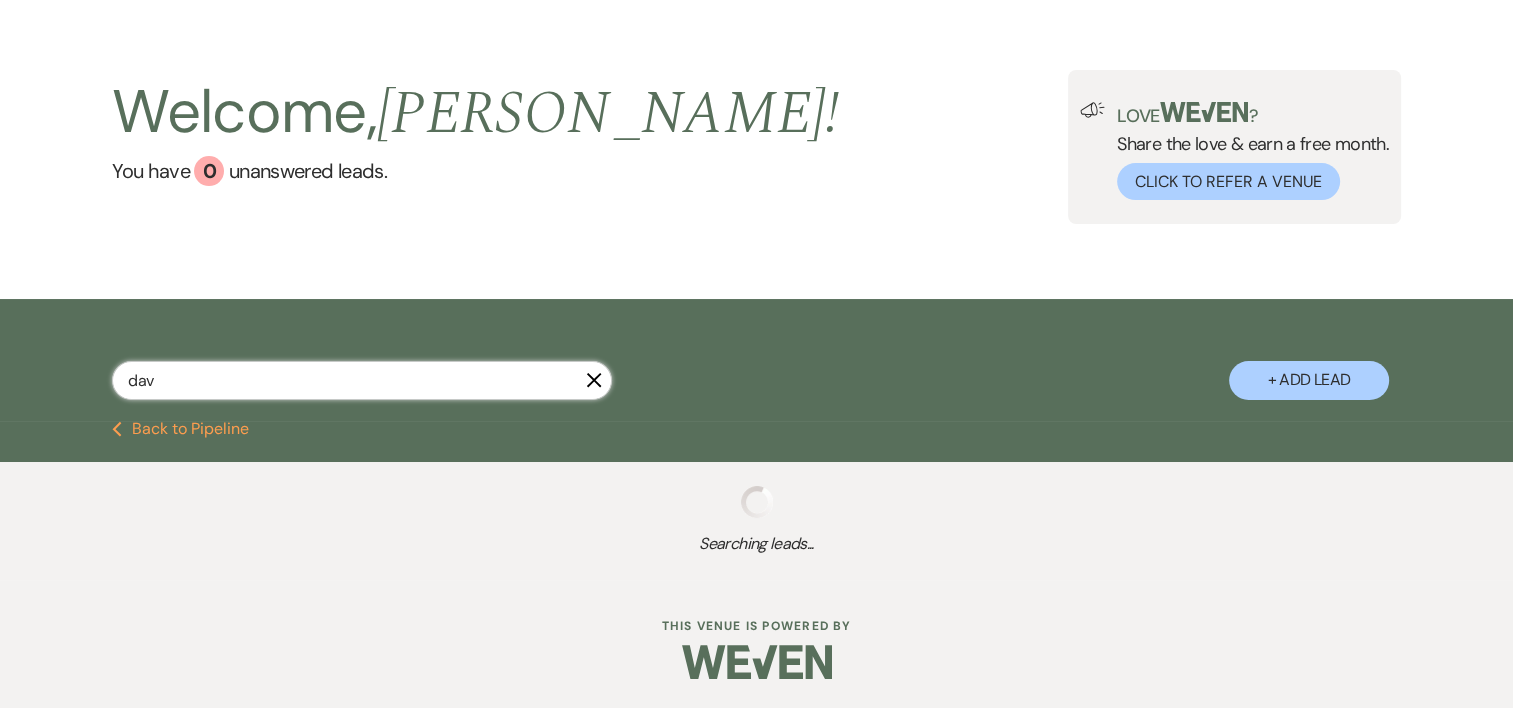 select on "5" 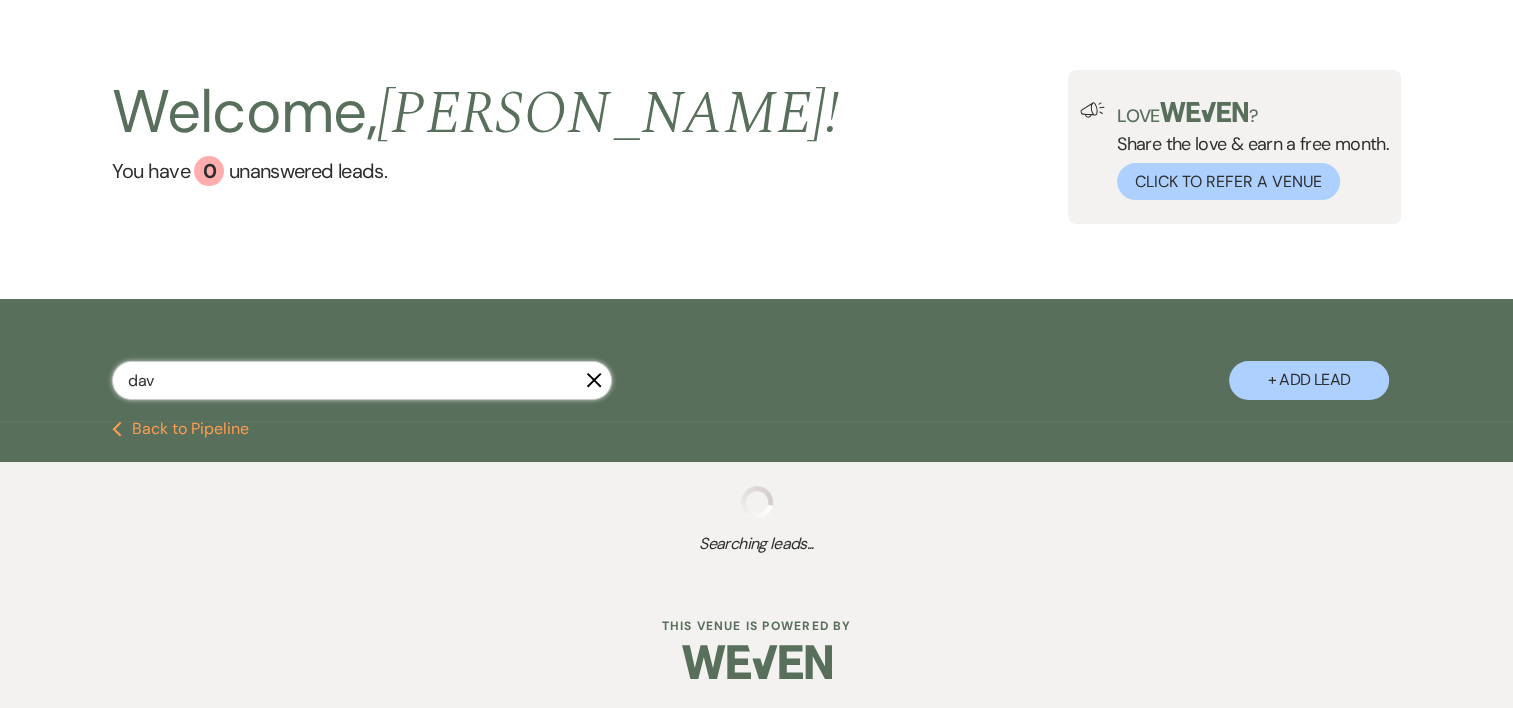 select on "8" 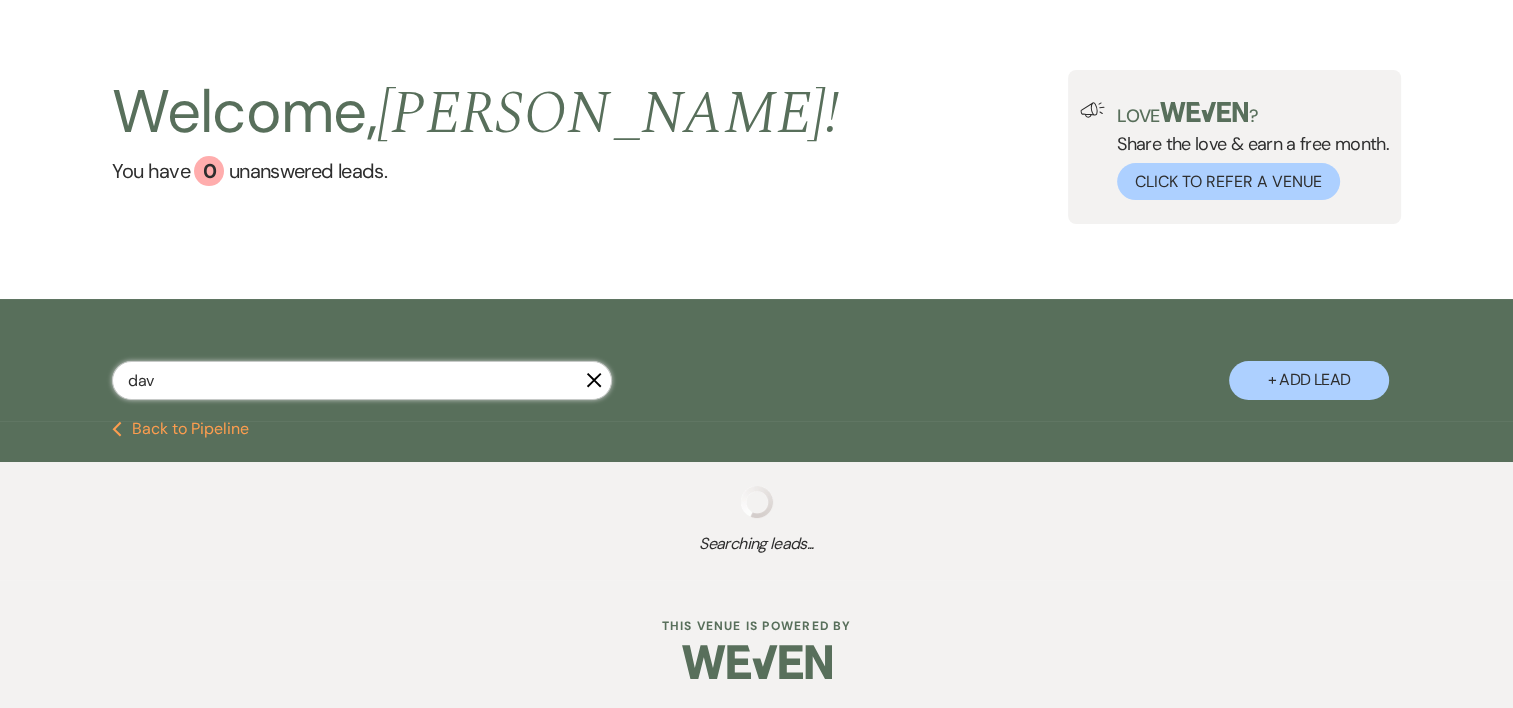 select on "5" 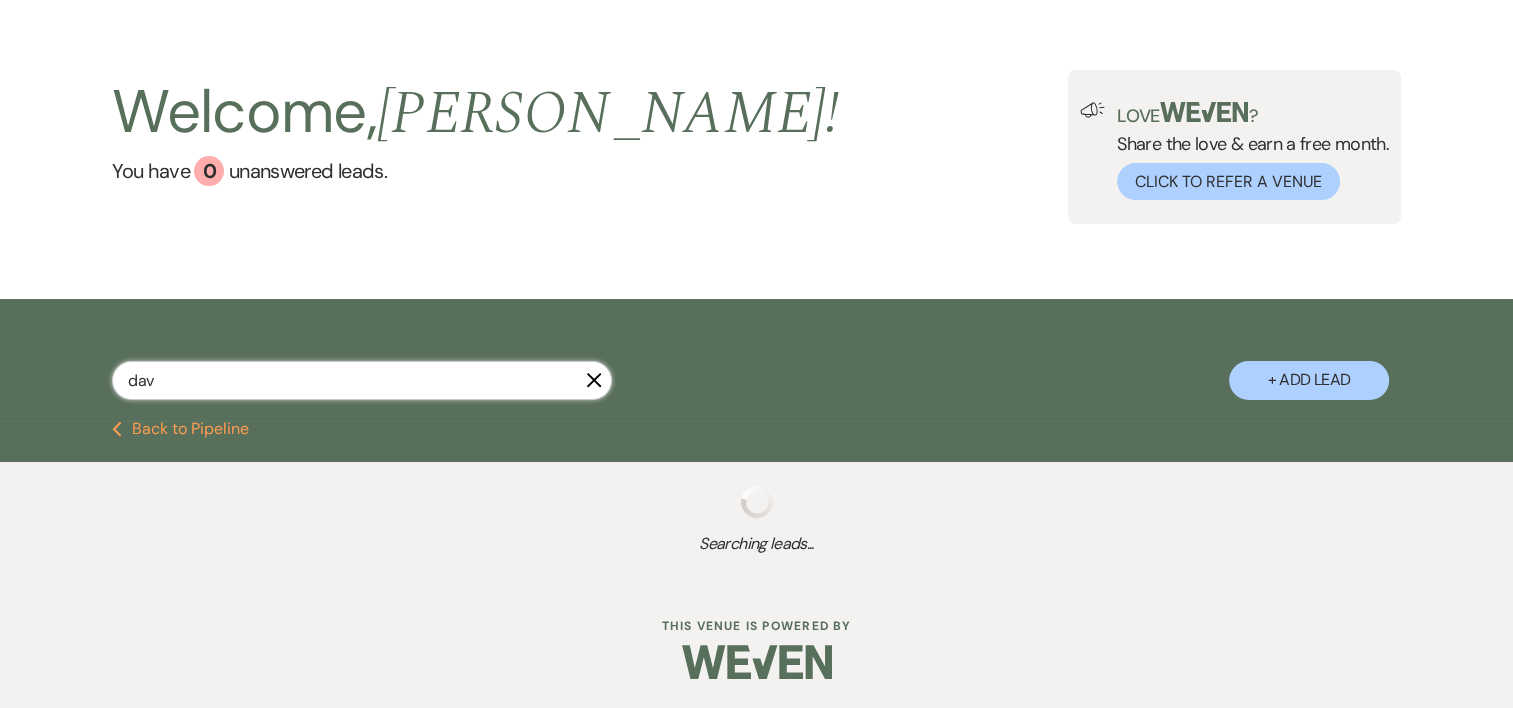 select on "8" 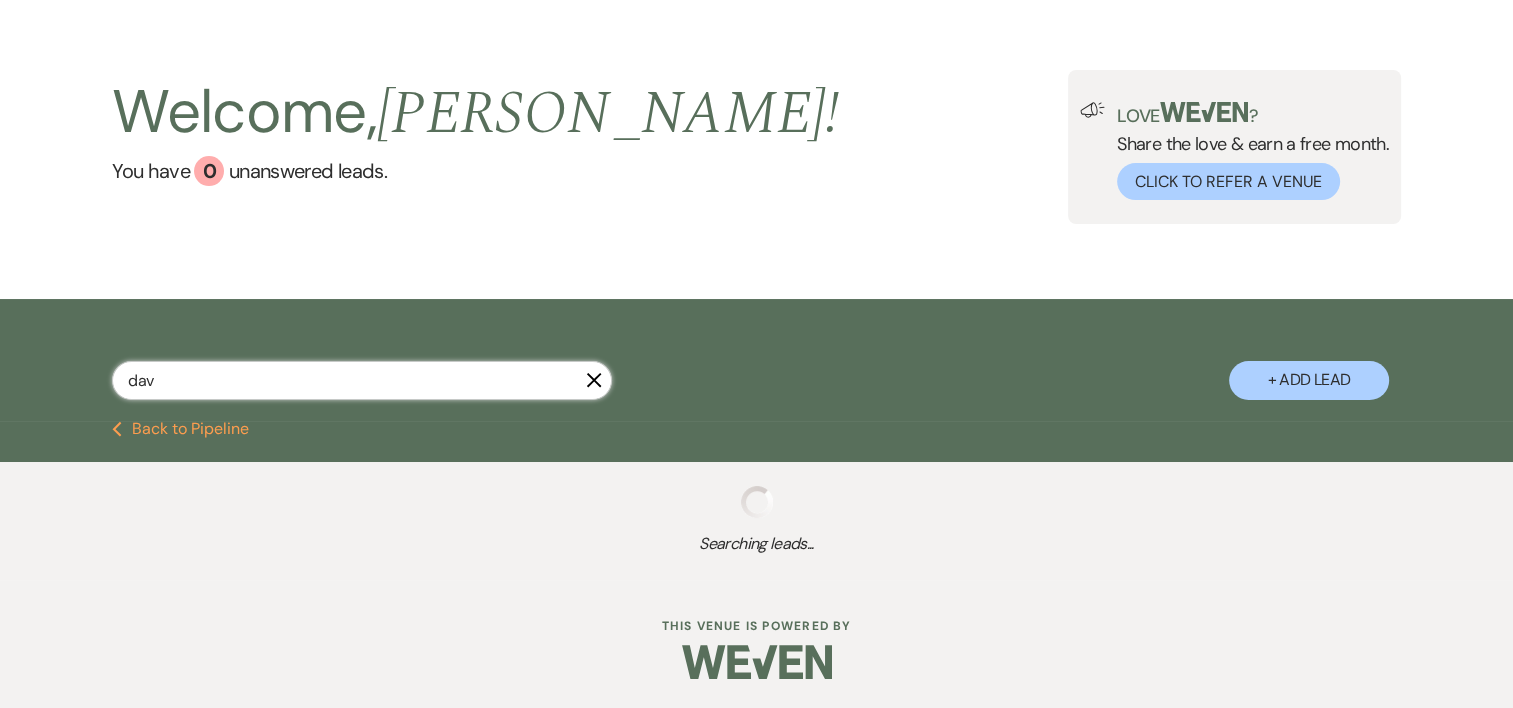 select on "1" 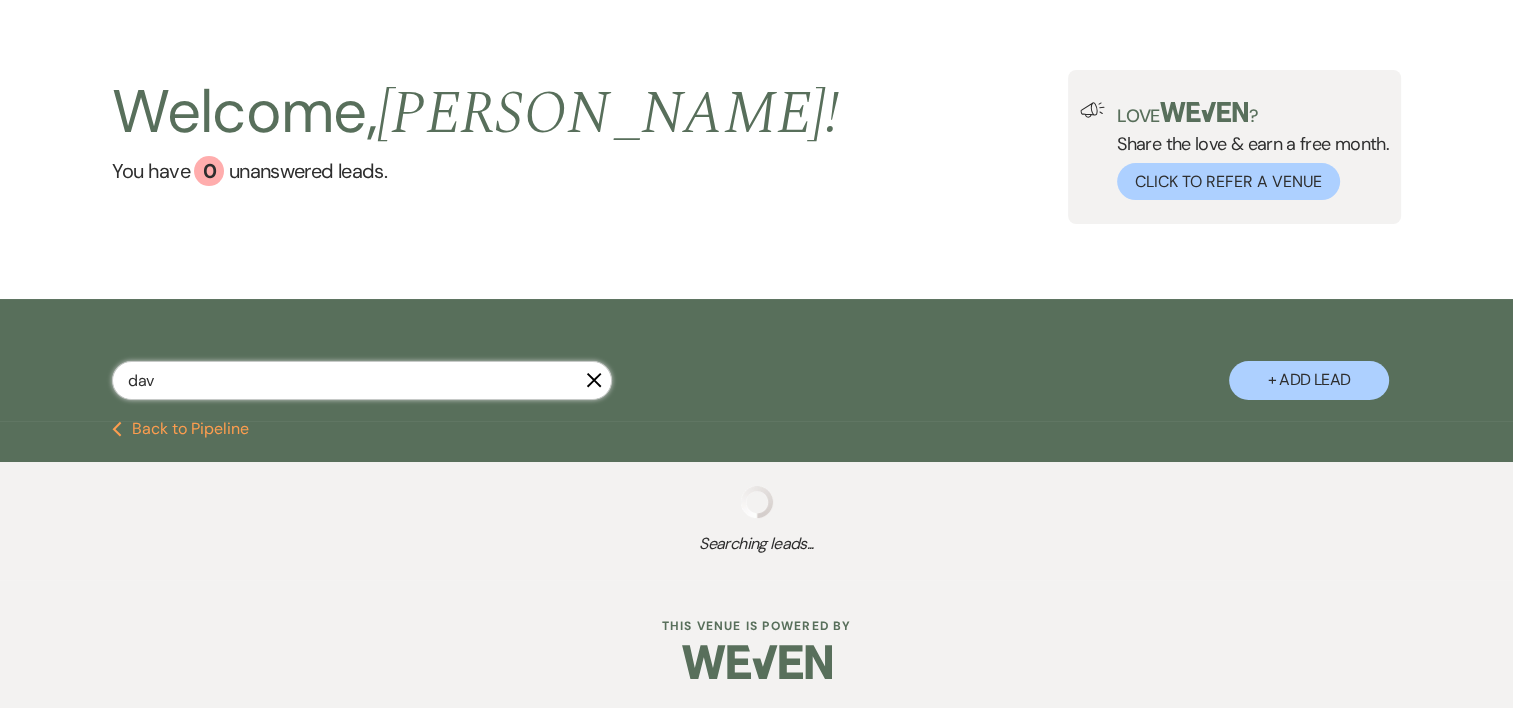 select on "8" 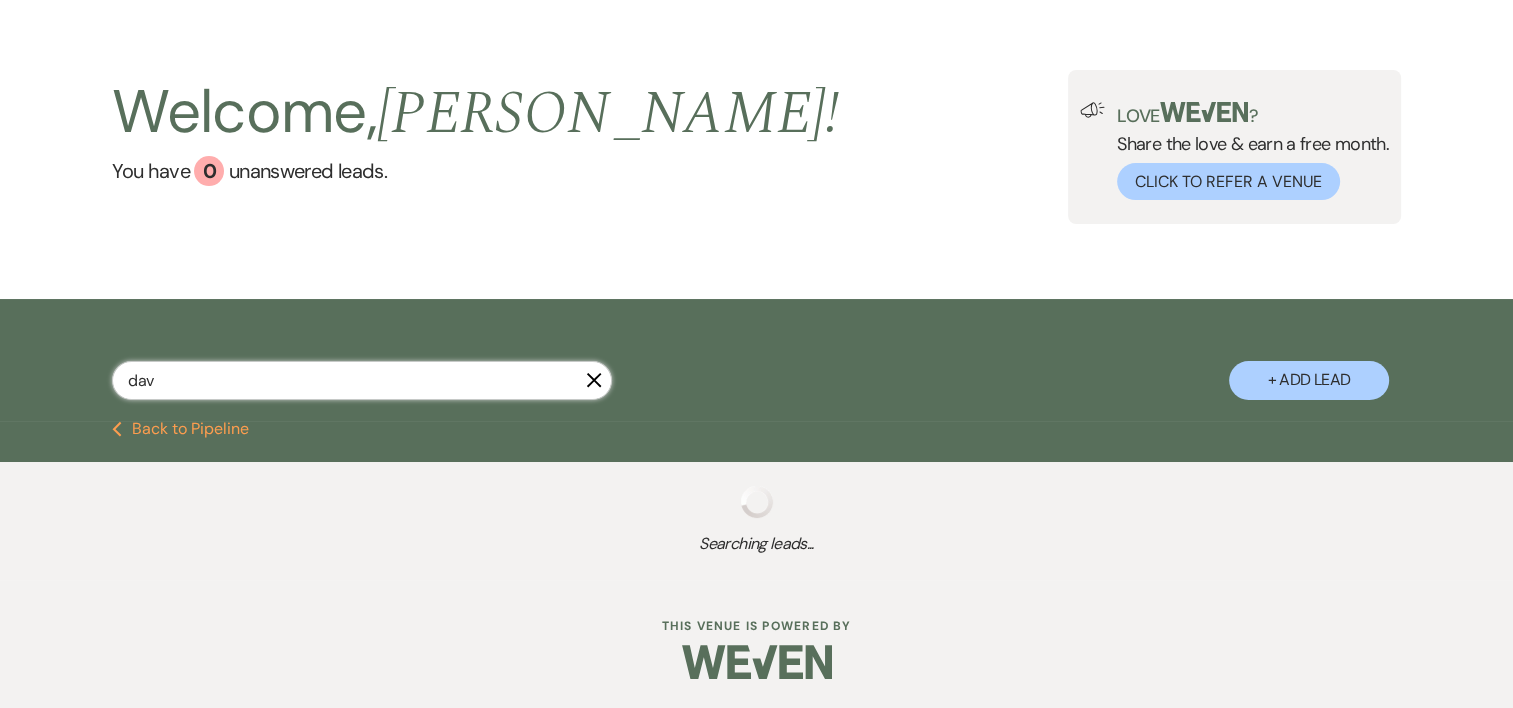 select on "5" 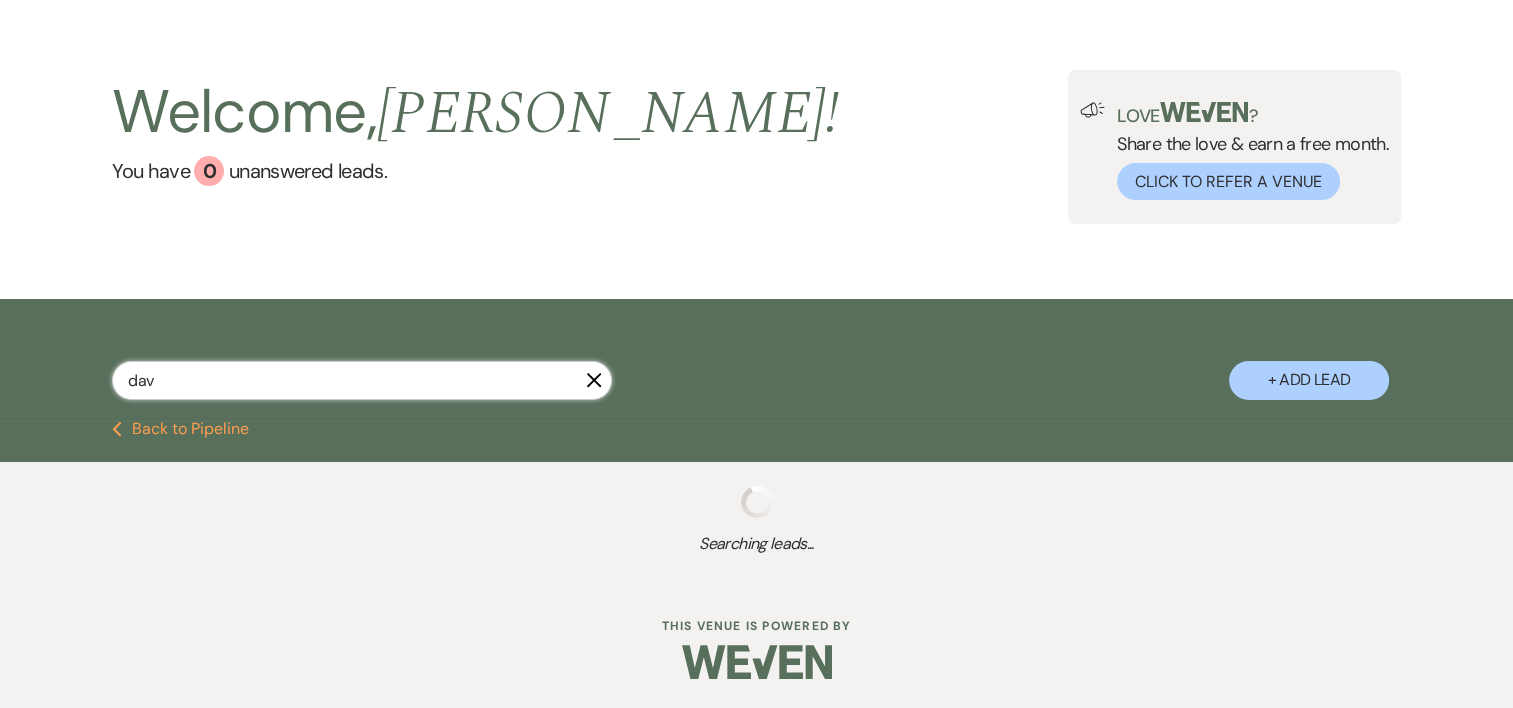 select on "8" 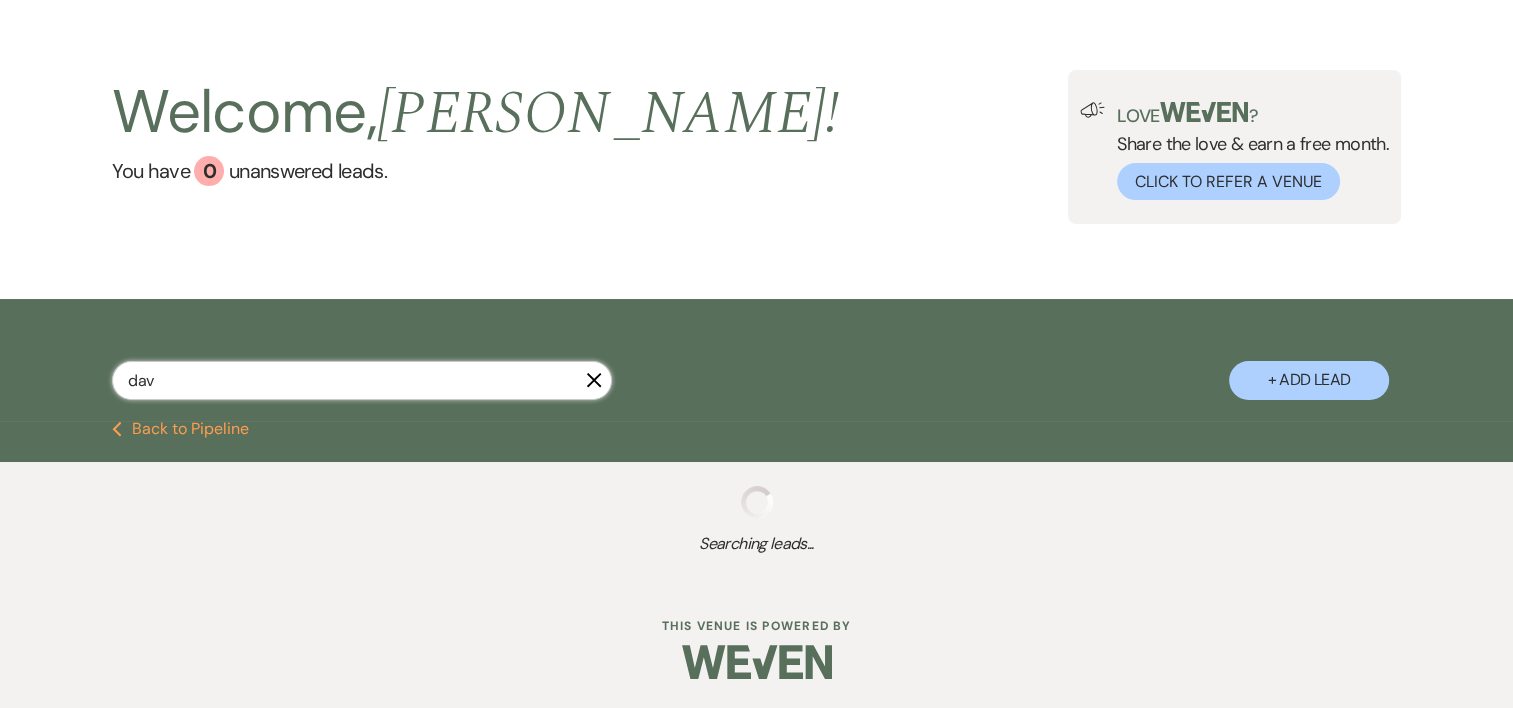 select on "5" 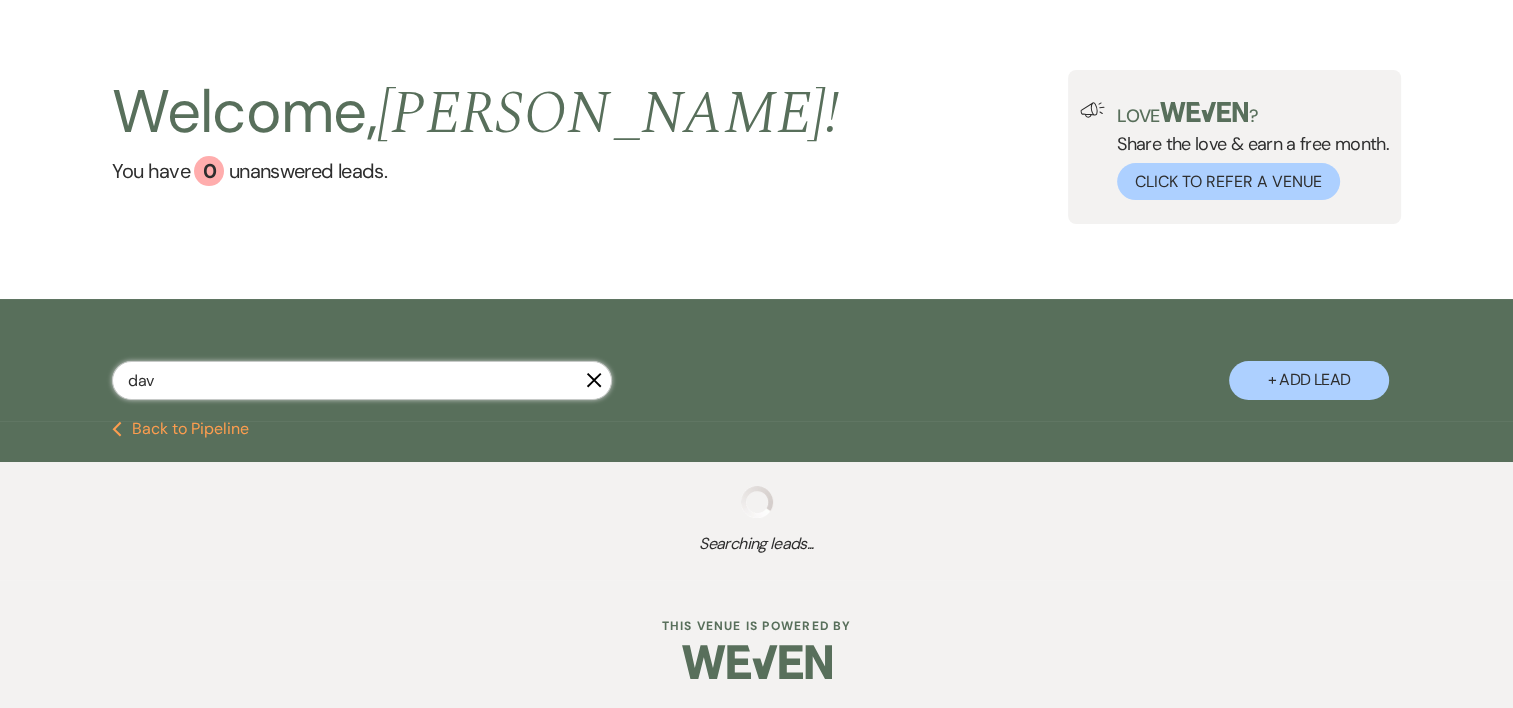 select on "8" 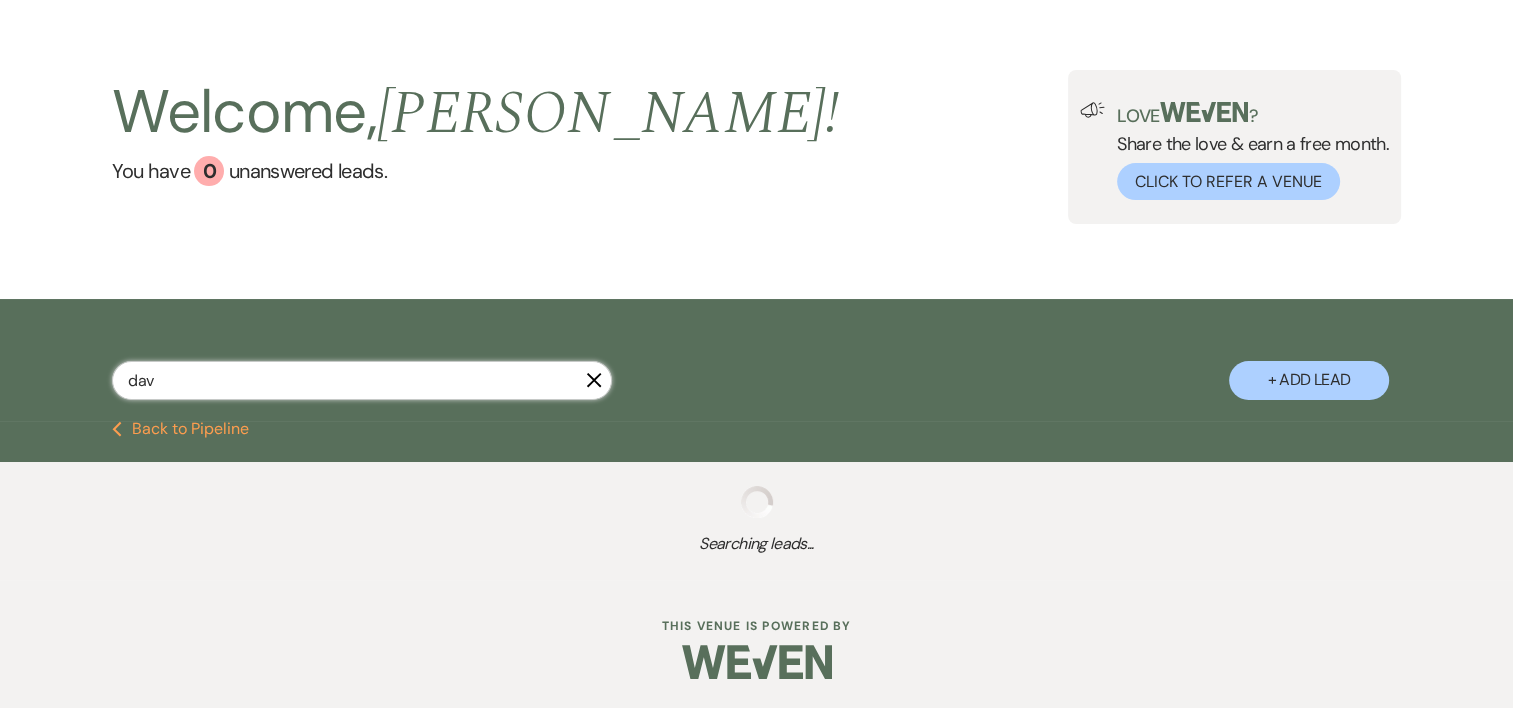 select on "1" 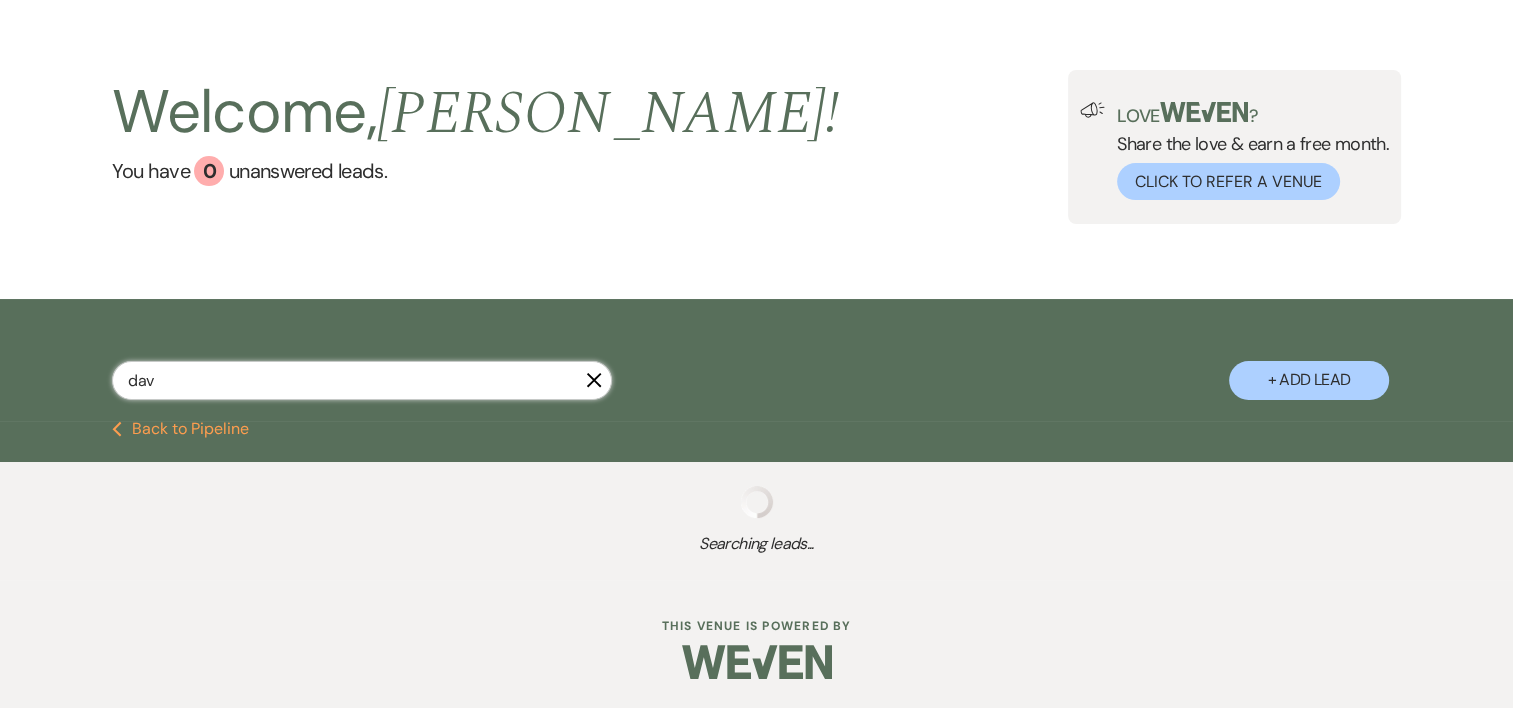 select on "8" 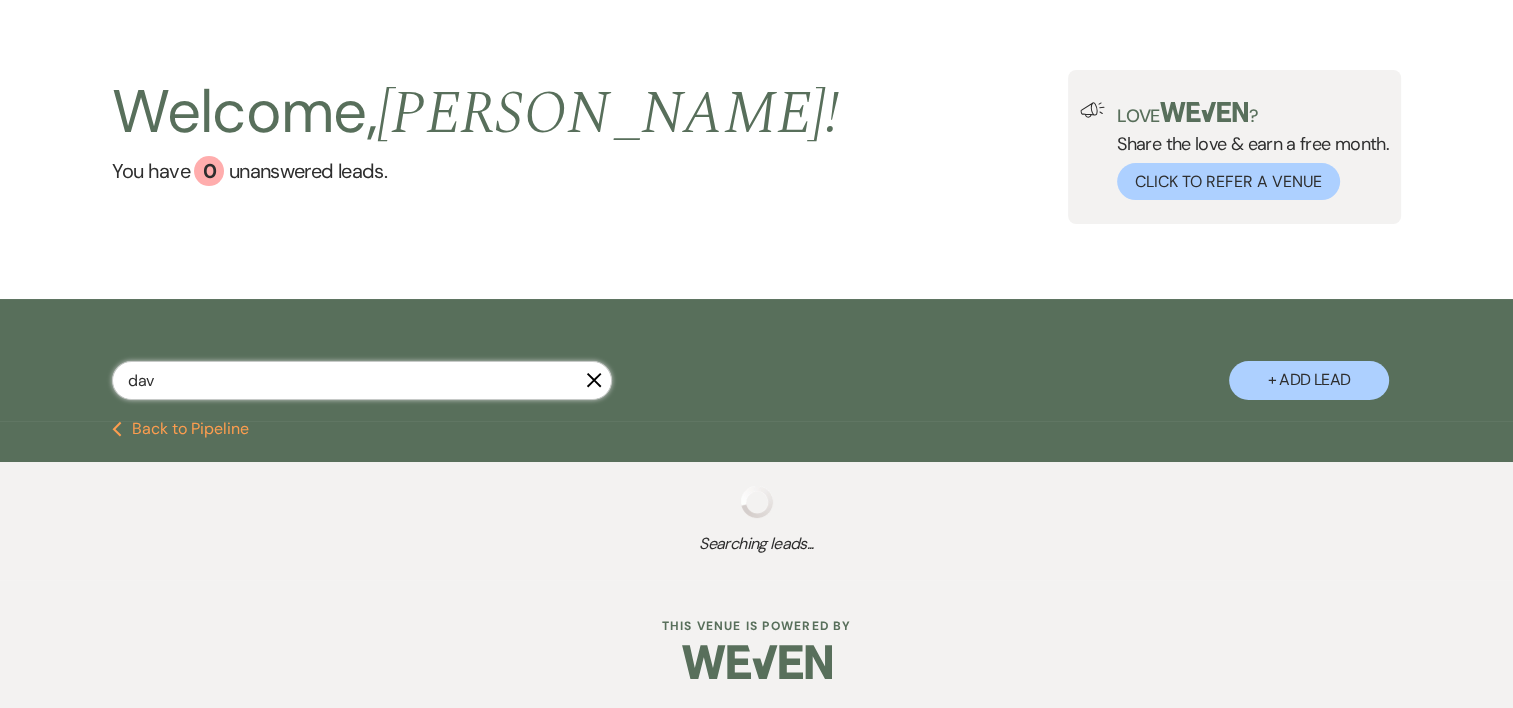 select on "5" 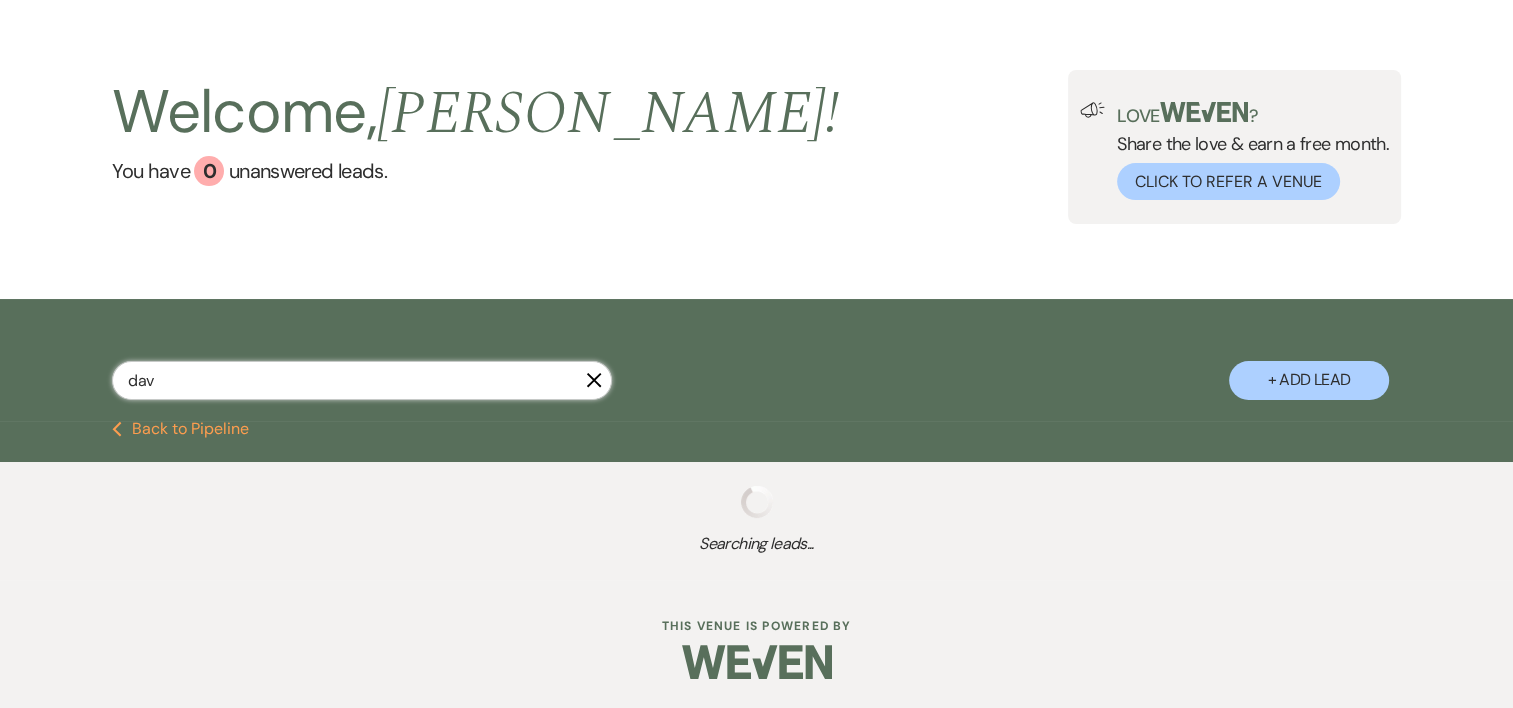 select on "8" 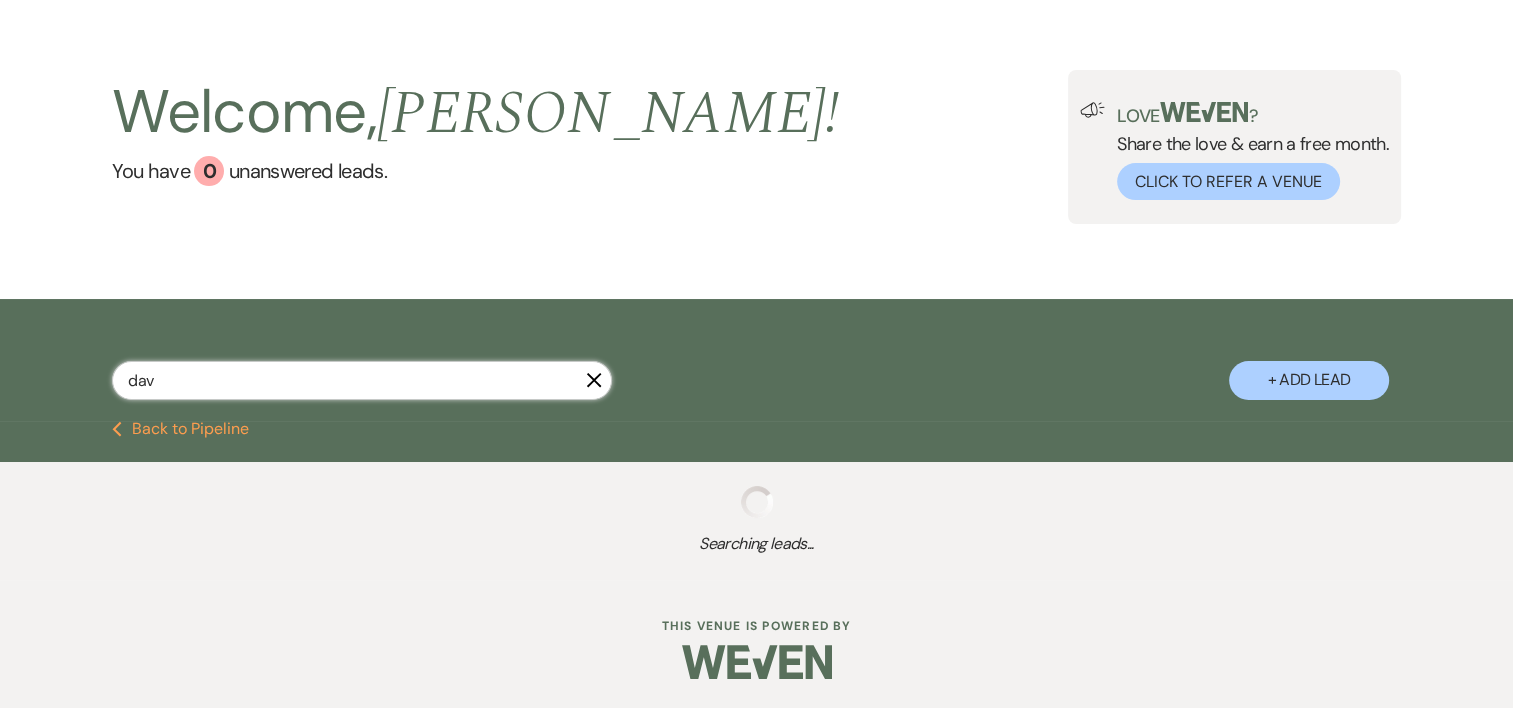 select on "5" 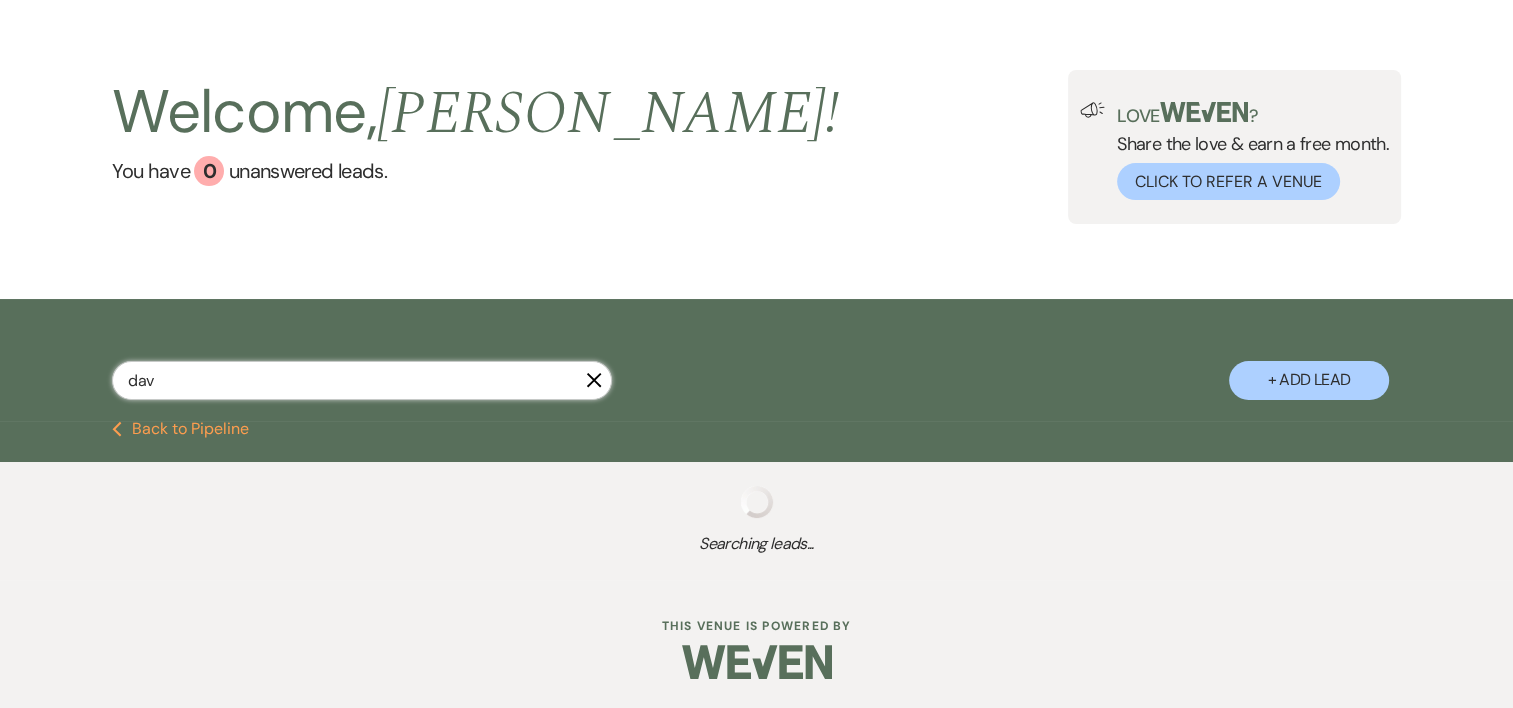 select on "8" 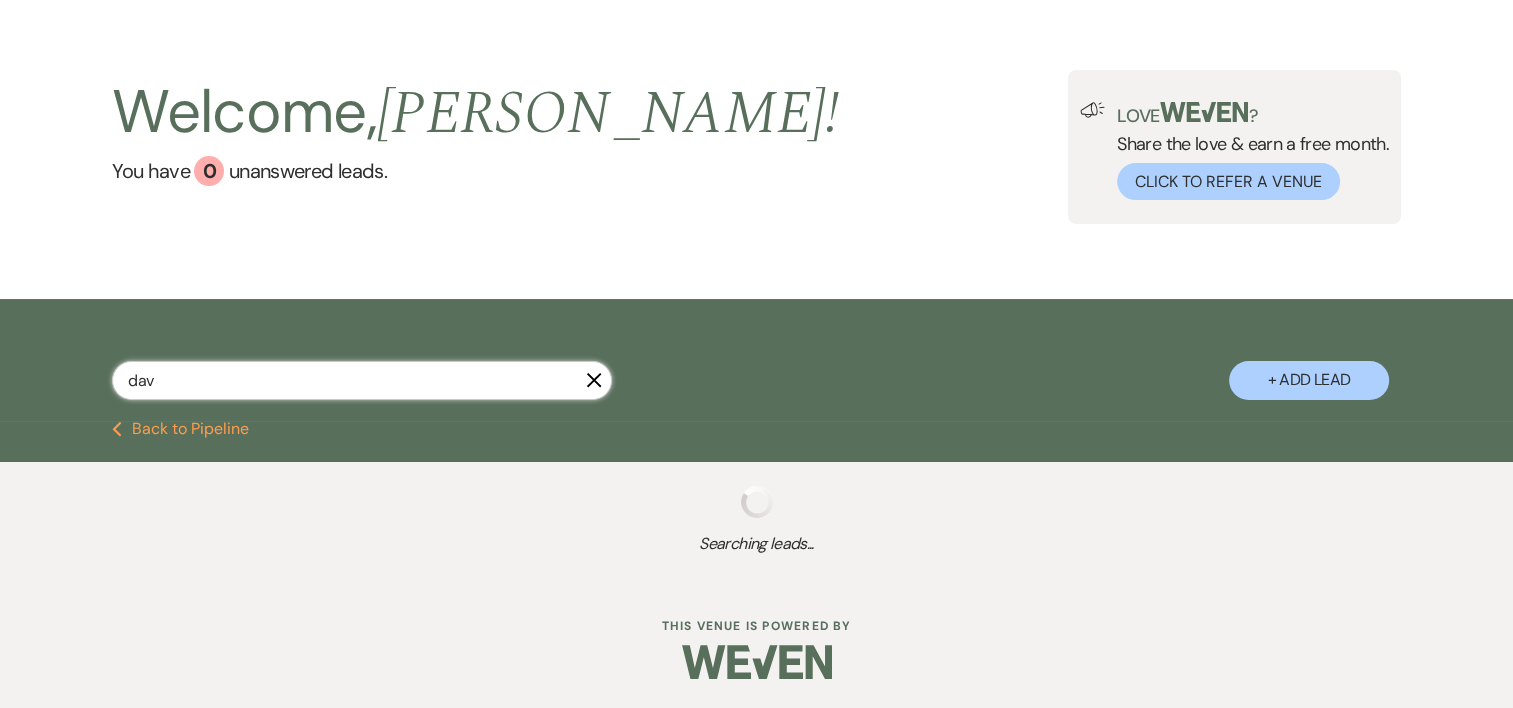 select on "5" 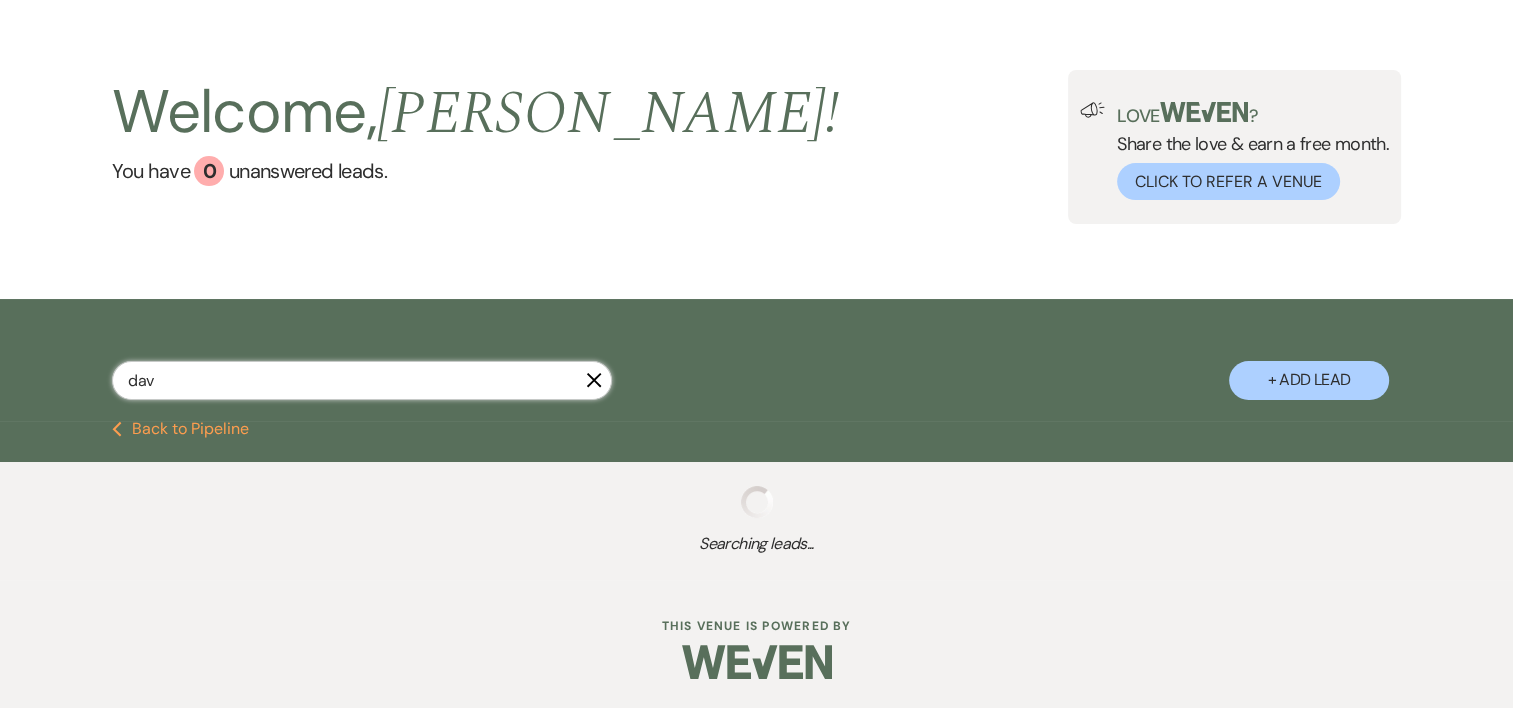 select on "8" 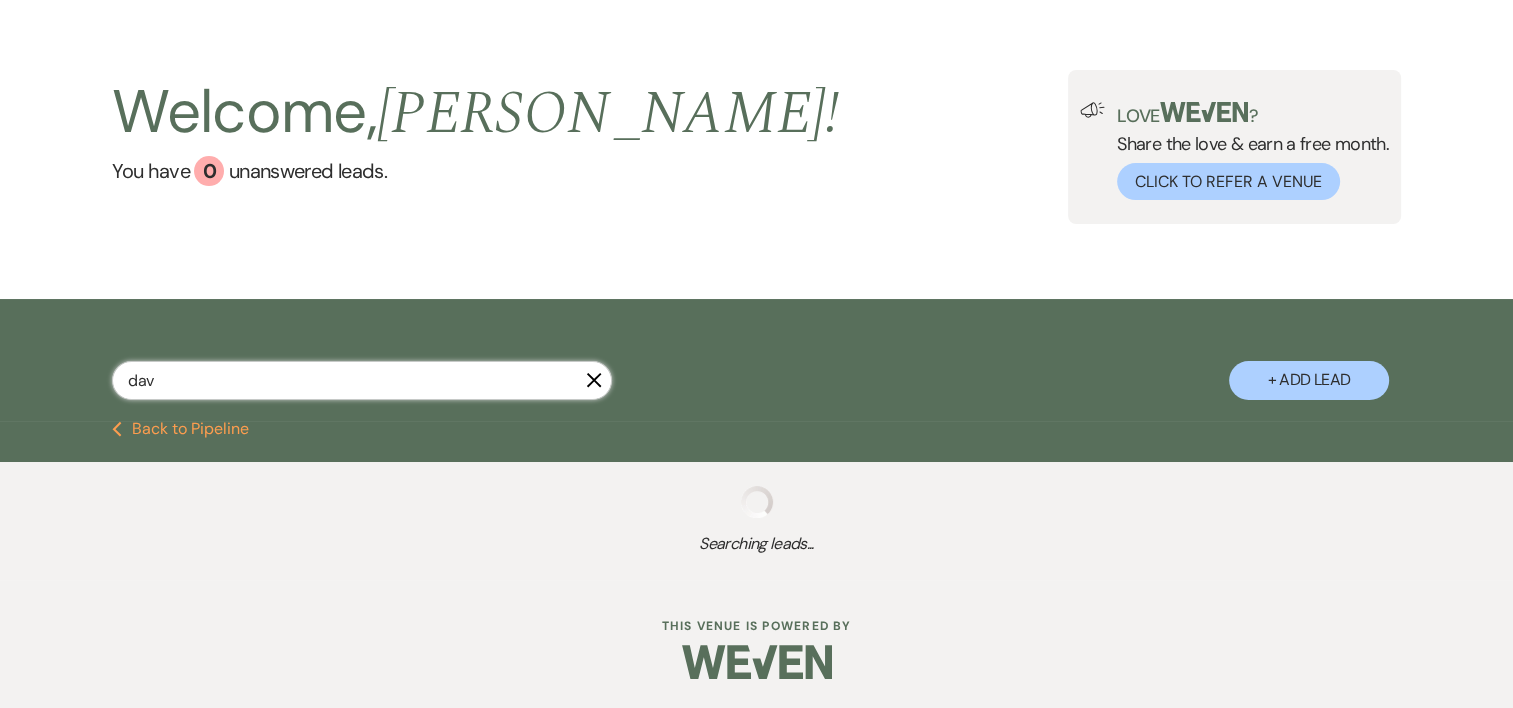 select on "5" 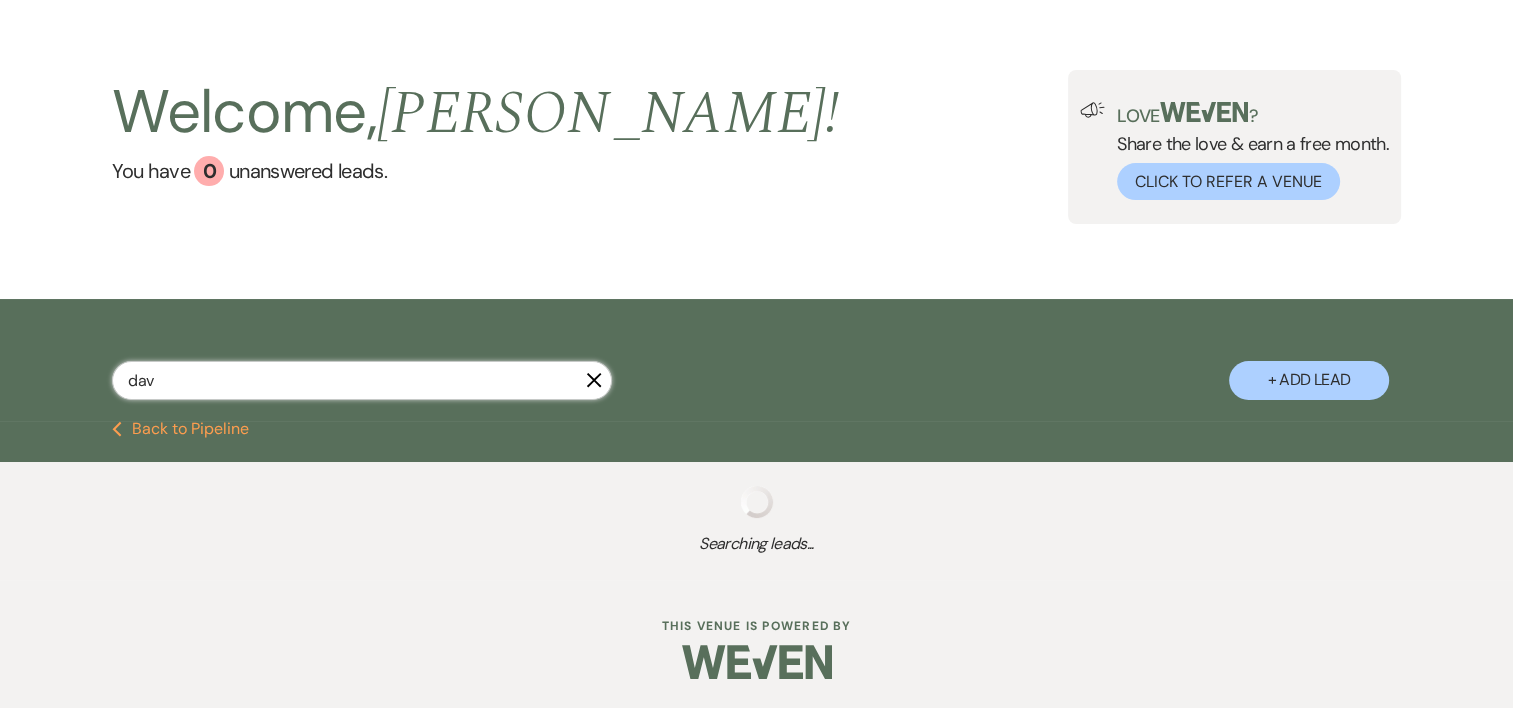 select on "8" 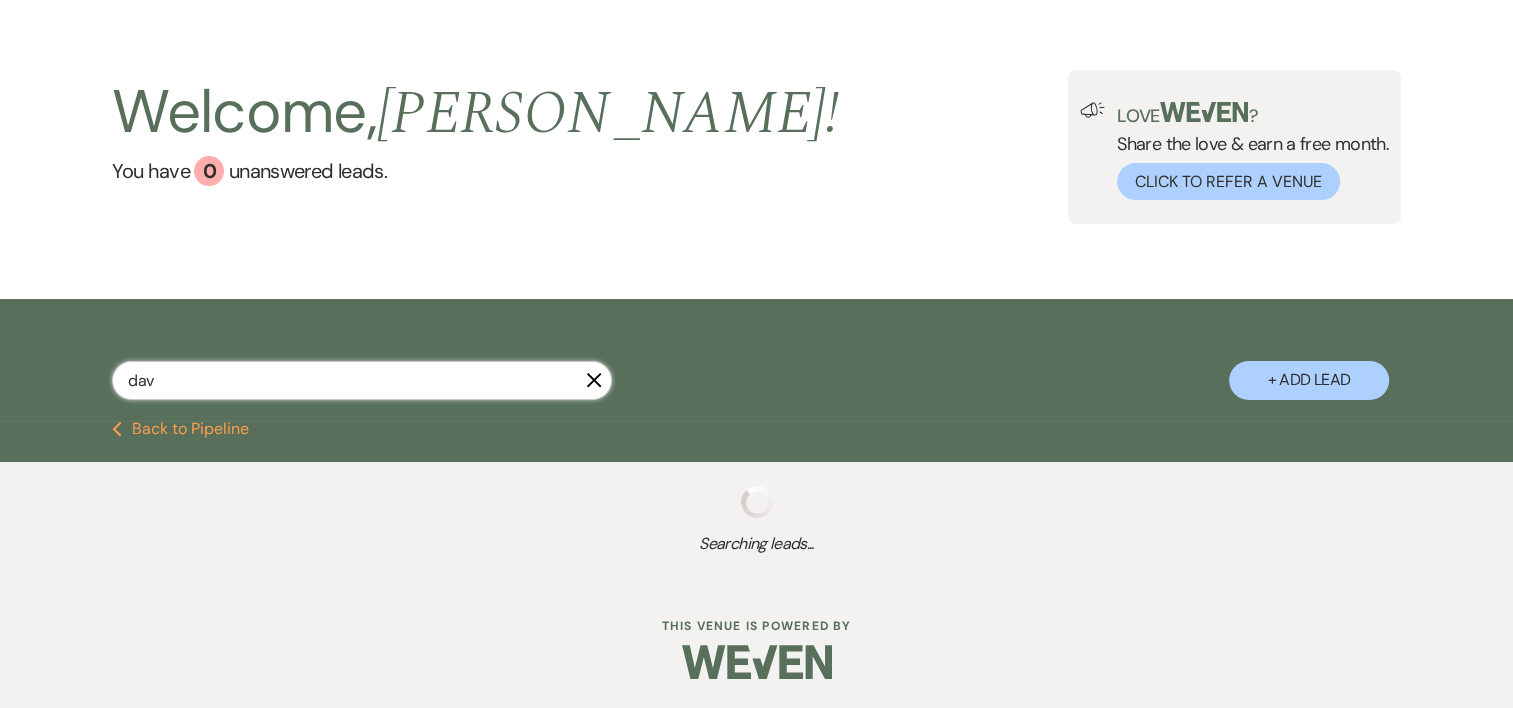 select on "5" 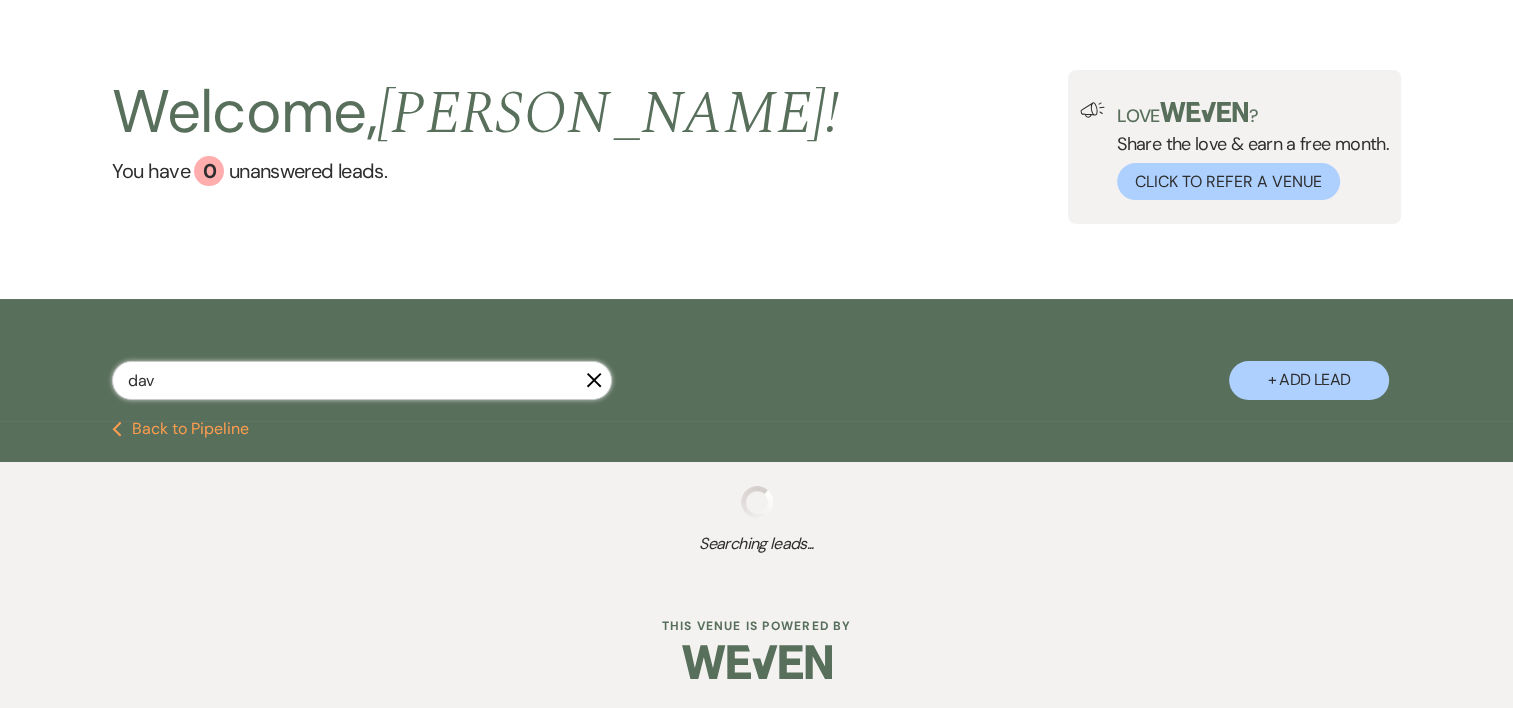 select on "8" 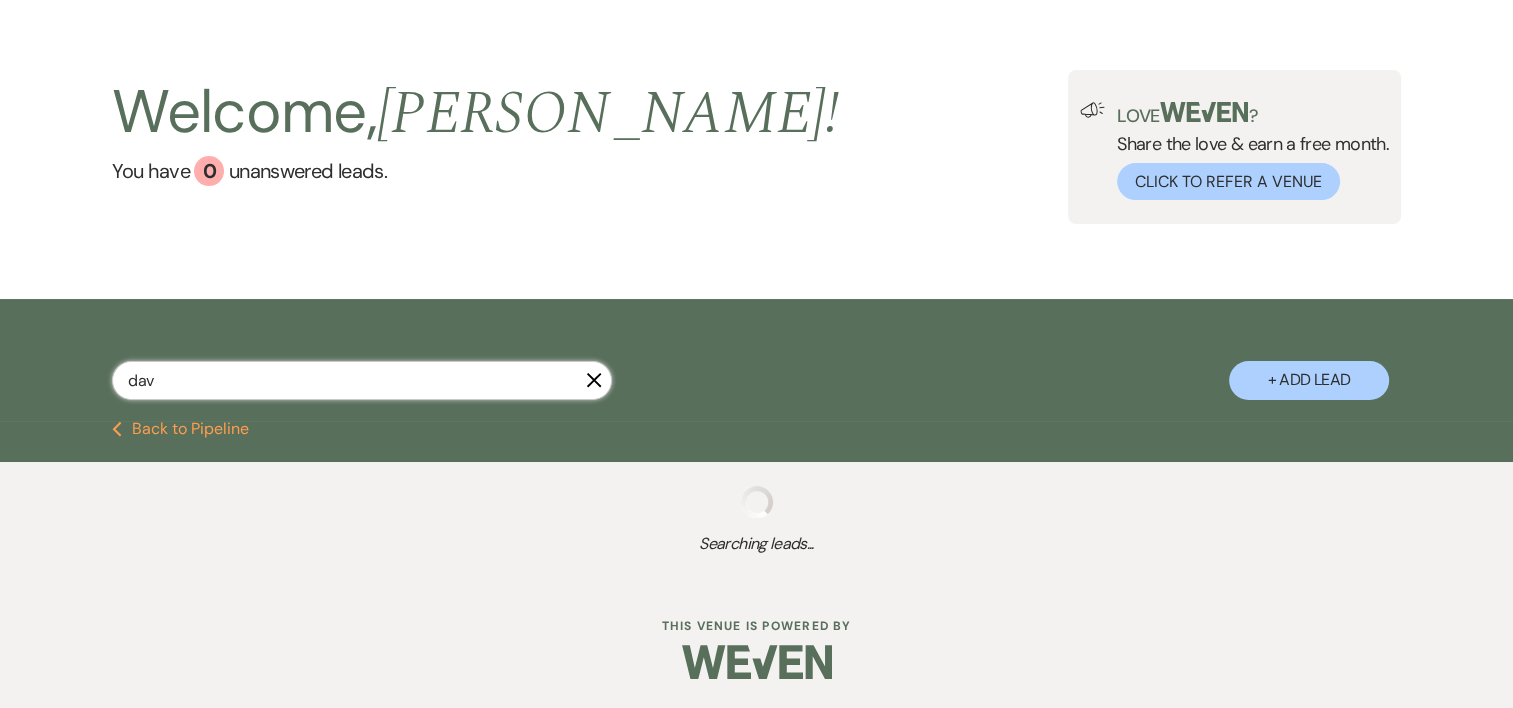 select on "5" 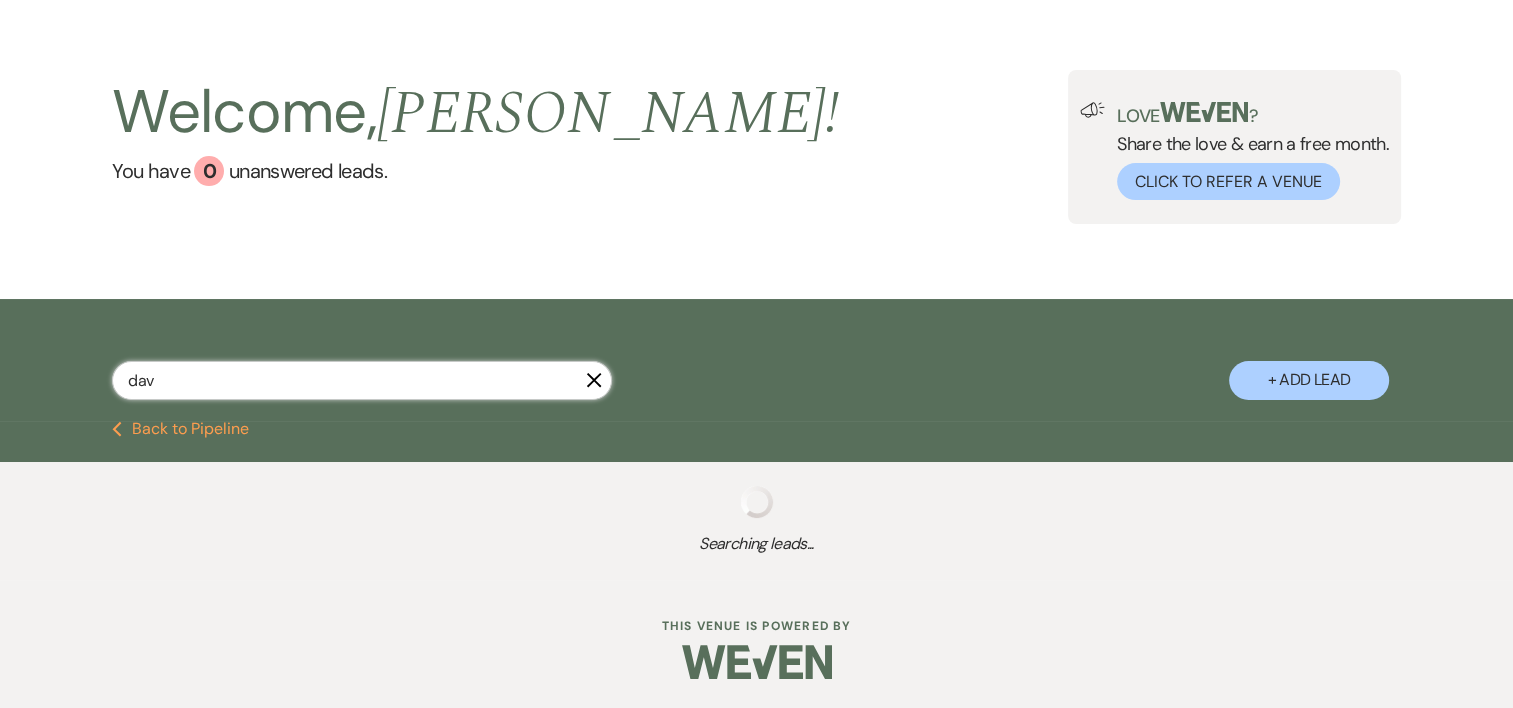 select on "8" 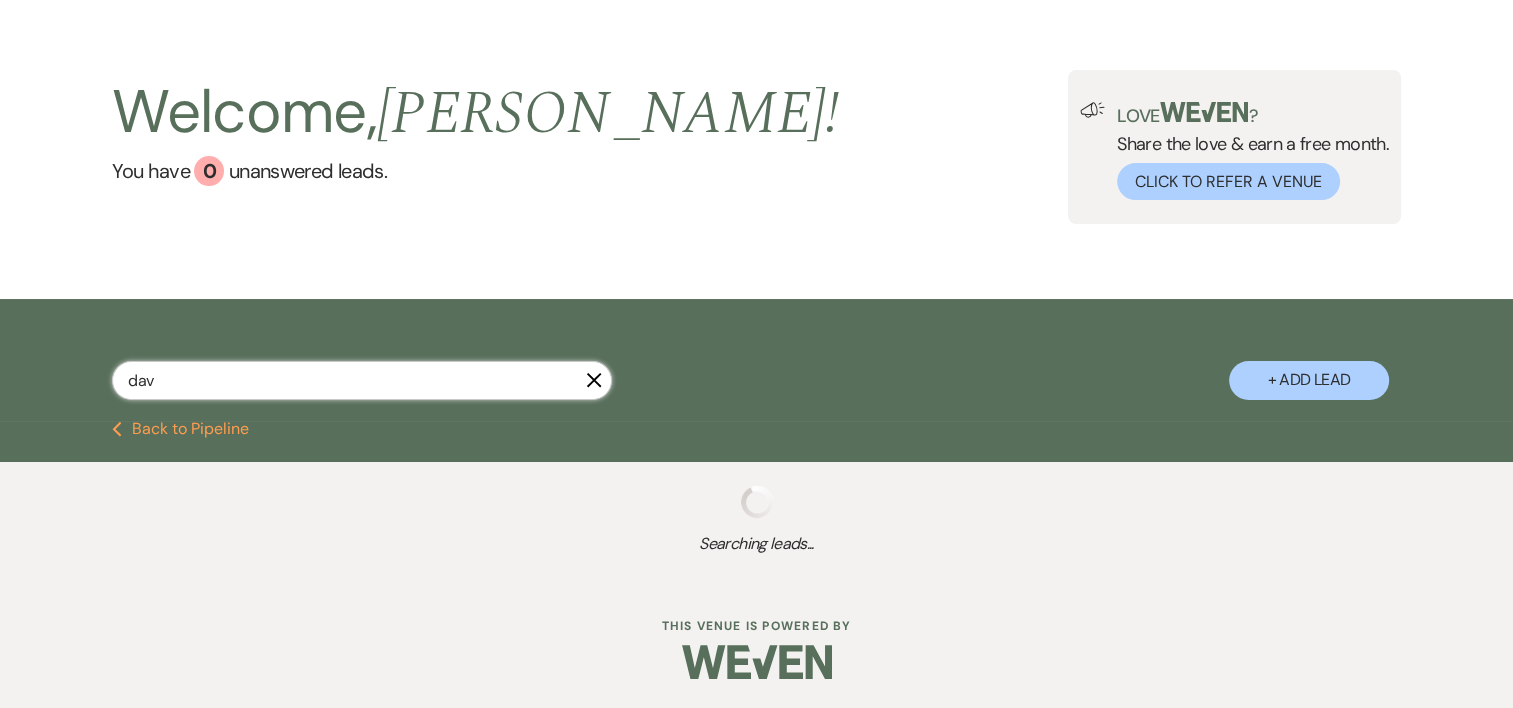 select on "5" 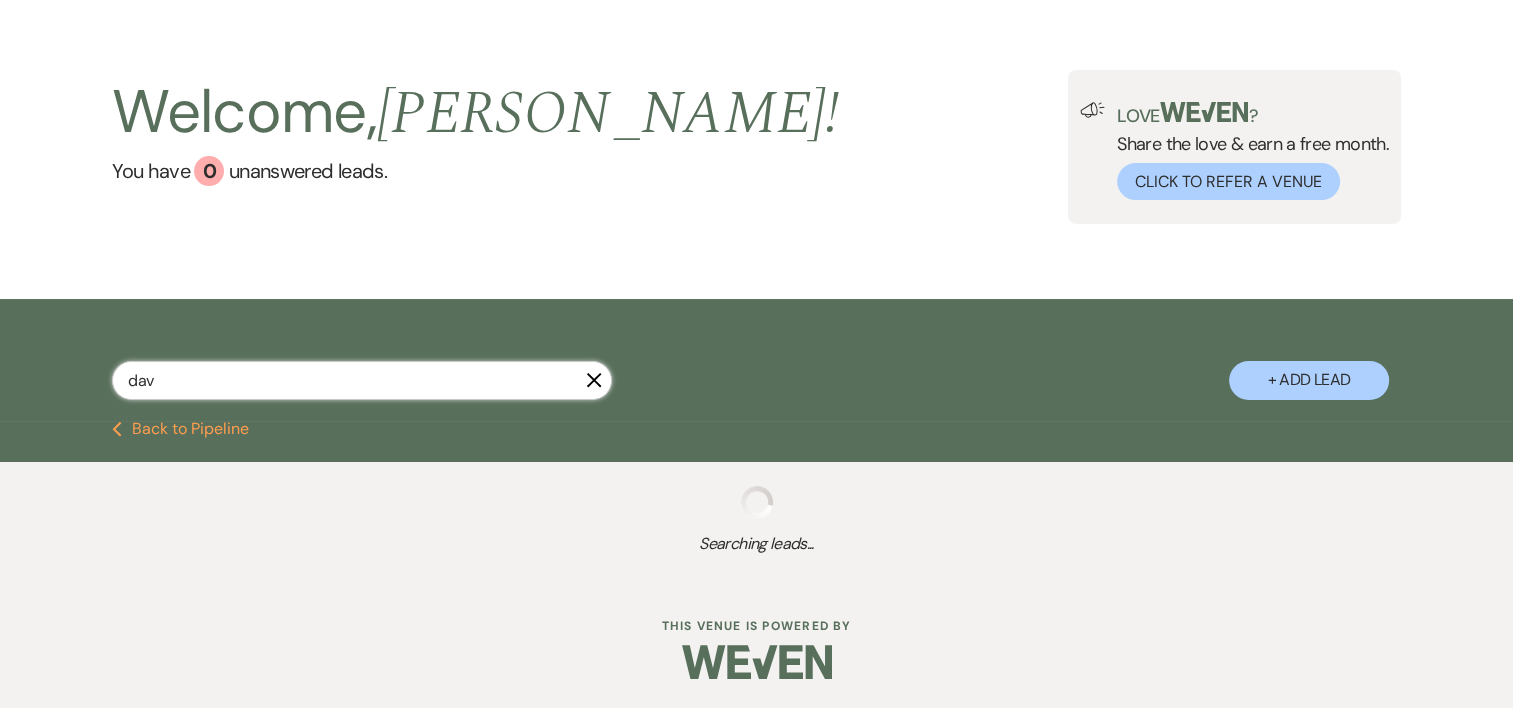 select on "8" 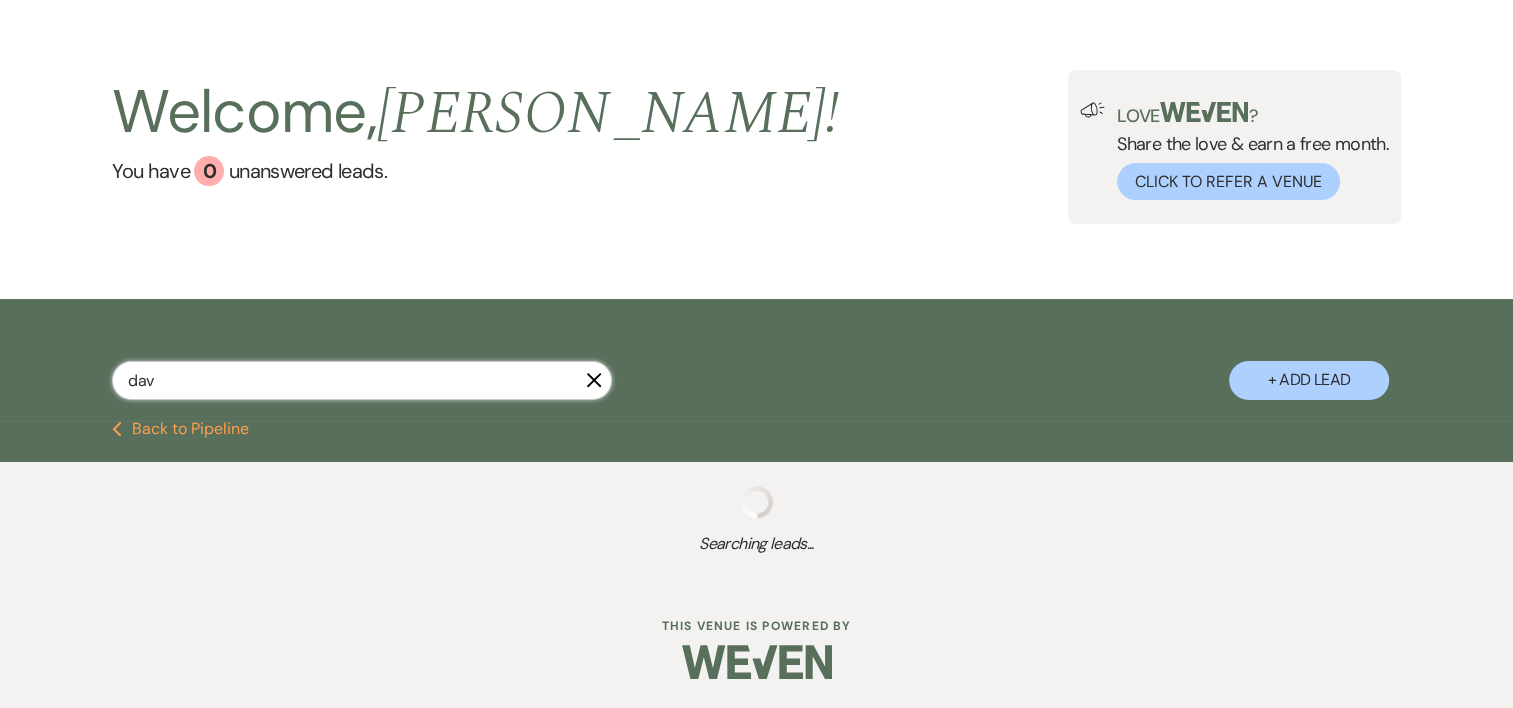 select on "1" 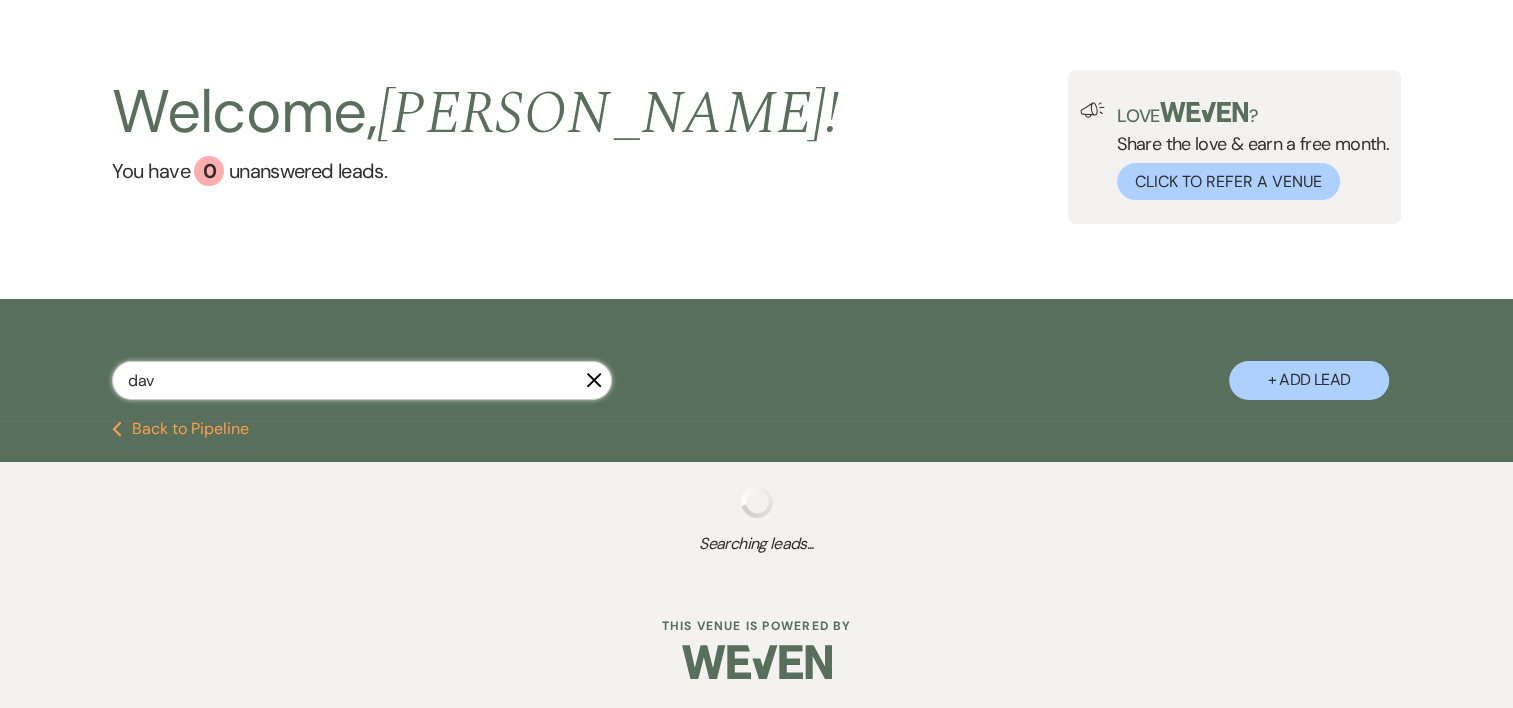select on "8" 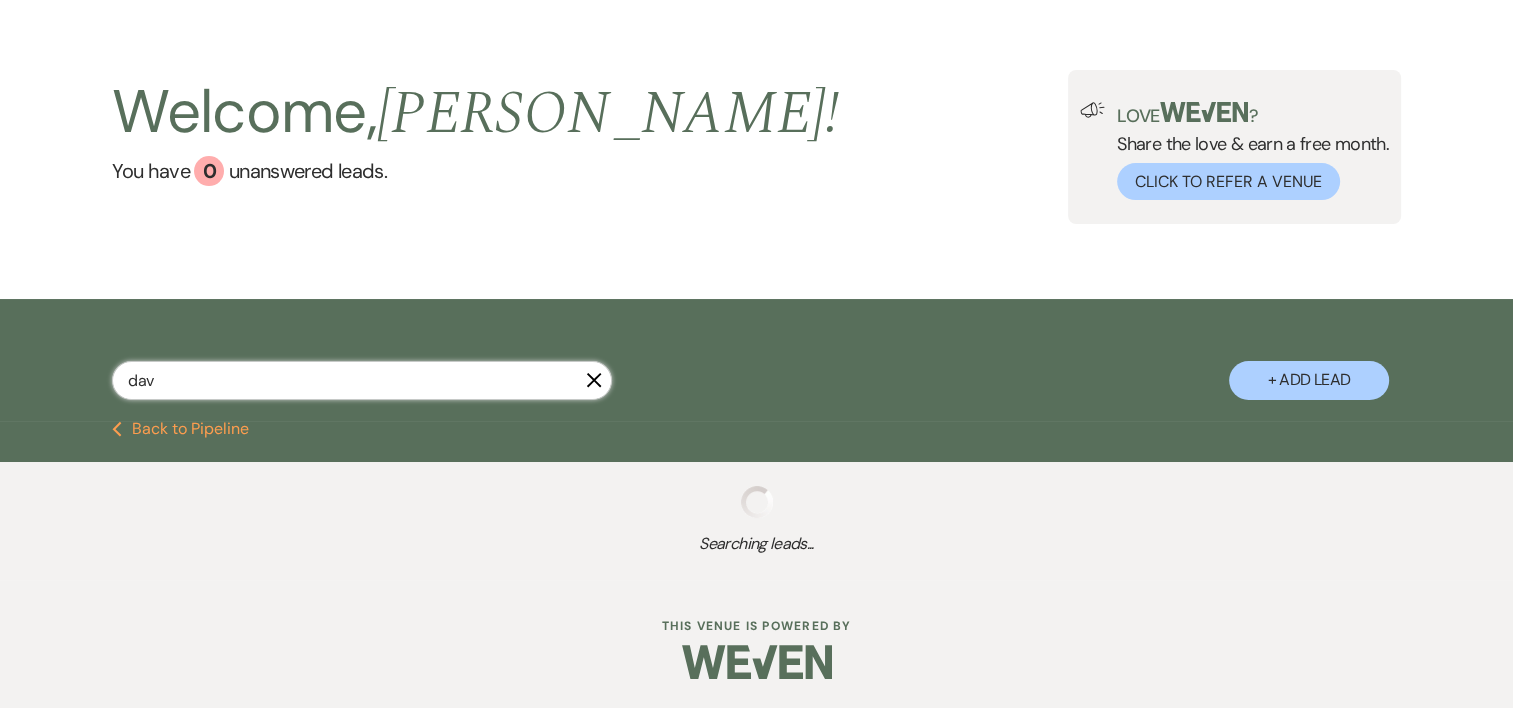 select on "1" 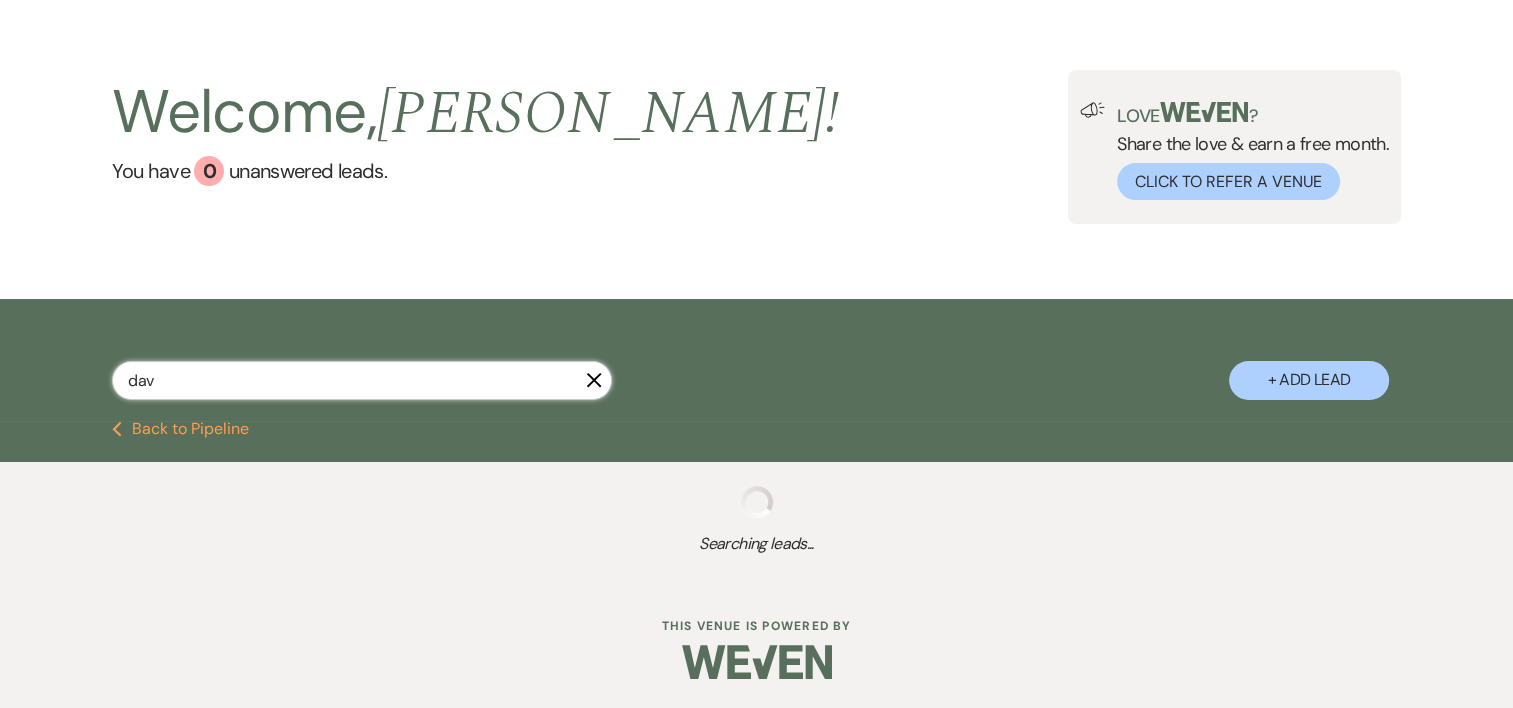 select on "8" 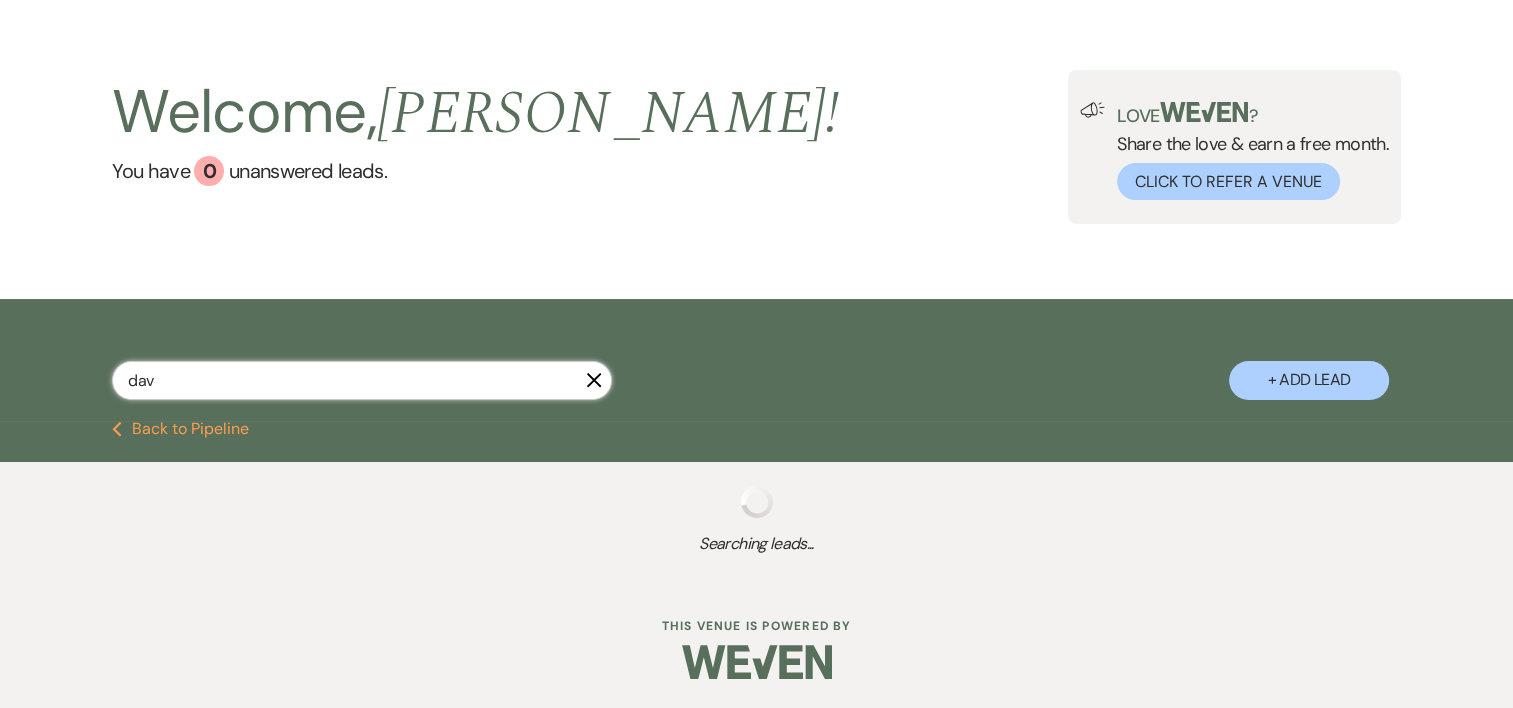 select on "5" 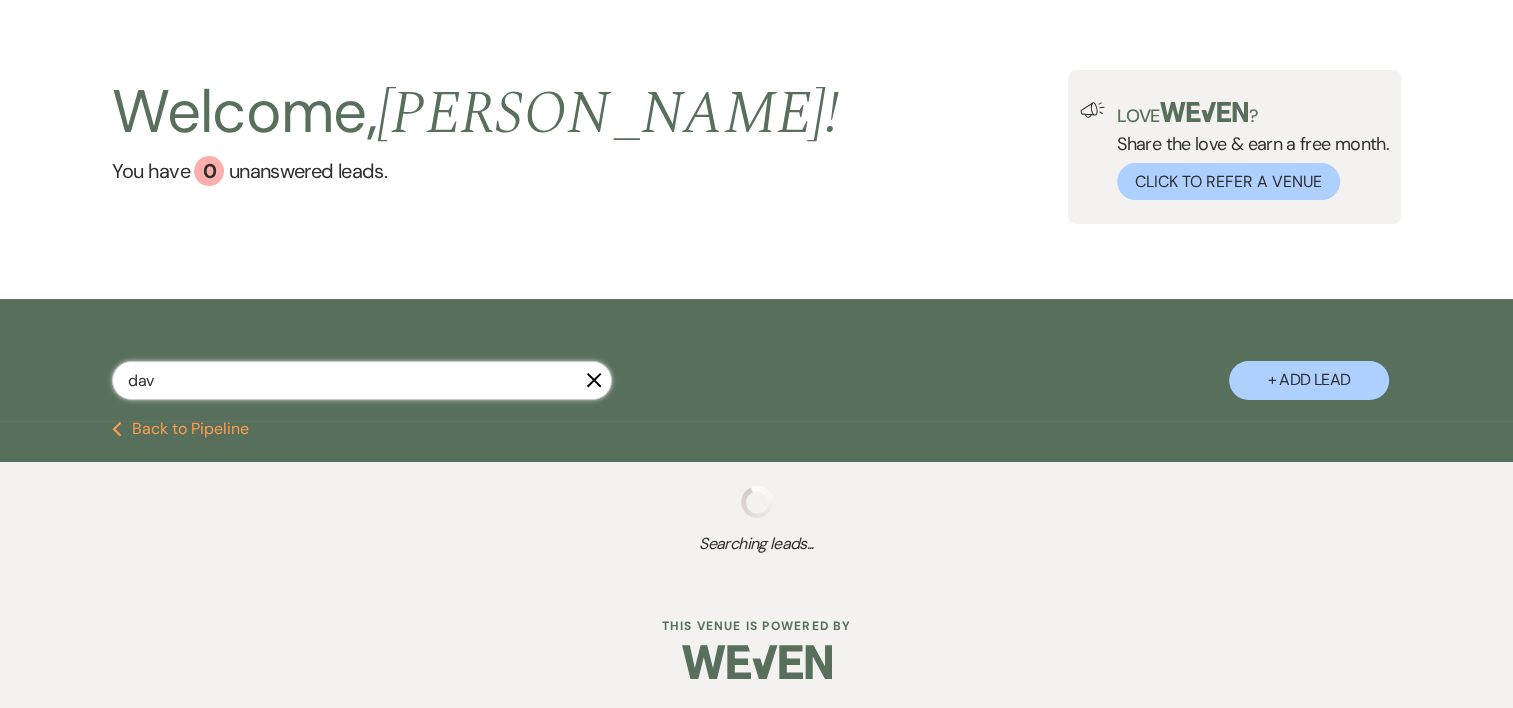 select on "8" 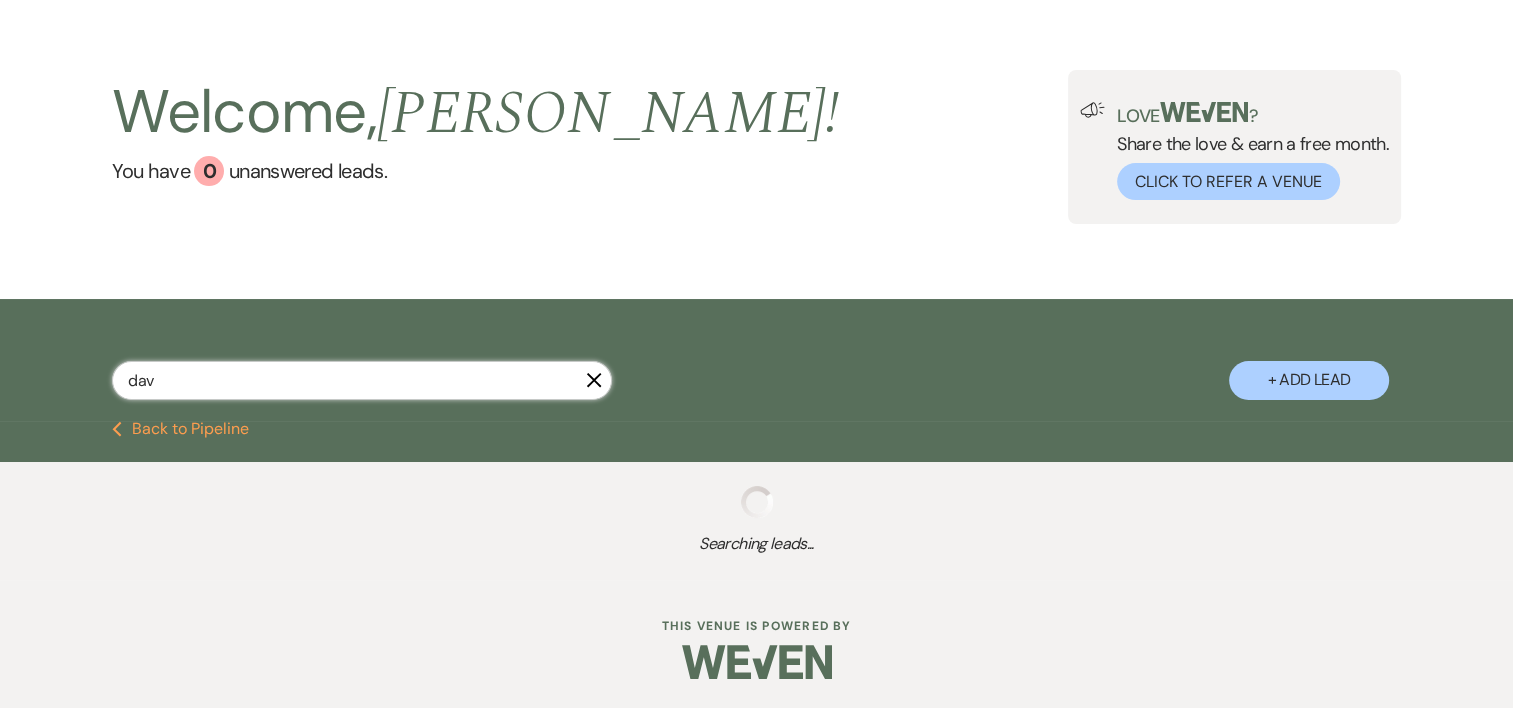 select on "5" 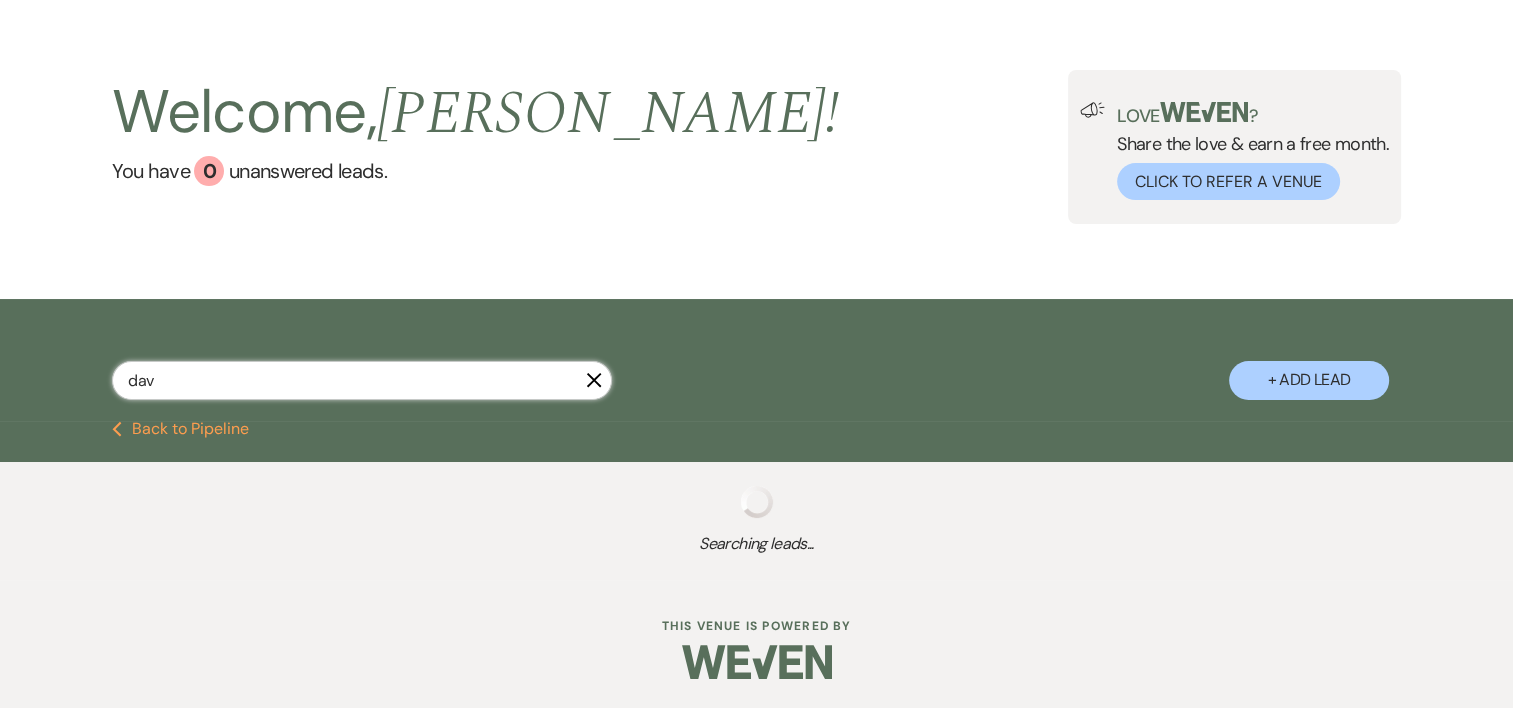 select on "8" 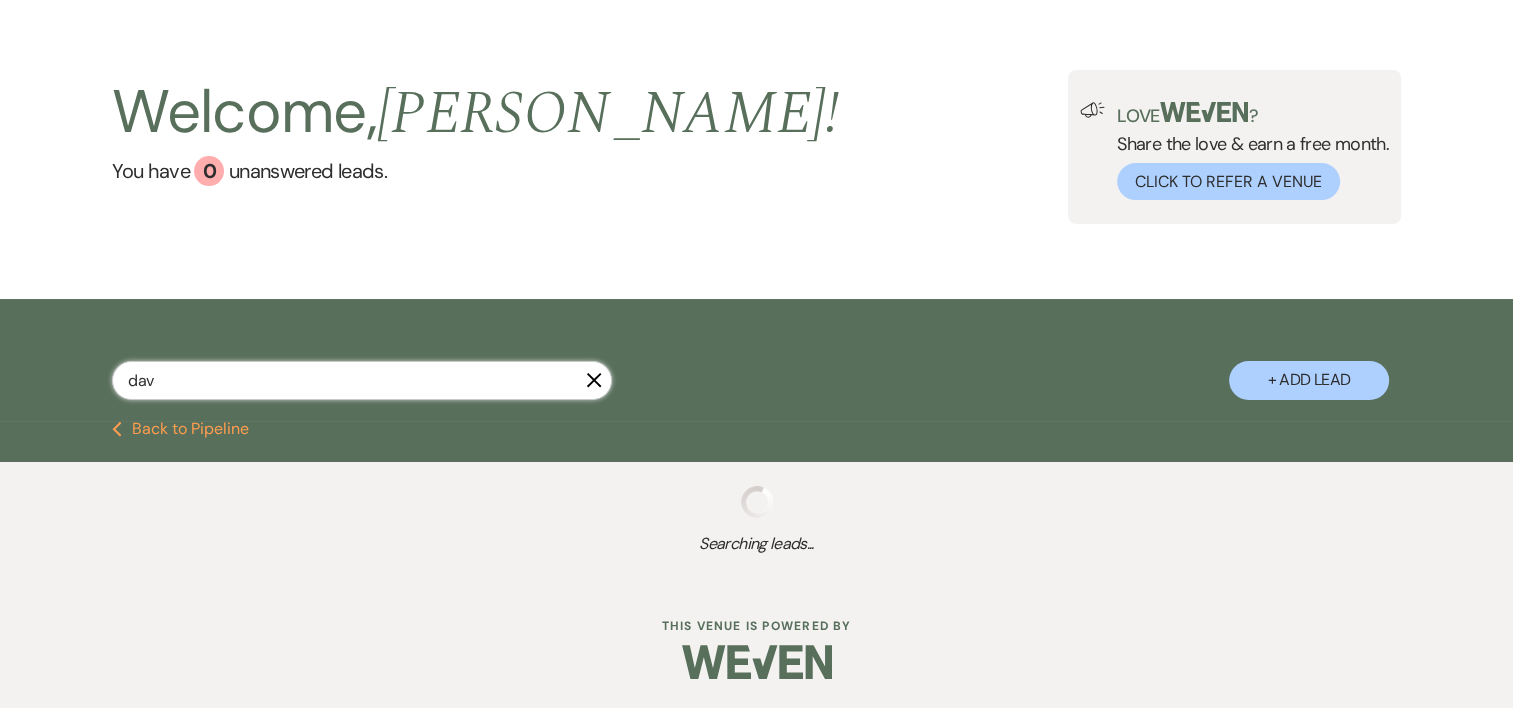 select on "5" 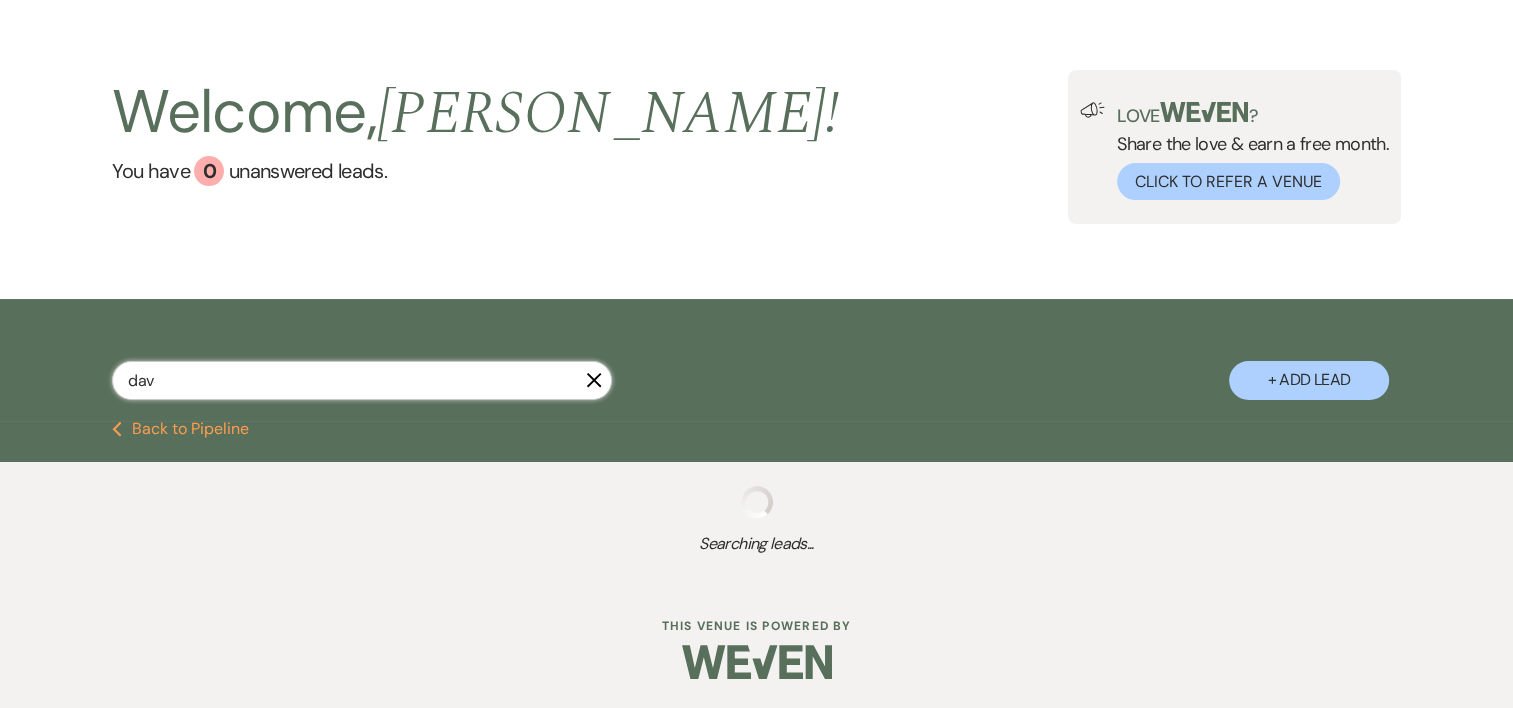 select on "8" 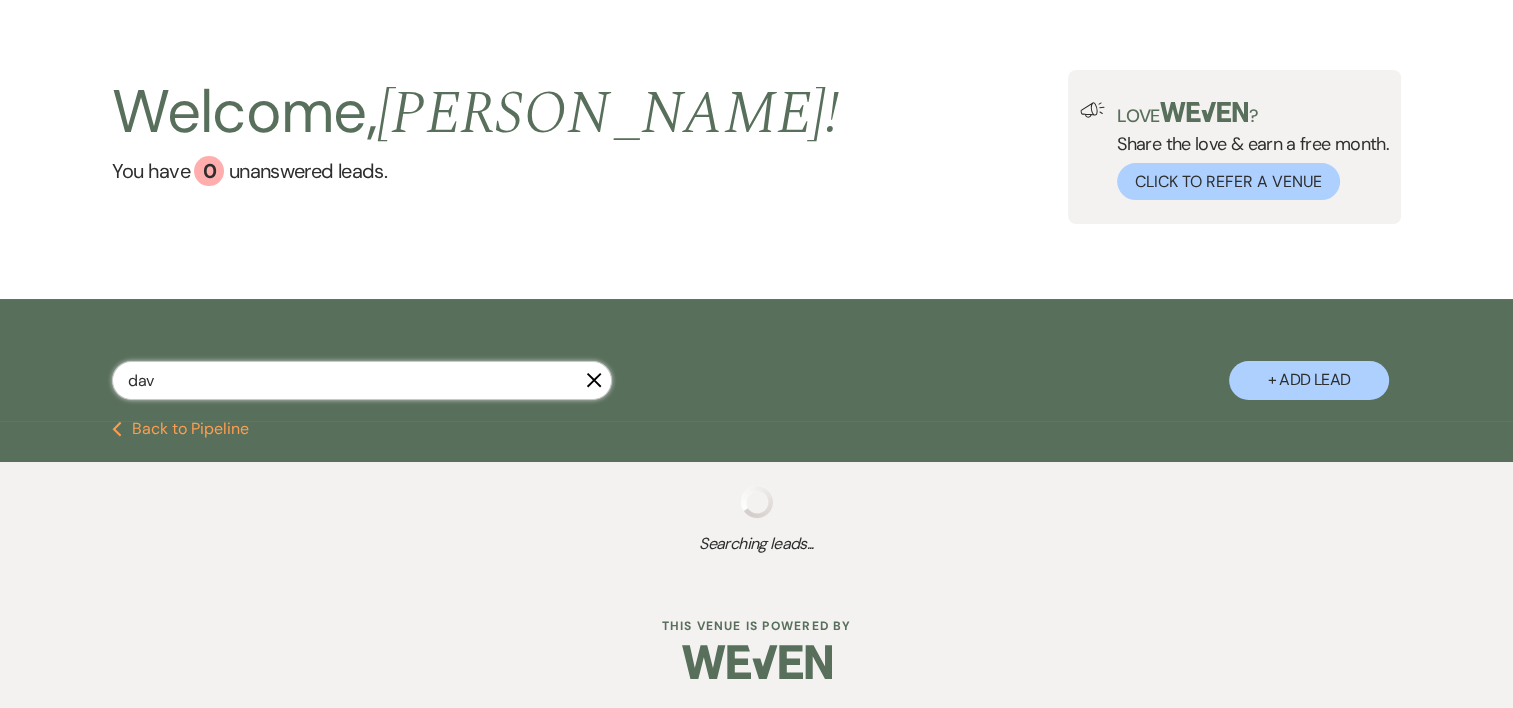 select on "5" 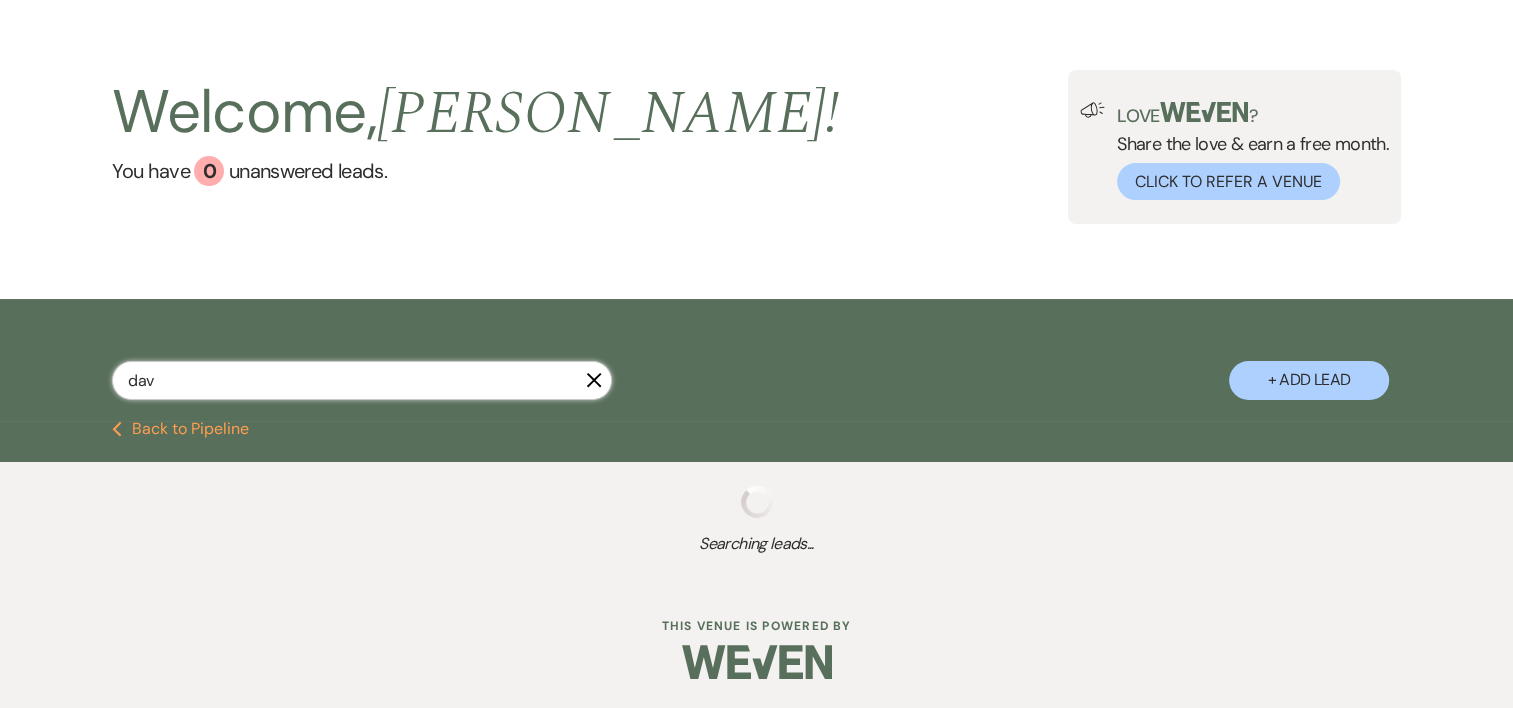 select on "8" 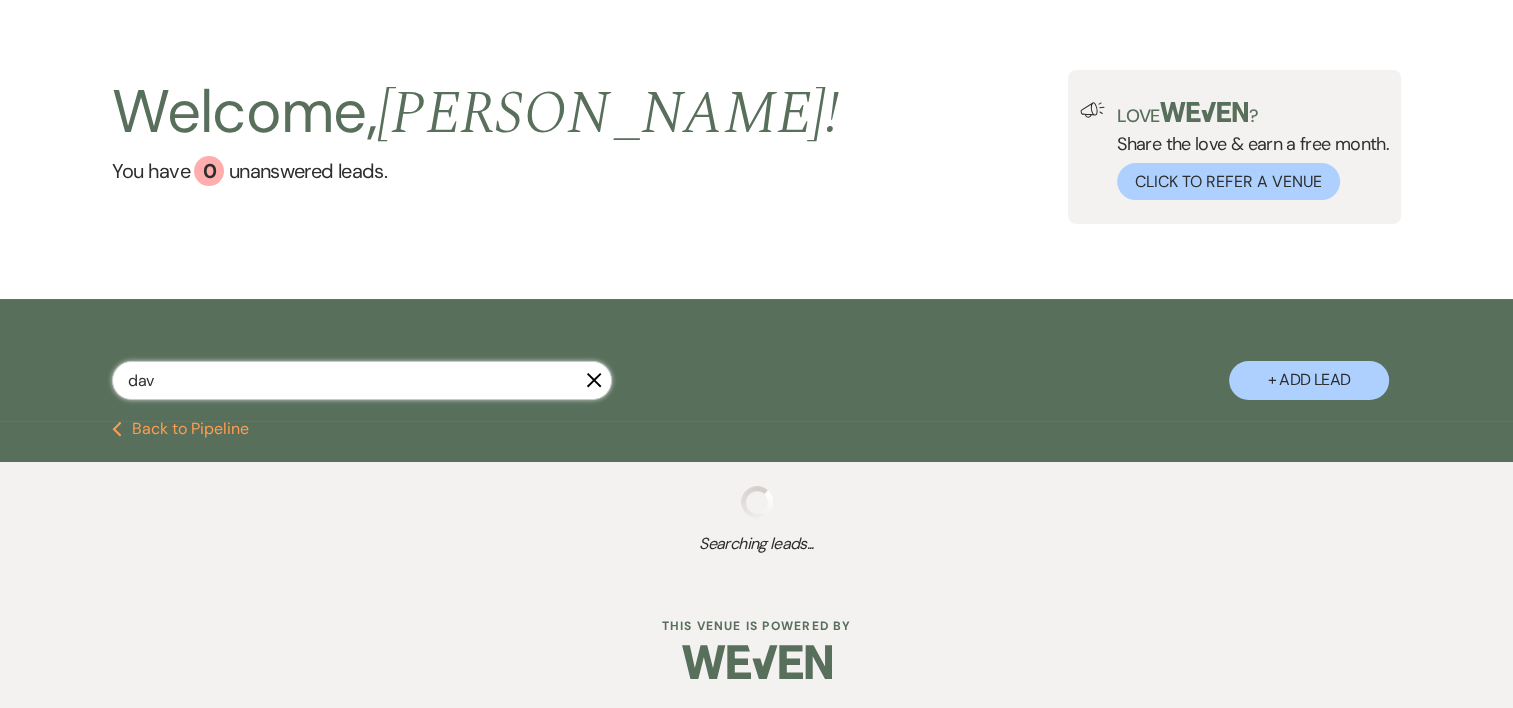 select on "5" 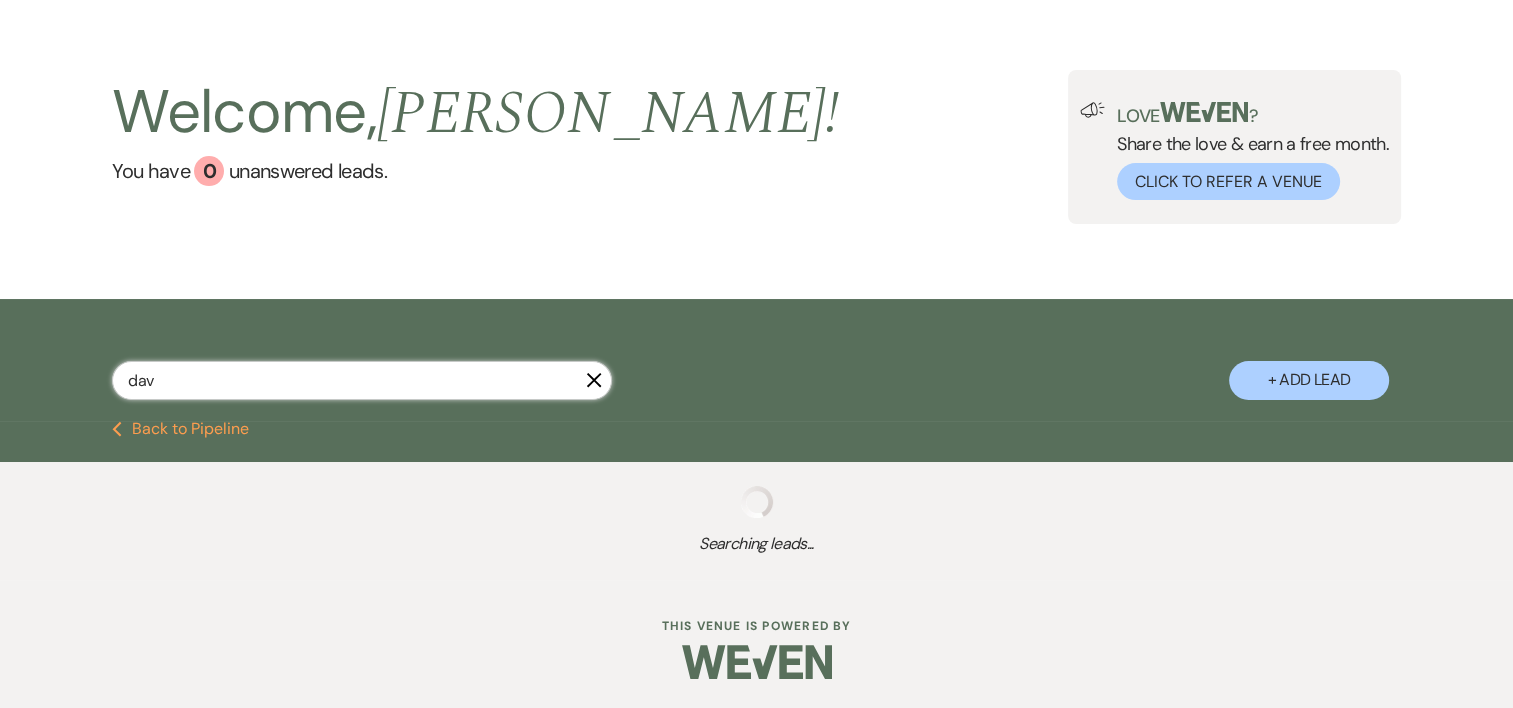 select on "8" 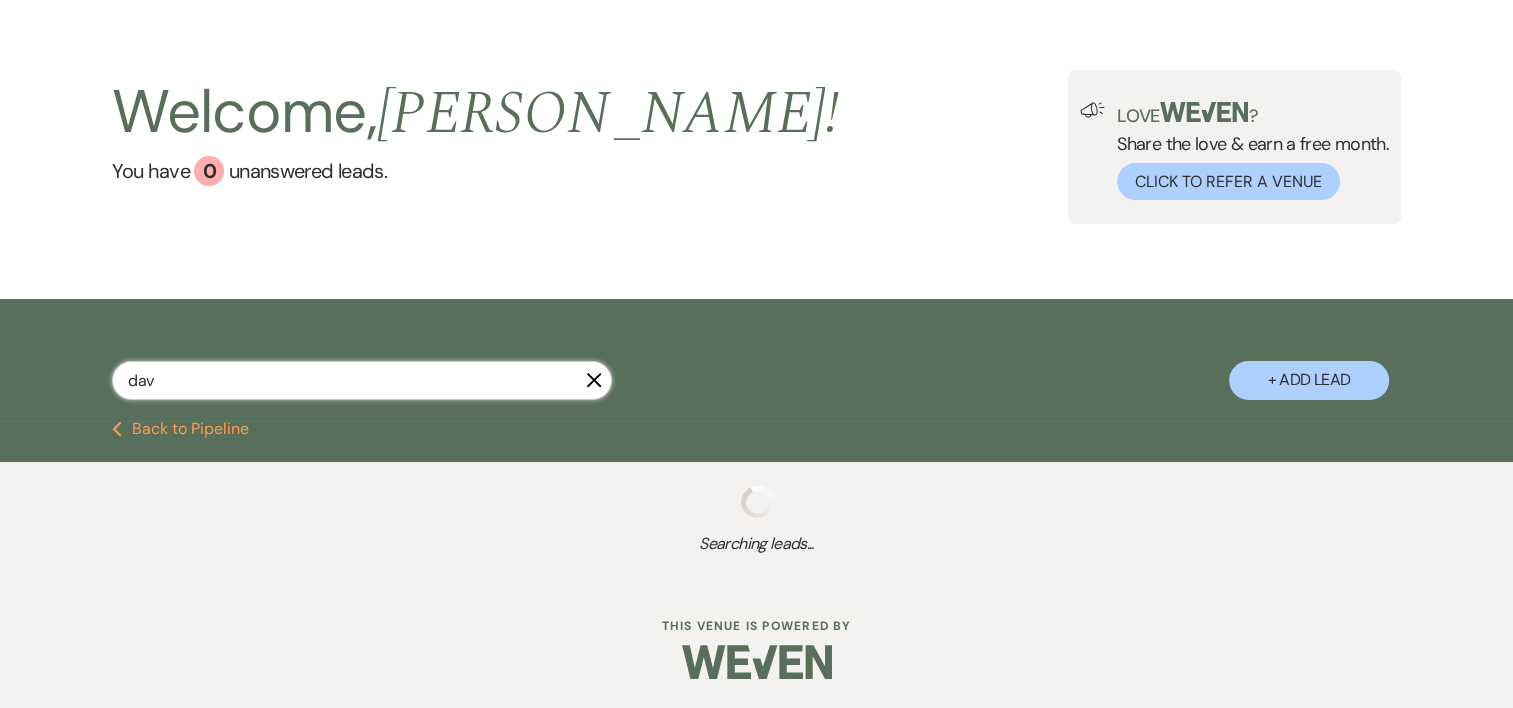 select on "5" 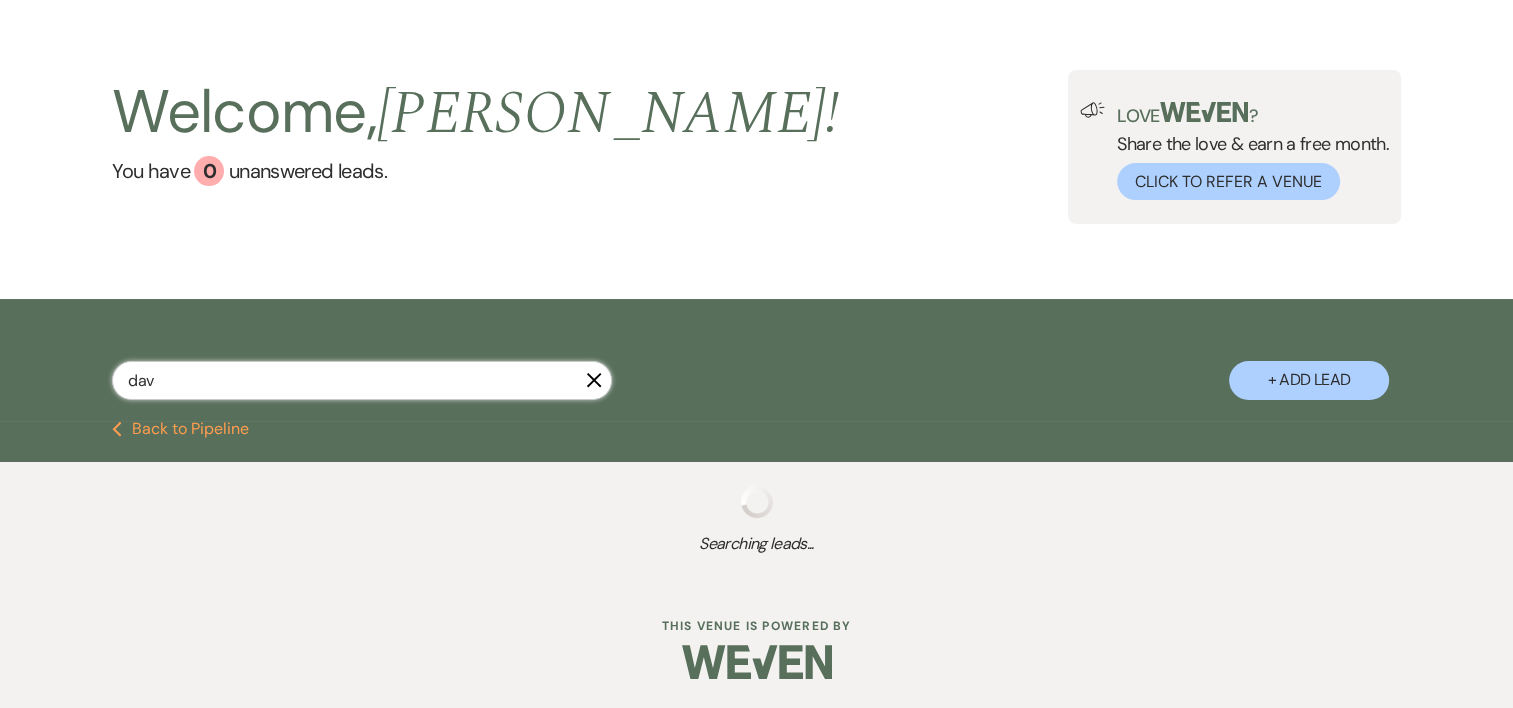 select on "8" 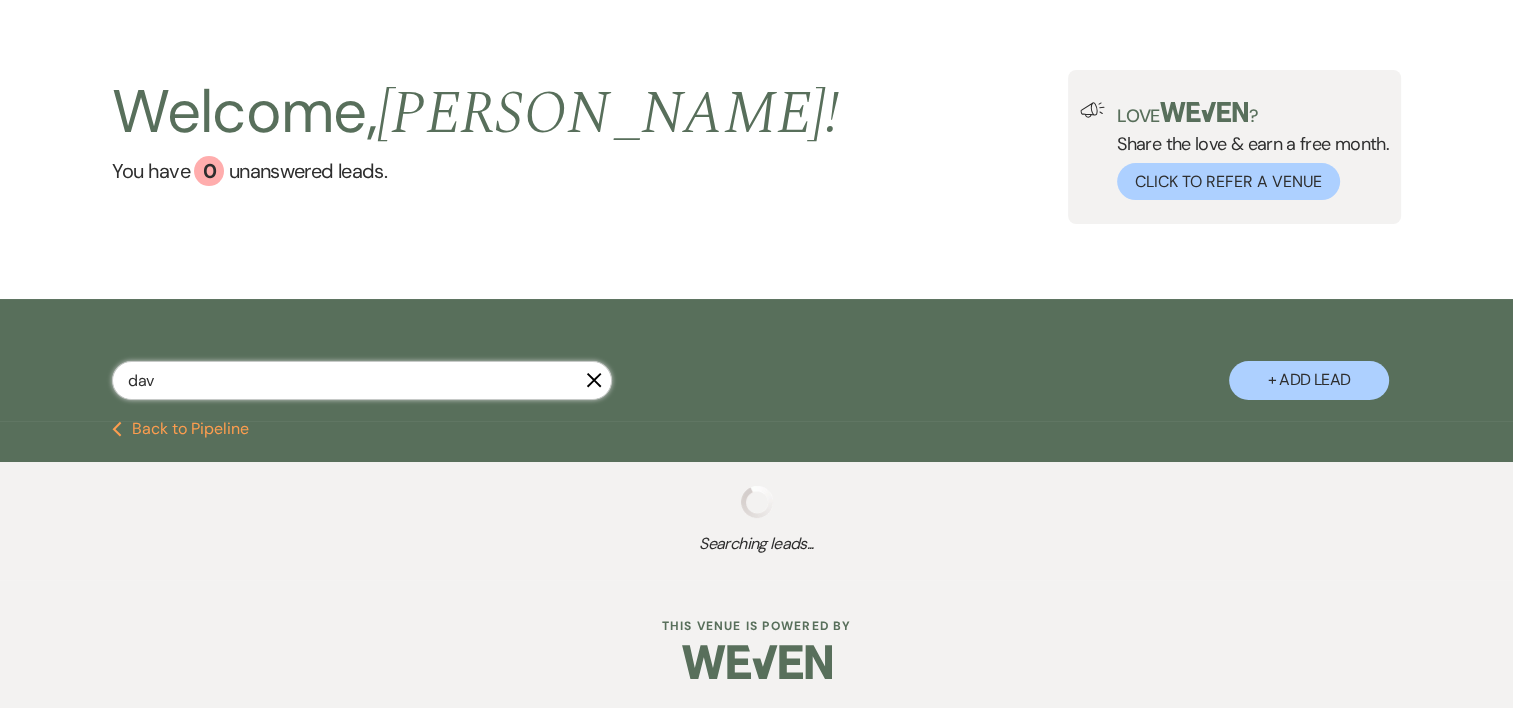 select on "5" 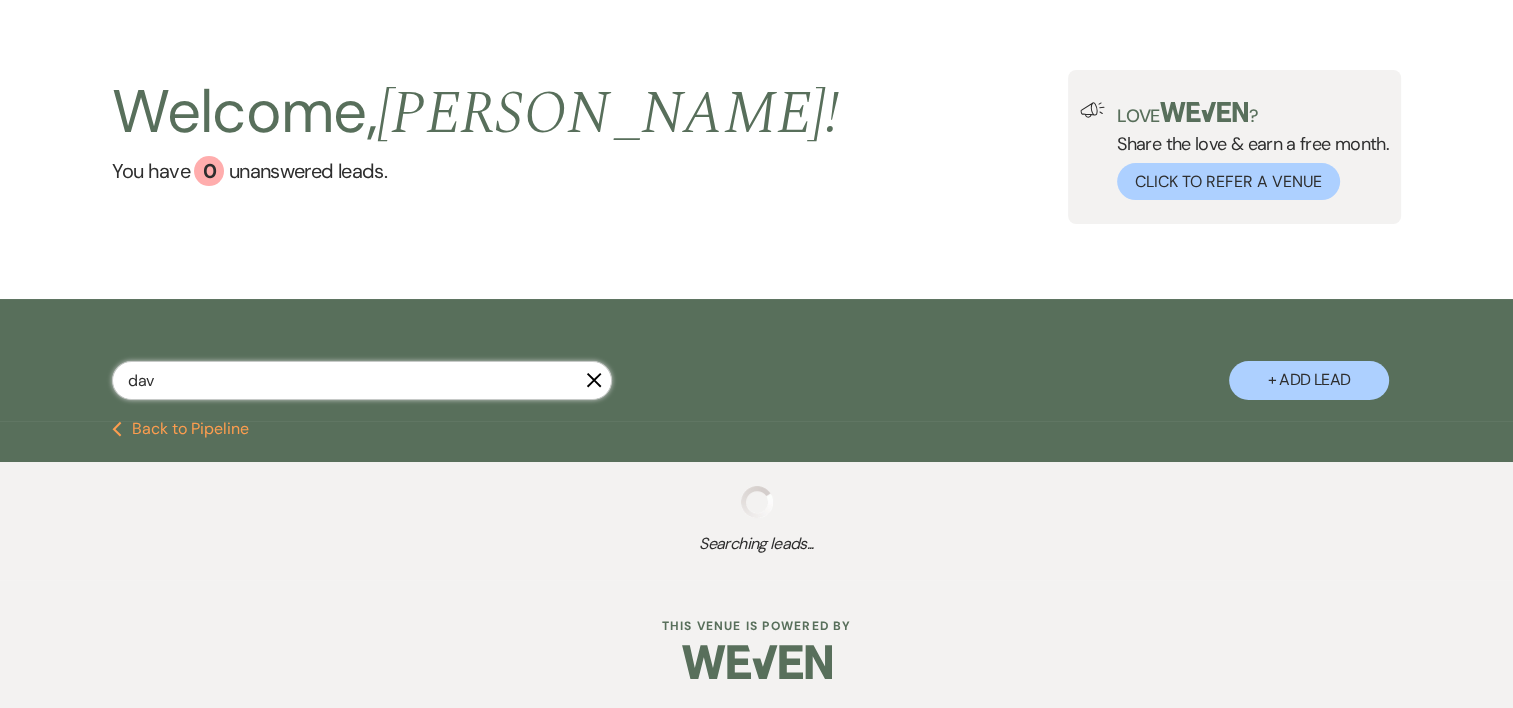 select on "8" 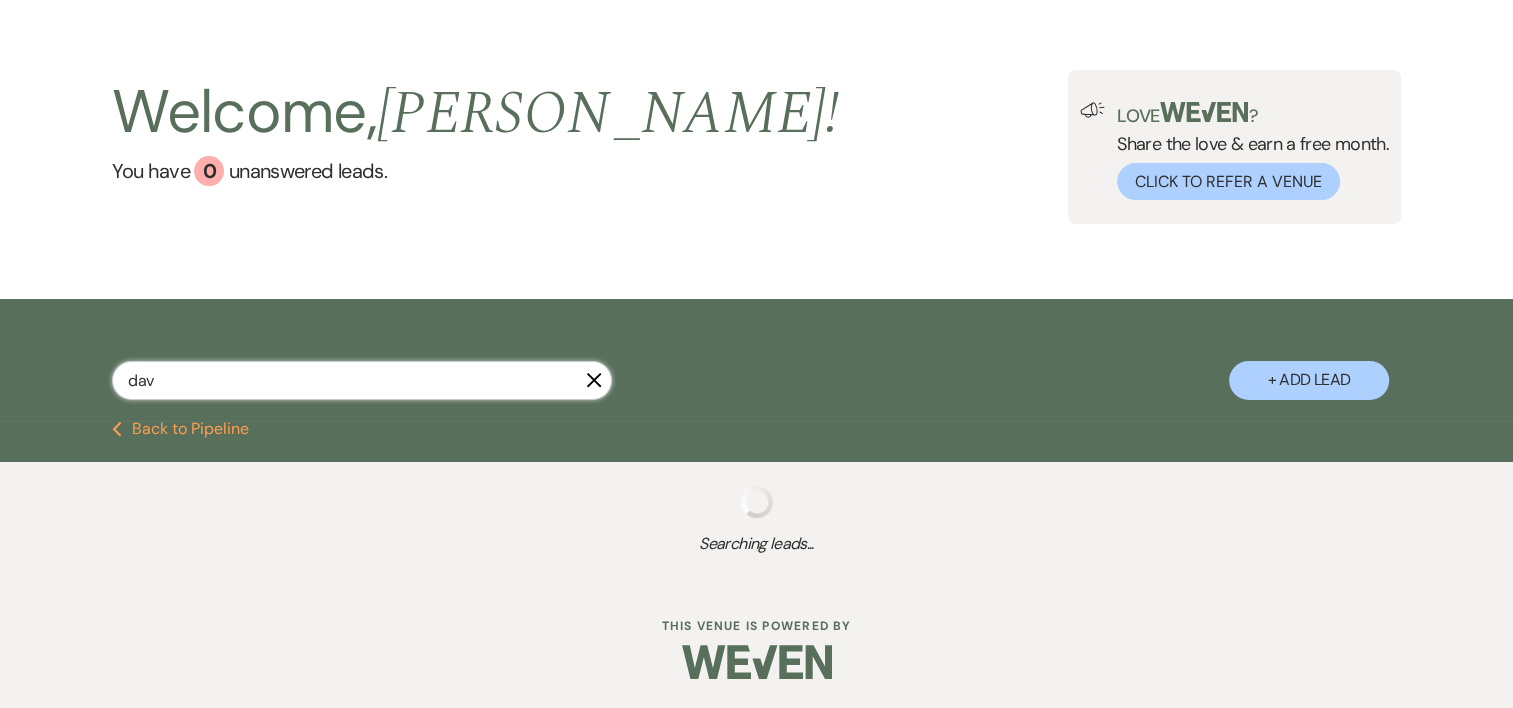 select on "5" 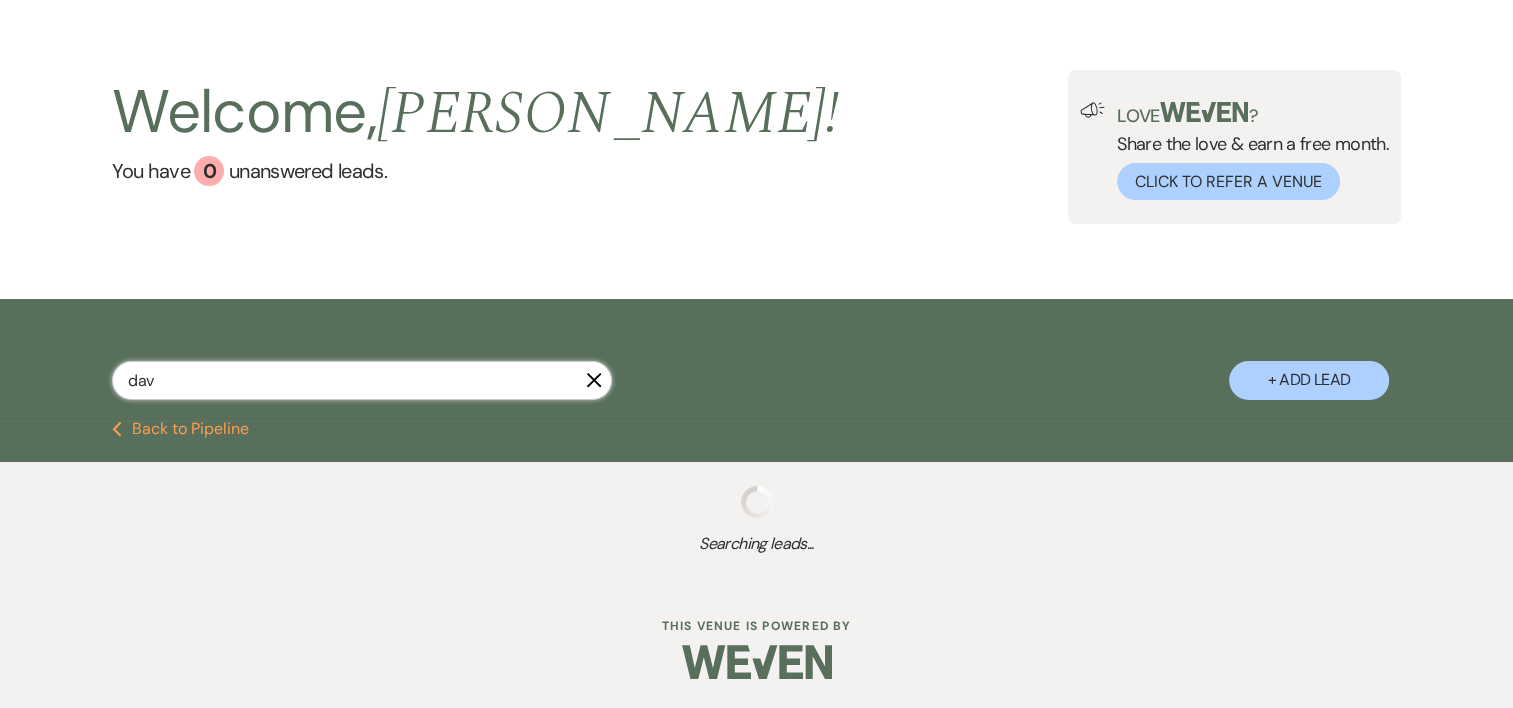 select on "8" 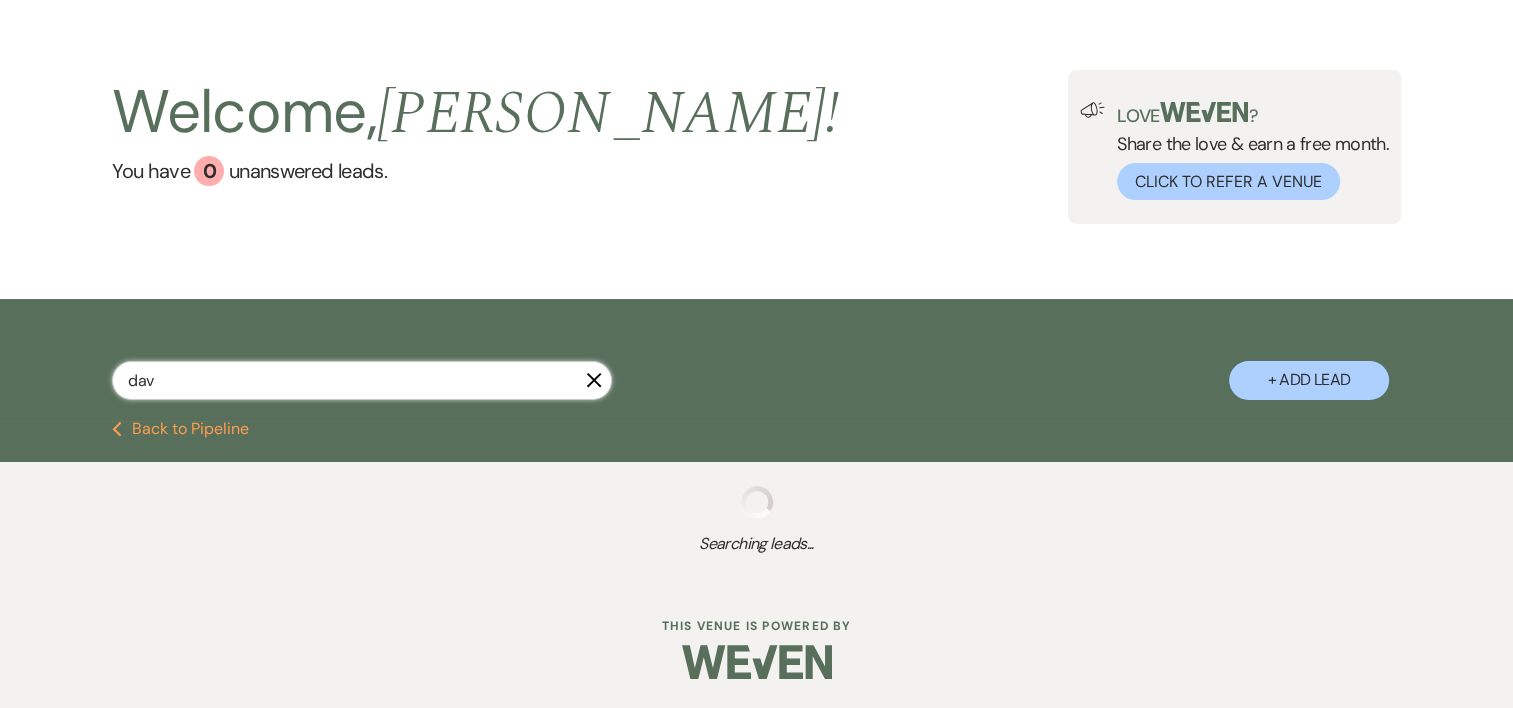 select on "5" 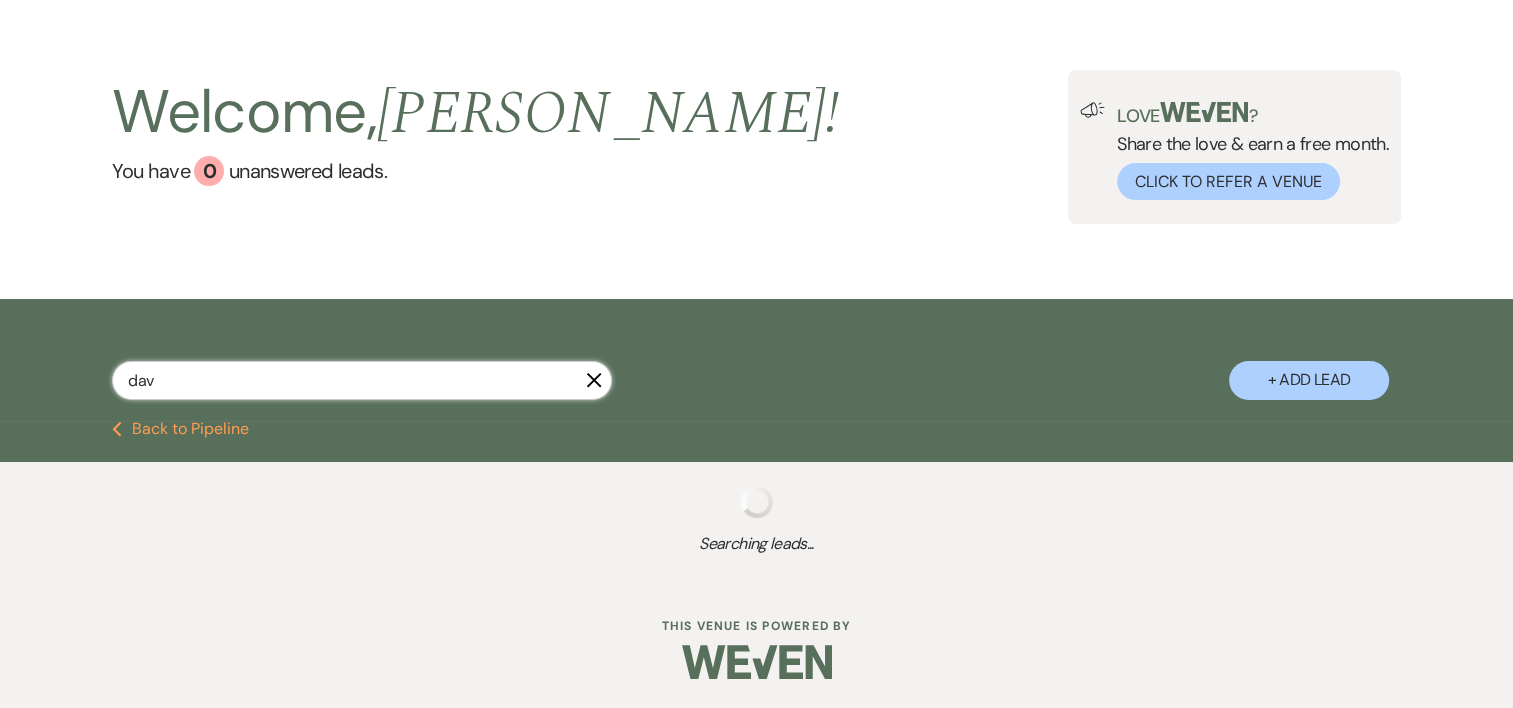 select on "8" 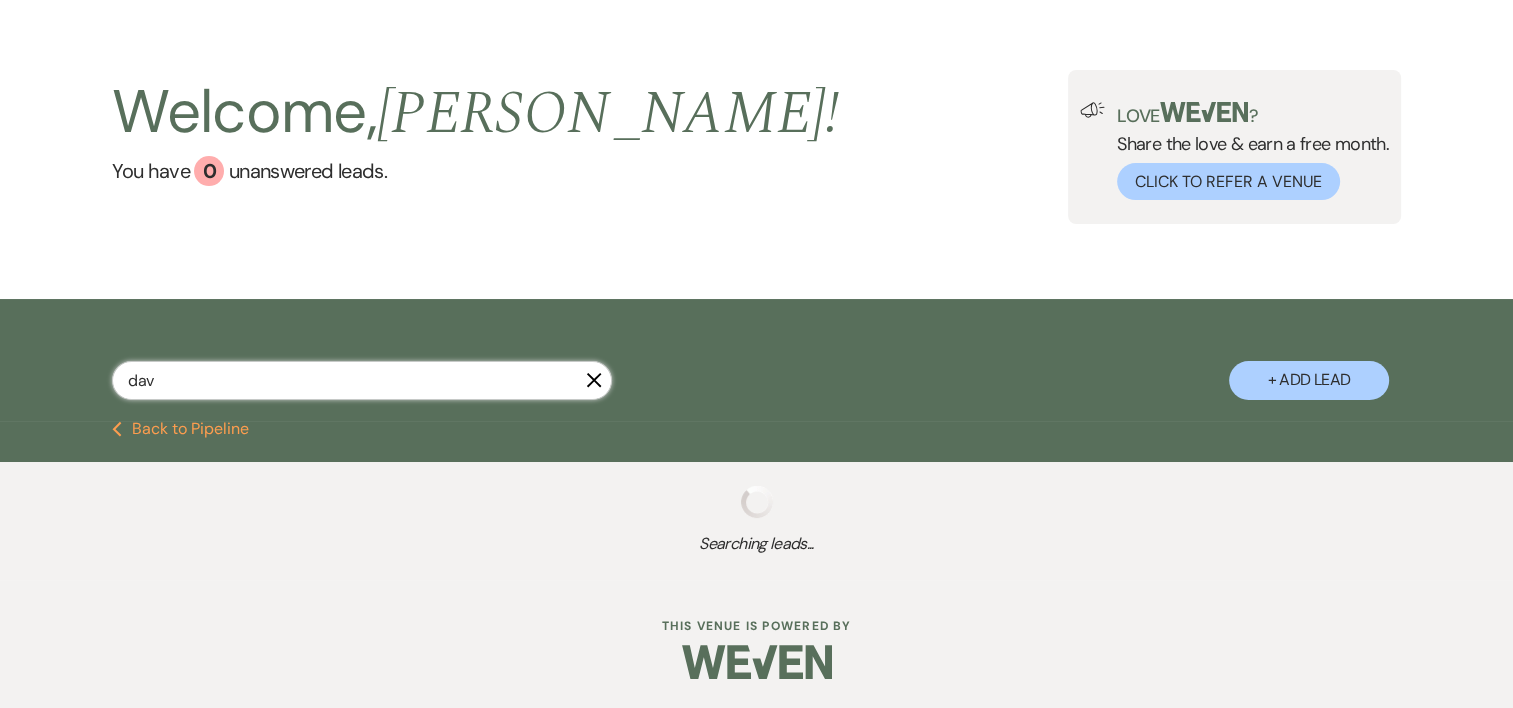 select on "5" 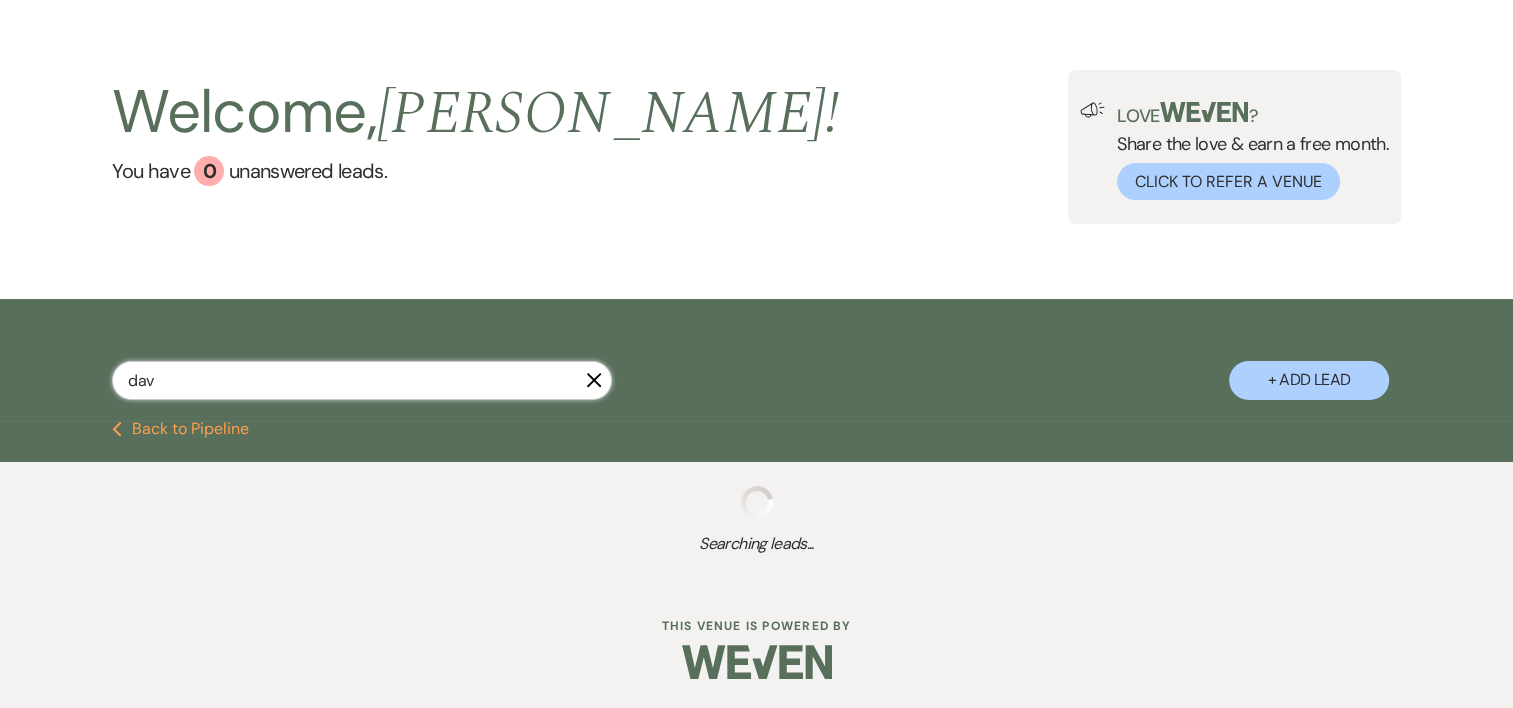 select on "8" 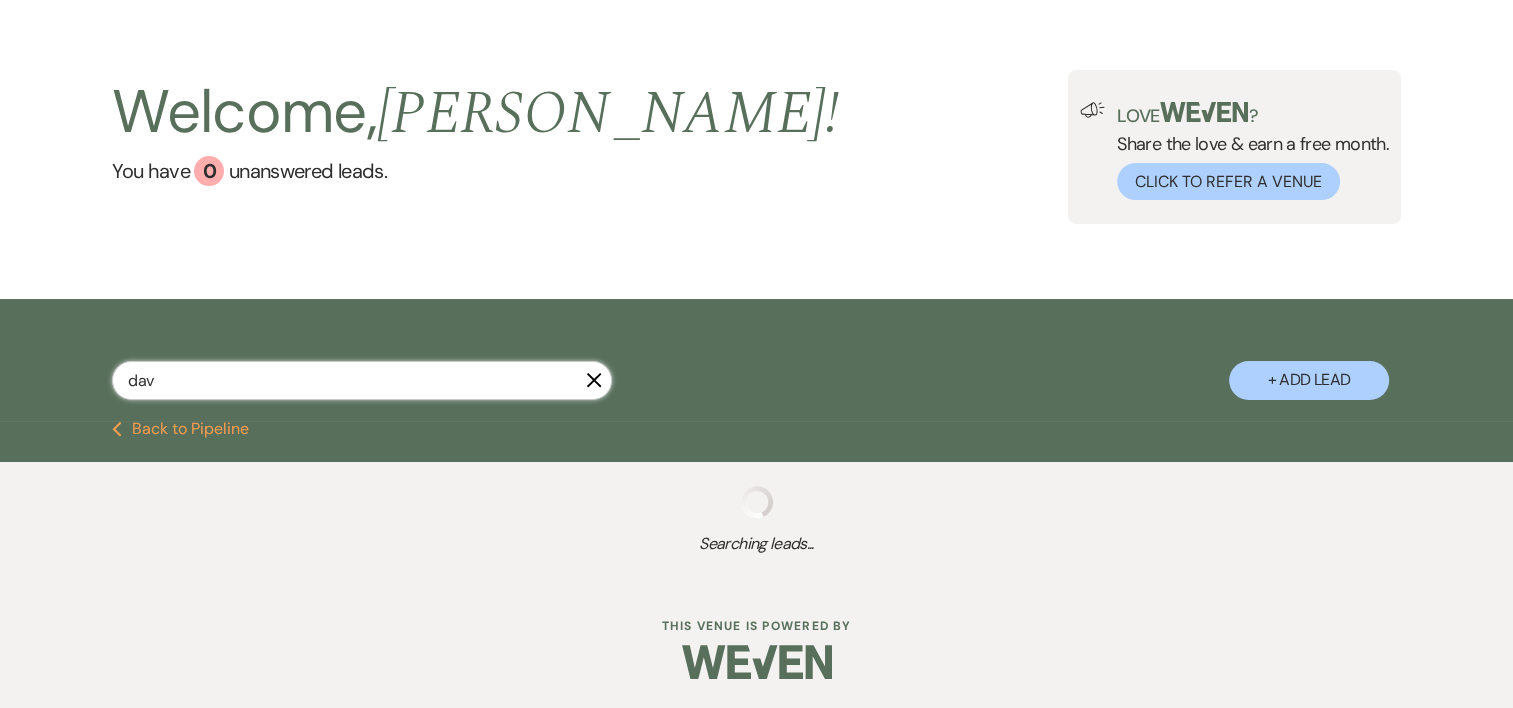 select on "5" 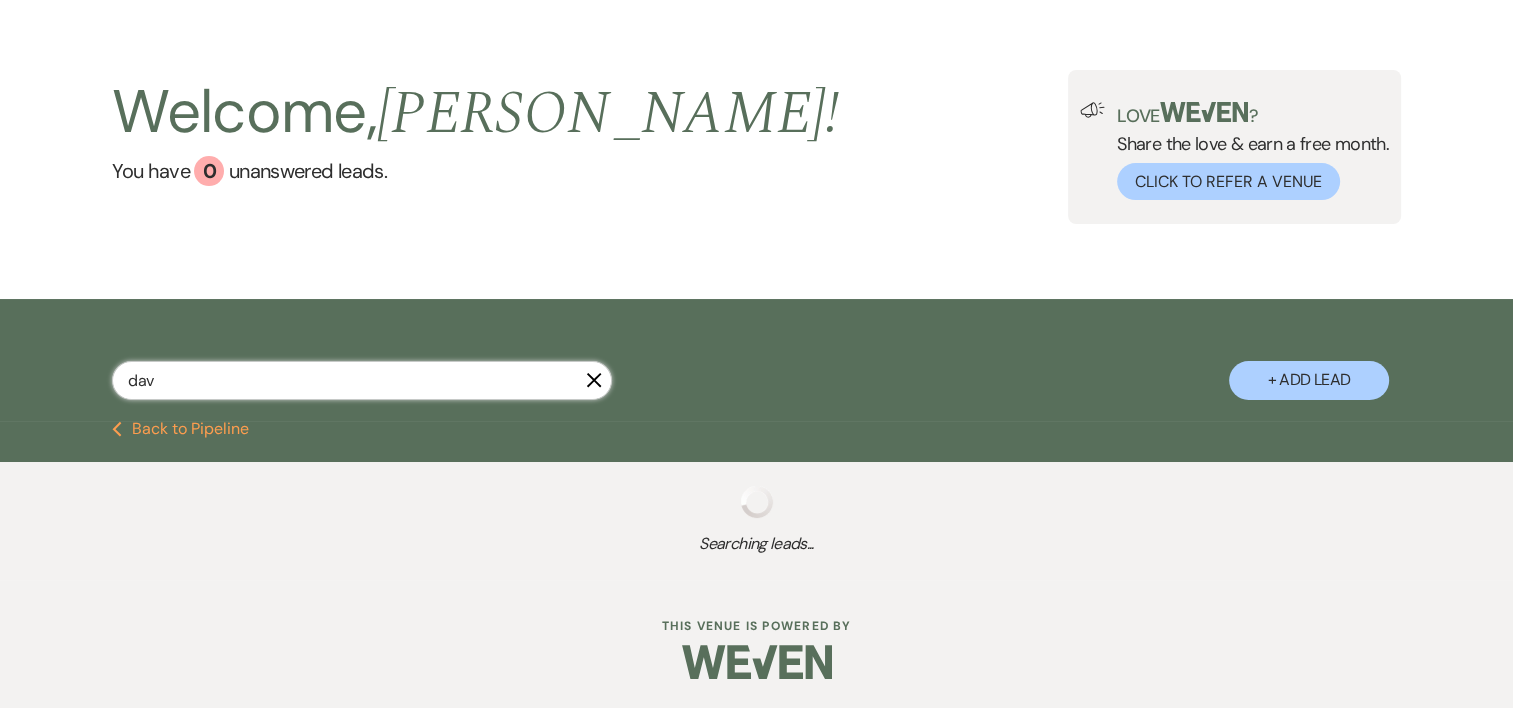 select on "8" 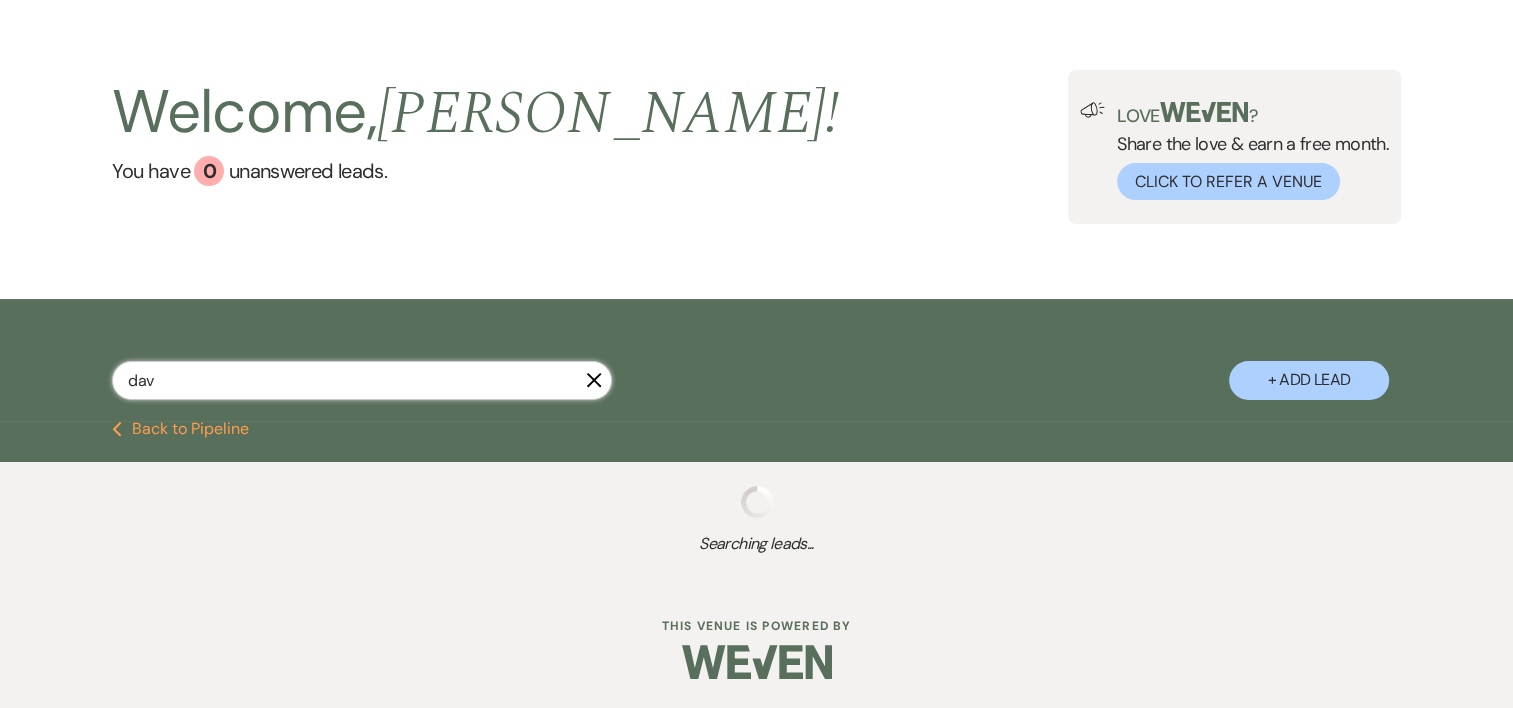 select on "5" 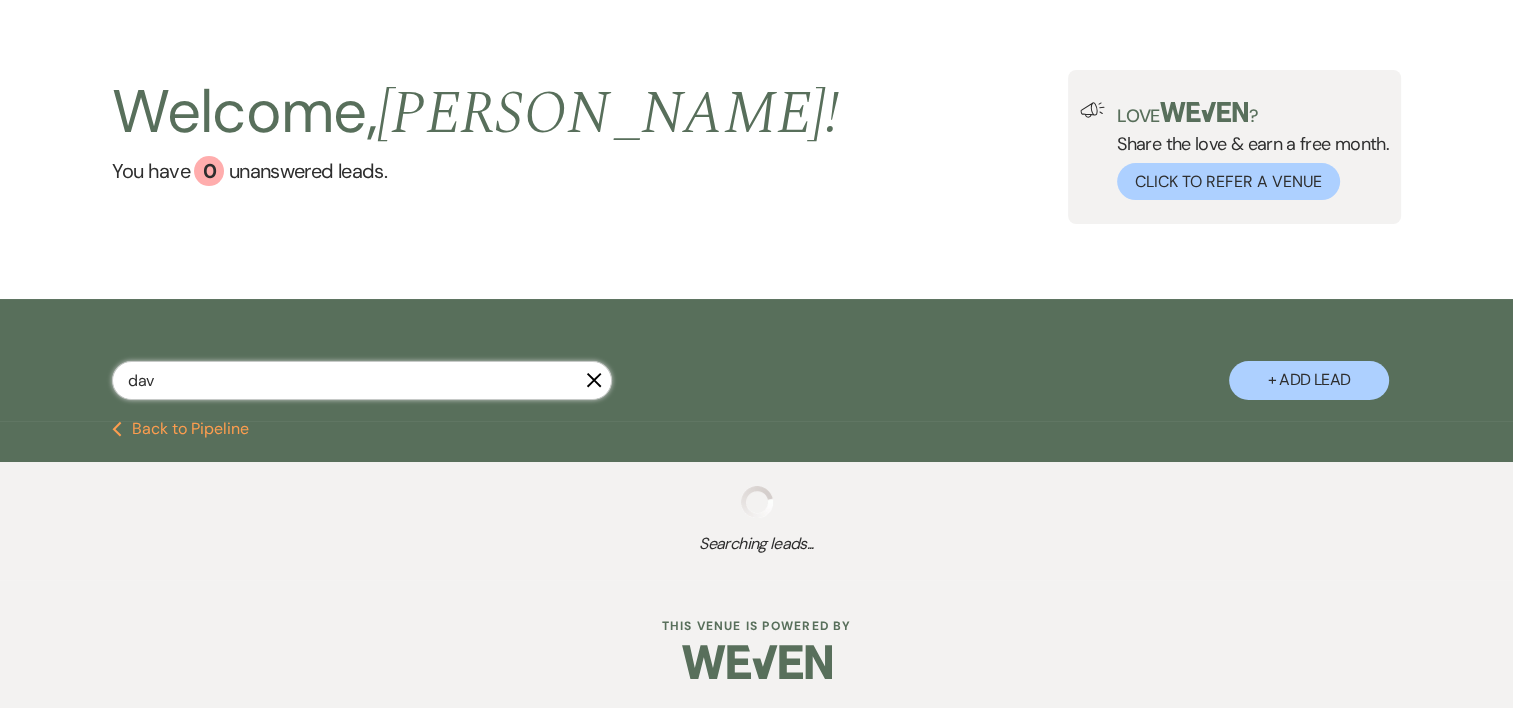 select on "8" 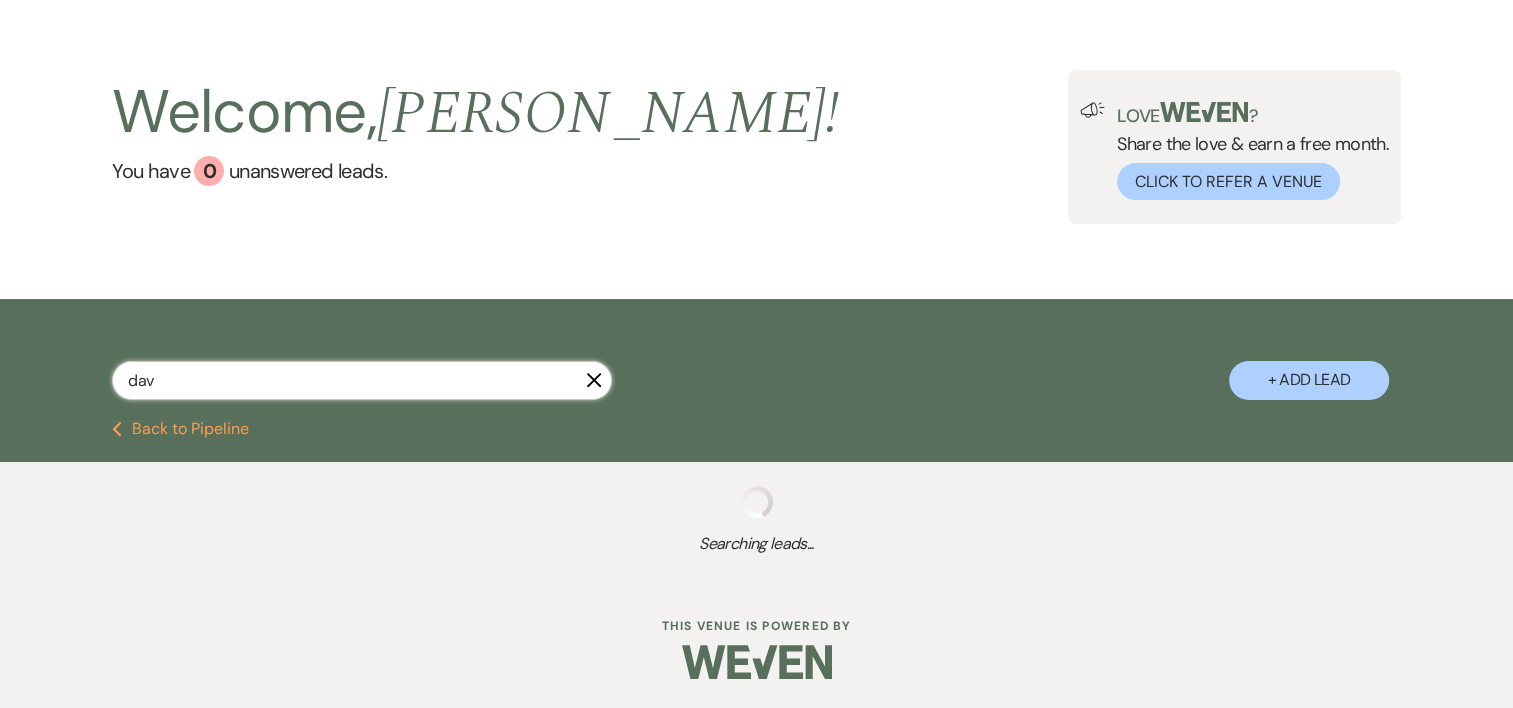 select on "5" 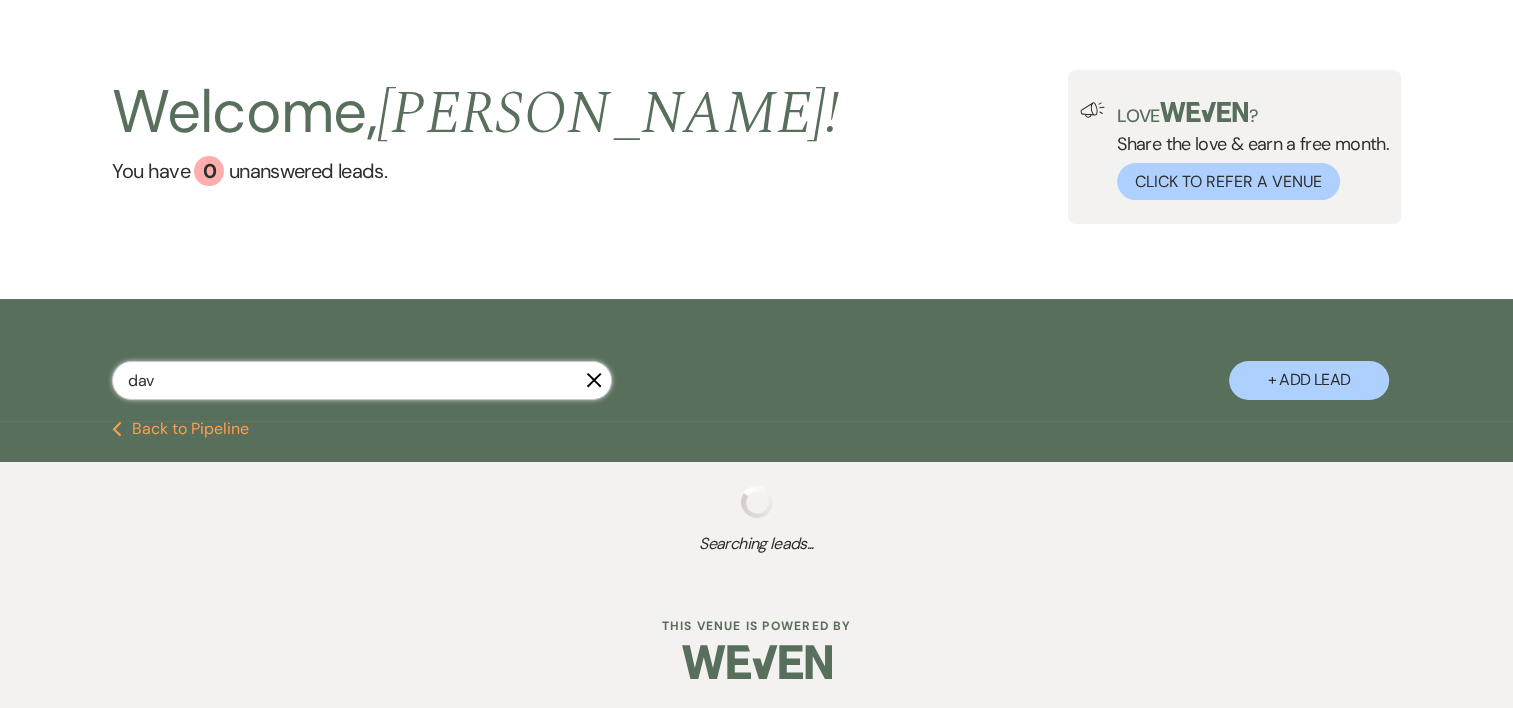 select on "8" 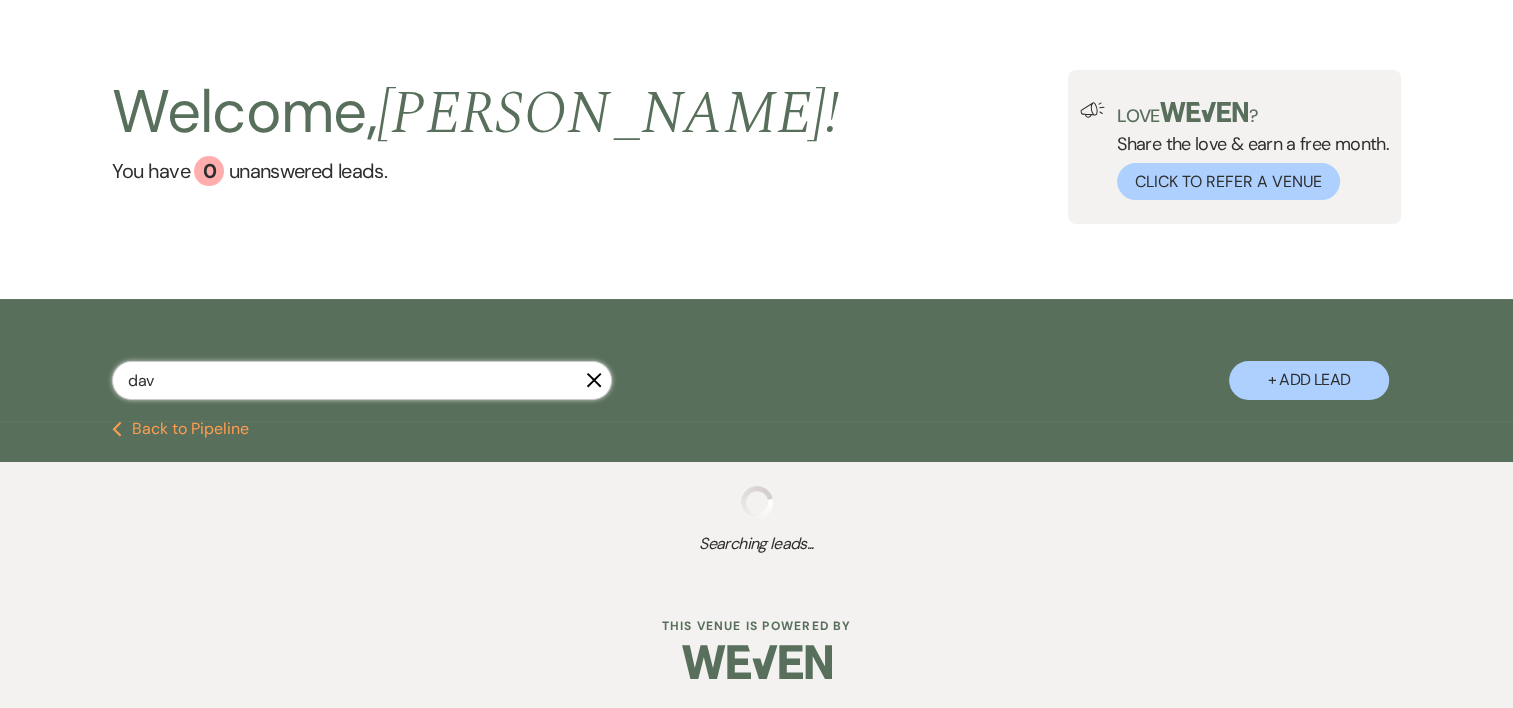 select on "5" 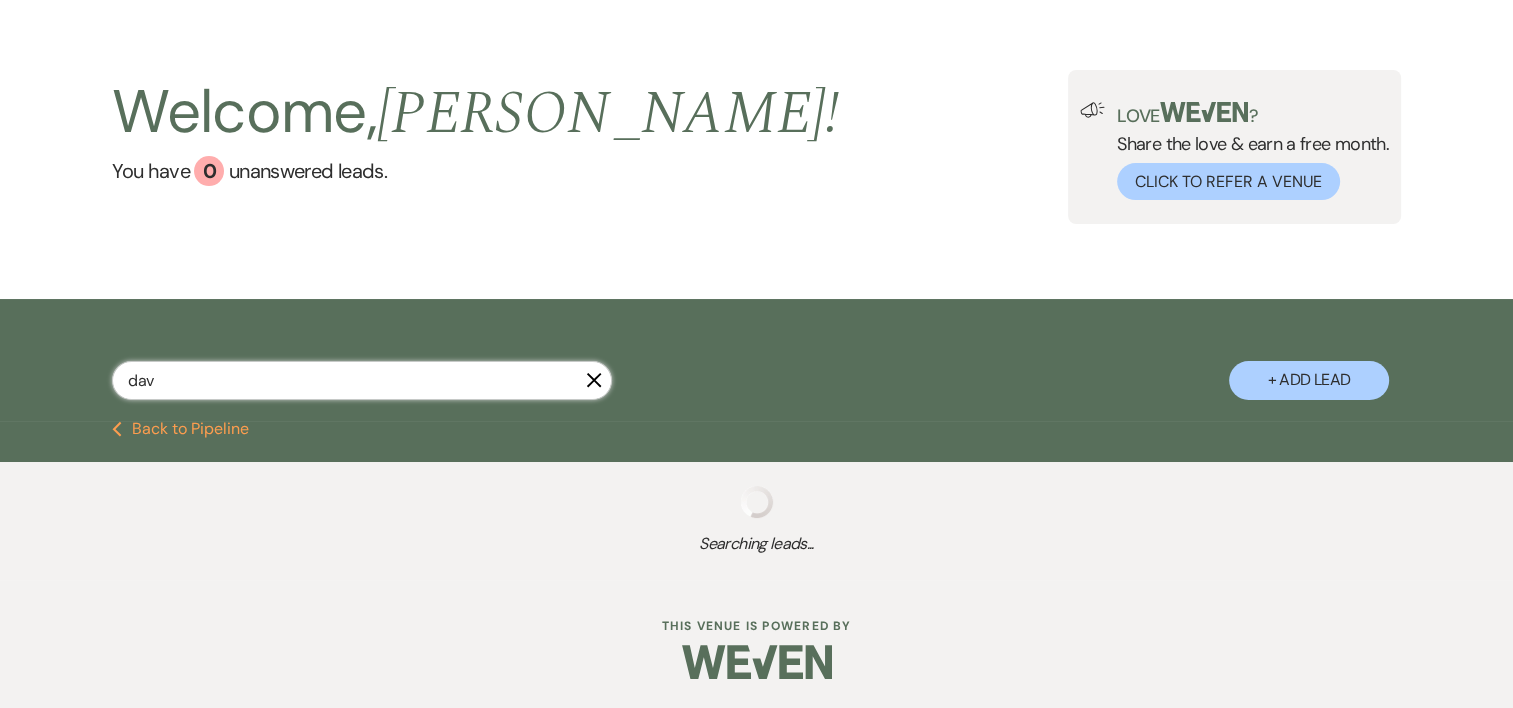 select on "8" 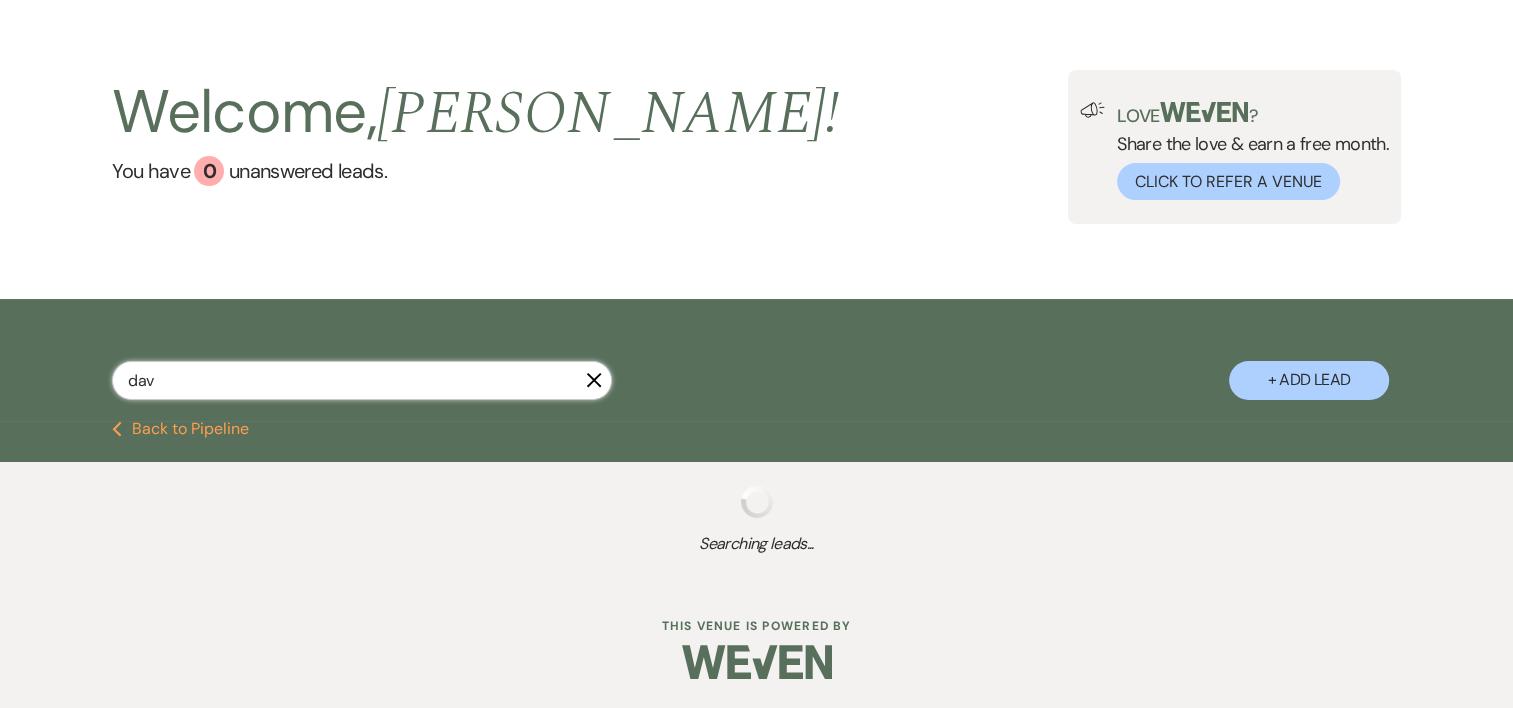 select on "1" 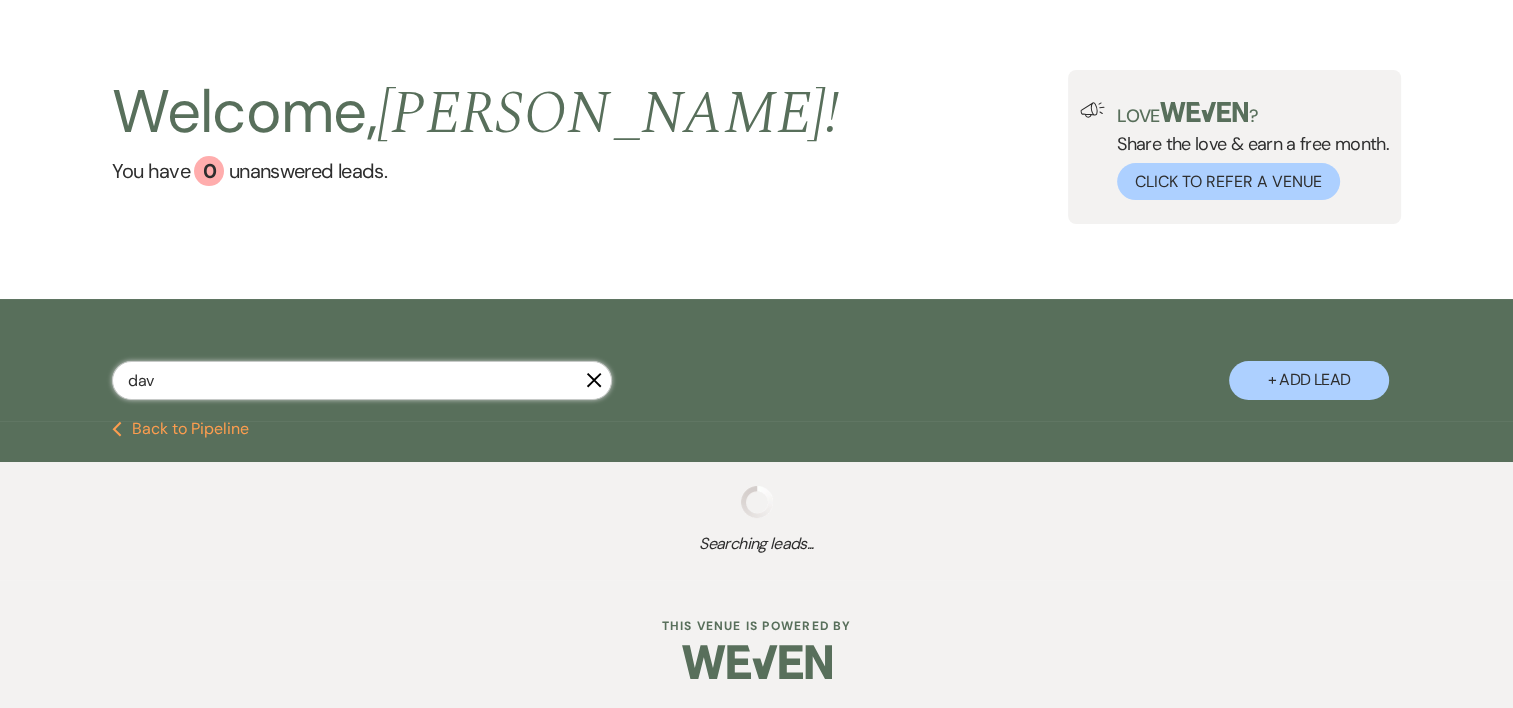 select on "8" 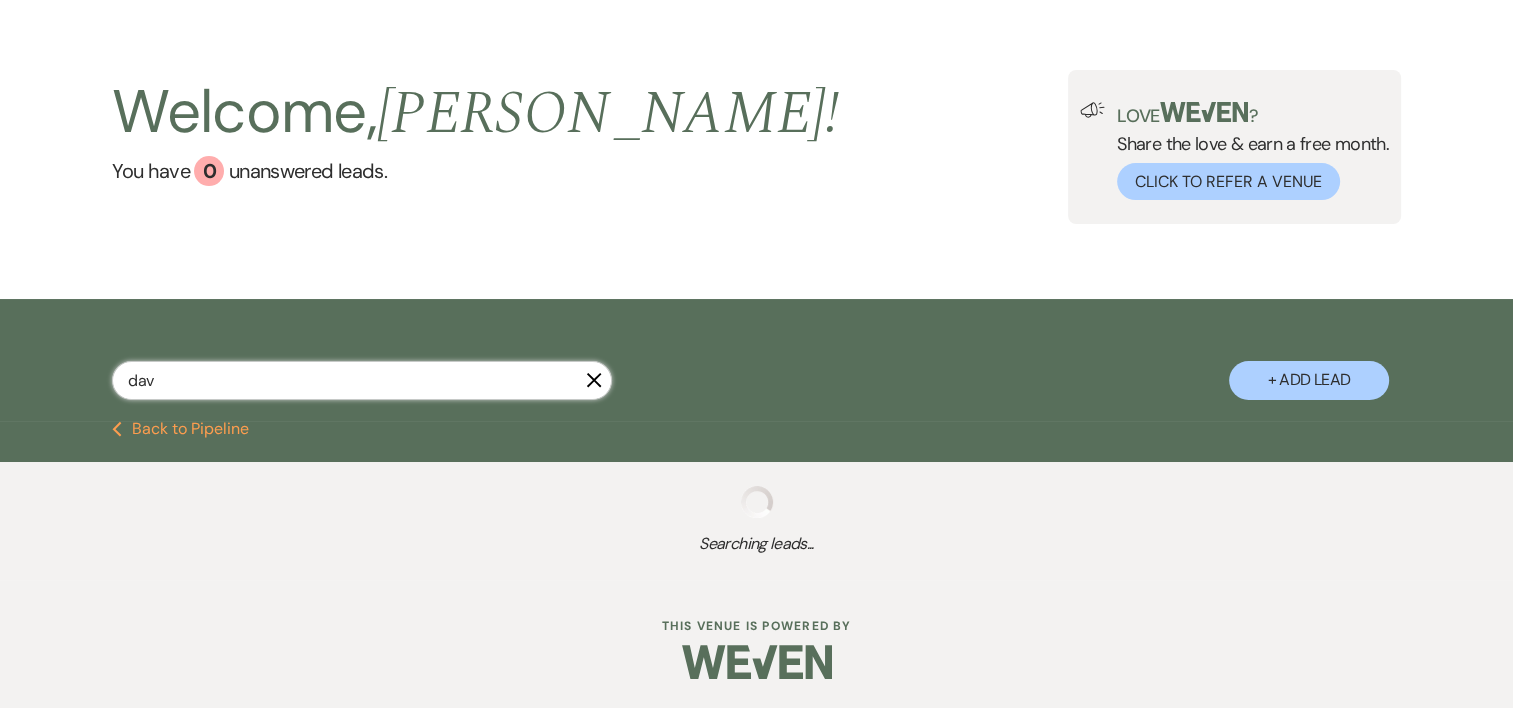 select on "1" 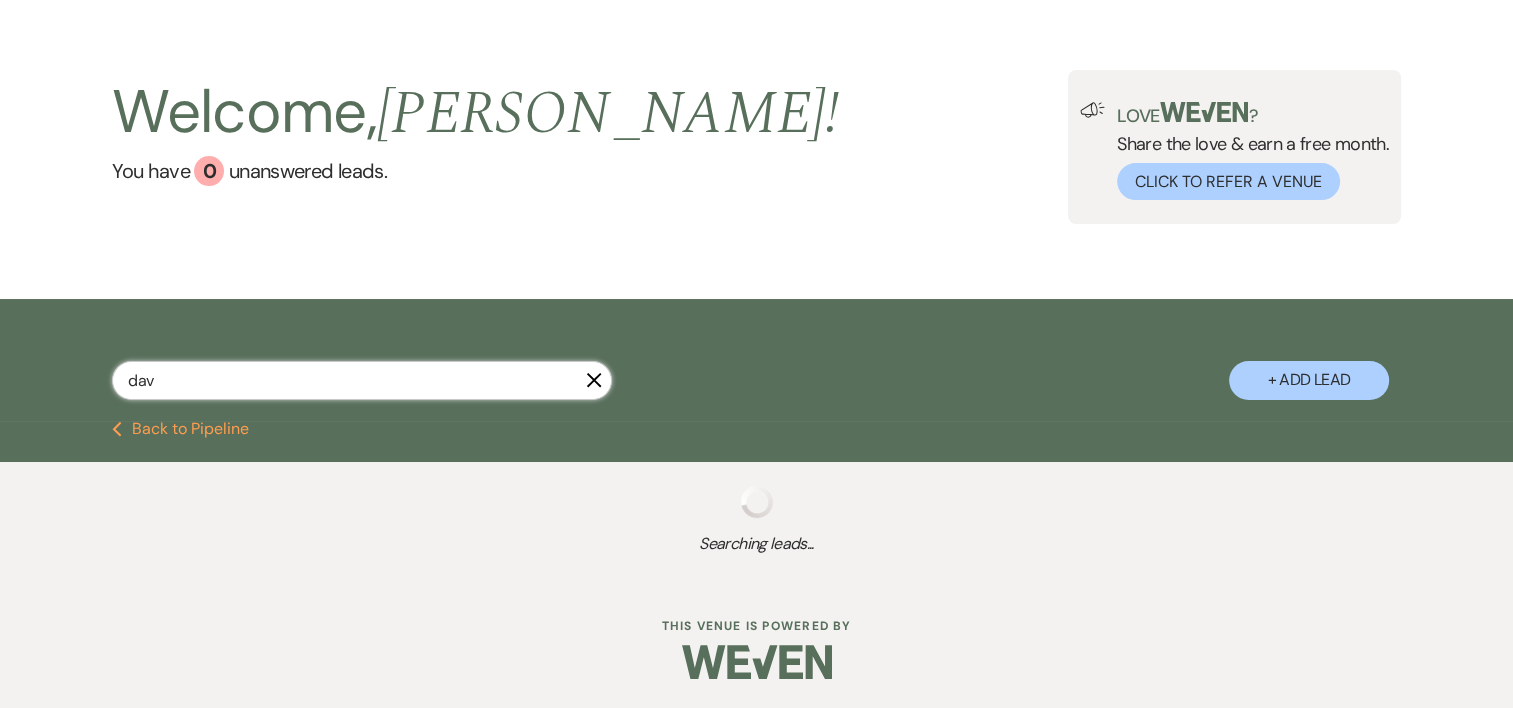 select on "8" 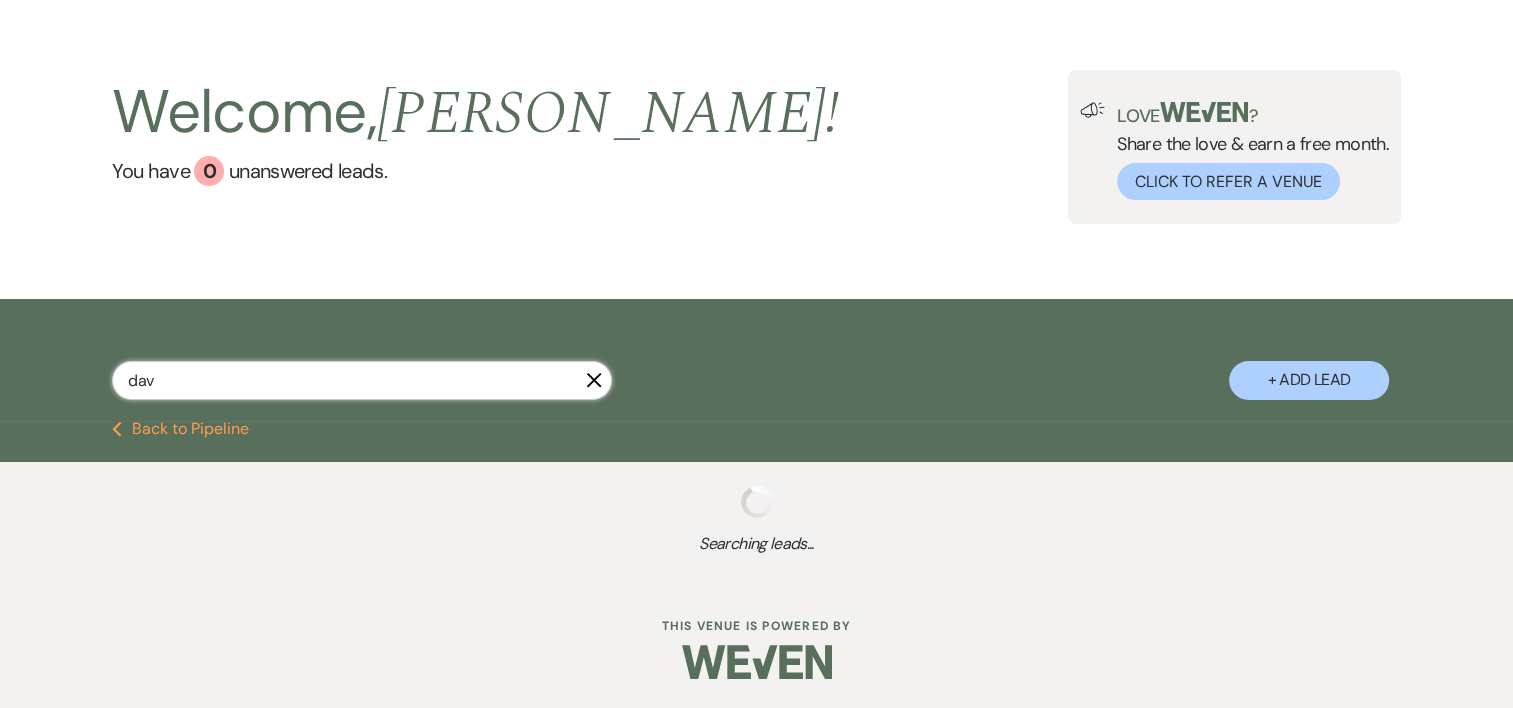 select on "5" 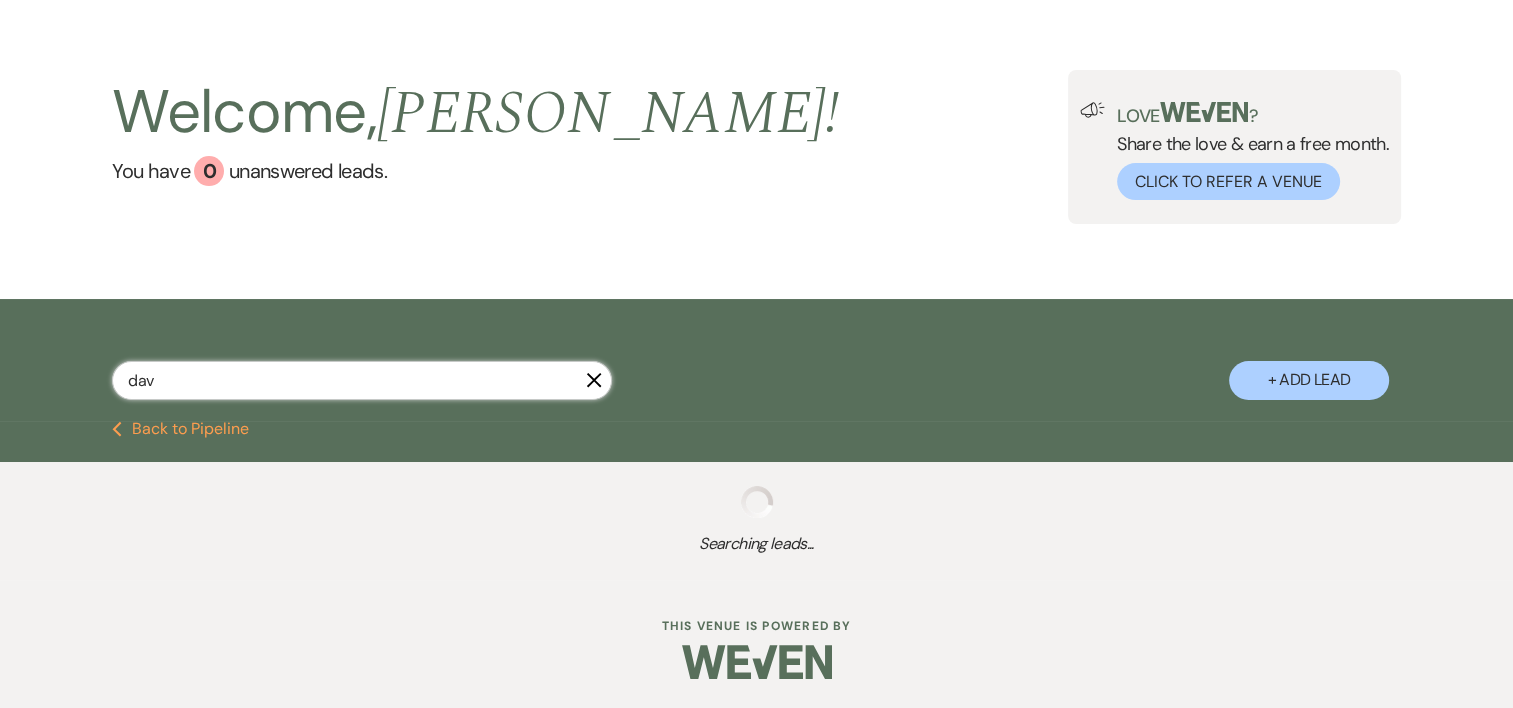 select on "8" 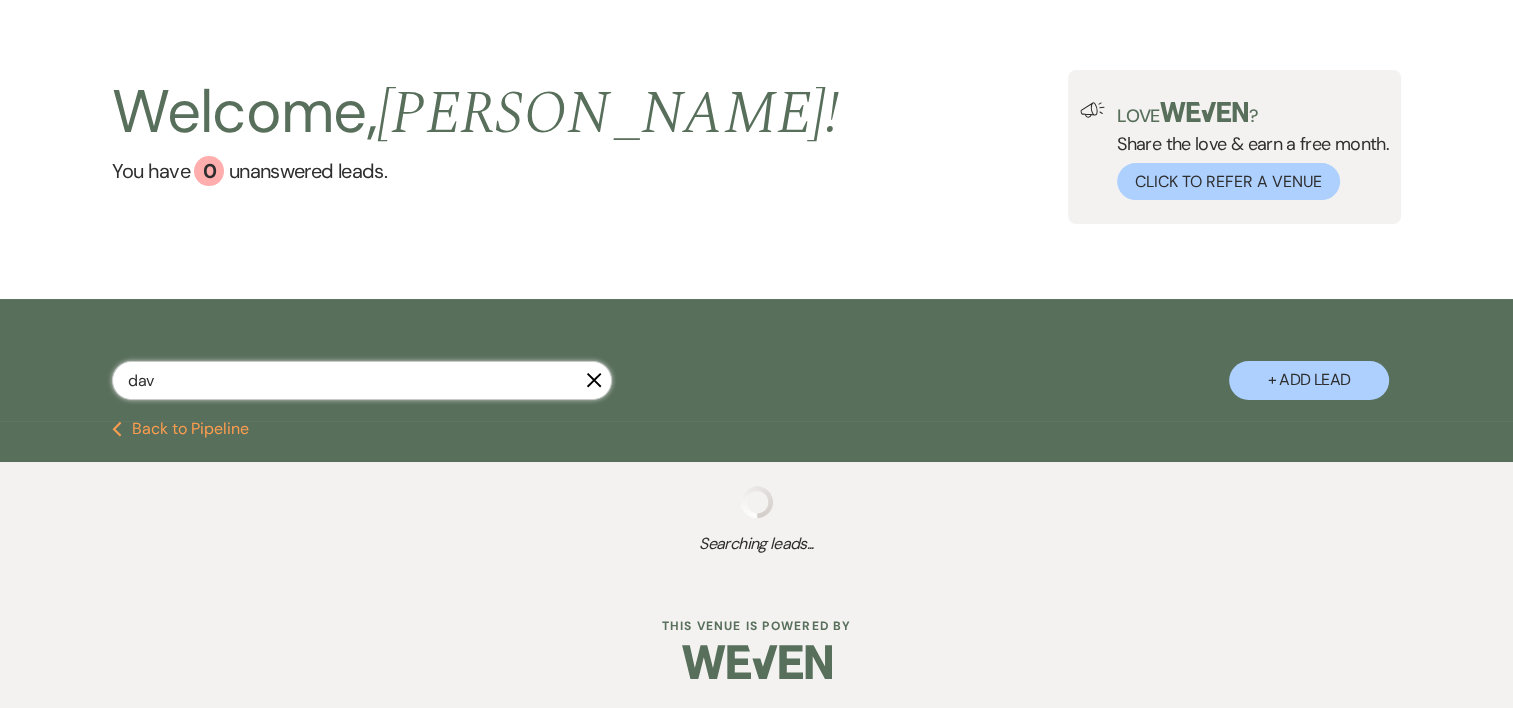 select on "7" 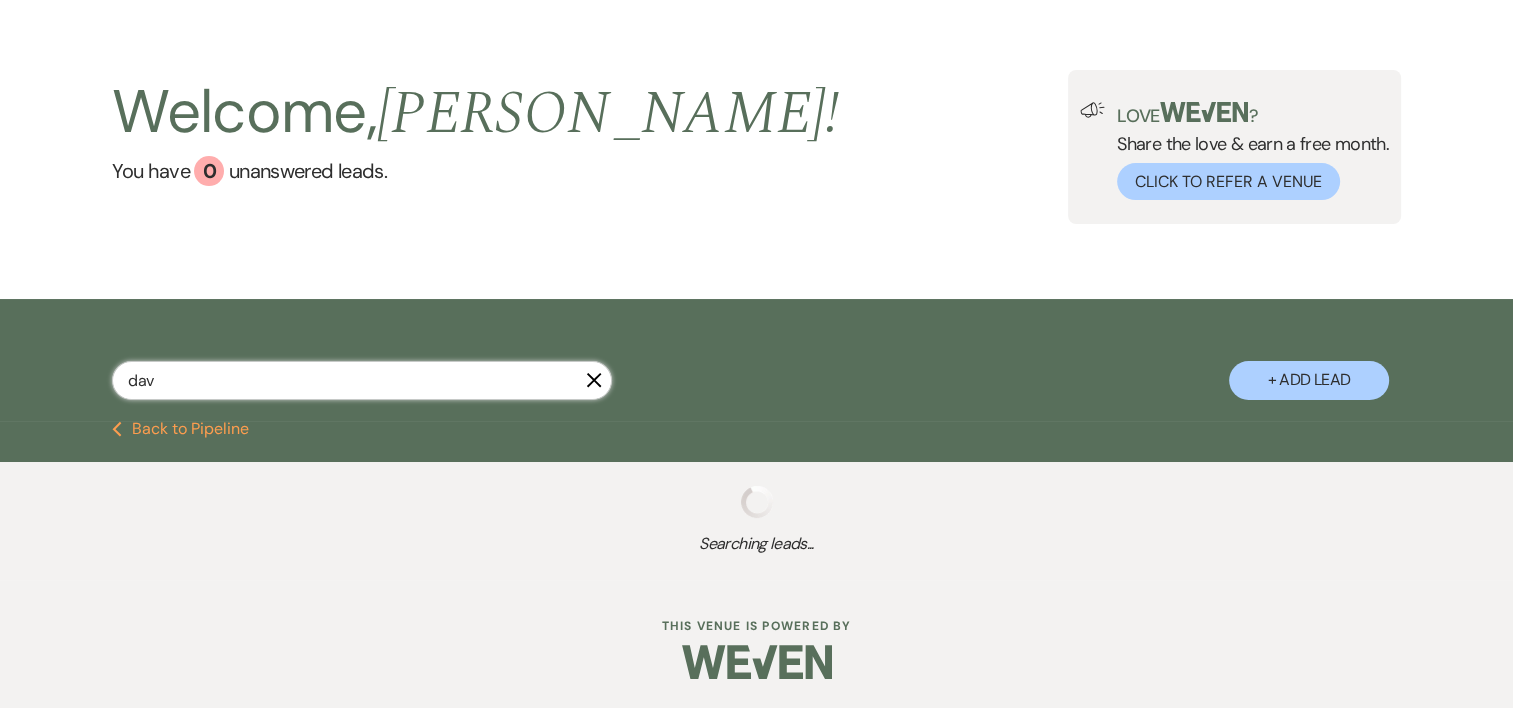 select on "8" 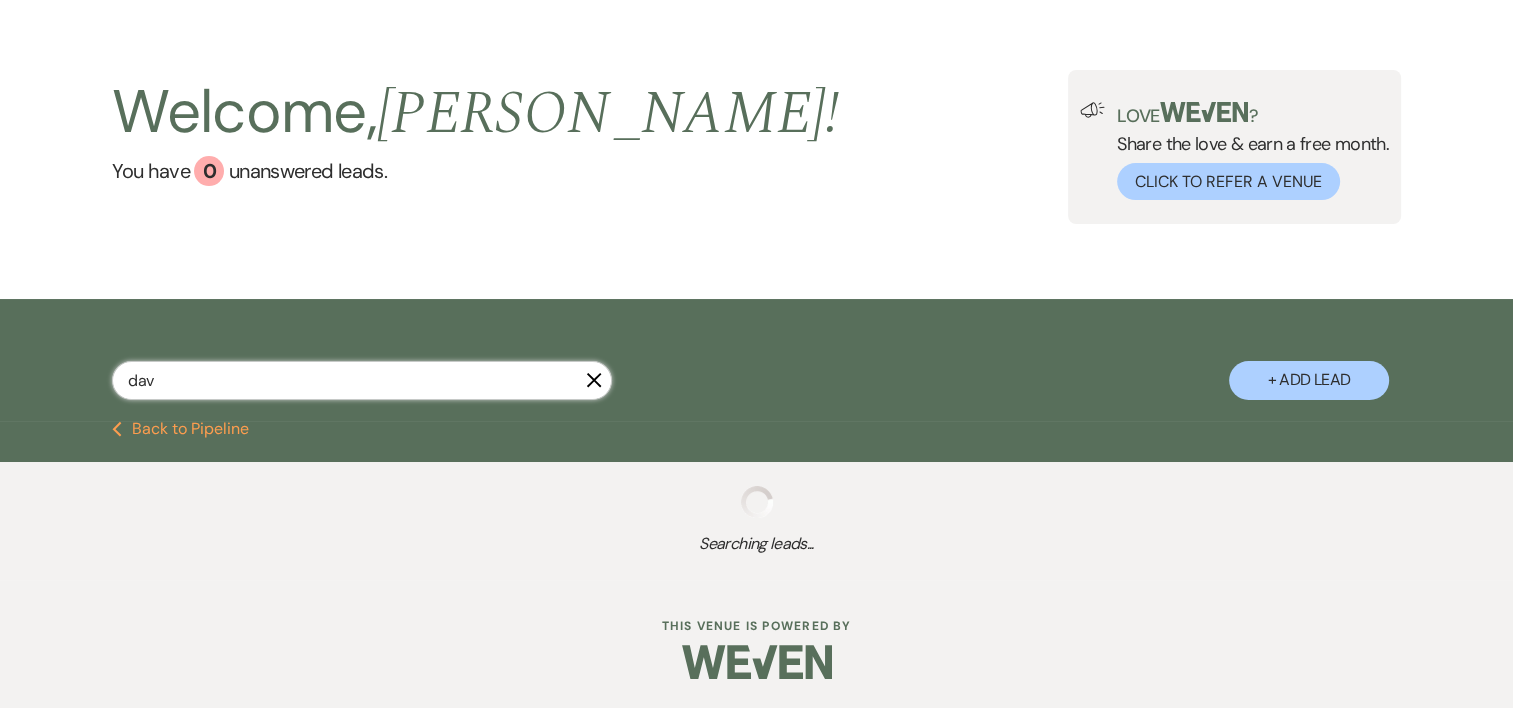 select on "1" 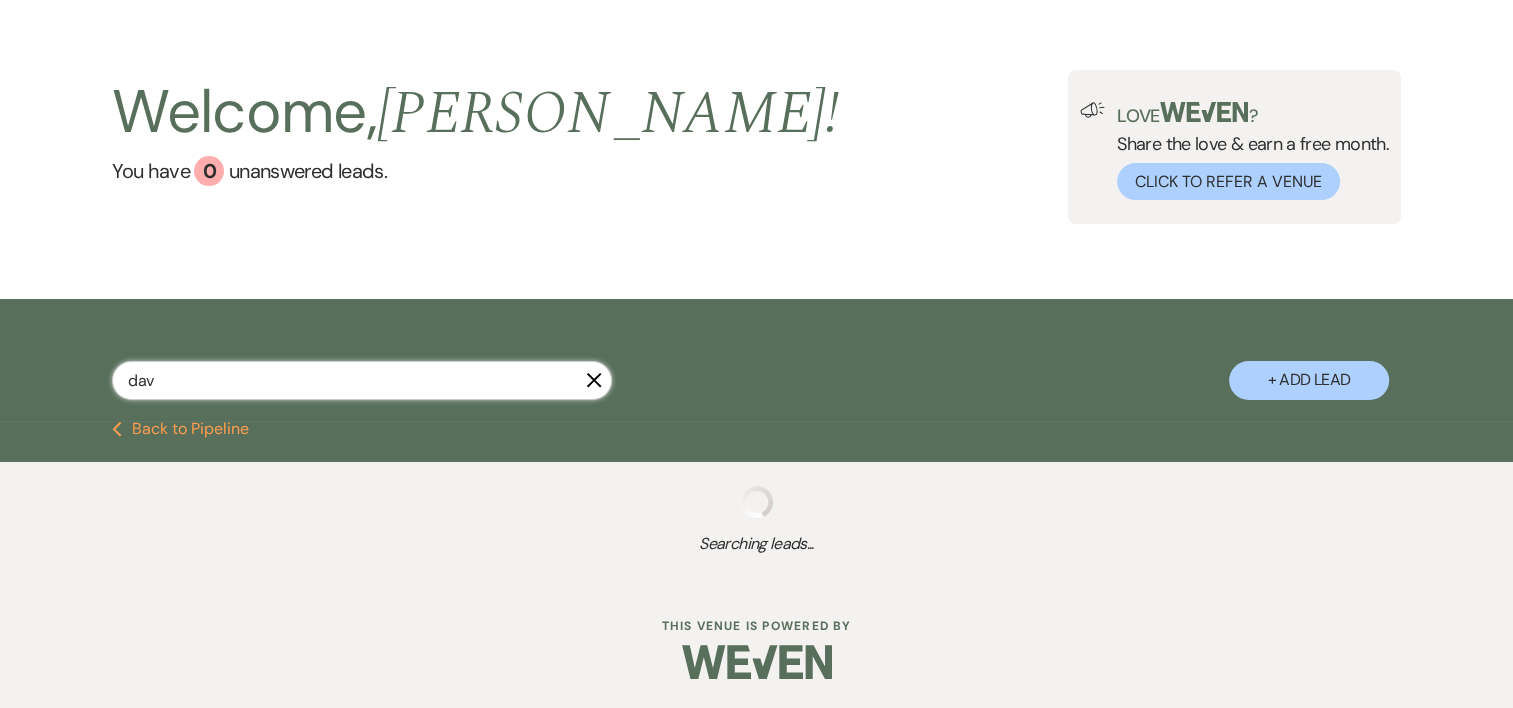 select on "8" 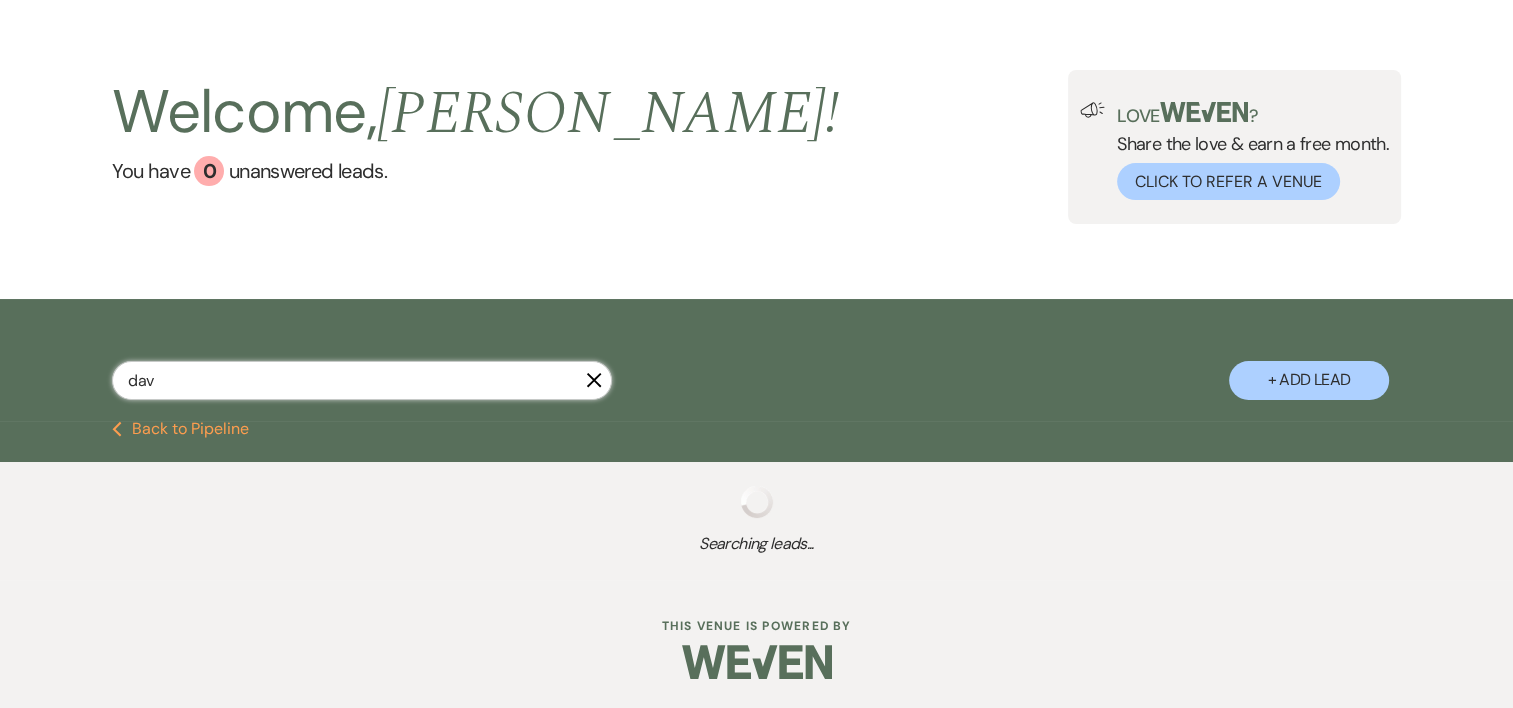 select on "5" 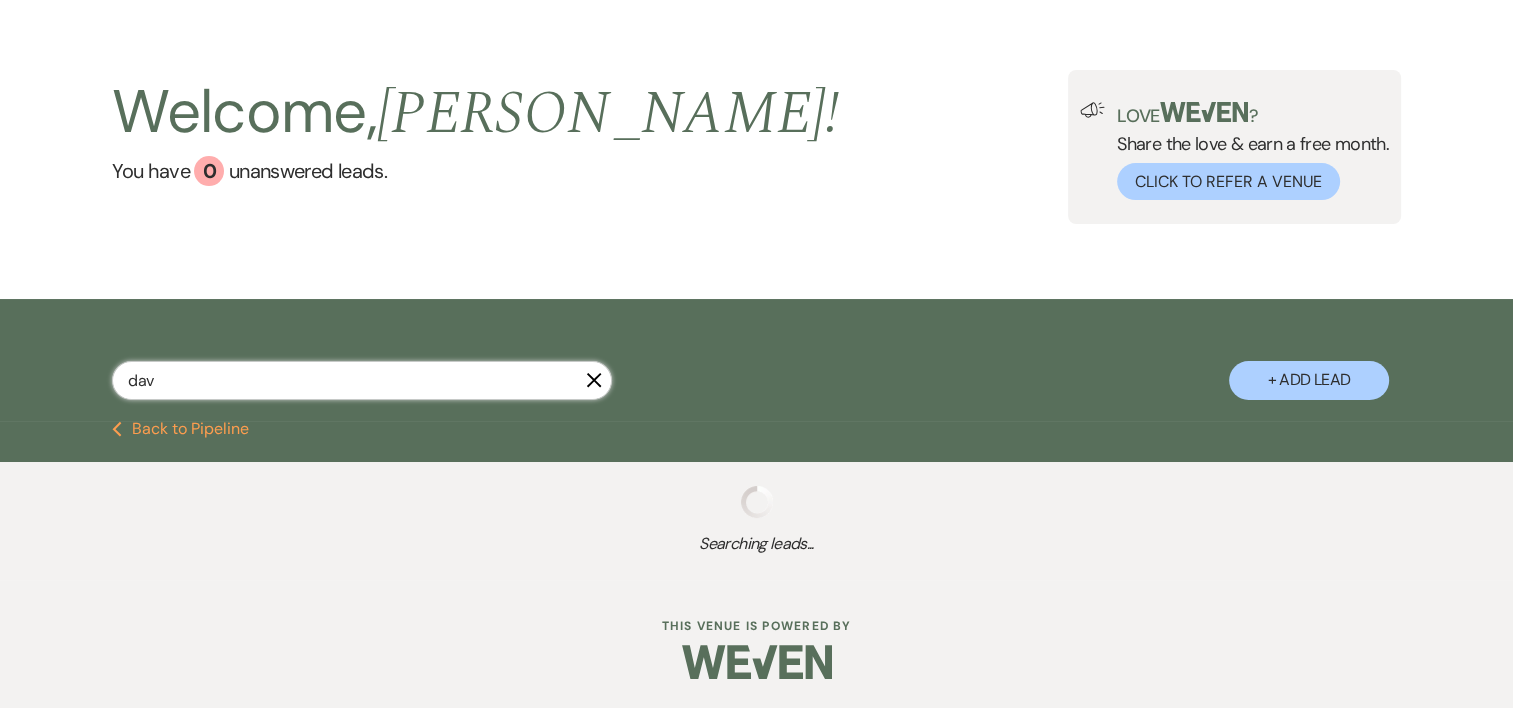 select on "8" 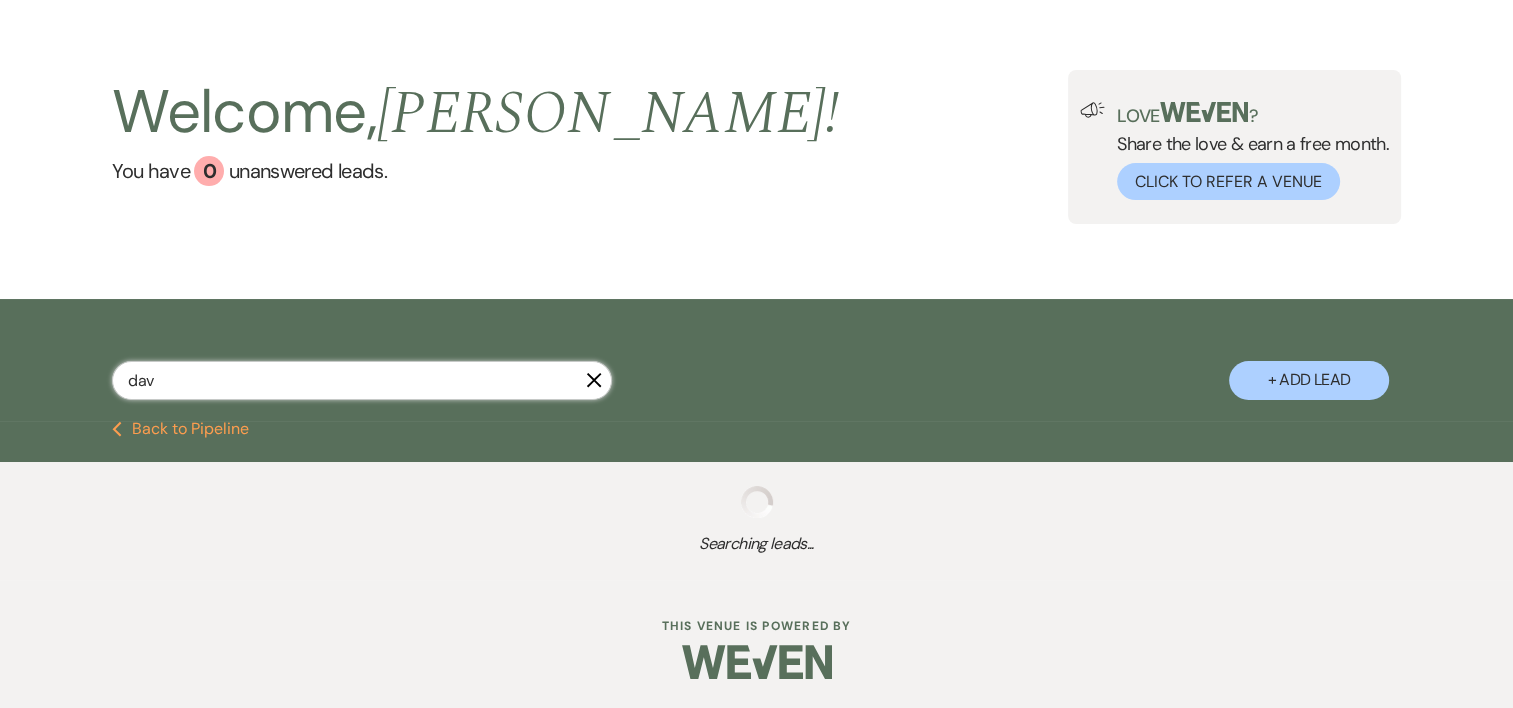 select on "5" 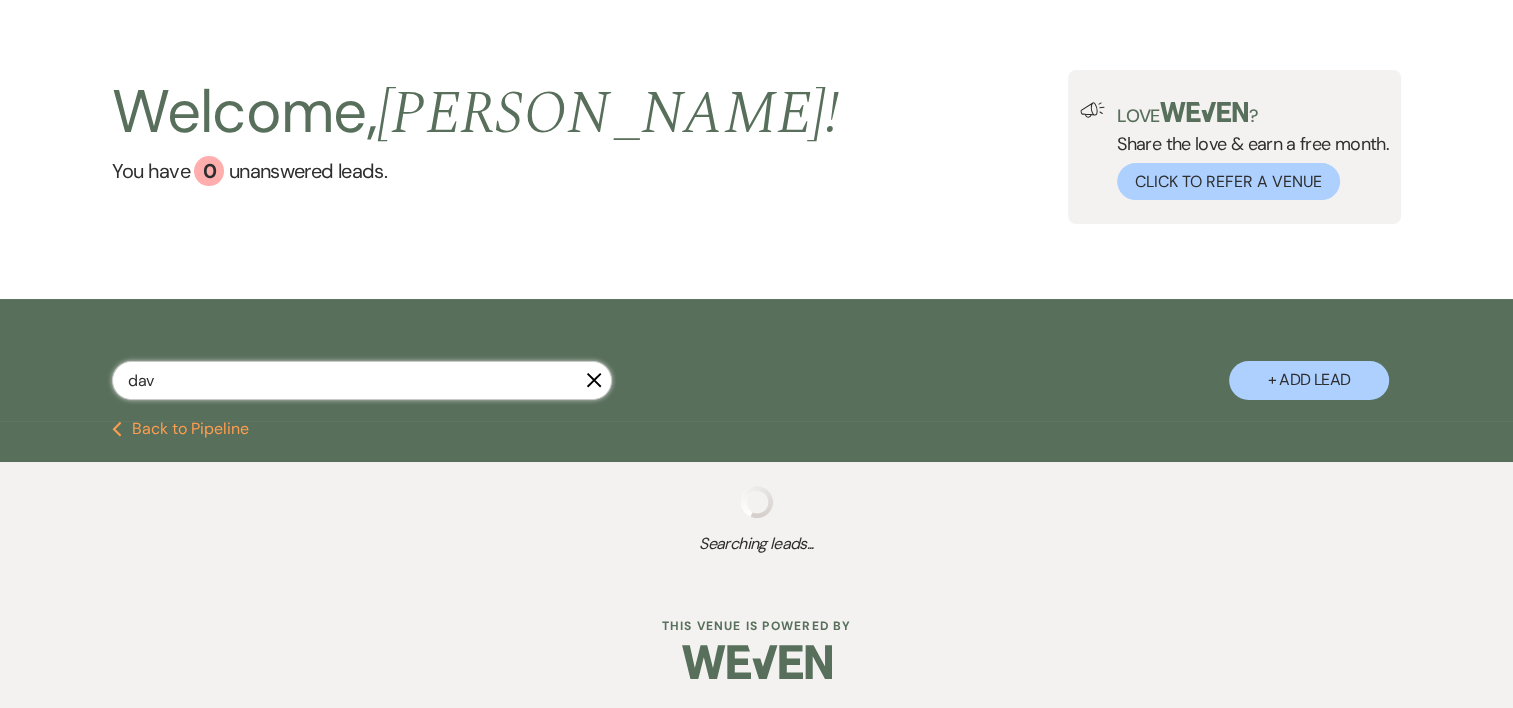 select on "8" 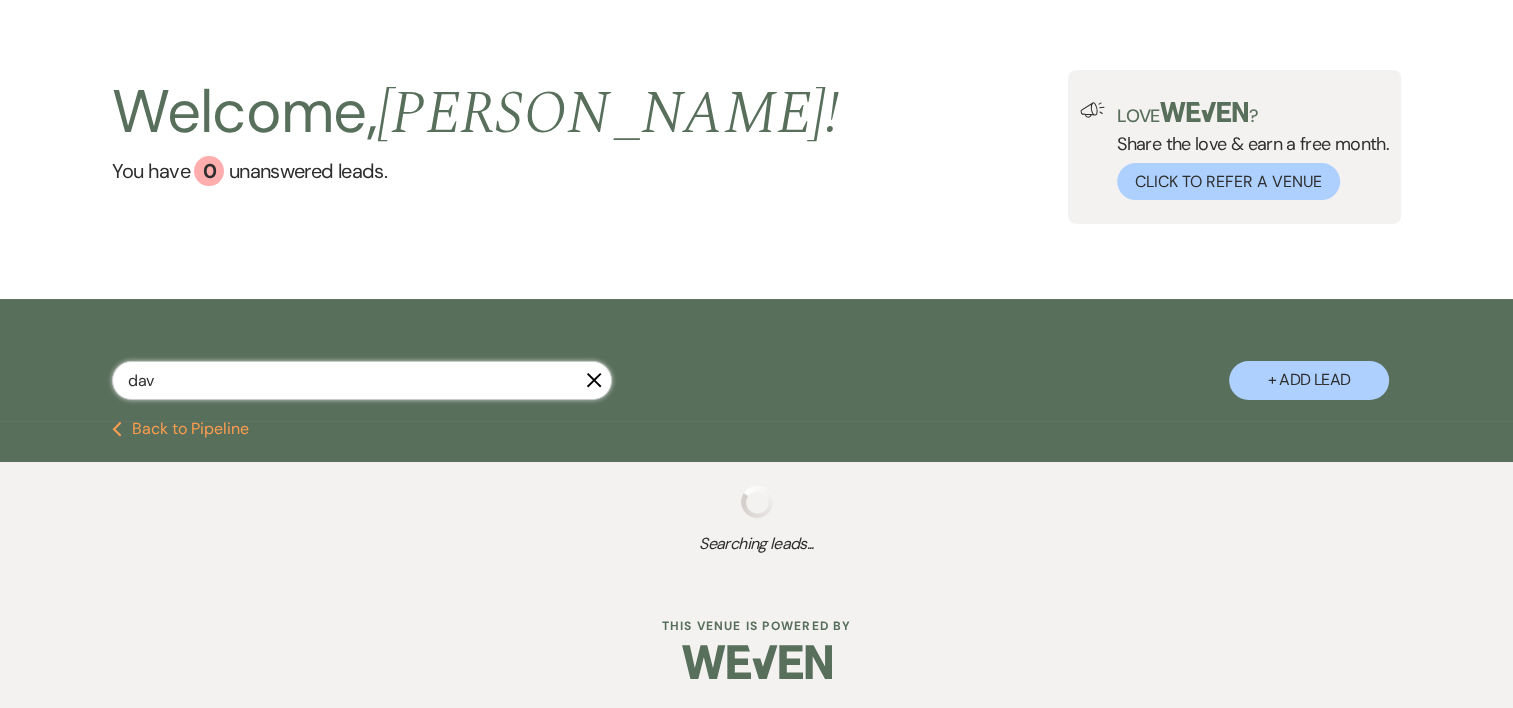 select on "5" 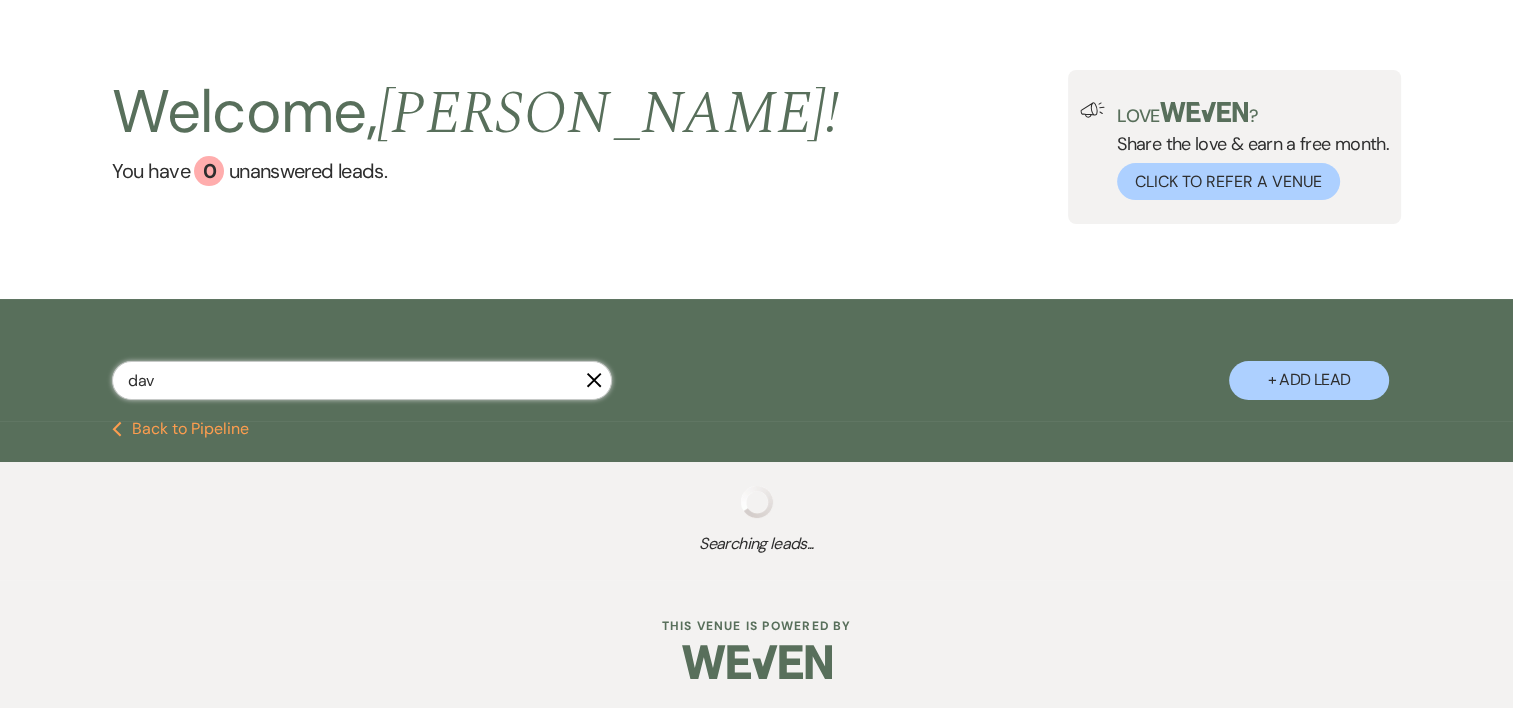 select on "8" 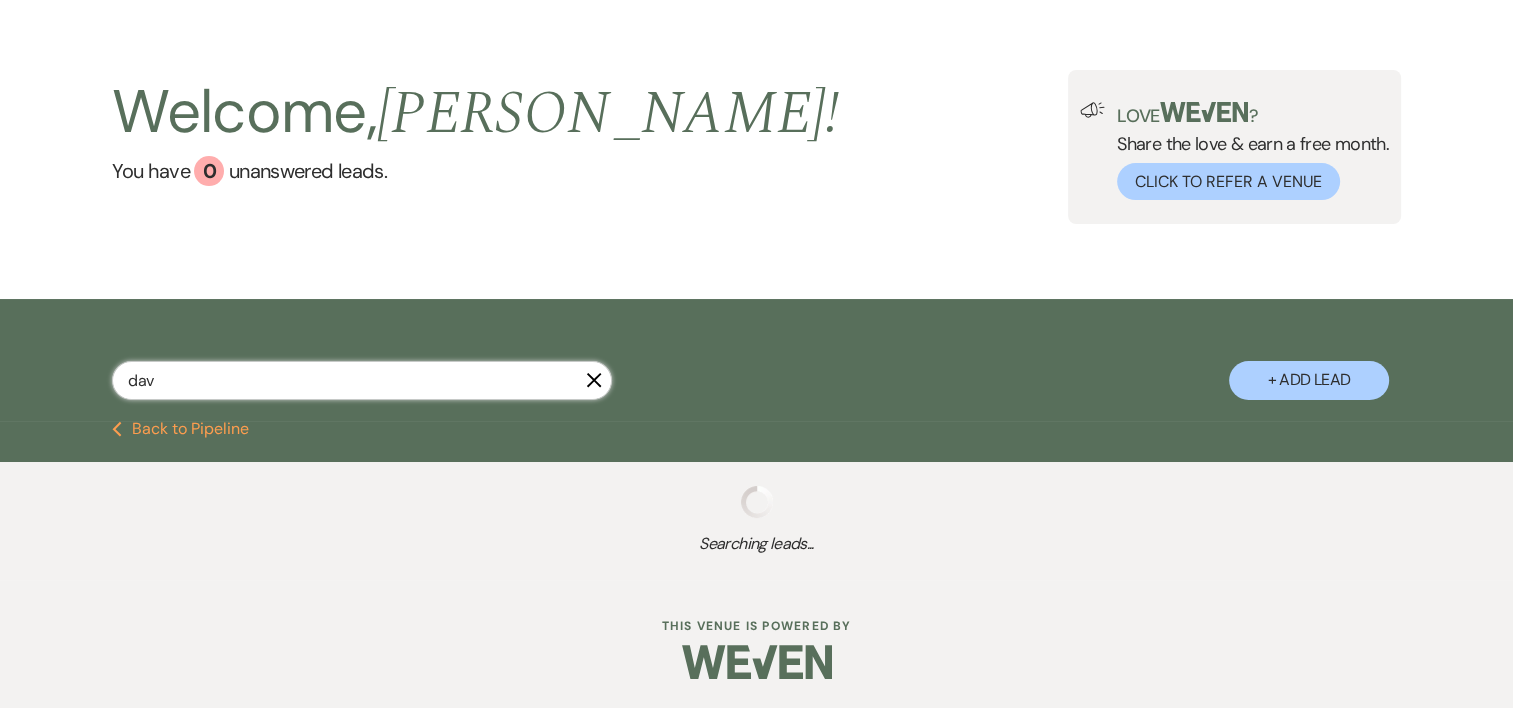 select on "5" 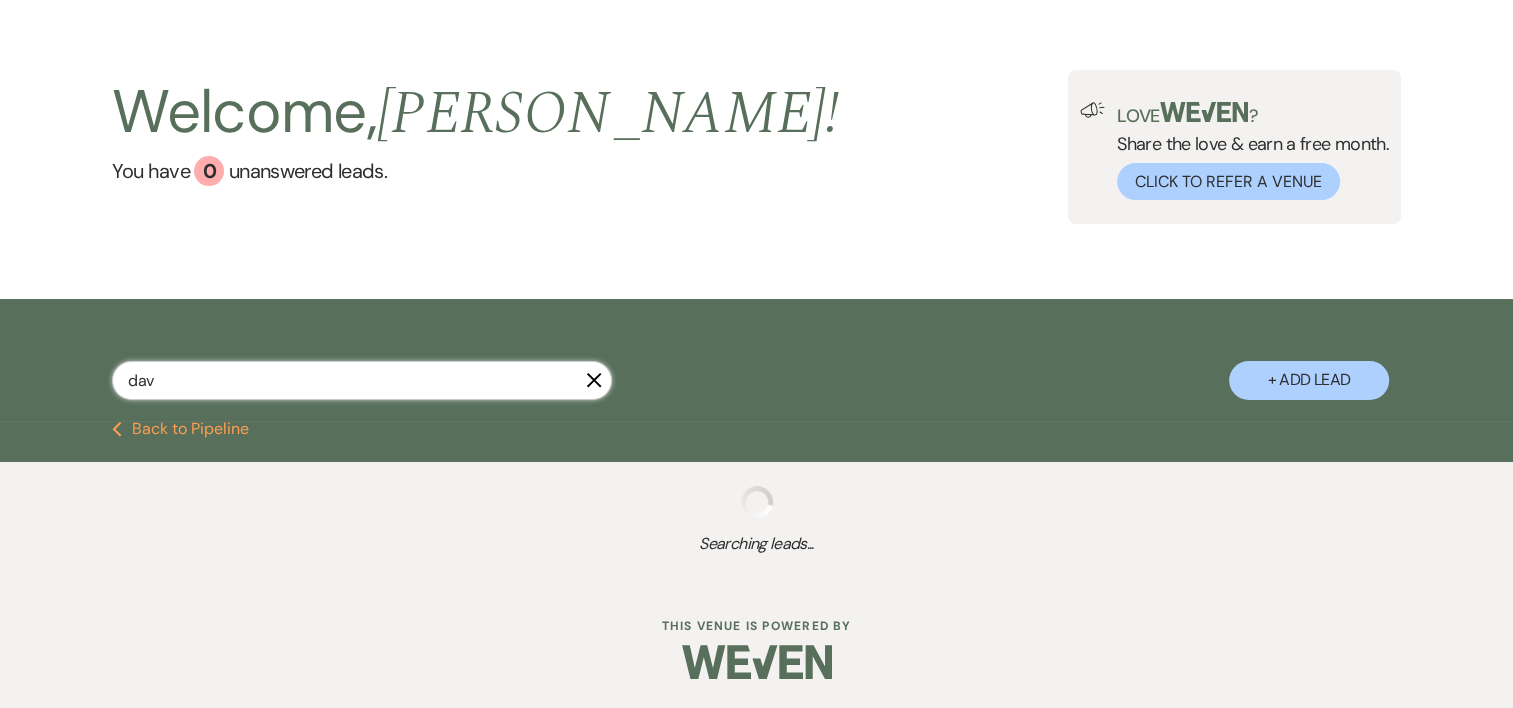 select on "8" 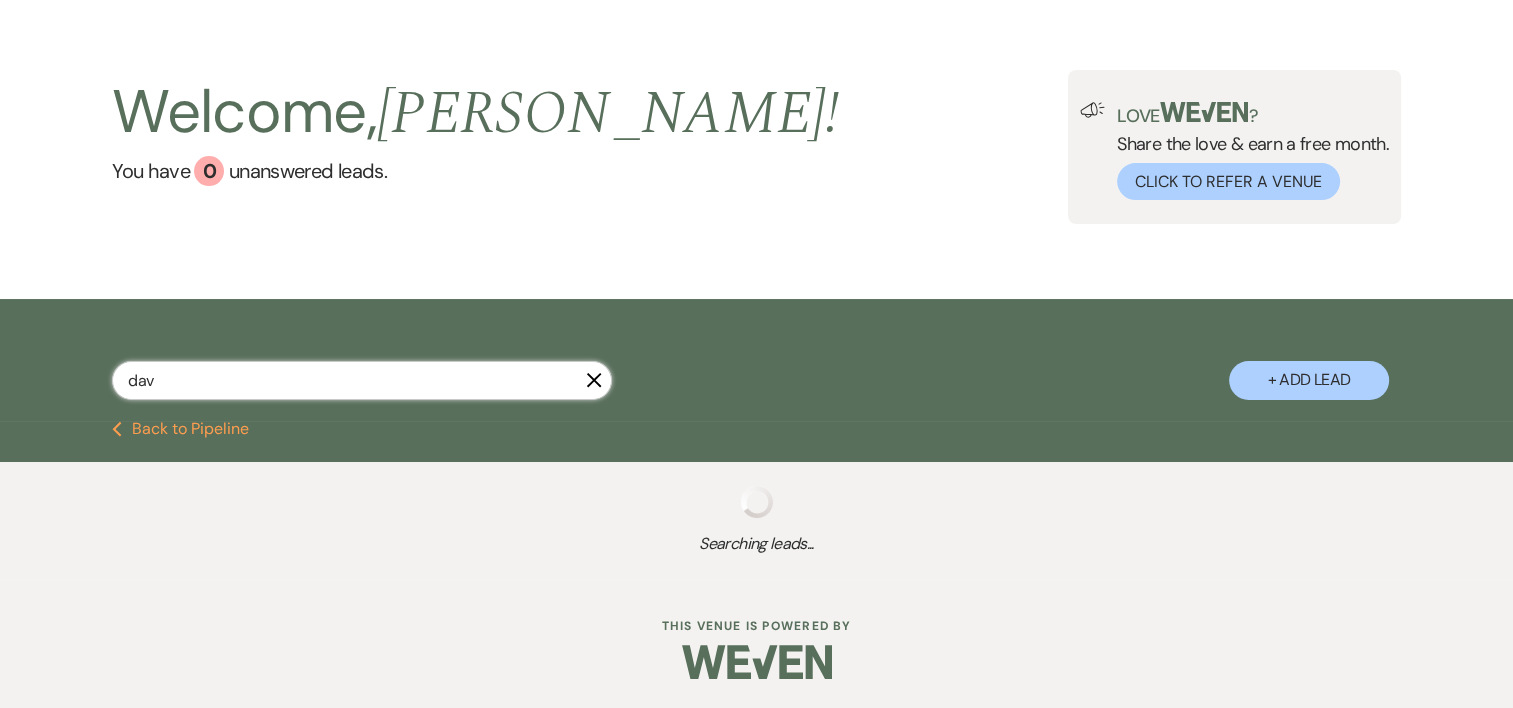 select on "1" 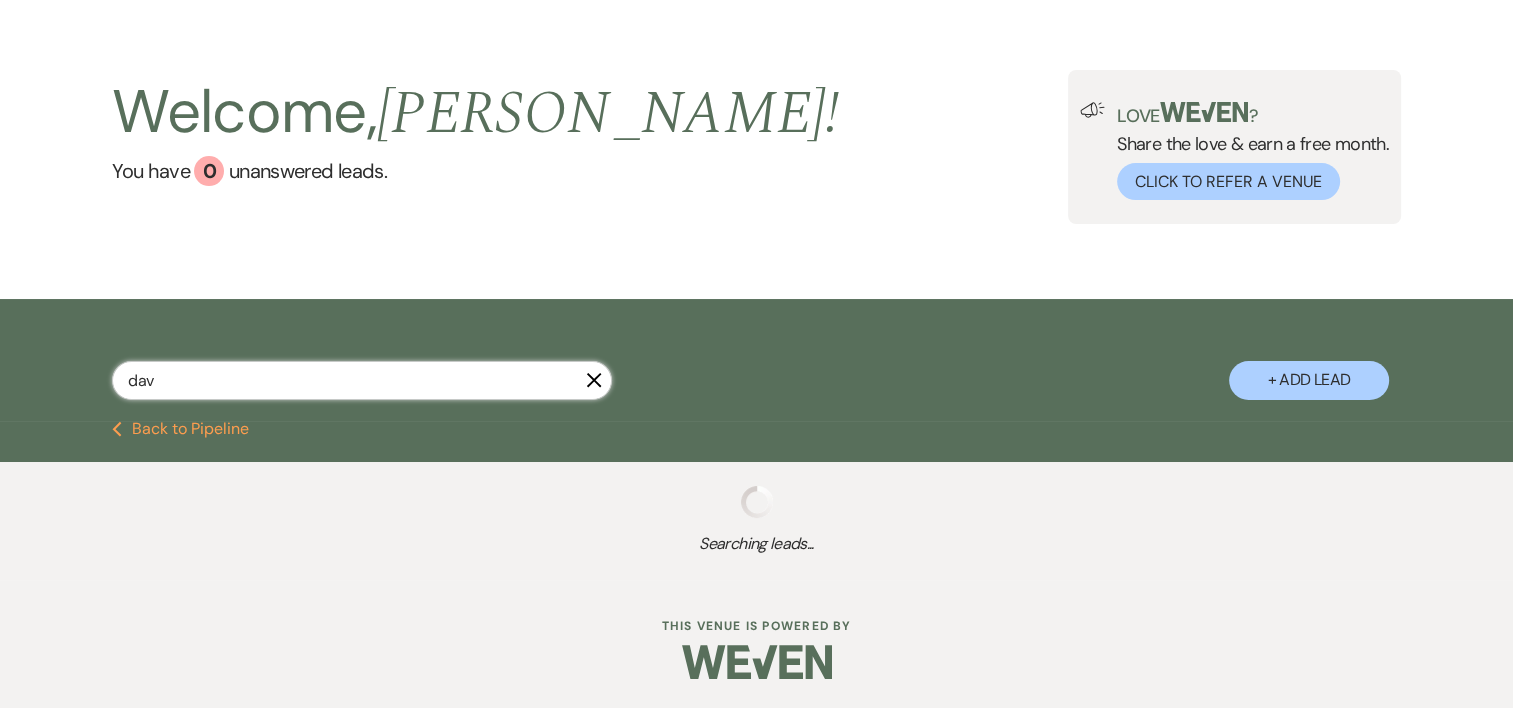 select on "8" 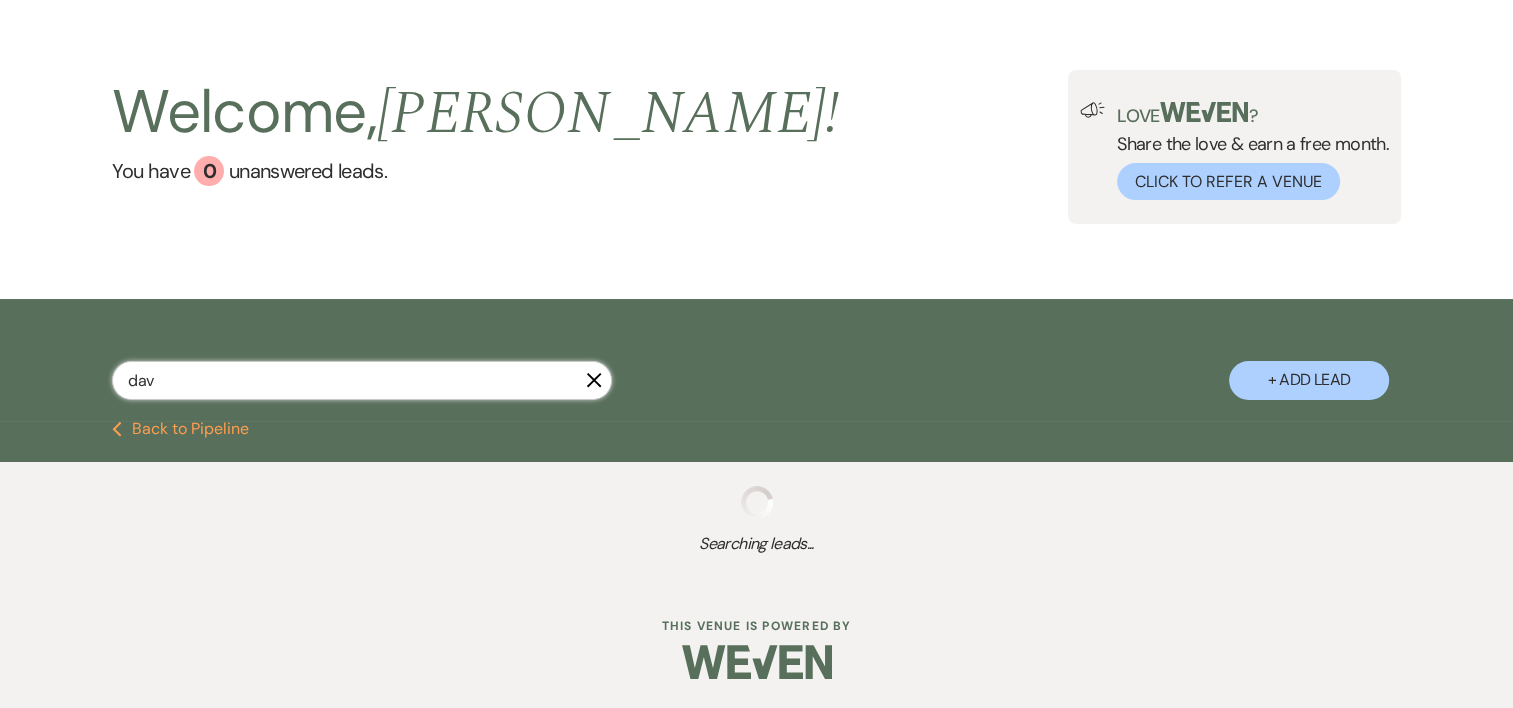 select on "5" 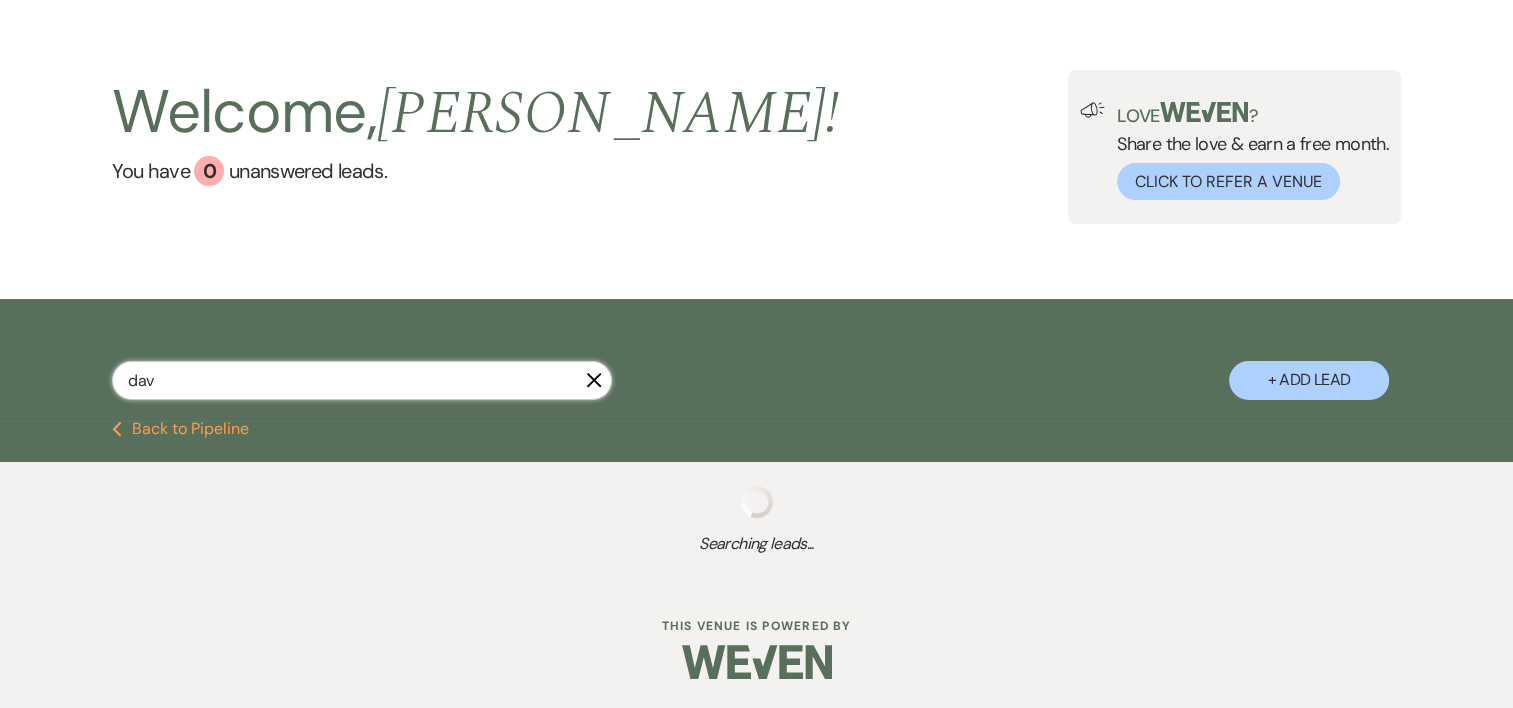 select on "8" 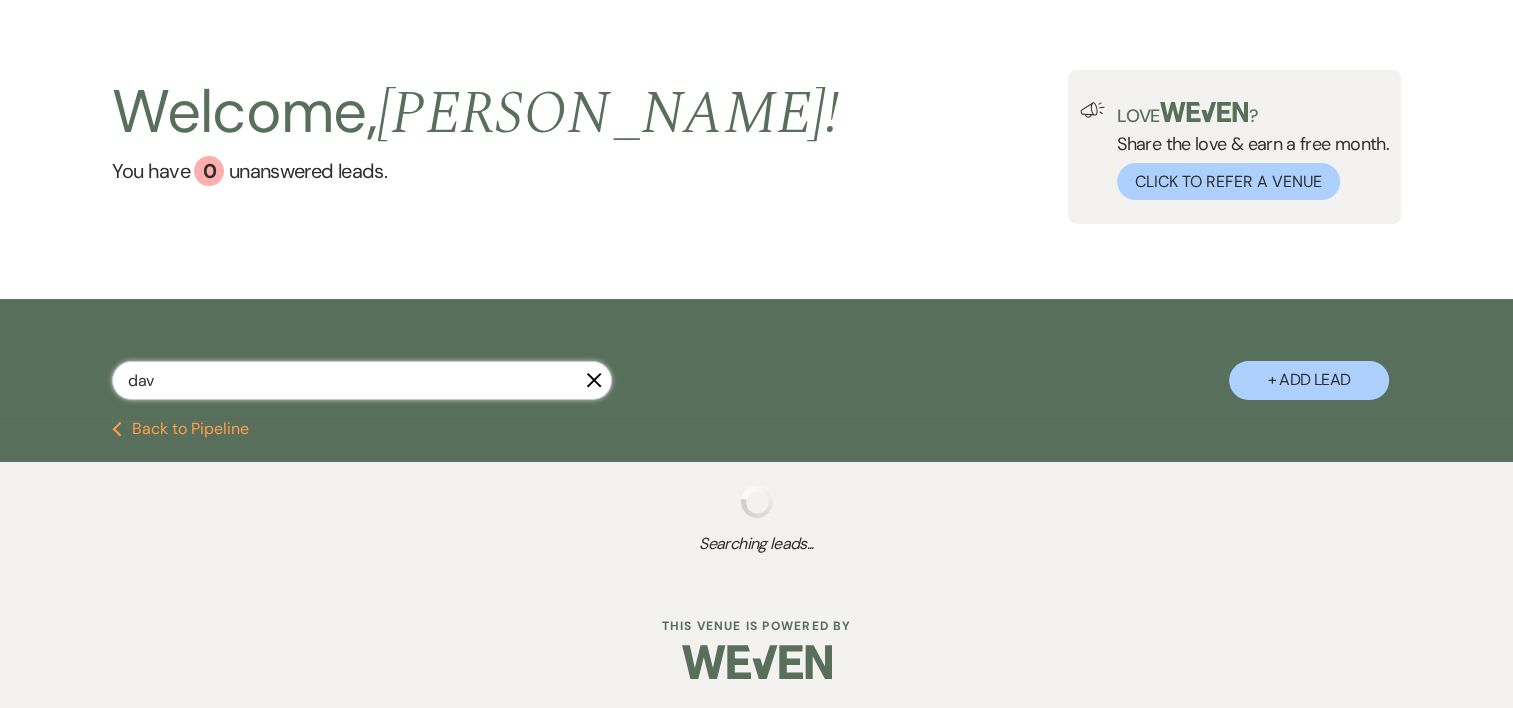 select on "5" 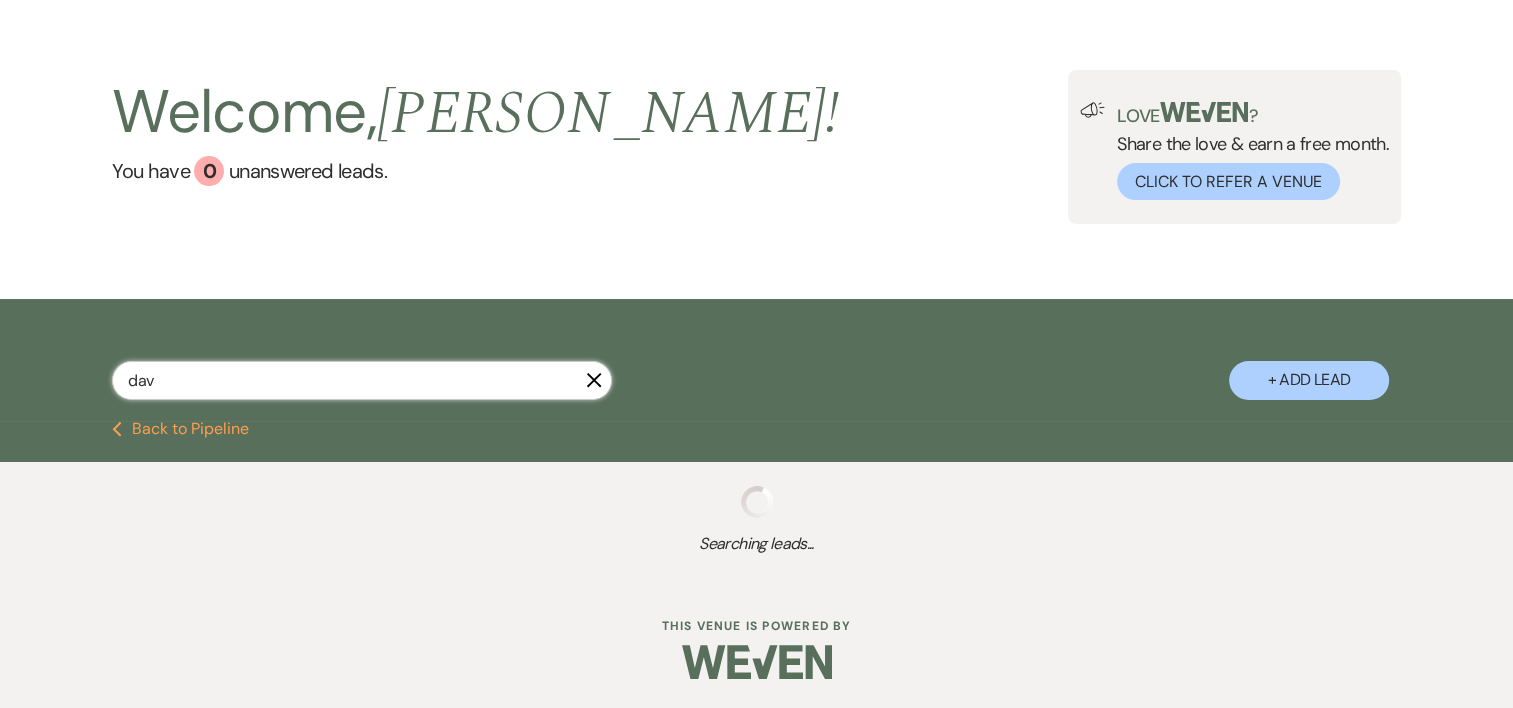 type 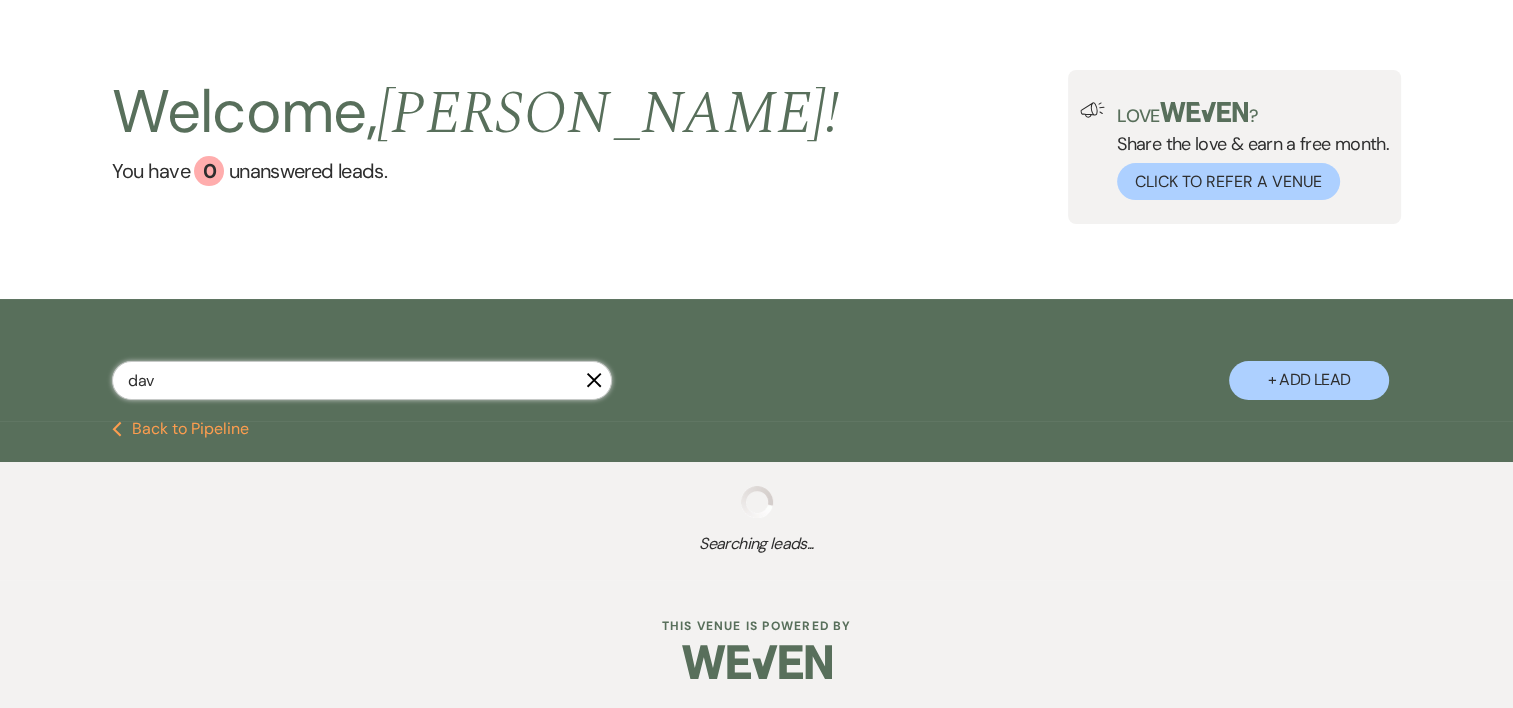 scroll, scrollTop: 412, scrollLeft: 0, axis: vertical 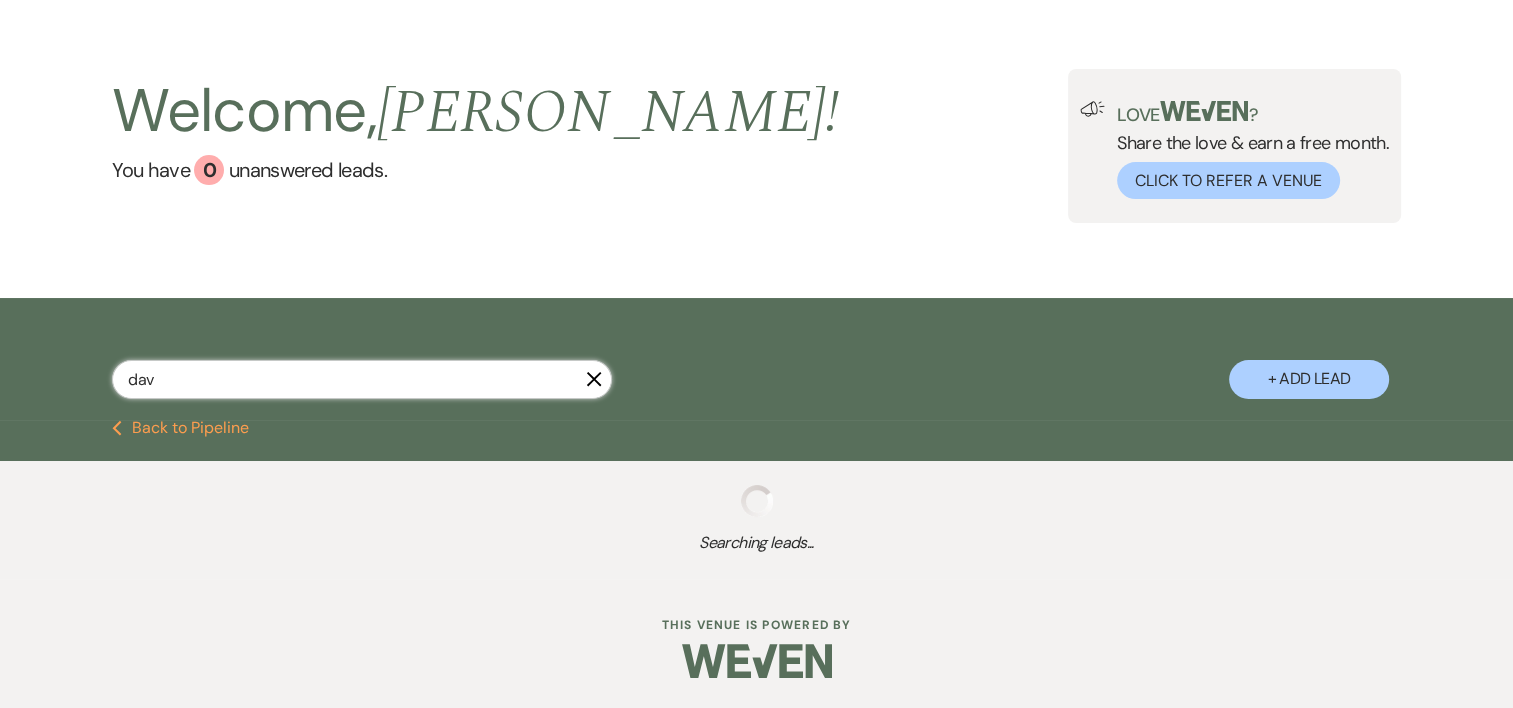 click on "dav" at bounding box center [362, 379] 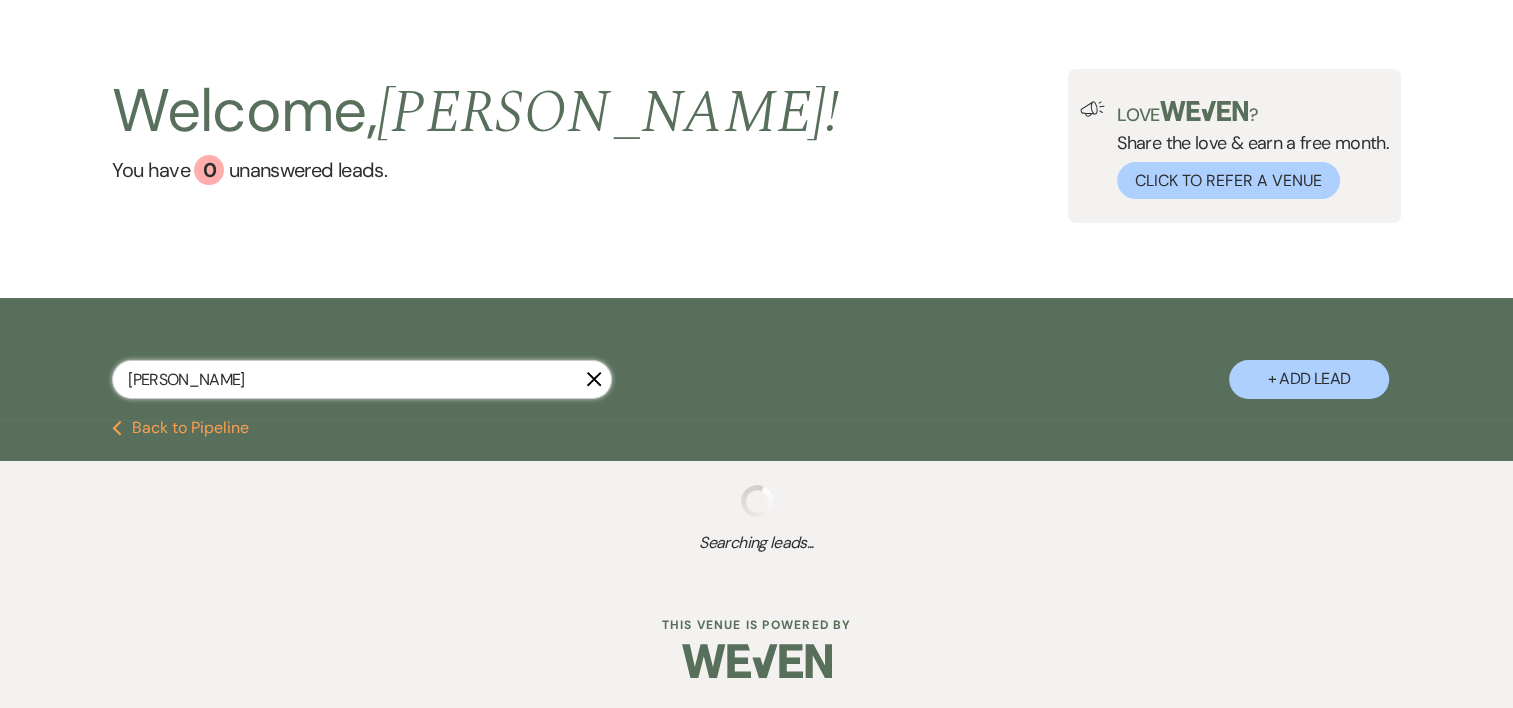 scroll, scrollTop: 328, scrollLeft: 0, axis: vertical 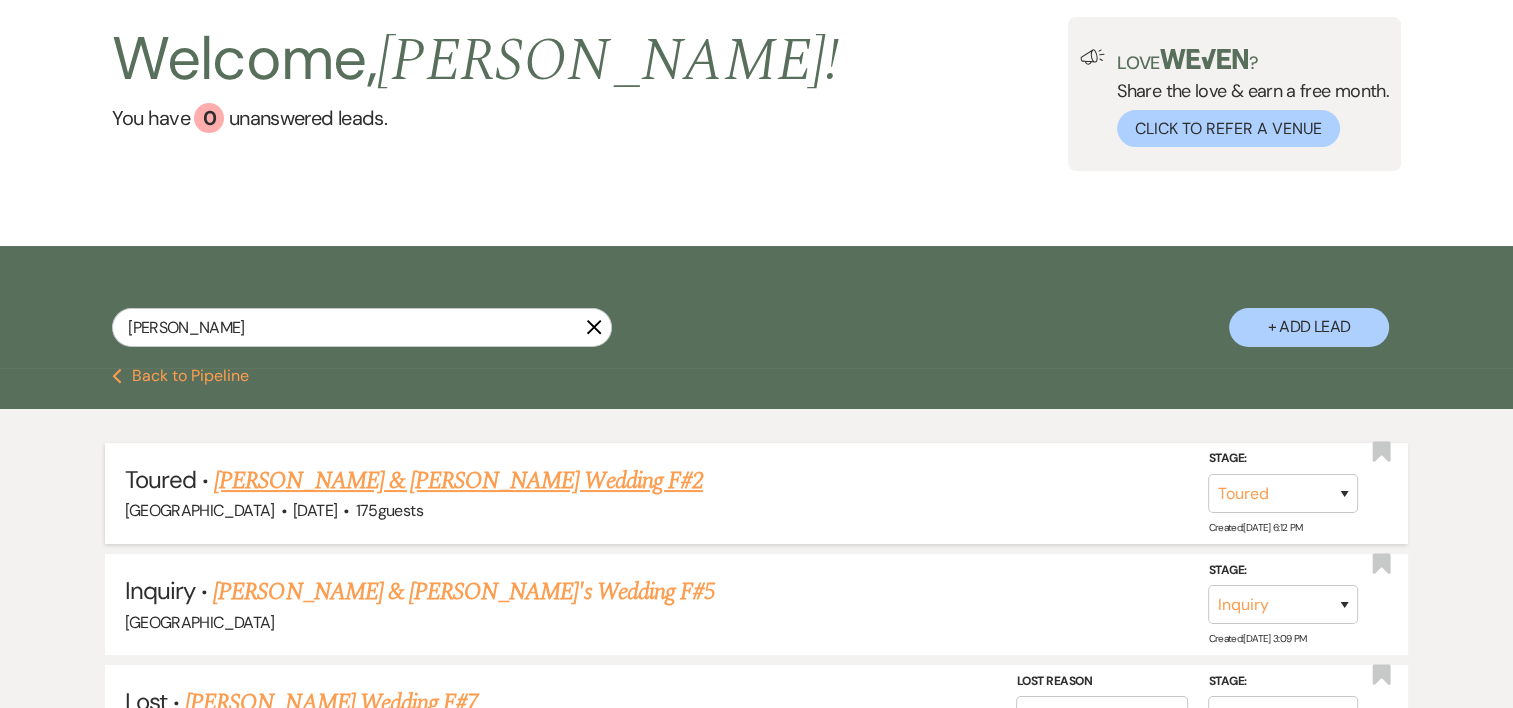 click on "Savannah Nichols & David Kim's Wedding F#2" at bounding box center (458, 481) 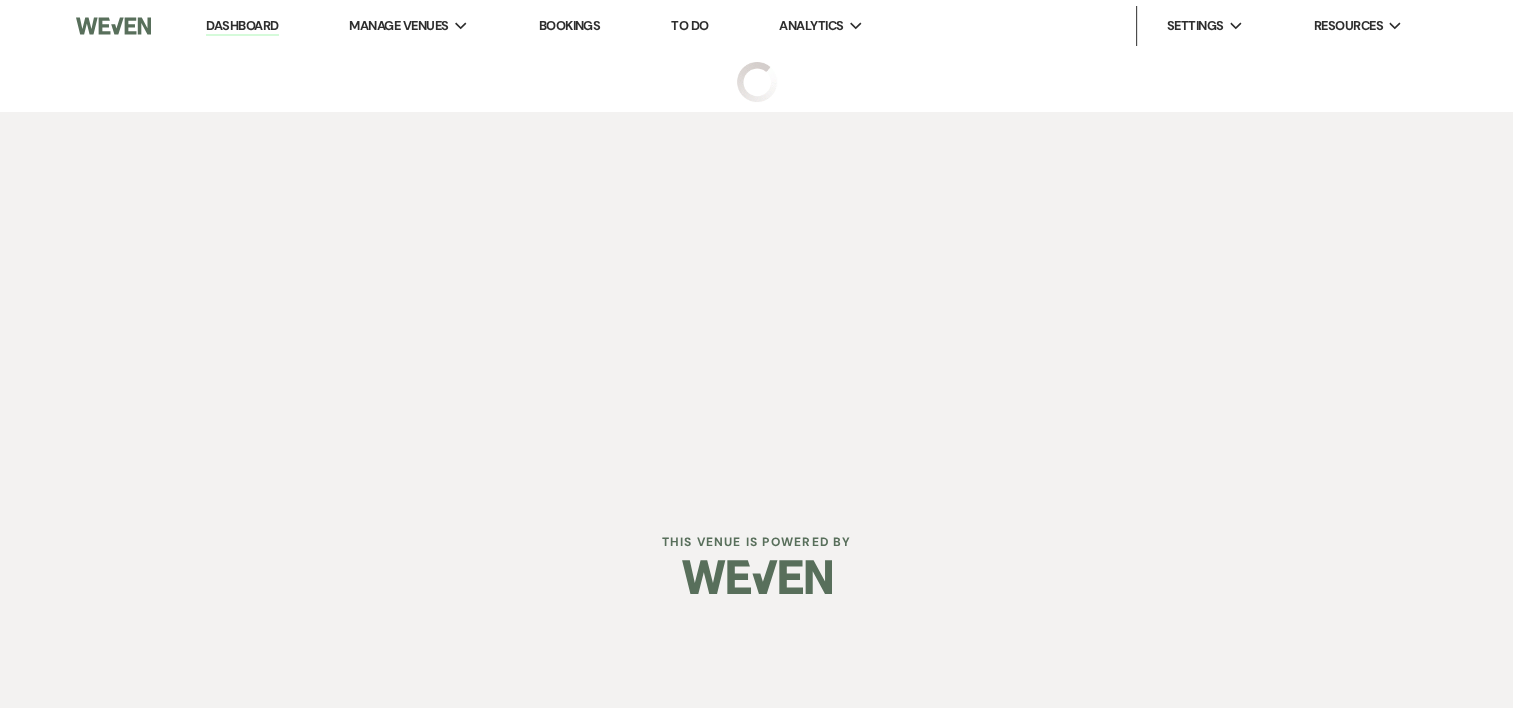 scroll, scrollTop: 0, scrollLeft: 0, axis: both 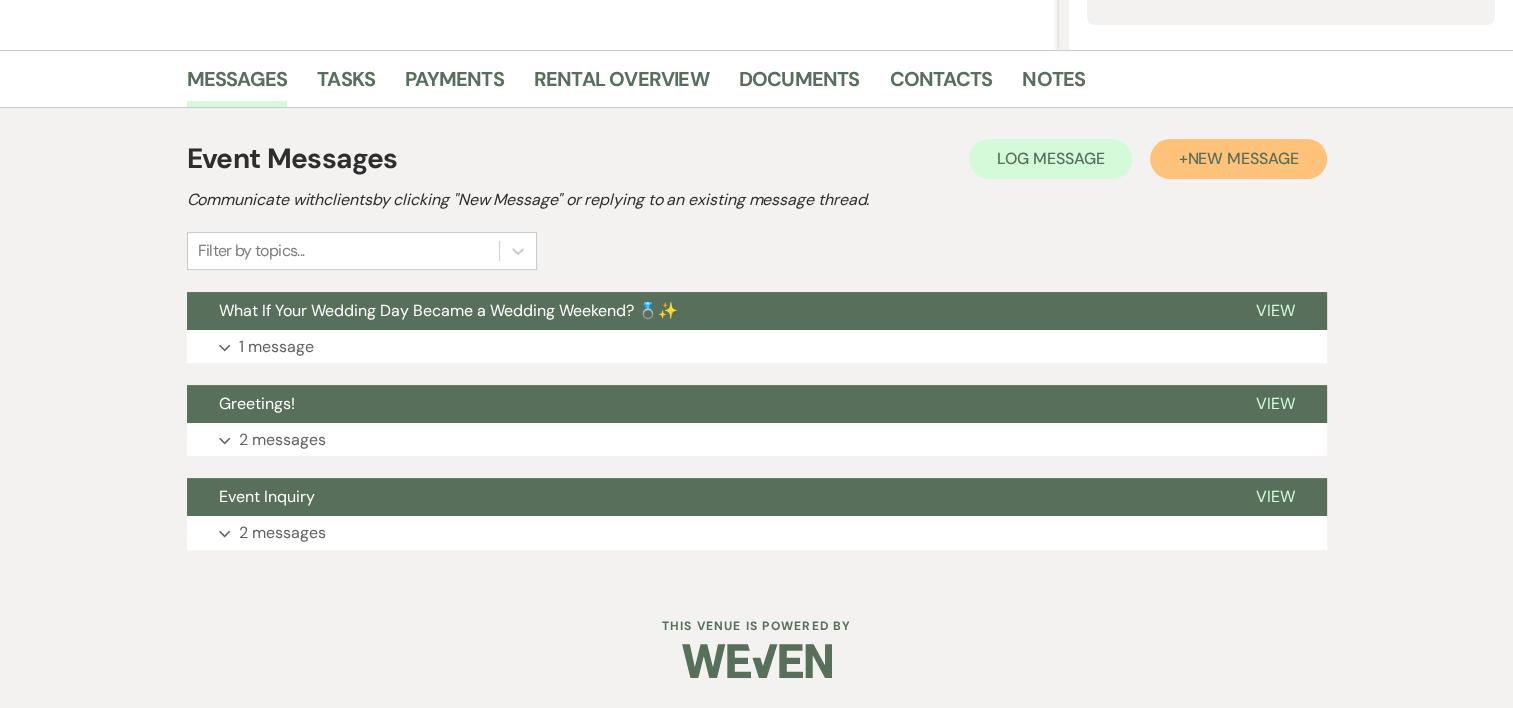 click on "New Message" at bounding box center (1242, 158) 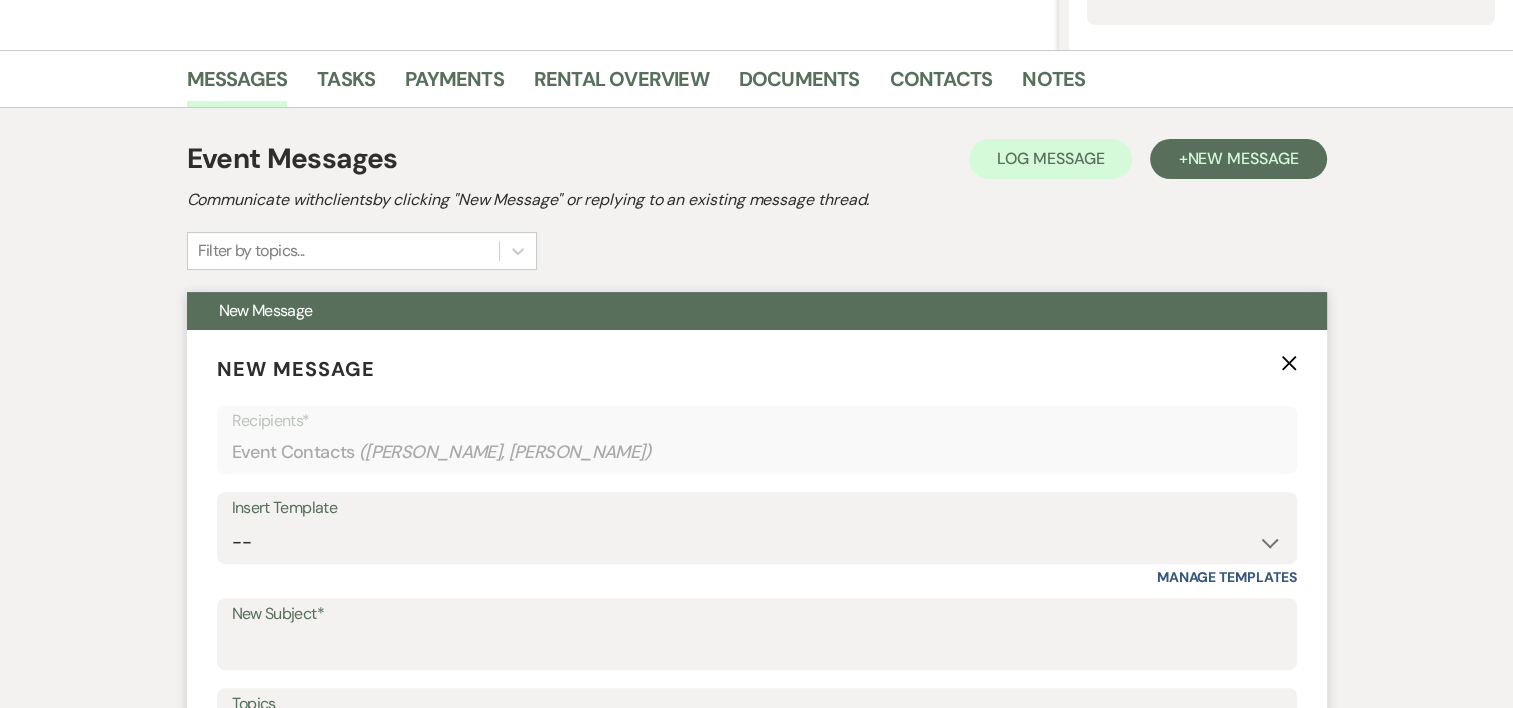 click on "New Subject*" at bounding box center (757, 614) 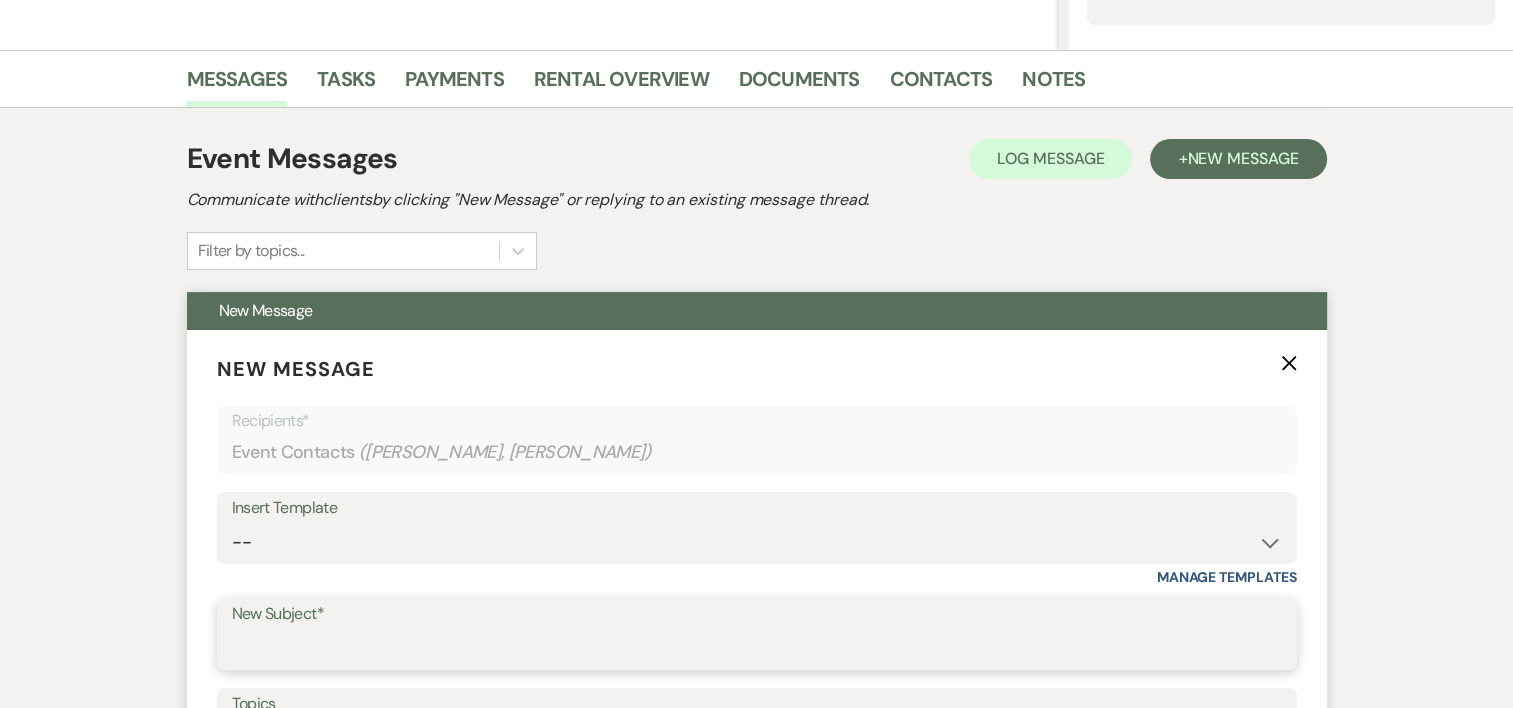 click on "New Subject*" at bounding box center (757, 648) 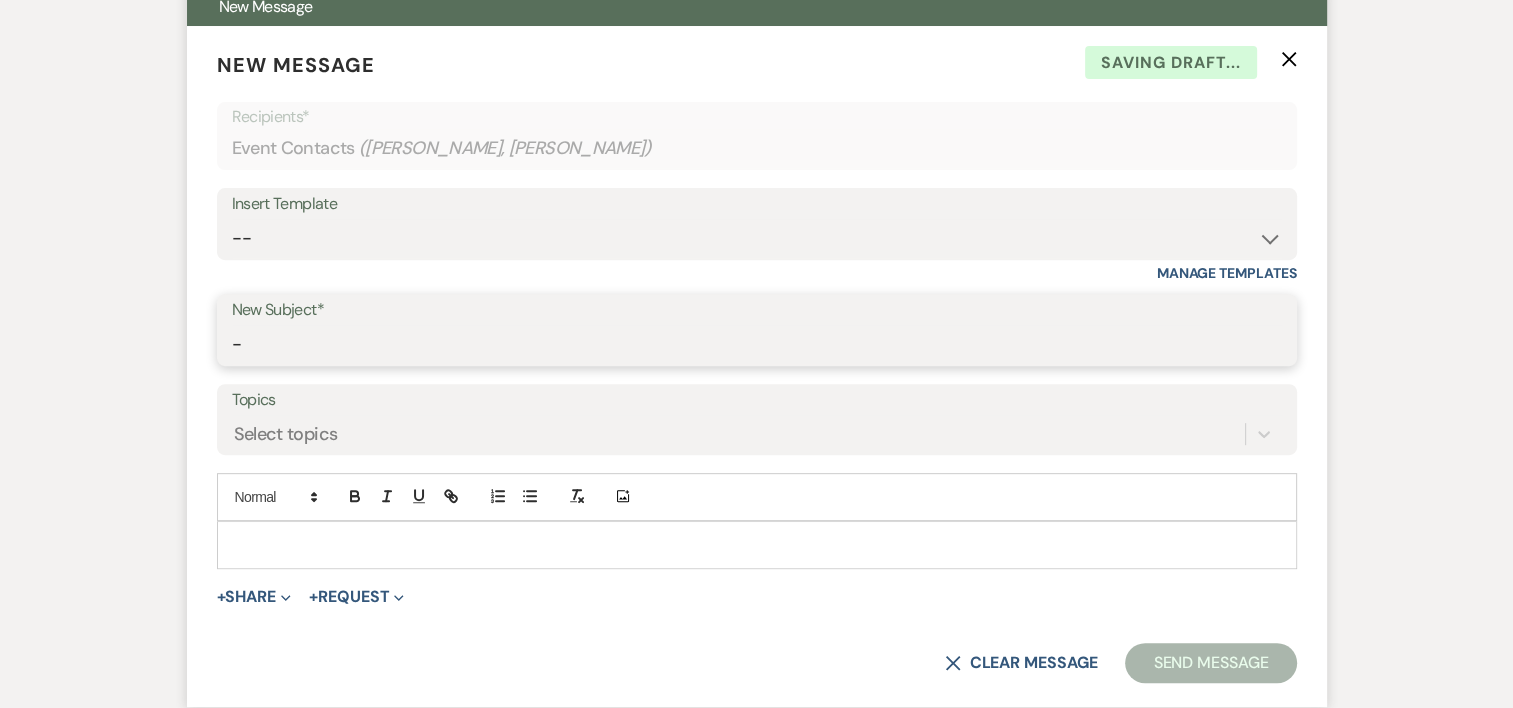 scroll, scrollTop: 758, scrollLeft: 0, axis: vertical 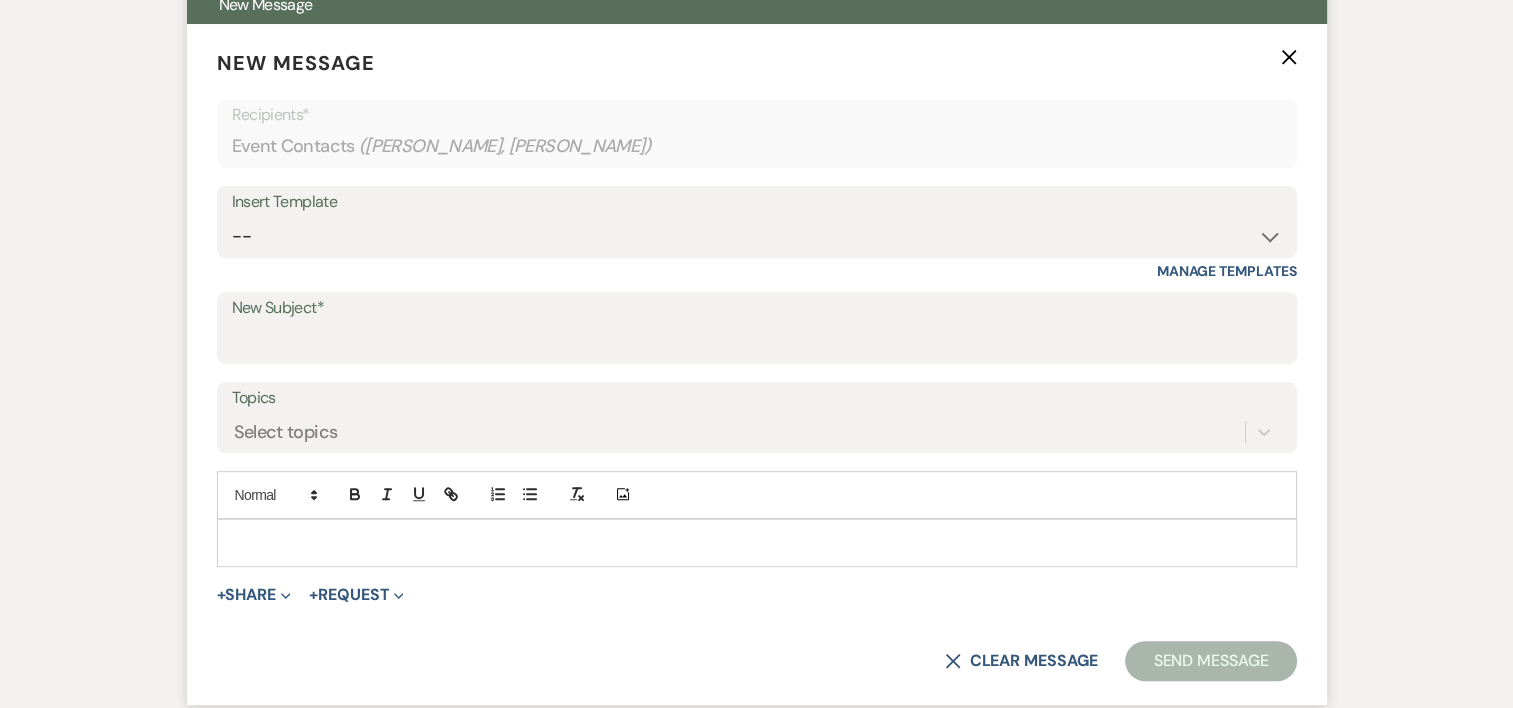 click at bounding box center [757, 543] 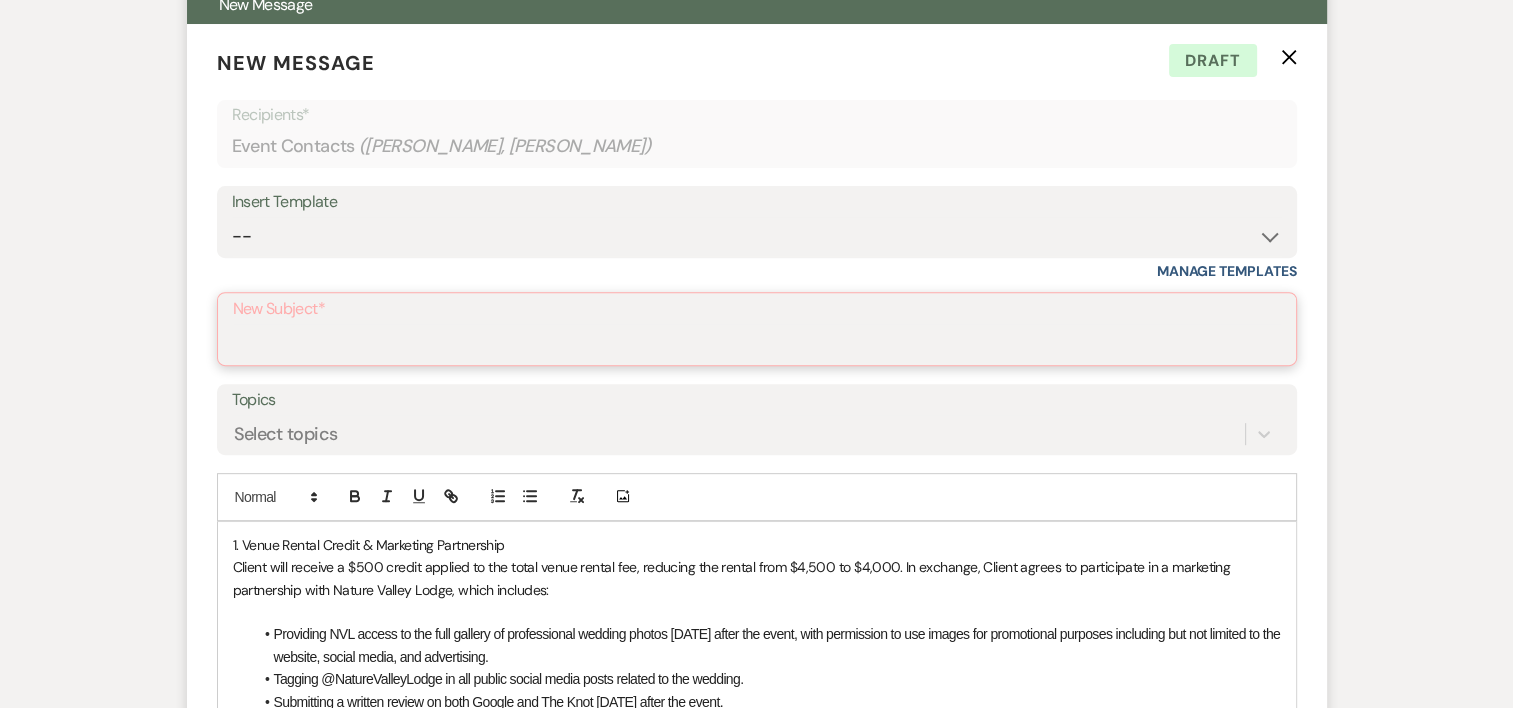 click on "New Subject*" at bounding box center (757, 343) 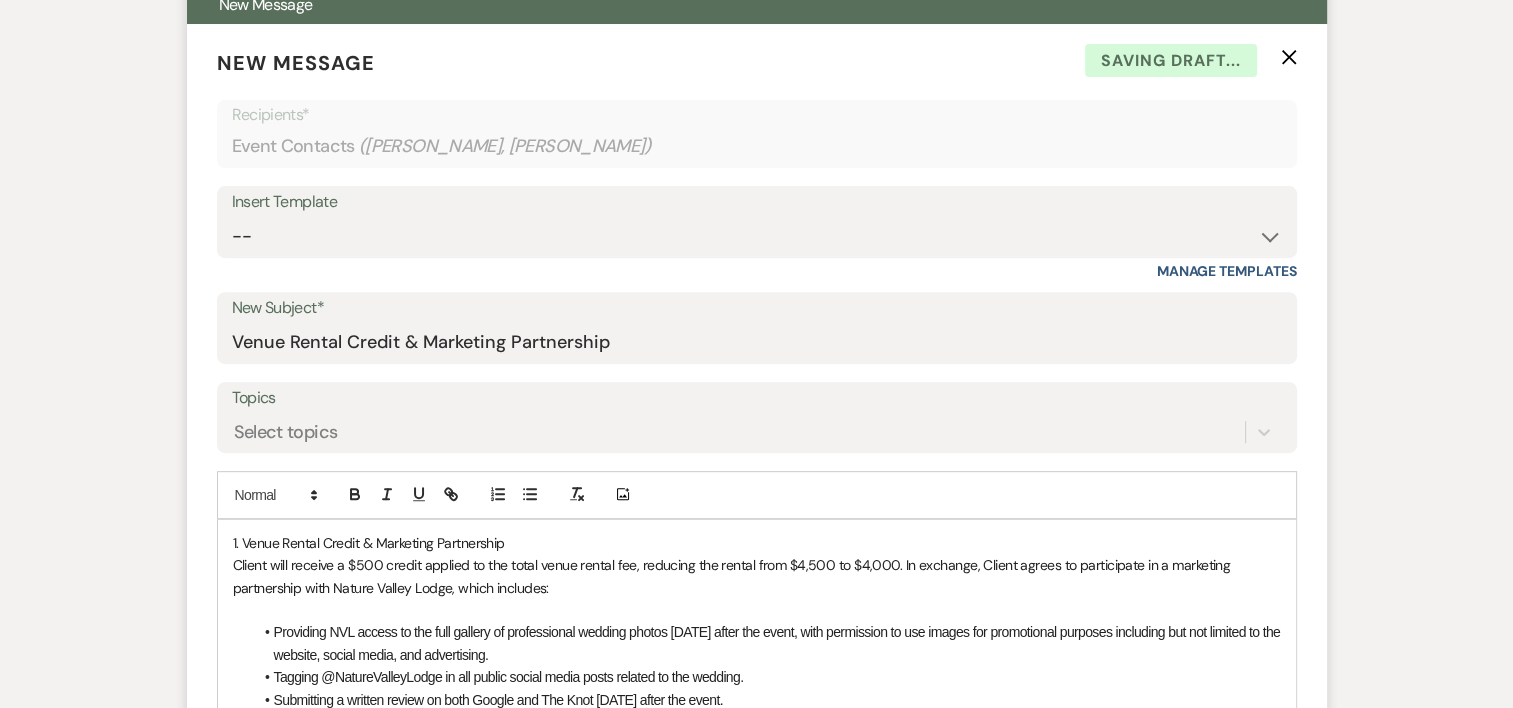 click on "Providing NVL access to the full gallery of professional wedding photos within 30 days after the event, with permission to use images for promotional purposes including but not limited to the website, social media, and advertising." at bounding box center (767, 643) 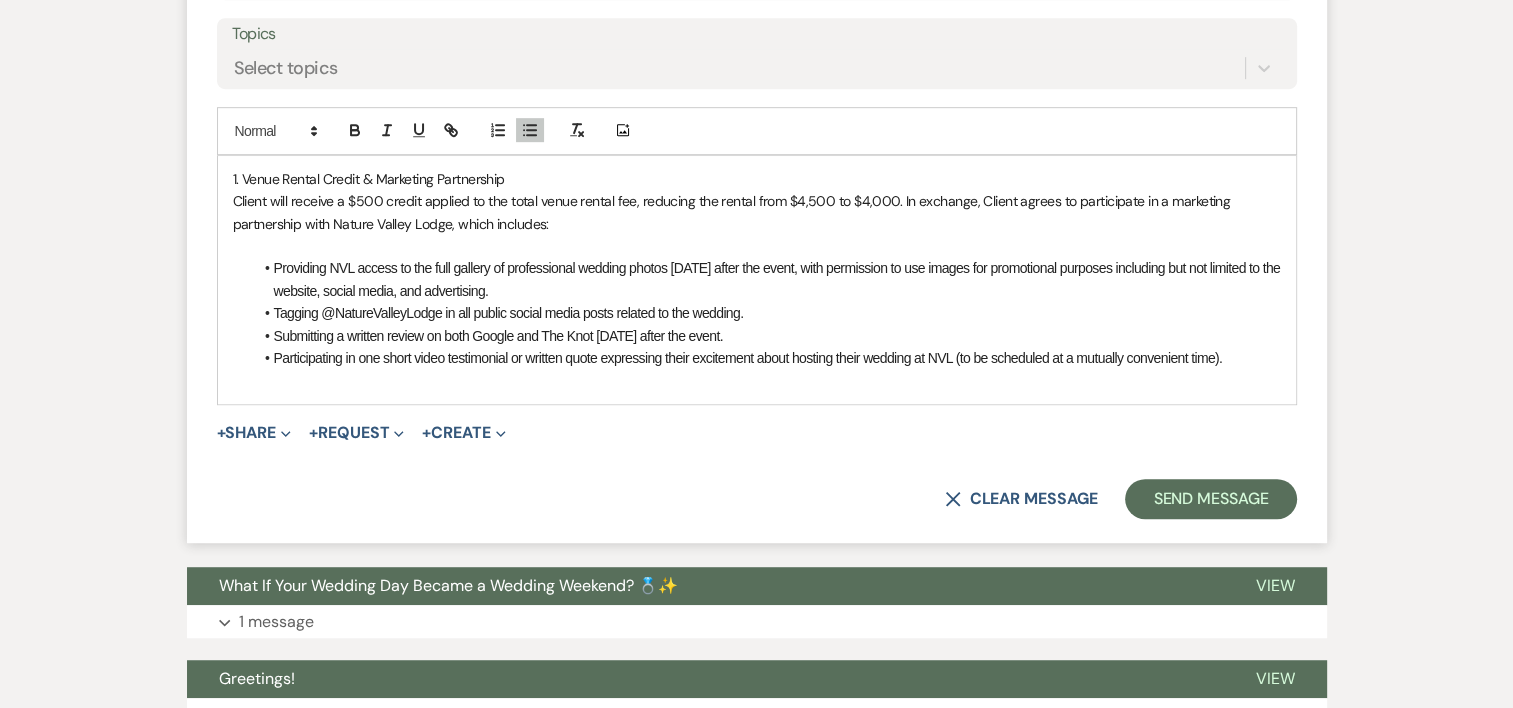 scroll, scrollTop: 1126, scrollLeft: 0, axis: vertical 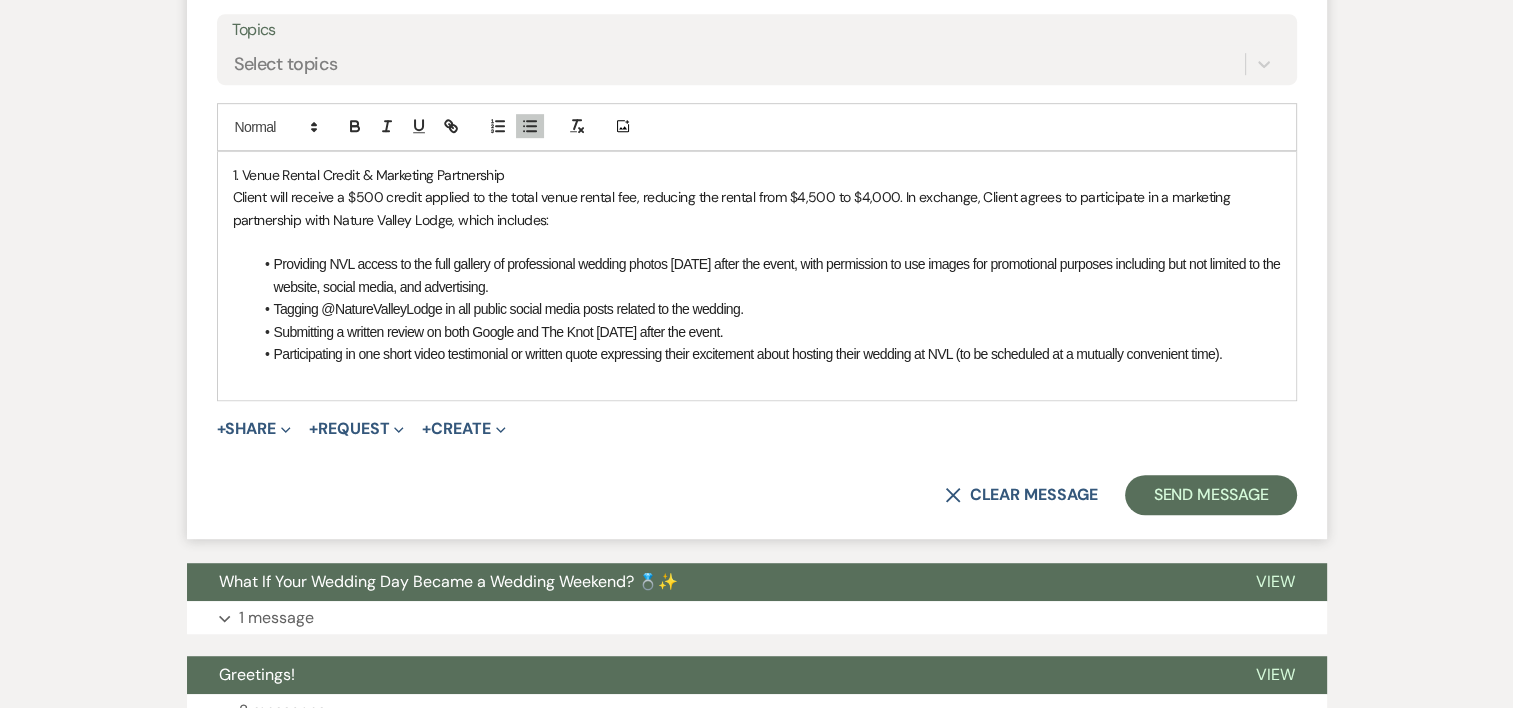 click on "Providing NVL access to the full gallery of professional wedding photos within 30 days after the event, with permission to use images for promotional purposes including but not limited to the website, social media, and advertising." at bounding box center [767, 275] 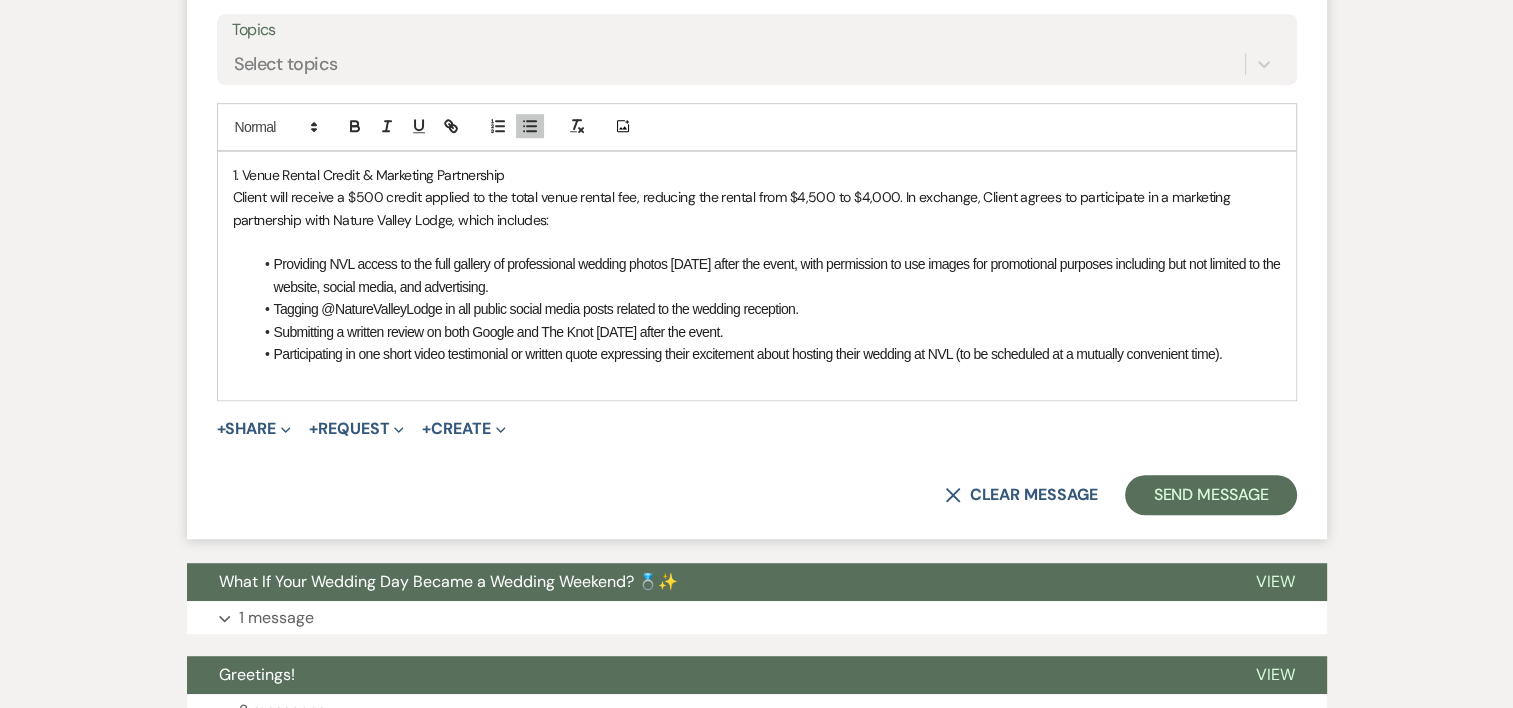 click on "Submitting a written review on both Google and The Knot within two weeks after the event." at bounding box center (498, 332) 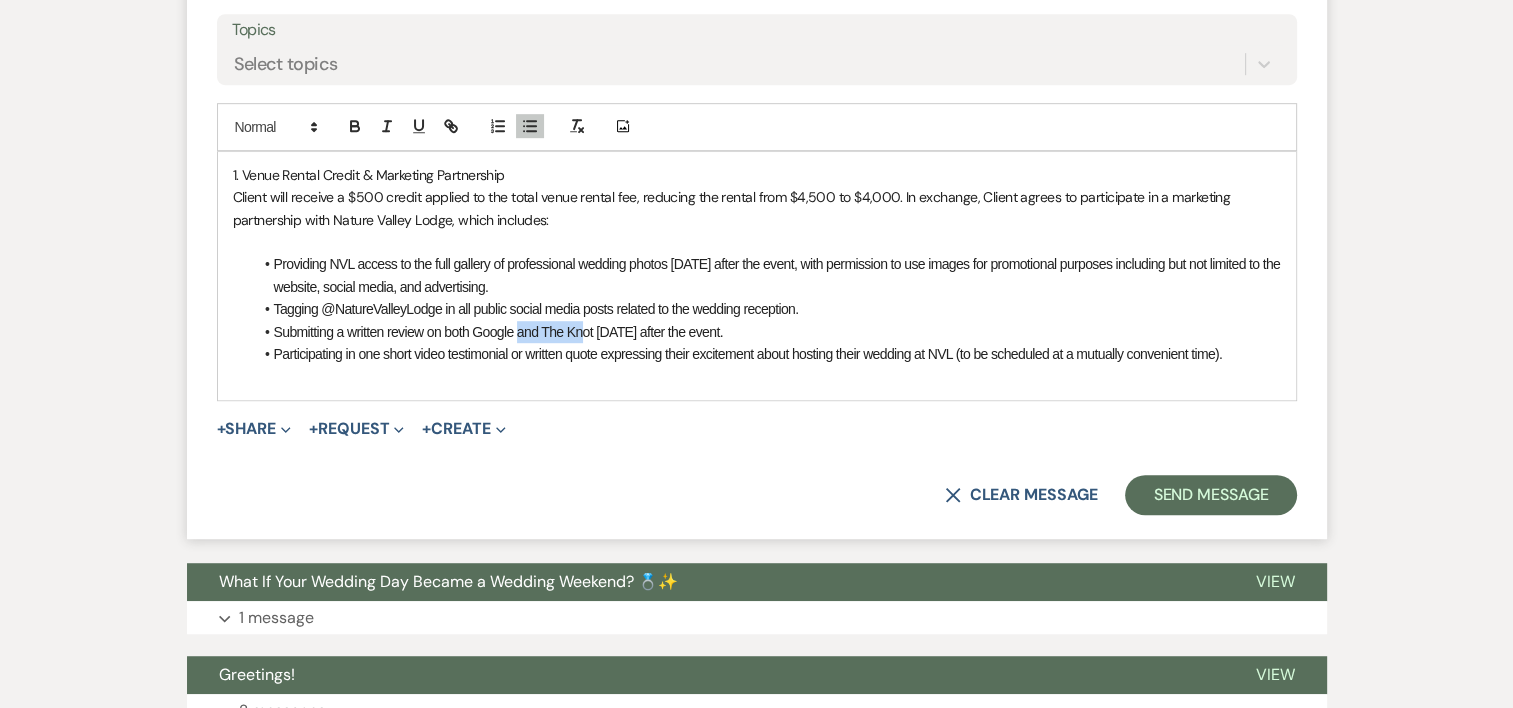 drag, startPoint x: 519, startPoint y: 332, endPoint x: 581, endPoint y: 333, distance: 62.008064 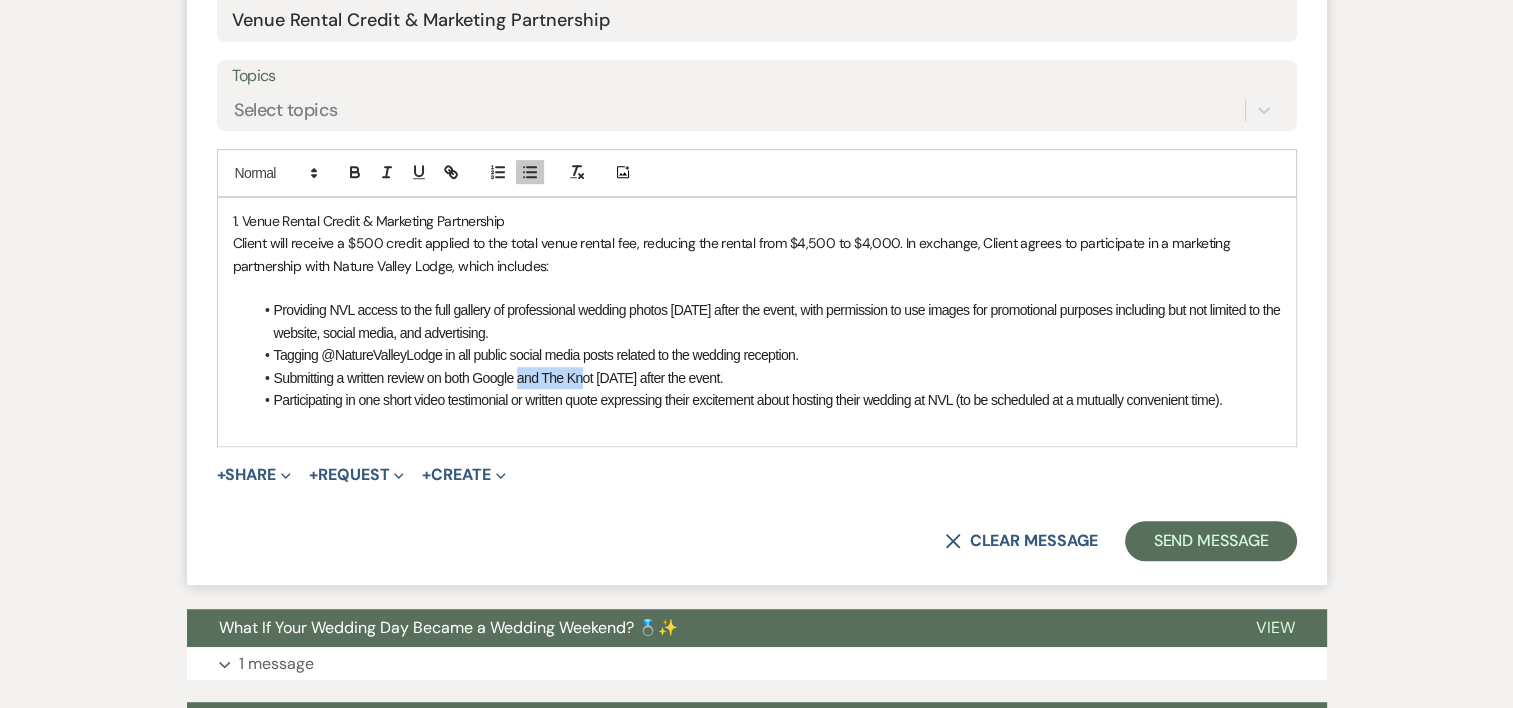 scroll, scrollTop: 1082, scrollLeft: 0, axis: vertical 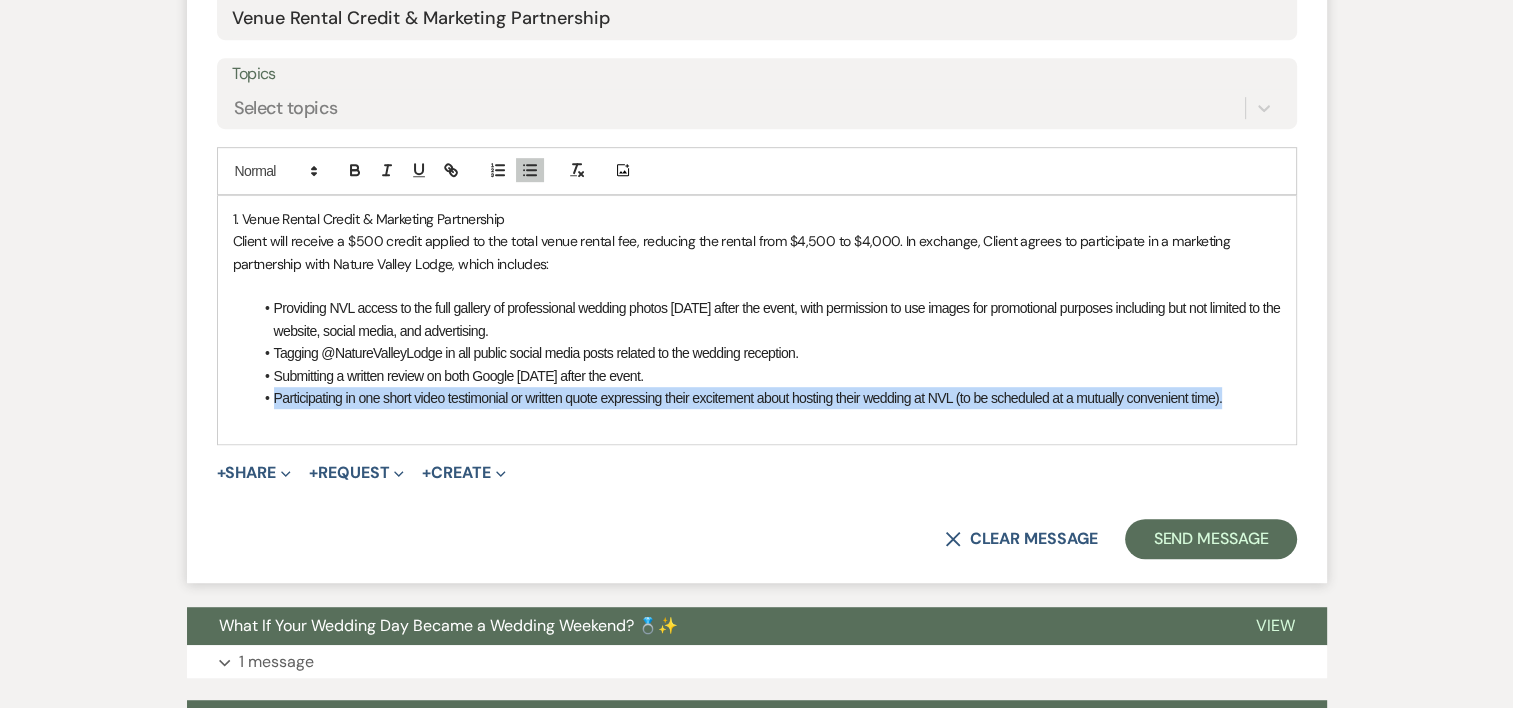 drag, startPoint x: 273, startPoint y: 392, endPoint x: 1224, endPoint y: 395, distance: 951.00476 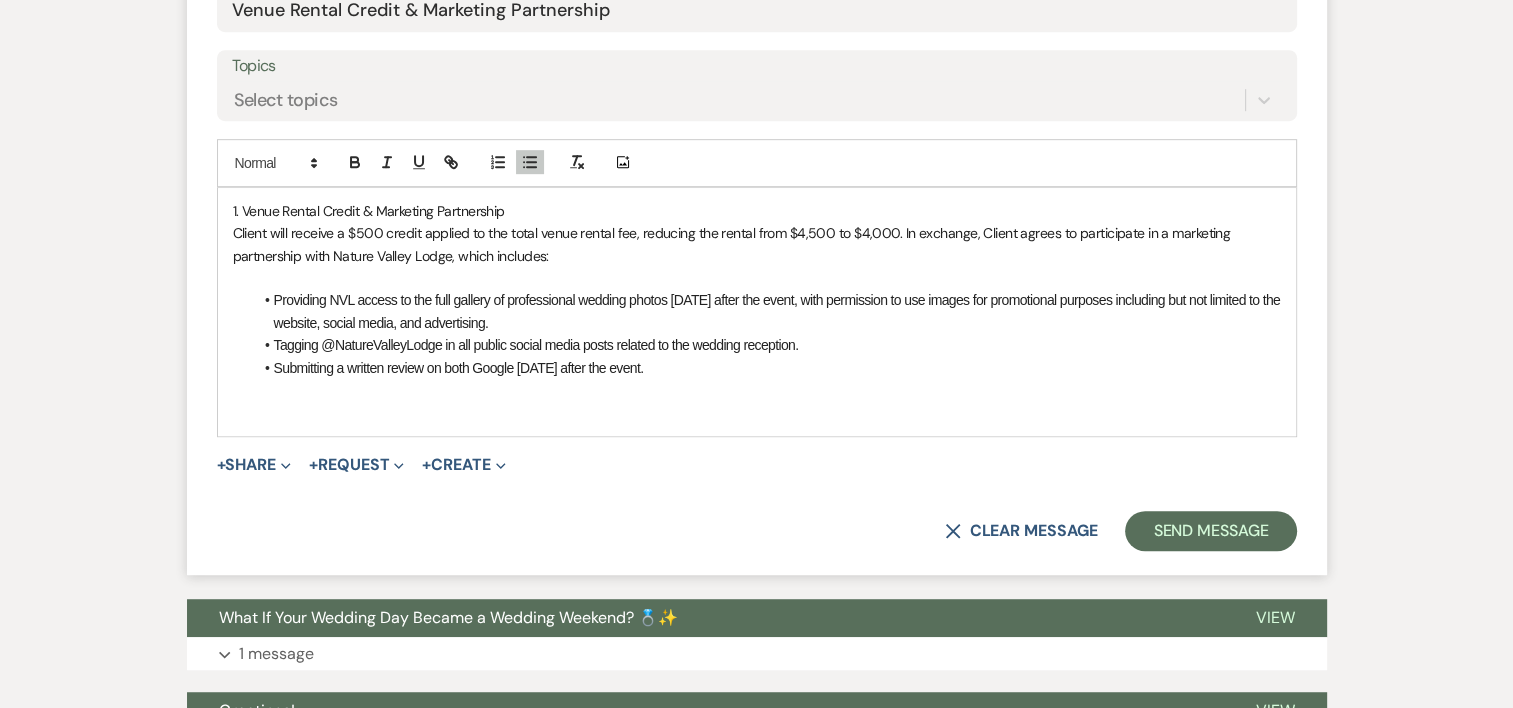 scroll, scrollTop: 1081, scrollLeft: 0, axis: vertical 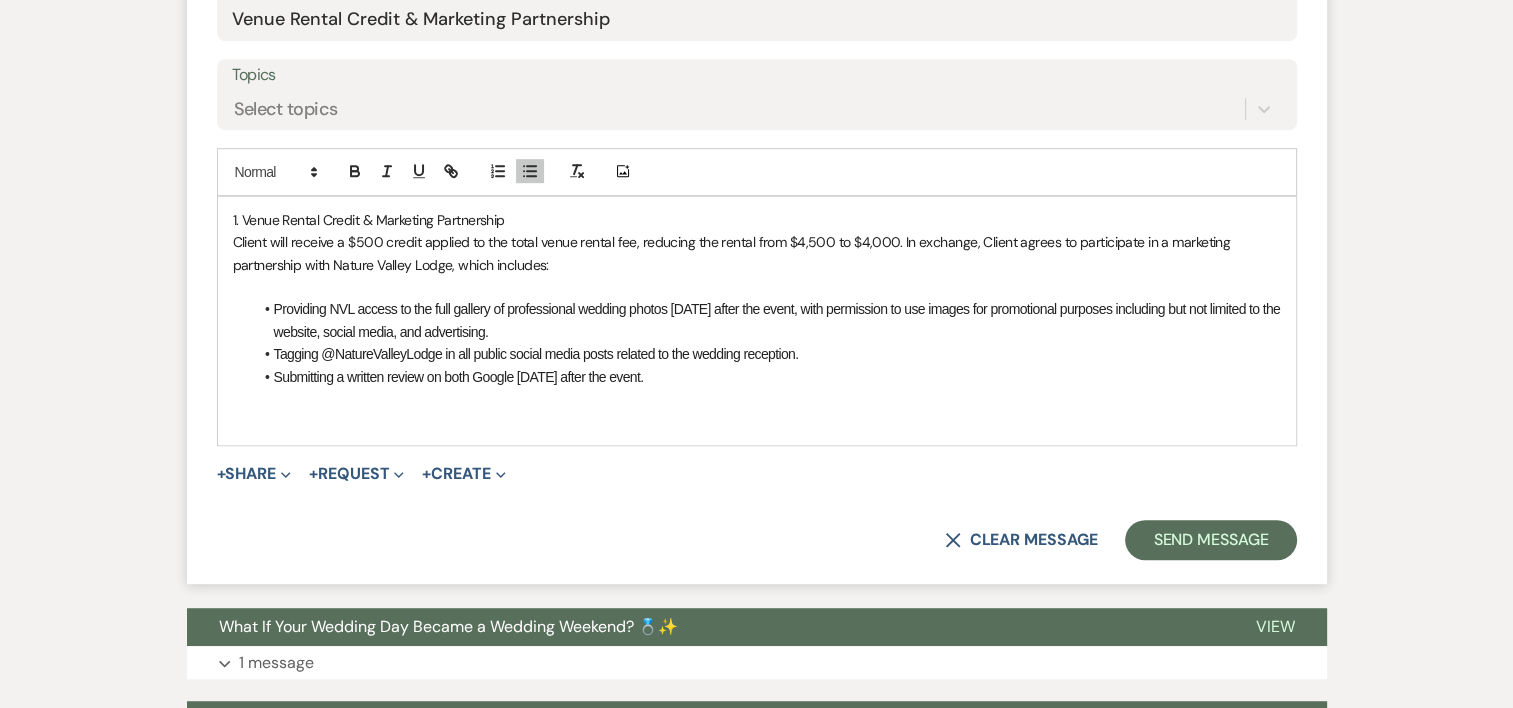 click on "Submitting a written review on both Google within two weeks after the event." at bounding box center (459, 377) 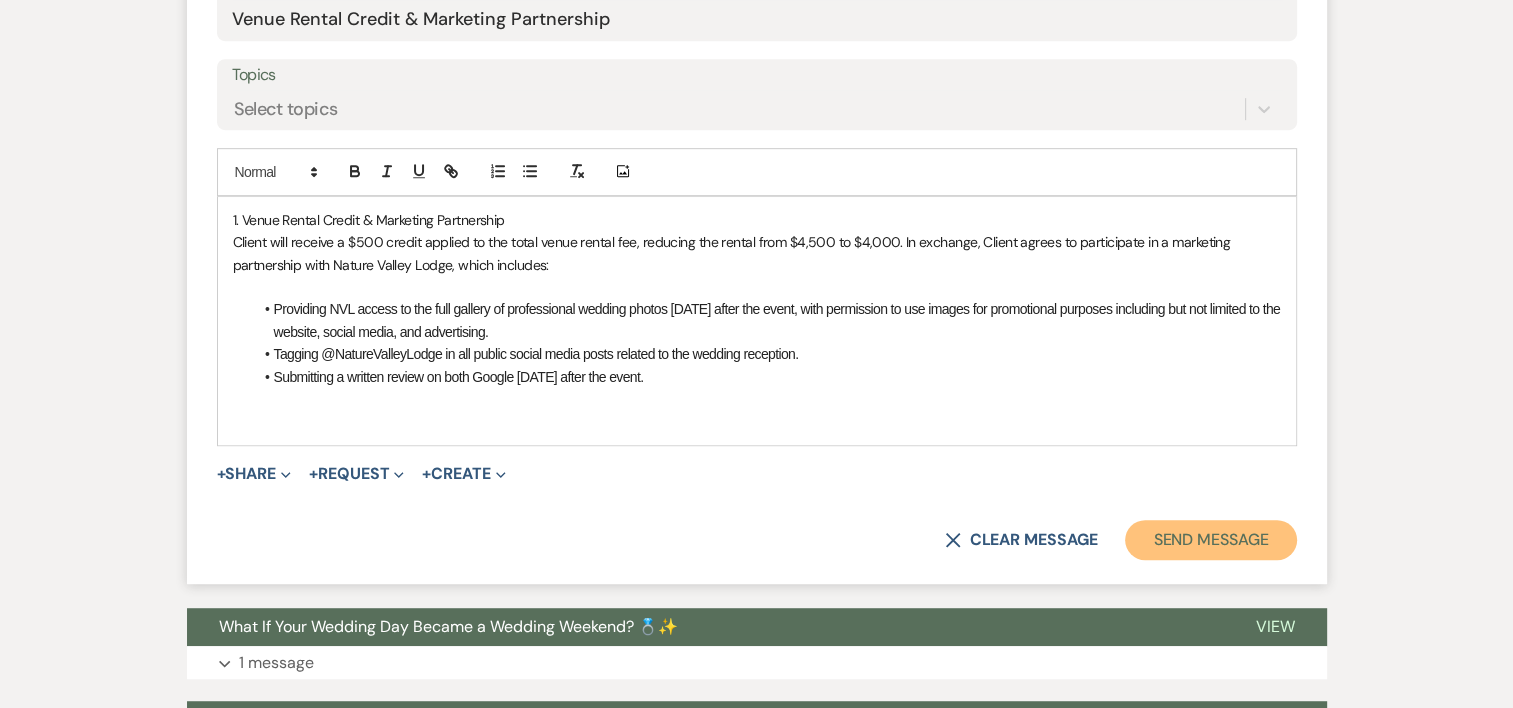 click on "Send Message" at bounding box center (1210, 540) 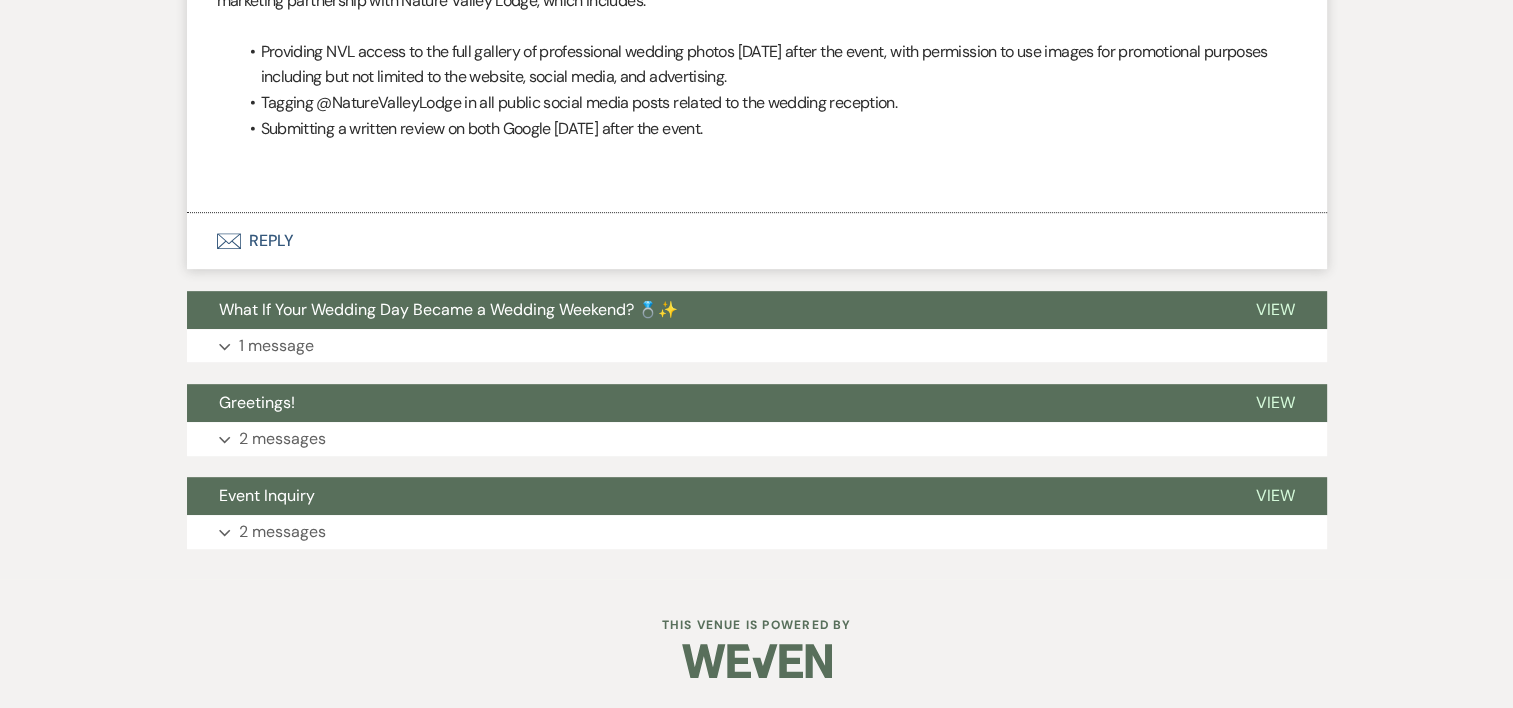 scroll, scrollTop: 338, scrollLeft: 0, axis: vertical 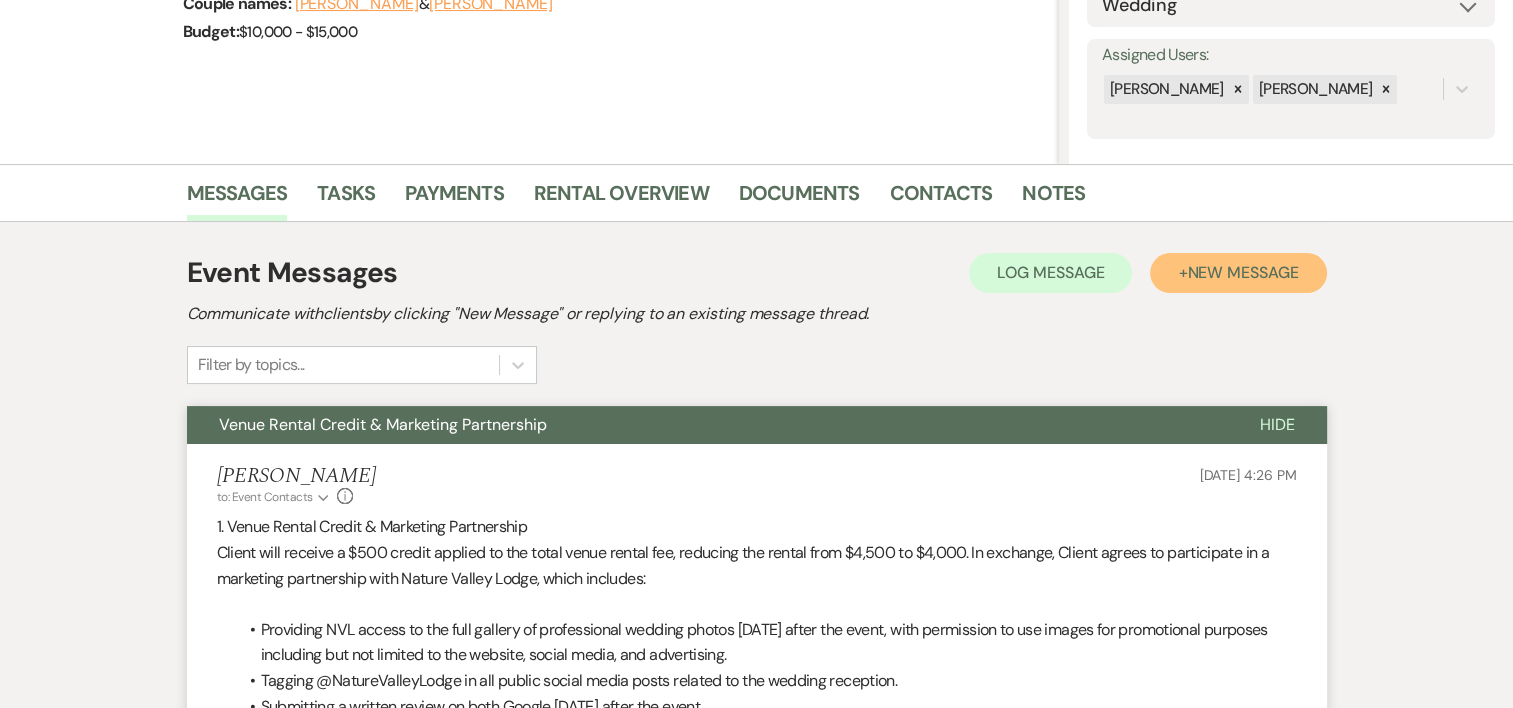 click on "New Message" at bounding box center (1242, 272) 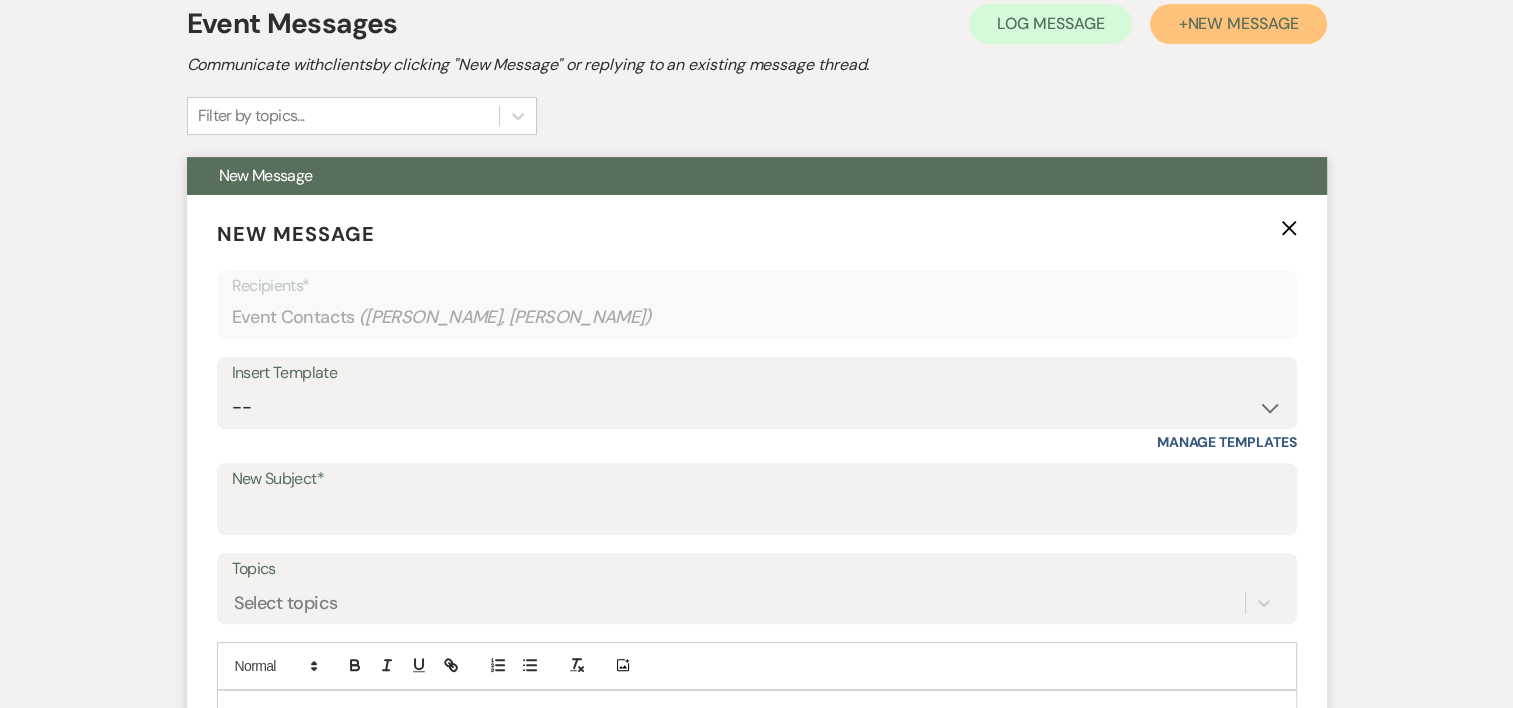 scroll, scrollTop: 594, scrollLeft: 0, axis: vertical 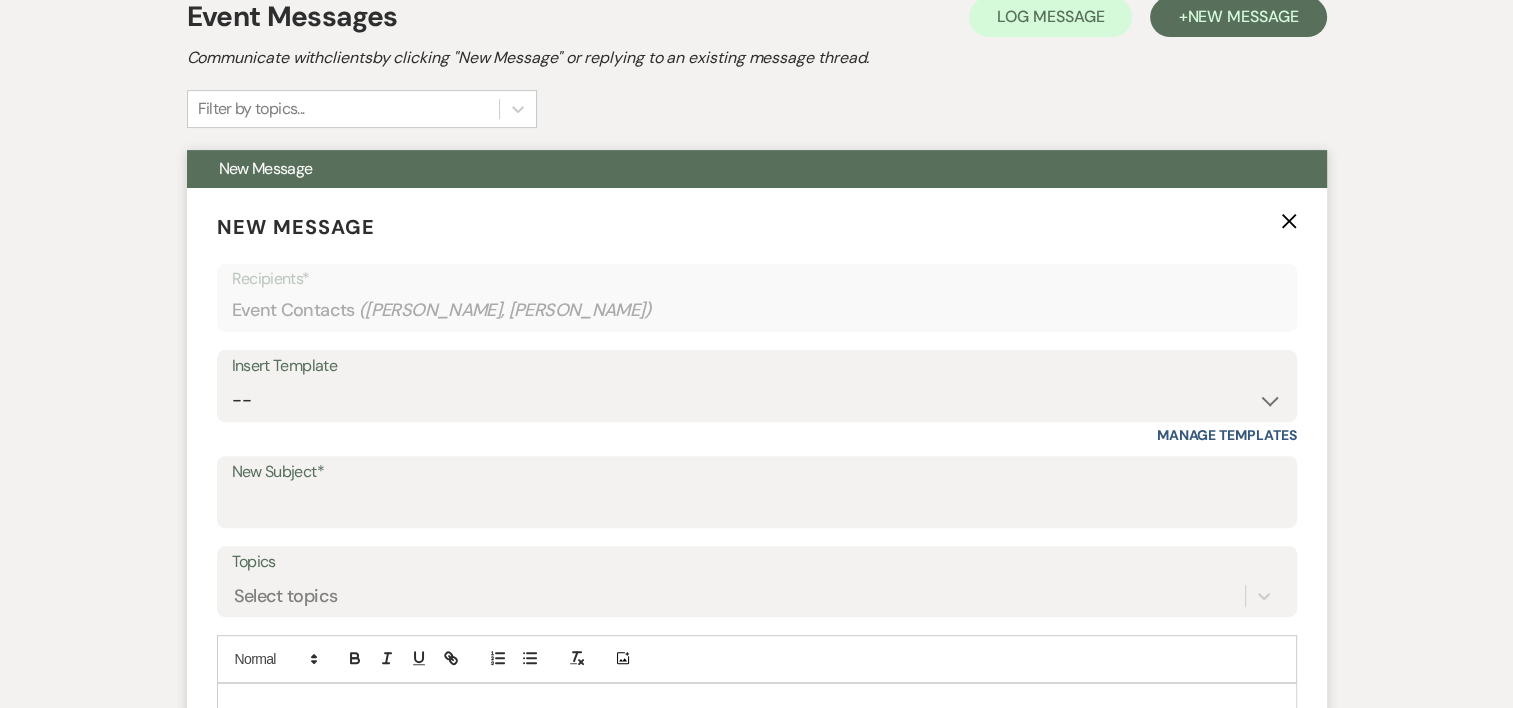 click on "New Subject*" at bounding box center (757, 472) 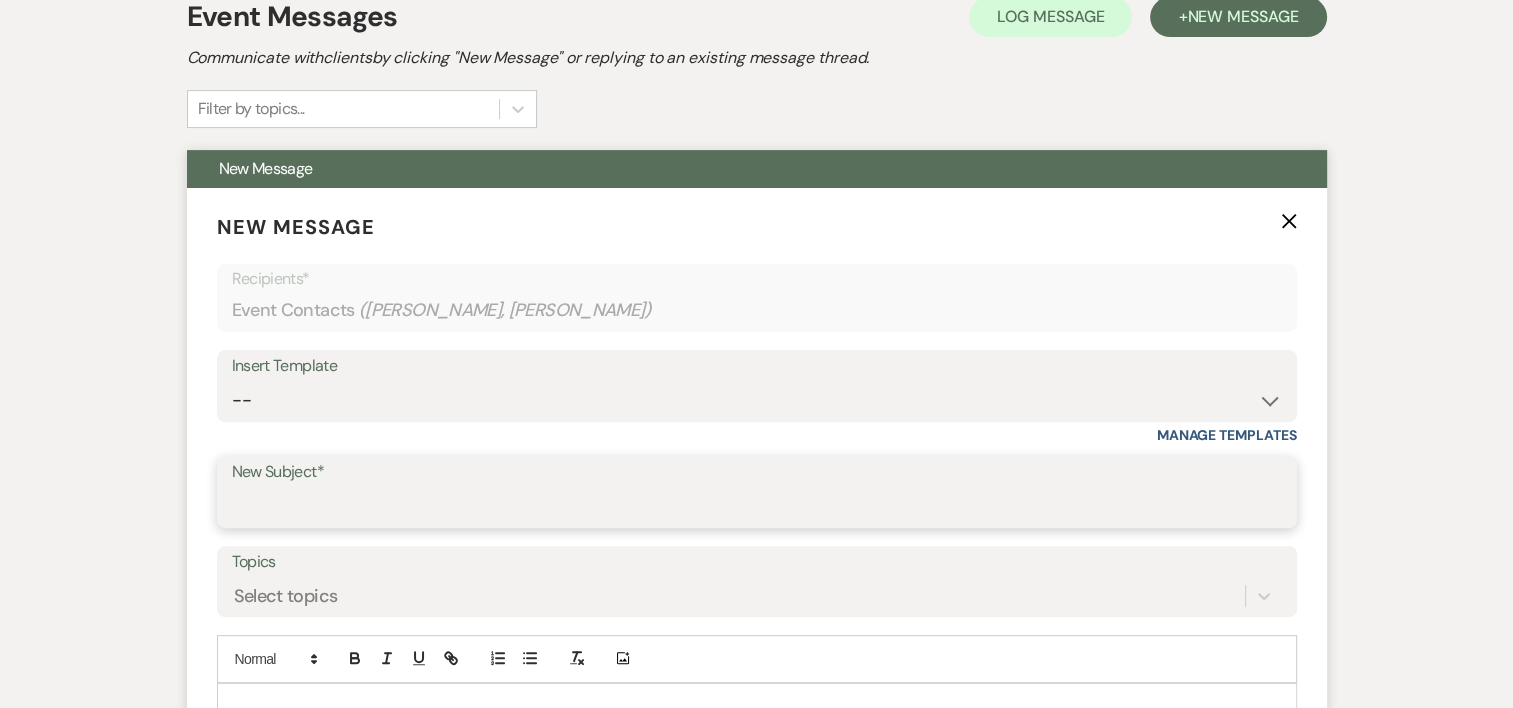 click on "New Subject*" at bounding box center [757, 506] 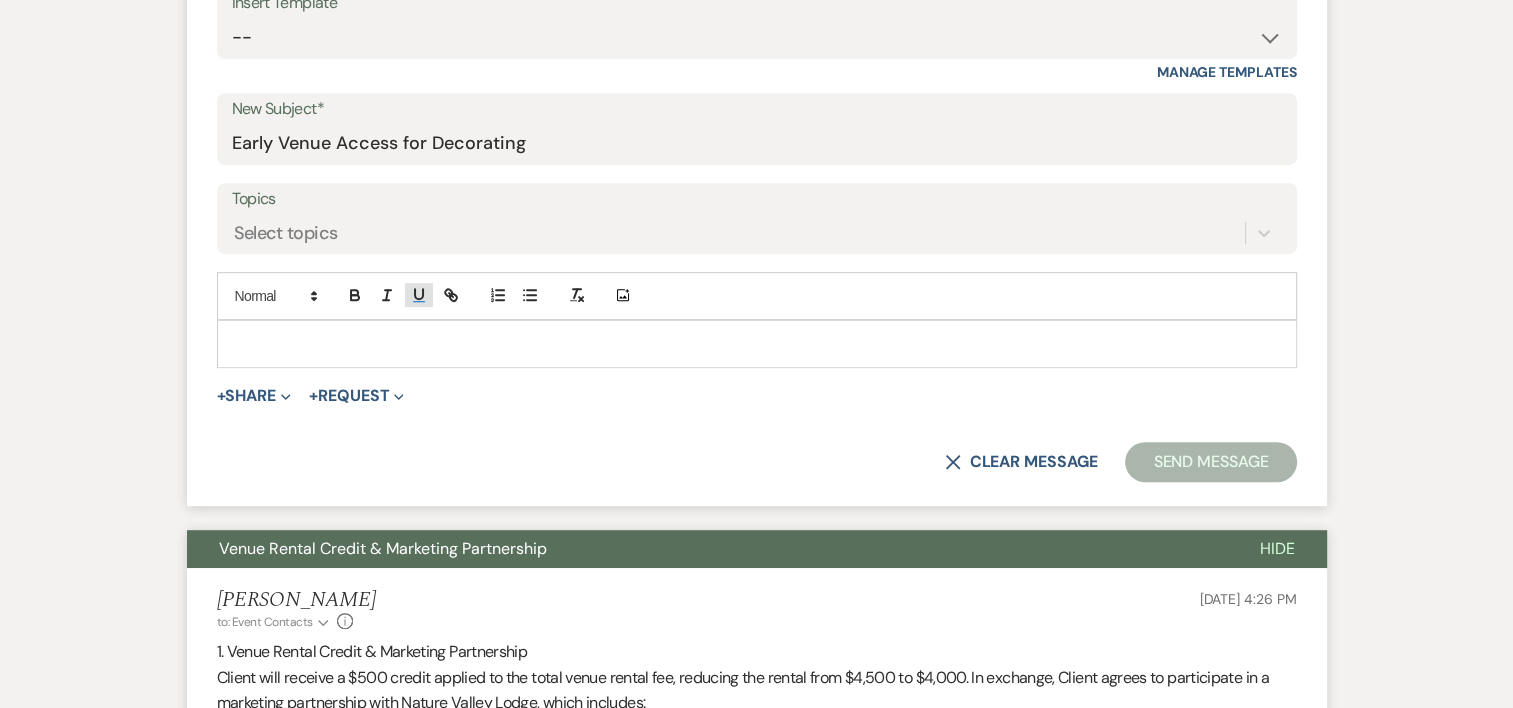 scroll, scrollTop: 959, scrollLeft: 0, axis: vertical 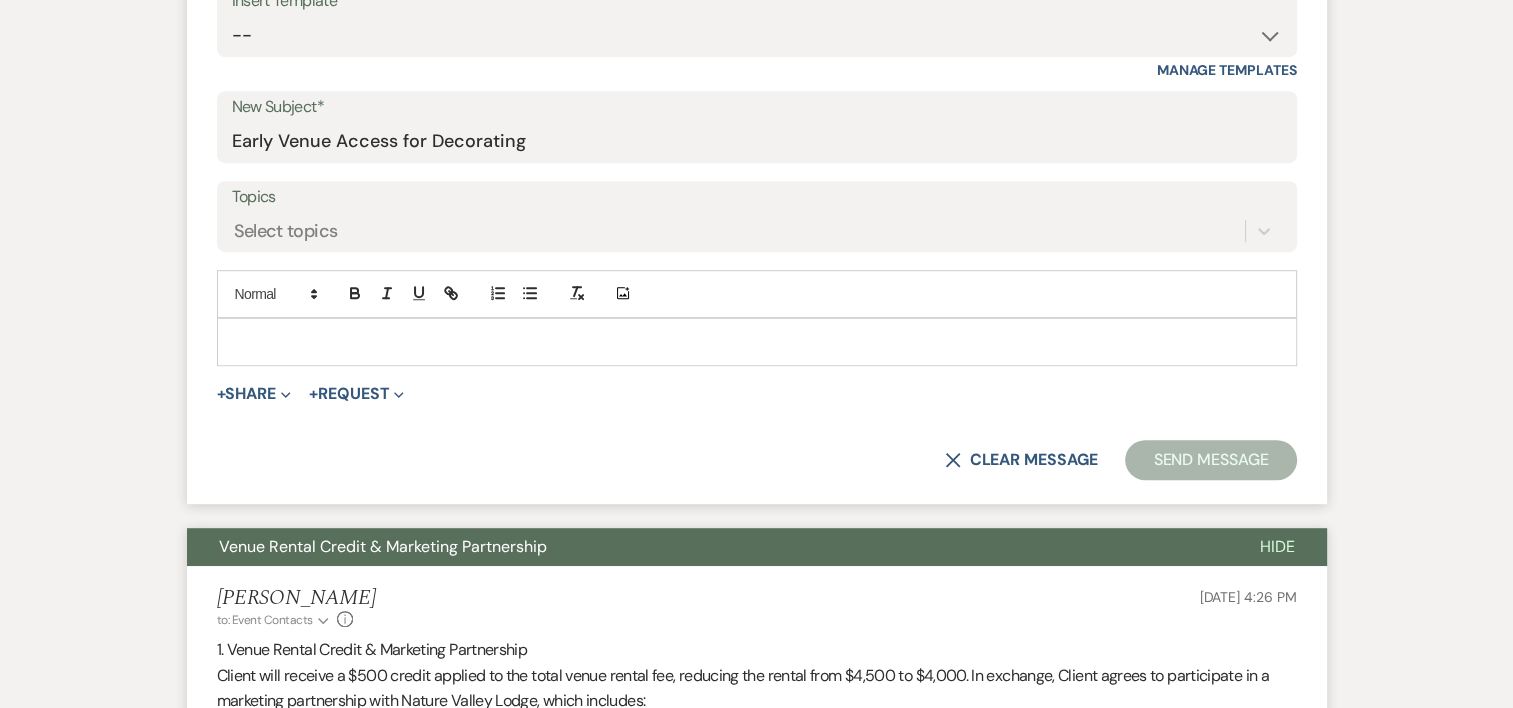 click at bounding box center (757, 342) 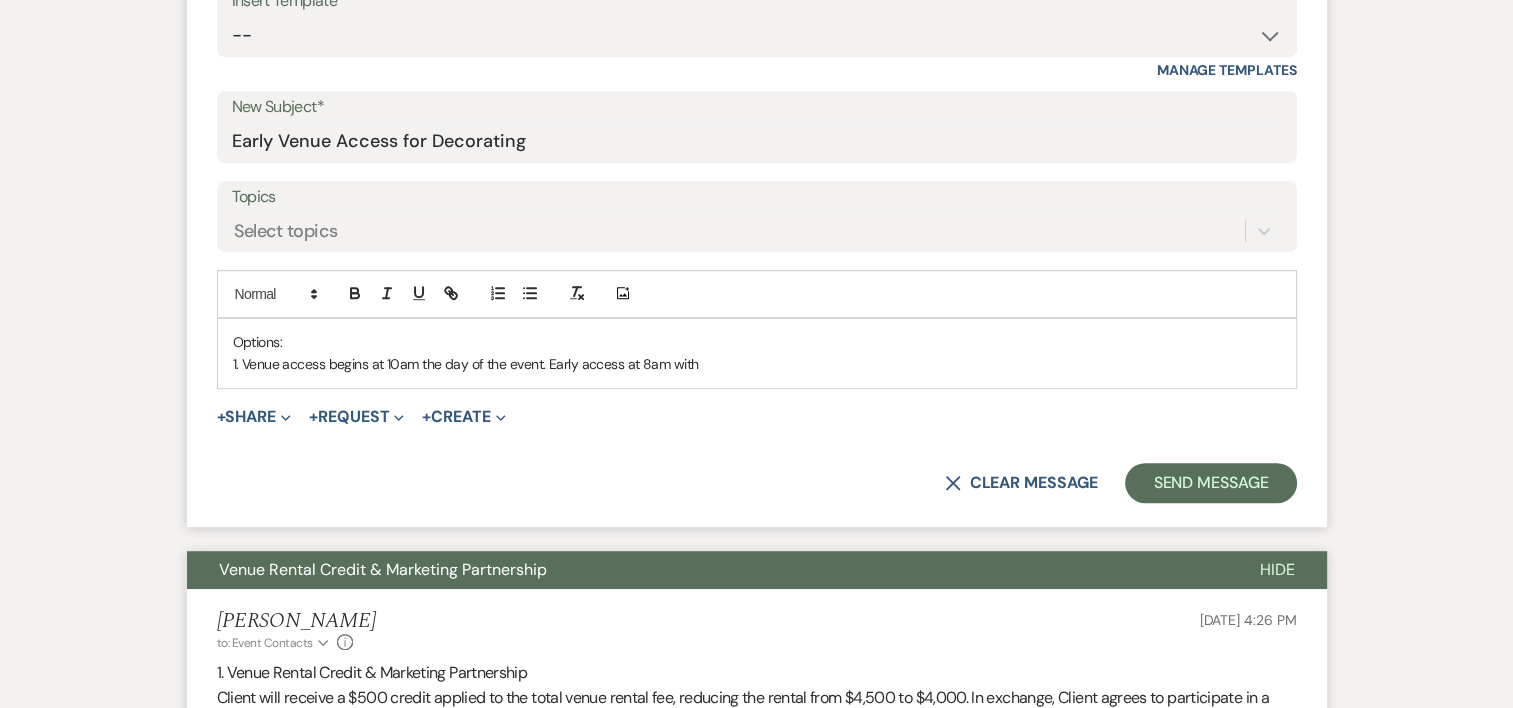 click on "1. Venue access begins at 10am the day of the event. Early access at 8am with" at bounding box center [757, 364] 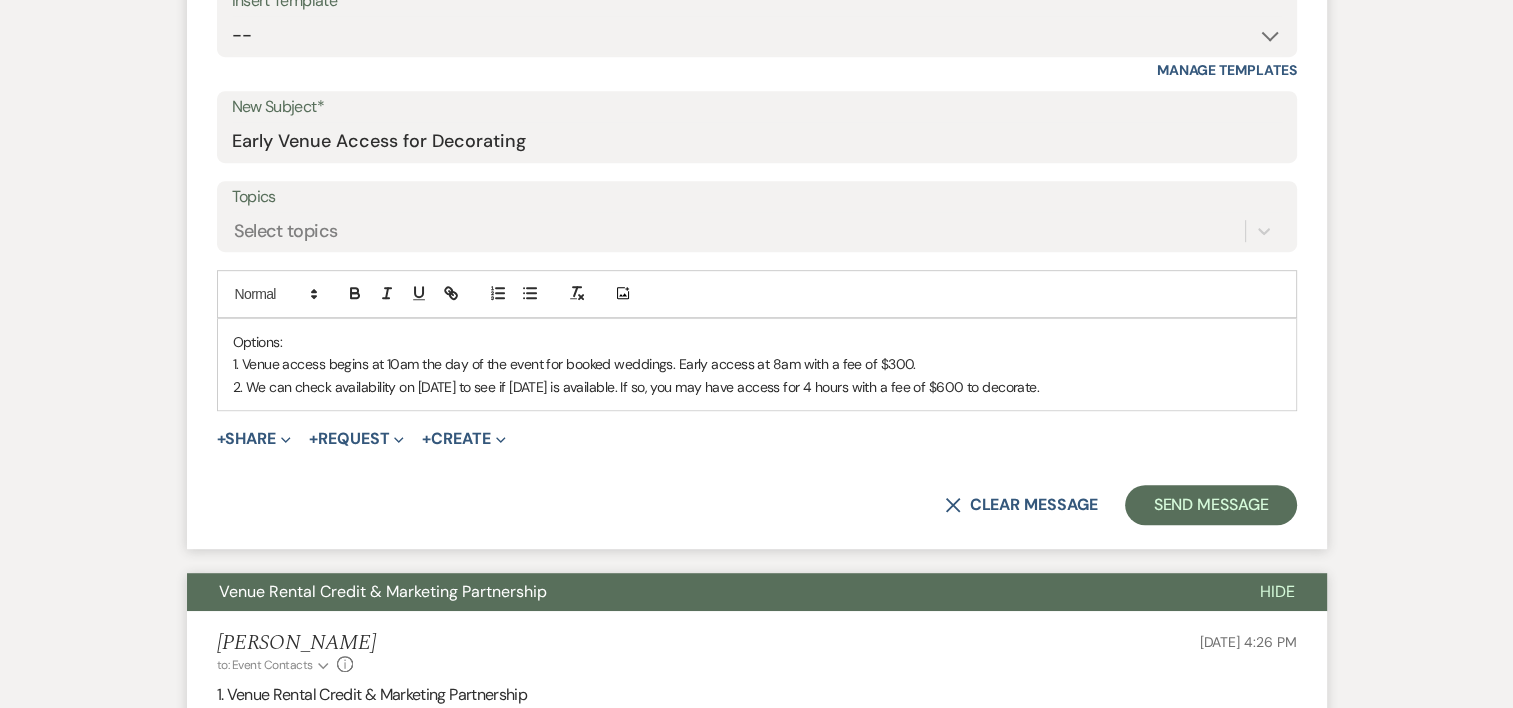click on "2. We can check availability on Nov 27th to see if Dec 27th is available. If so, you may have access for 4 hours with a fee of $600 to decorate." at bounding box center (757, 387) 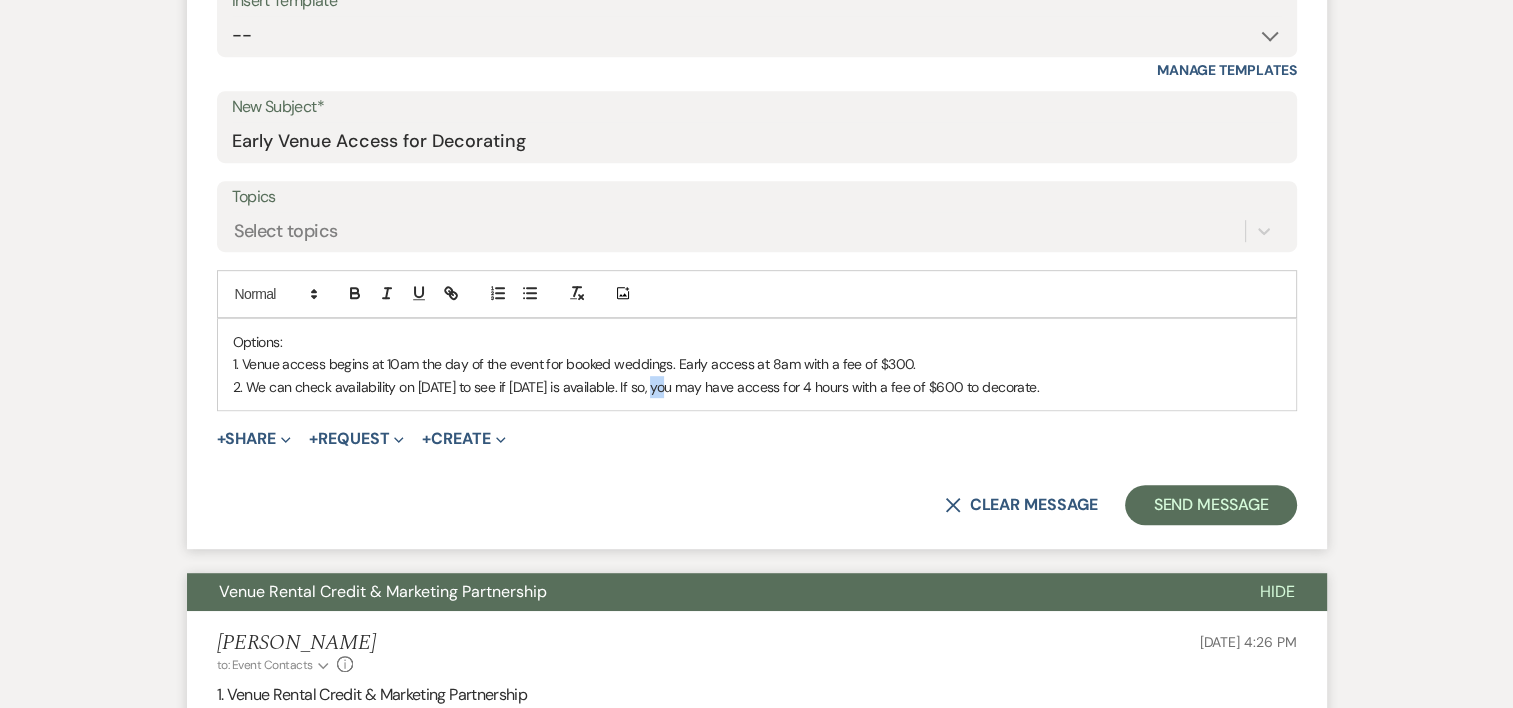 click on "2. We can check availability on Nov 27th to see if Dec 27th is available. If so, you may have access for 4 hours with a fee of $600 to decorate." at bounding box center (757, 387) 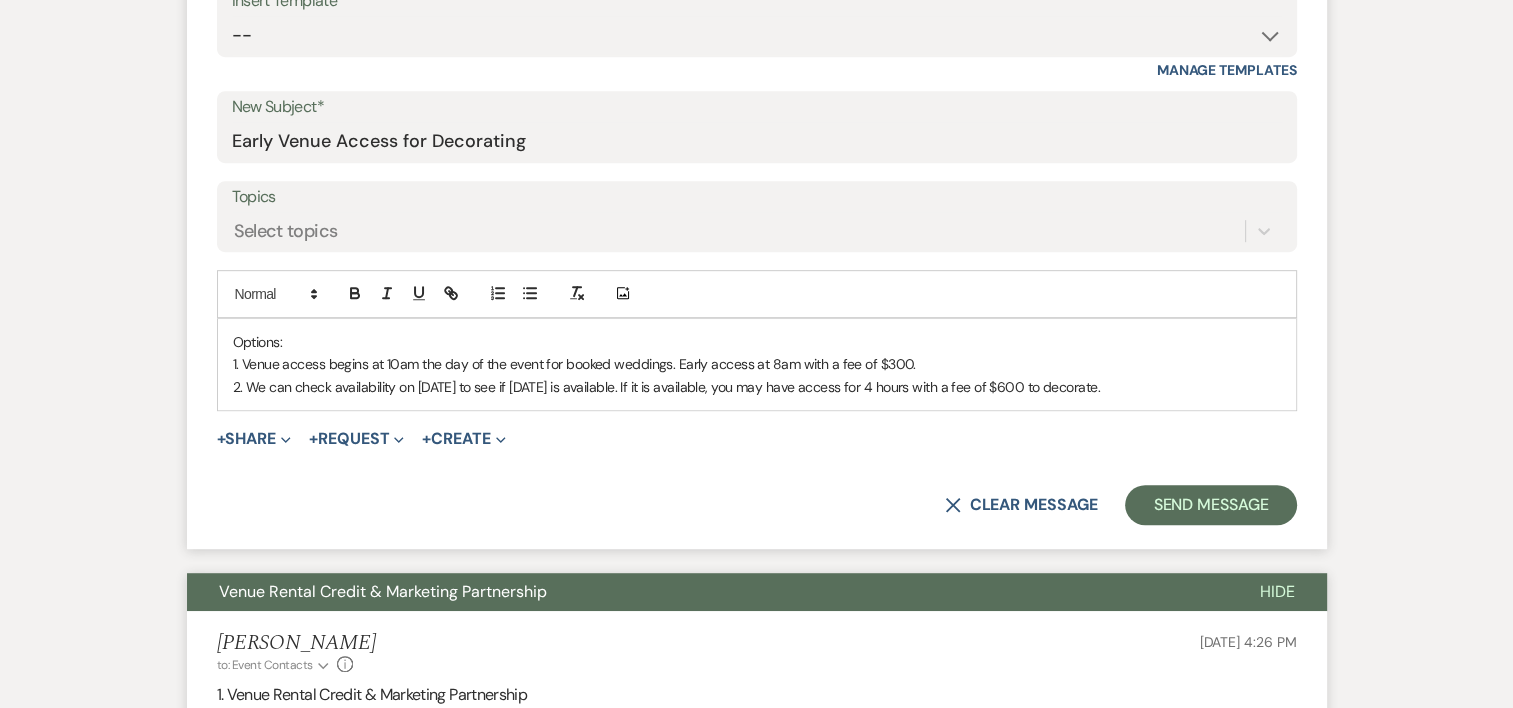 click on "2. We can check availability on Nov 27th to see if Dec 27th is available. If it is available, you may have access for 4 hours with a fee of $600 to decorate." at bounding box center [757, 387] 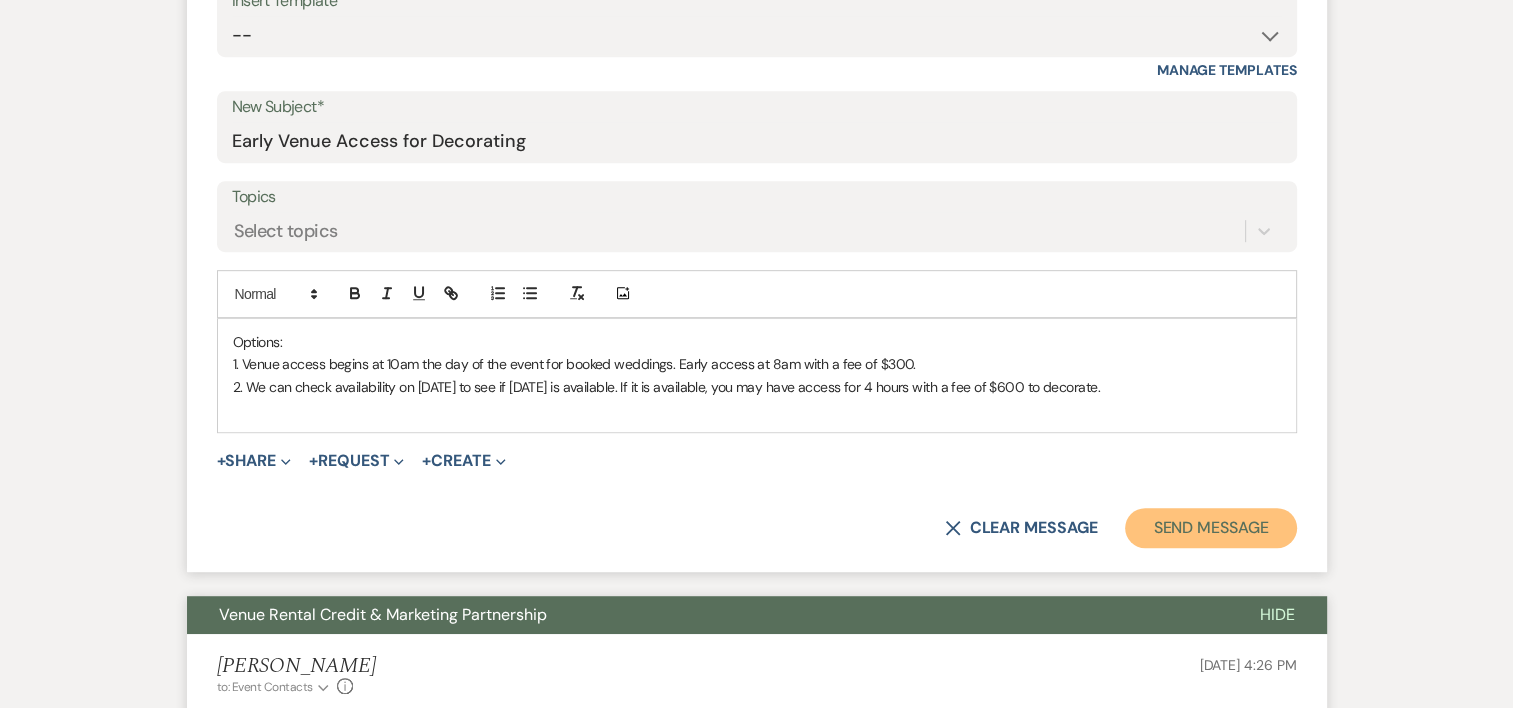 click on "Send Message" at bounding box center (1210, 528) 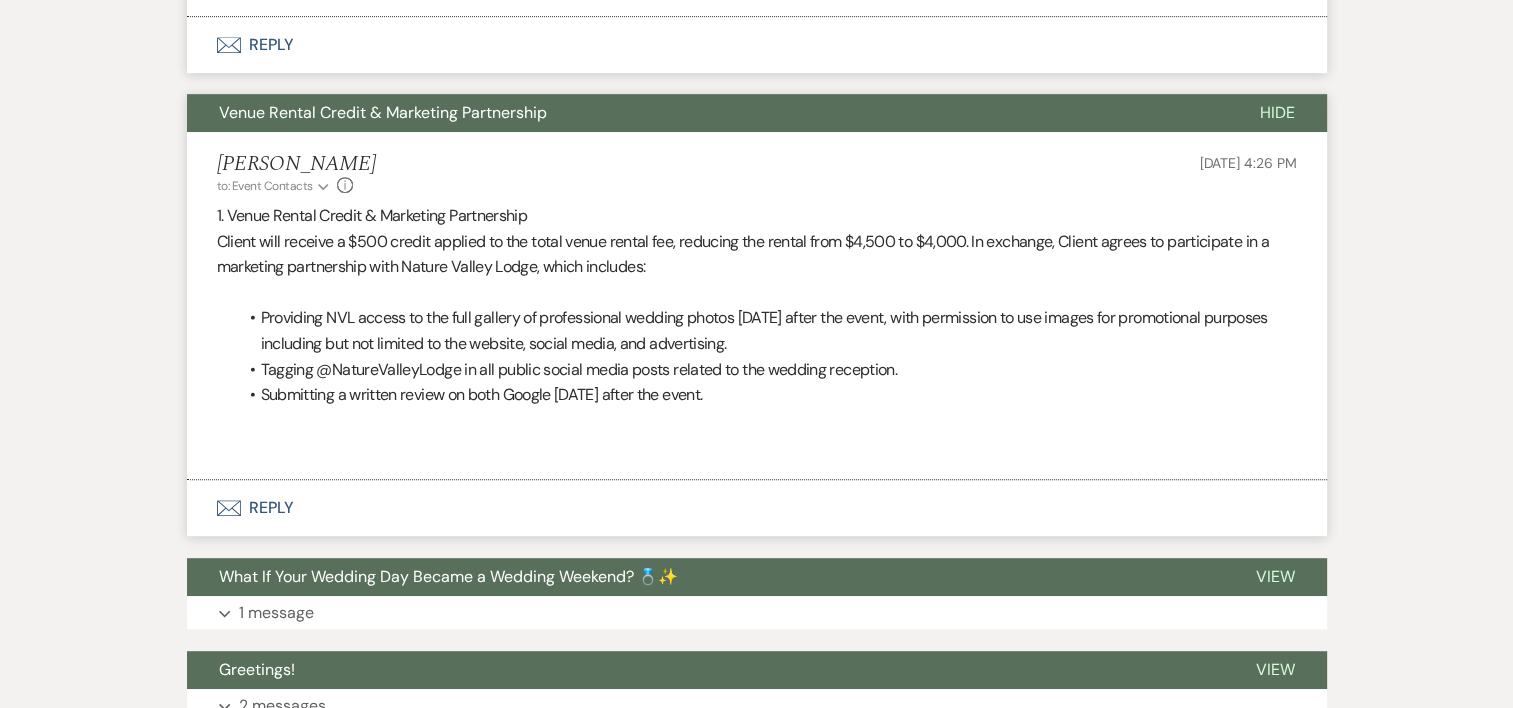 scroll, scrollTop: 216, scrollLeft: 0, axis: vertical 